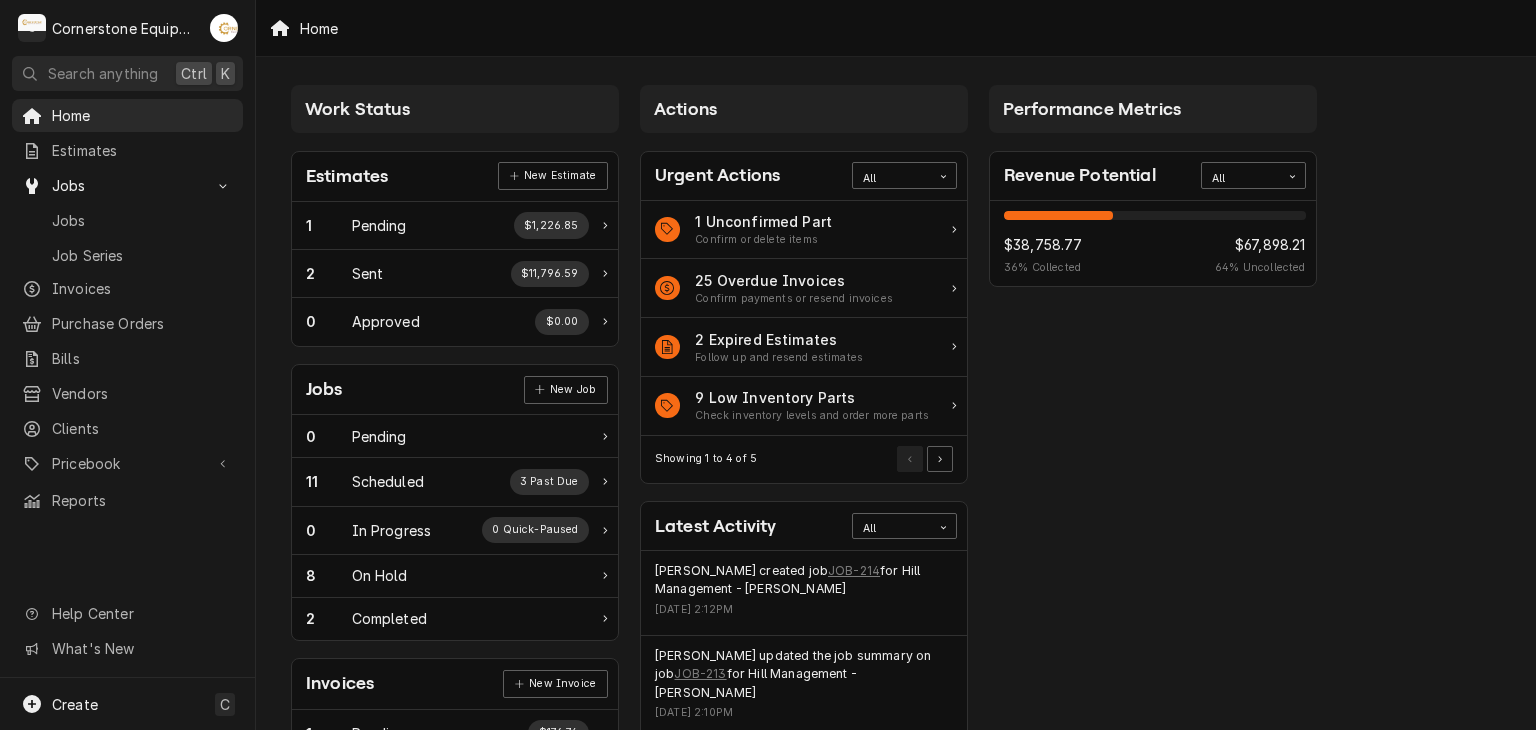 scroll, scrollTop: 0, scrollLeft: 0, axis: both 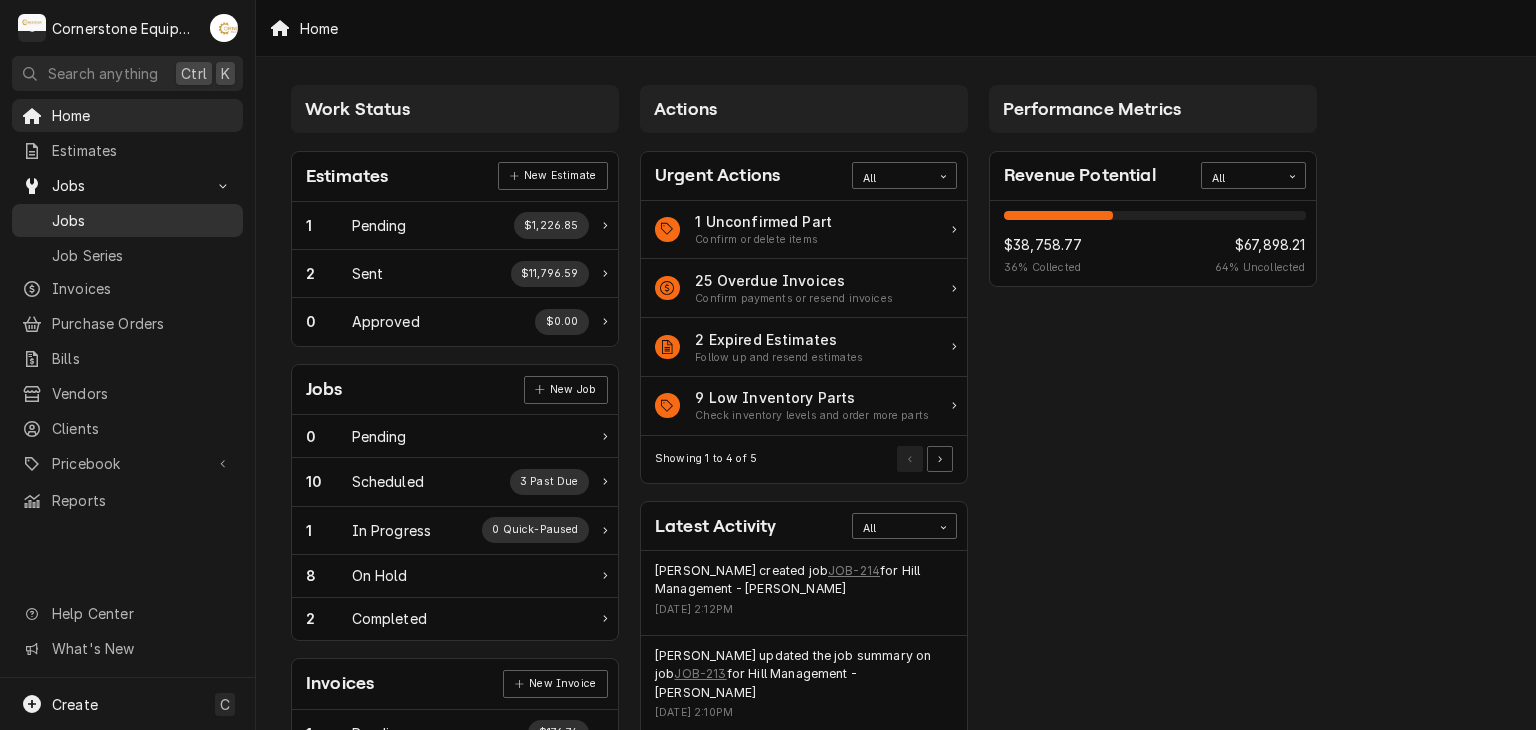 click on "Jobs" at bounding box center [142, 220] 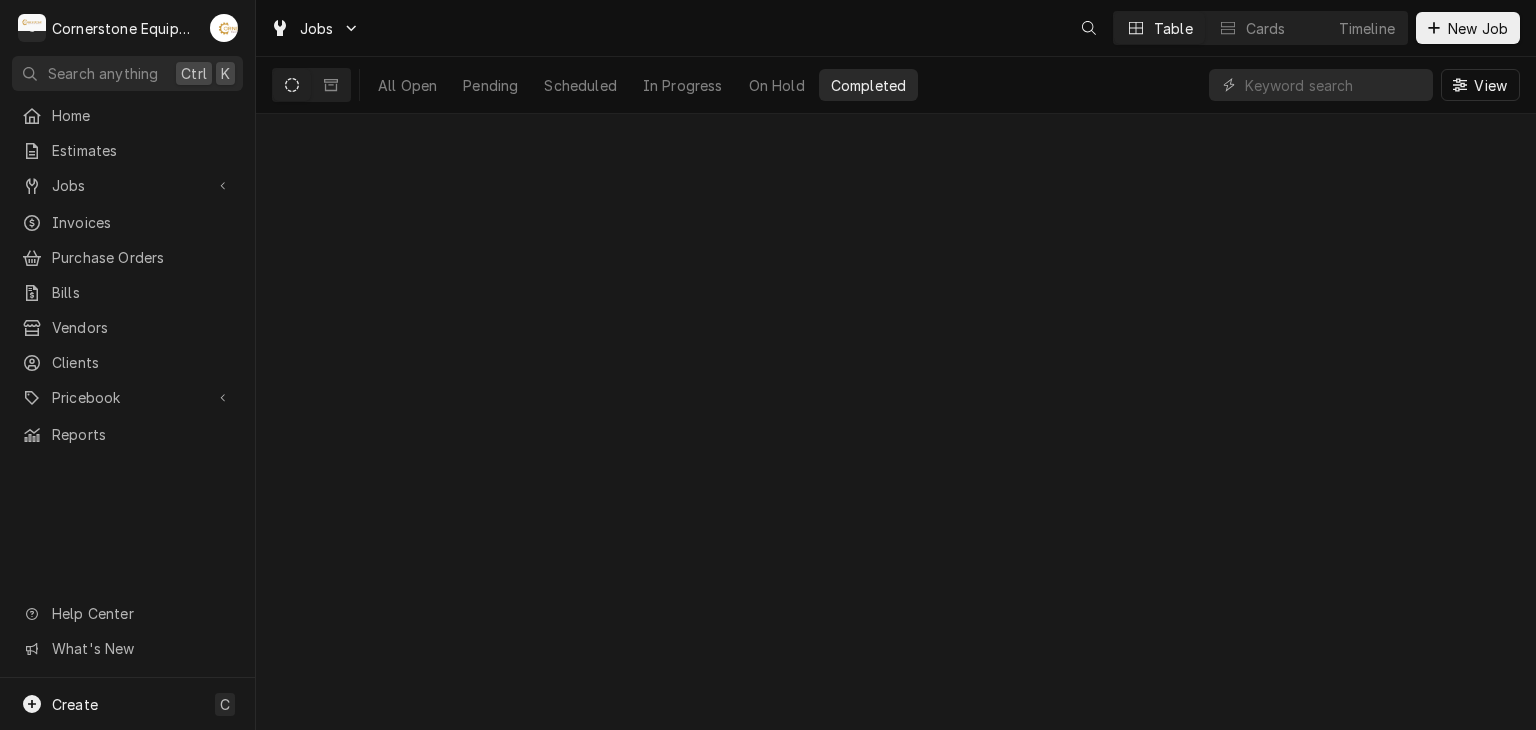 scroll, scrollTop: 0, scrollLeft: 0, axis: both 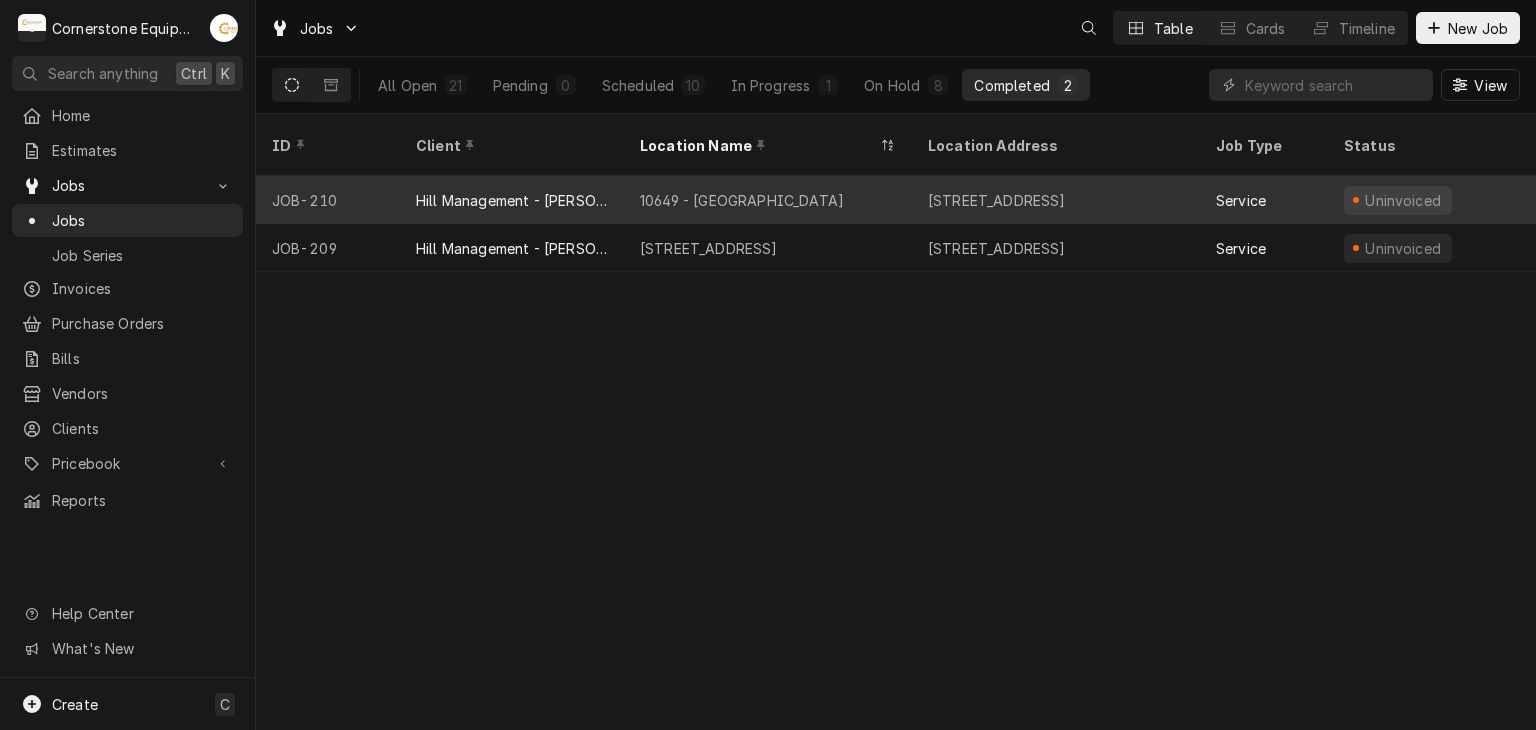 click on "10649 - Downtown Clinton" at bounding box center [742, 200] 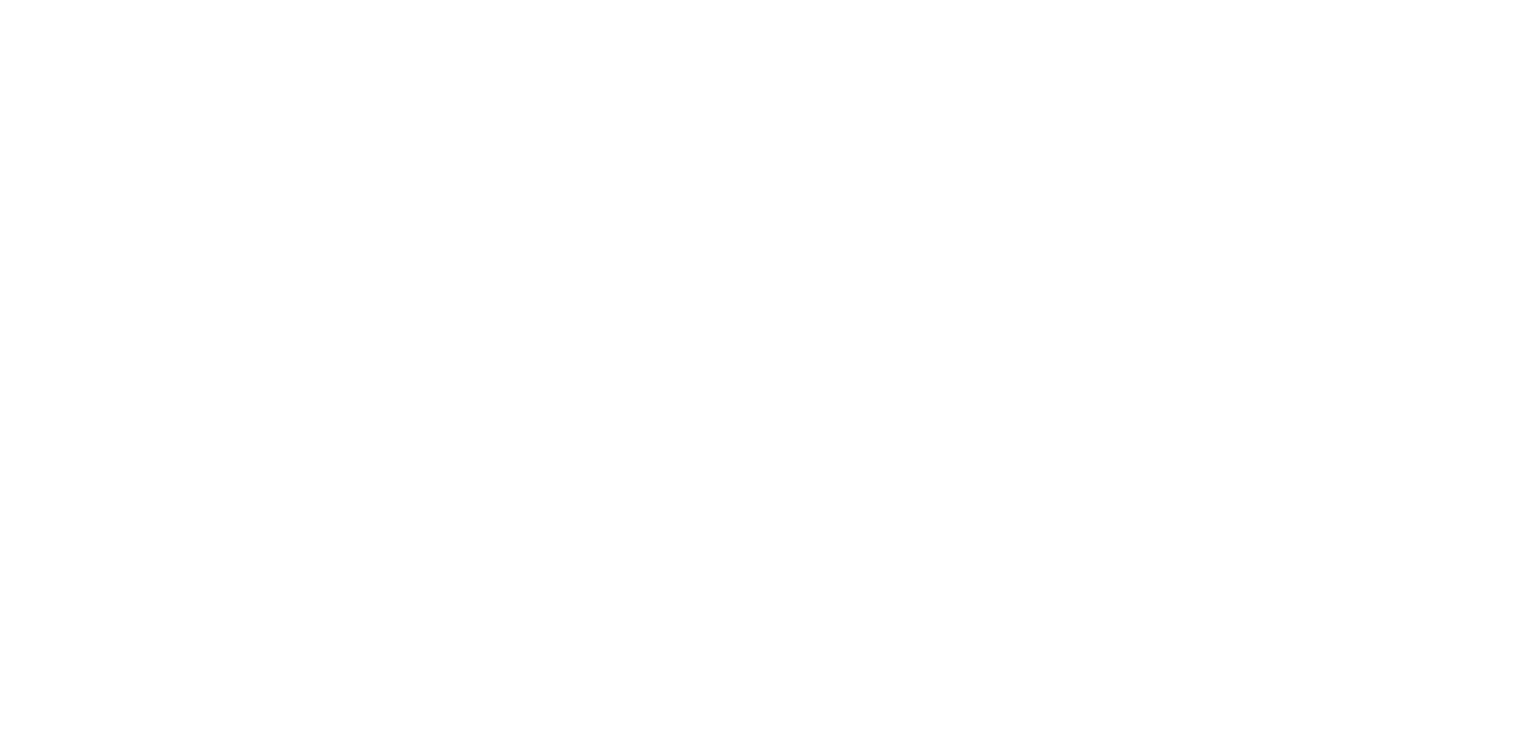 scroll, scrollTop: 0, scrollLeft: 0, axis: both 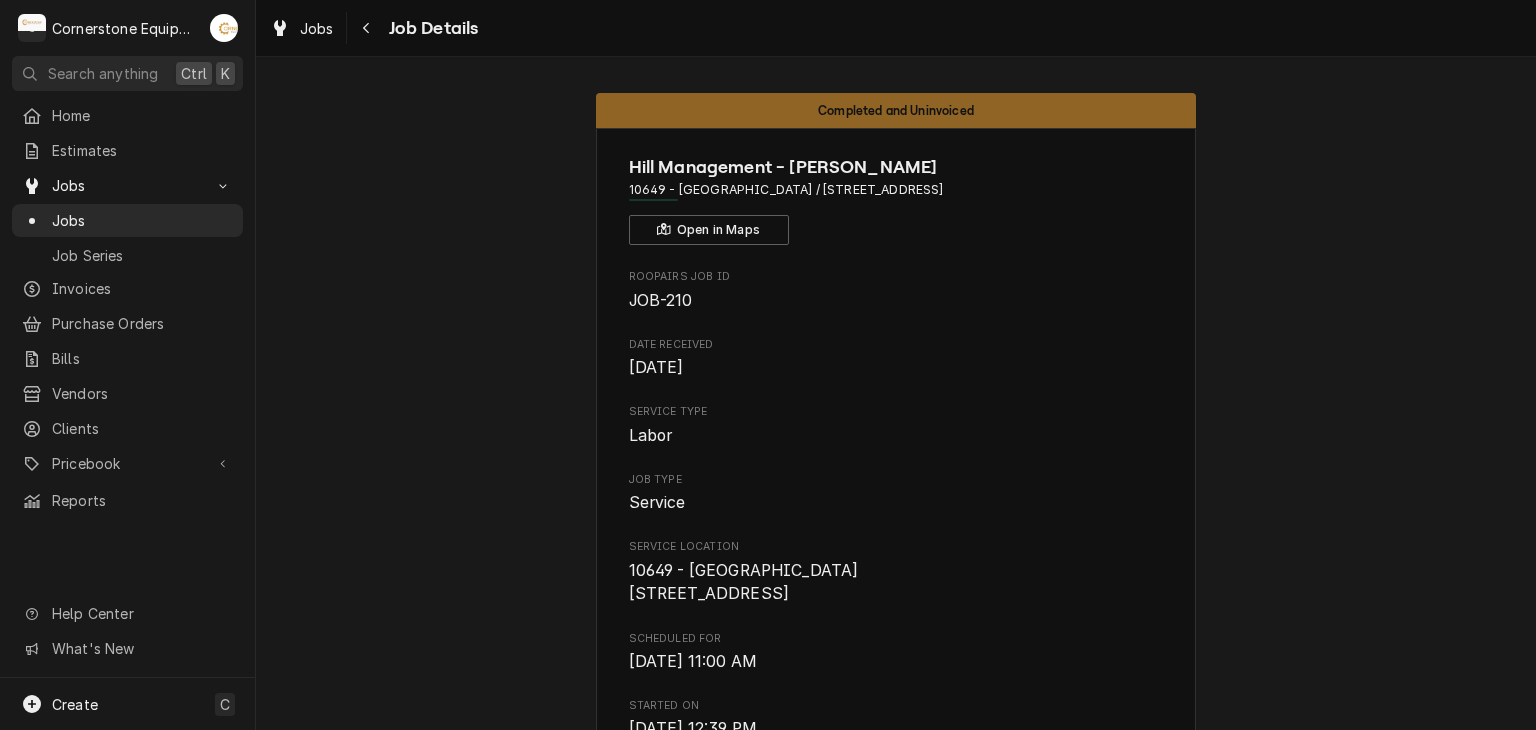 click on "Completed and Uninvoiced Hill Management - McDonald’s 10649 - Downtown Clinton / 101 S Broad St, Clinton, SC 29325 Open in Maps Roopairs Job ID JOB-210 Date Received Jul 17, 2025 Service Type Labor Job Type Service Service Location 10649 - Downtown Clinton
101 S Broad St
Clinton, SC 29325 Scheduled For Thu, Jul 17th, 2025 - 11:00 AM Started On Thu, Jul 17th, 2025 - 12:39 PM Completed On Thu, Jul 17th, 2025 - 12:42 PM Last Modified Thu, Jul 17th, 2025 - 12:42 PM Estimated Job Duration 1h Assigned Technician(s) Matthew Pennington Reason For Call Middle vat not working Priority No Priority Job Reporter Name Ashton Vazquez Phone (346) 249-1763 Email ashton.vazquez@us.stores.mcd.com Client Contact Name Ashton Vazquez Phone (346) 249-1763 Email ashton.vazquez@us.stores.mcd.com Reminders — Estimate reminders via Email Attachments Create Invoice Mark as Invoiced Edit Equipment Edit Job Details Edit Job Summary Update Attachments Resume Job Download PDF" at bounding box center (896, 1181) 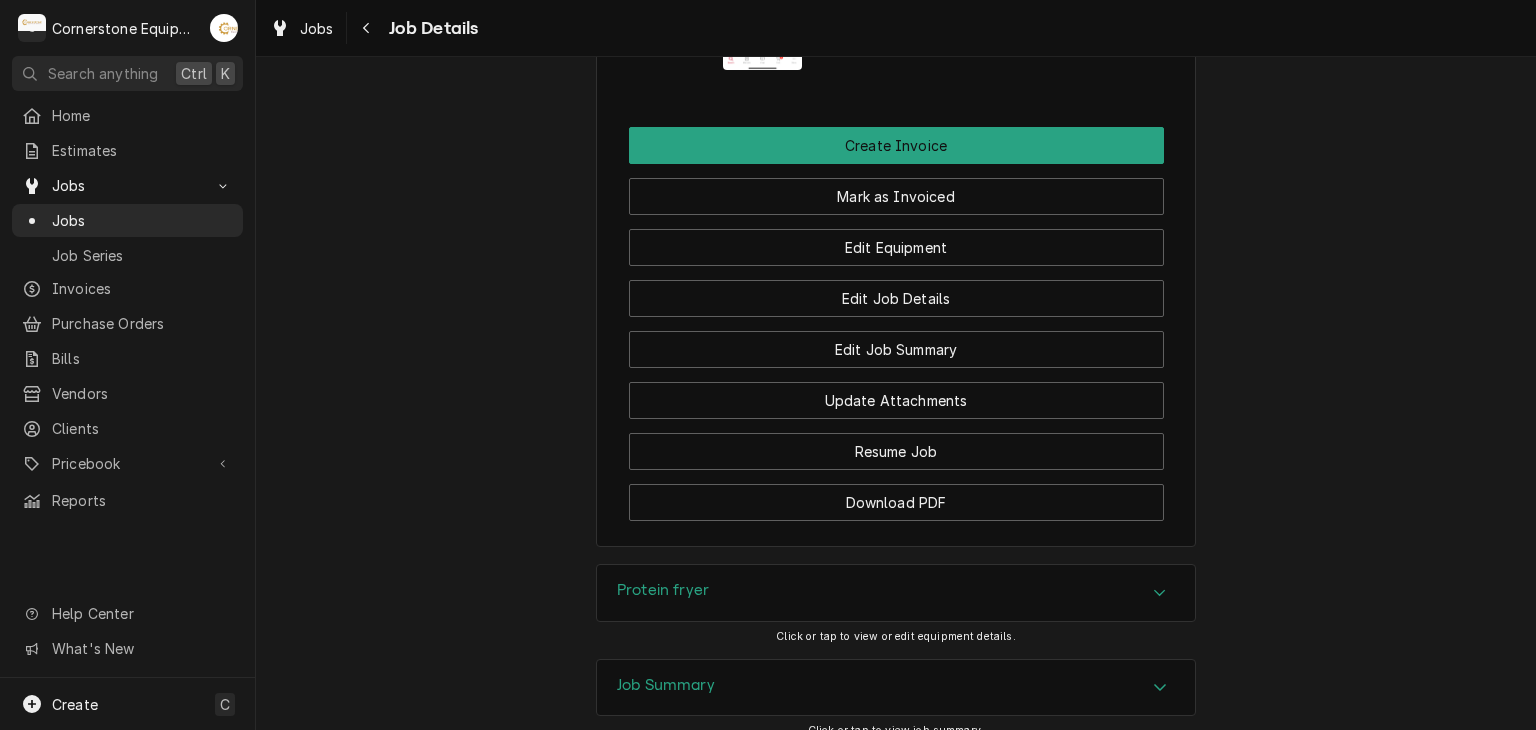 scroll, scrollTop: 1800, scrollLeft: 0, axis: vertical 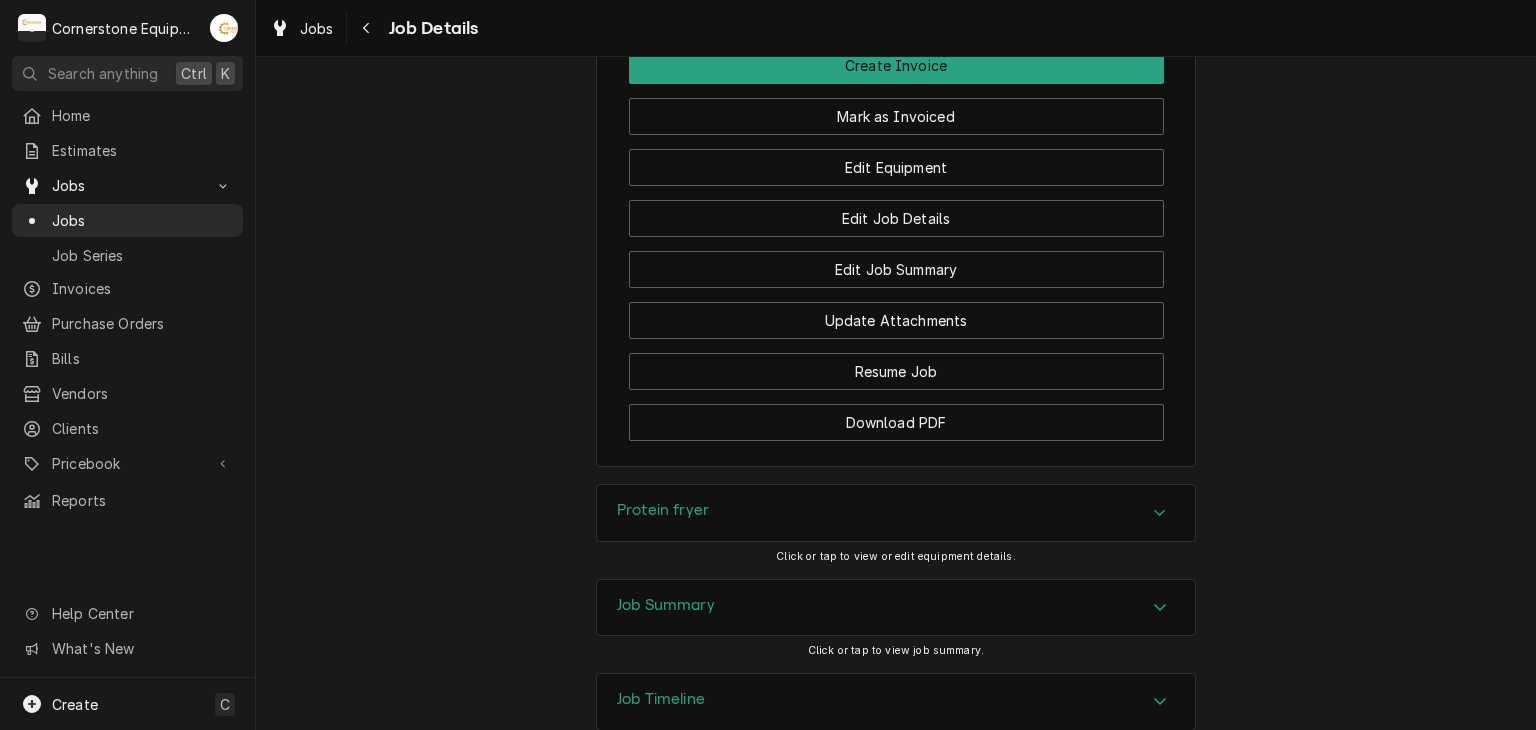 click on "Completed and Uninvoiced Hill Management - McDonald’s 10649 - Downtown Clinton / 101 S Broad St, Clinton, SC 29325 Open in Maps Roopairs Job ID JOB-210 Date Received Jul 17, 2025 Service Type Labor Job Type Service Service Location 10649 - Downtown Clinton
101 S Broad St
Clinton, SC 29325 Scheduled For Thu, Jul 17th, 2025 - 11:00 AM Started On Thu, Jul 17th, 2025 - 12:39 PM Completed On Thu, Jul 17th, 2025 - 12:42 PM Last Modified Thu, Jul 17th, 2025 - 12:42 PM Estimated Job Duration 1h Assigned Technician(s) Matthew Pennington Reason For Call Middle vat not working Priority No Priority Job Reporter Name Ashton Vazquez Phone (346) 249-1763 Email ashton.vazquez@us.stores.mcd.com Client Contact Name Ashton Vazquez Phone (346) 249-1763 Email ashton.vazquez@us.stores.mcd.com Reminders — Estimate reminders via Email Attachments Create Invoice Mark as Invoiced Edit Equipment Edit Job Details Edit Job Summary Update Attachments Resume Job Download PDF" at bounding box center (896, -619) 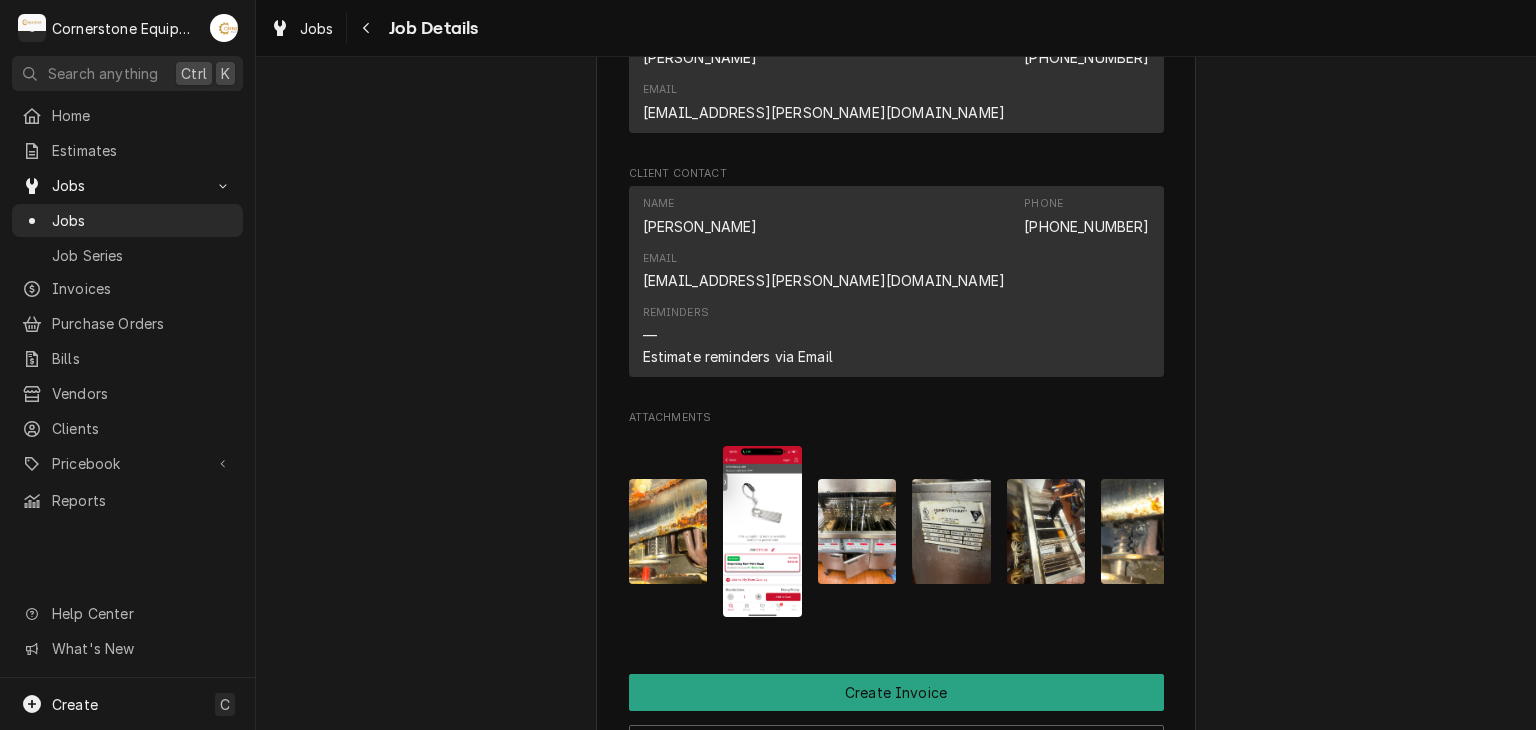 scroll, scrollTop: 1160, scrollLeft: 0, axis: vertical 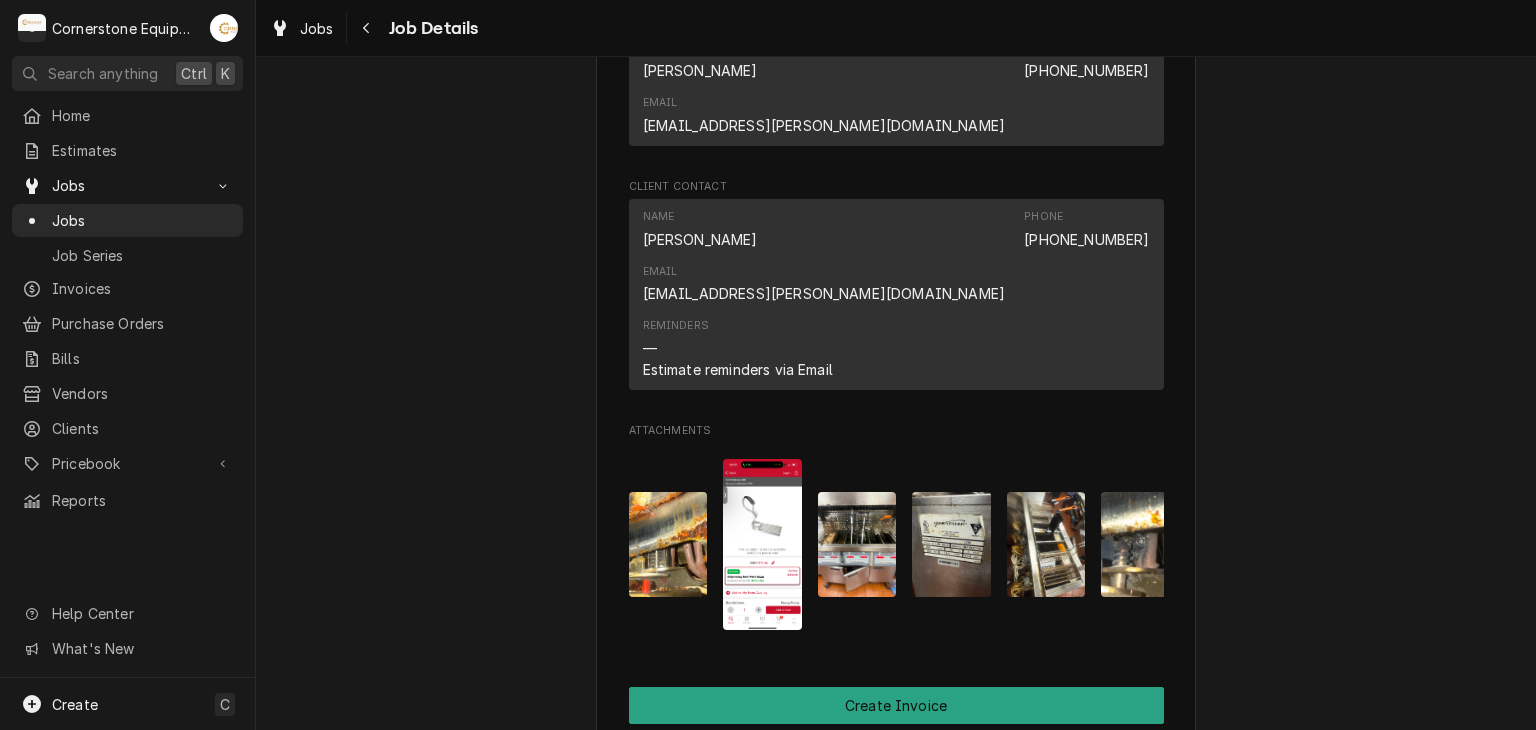 click at bounding box center (668, 544) 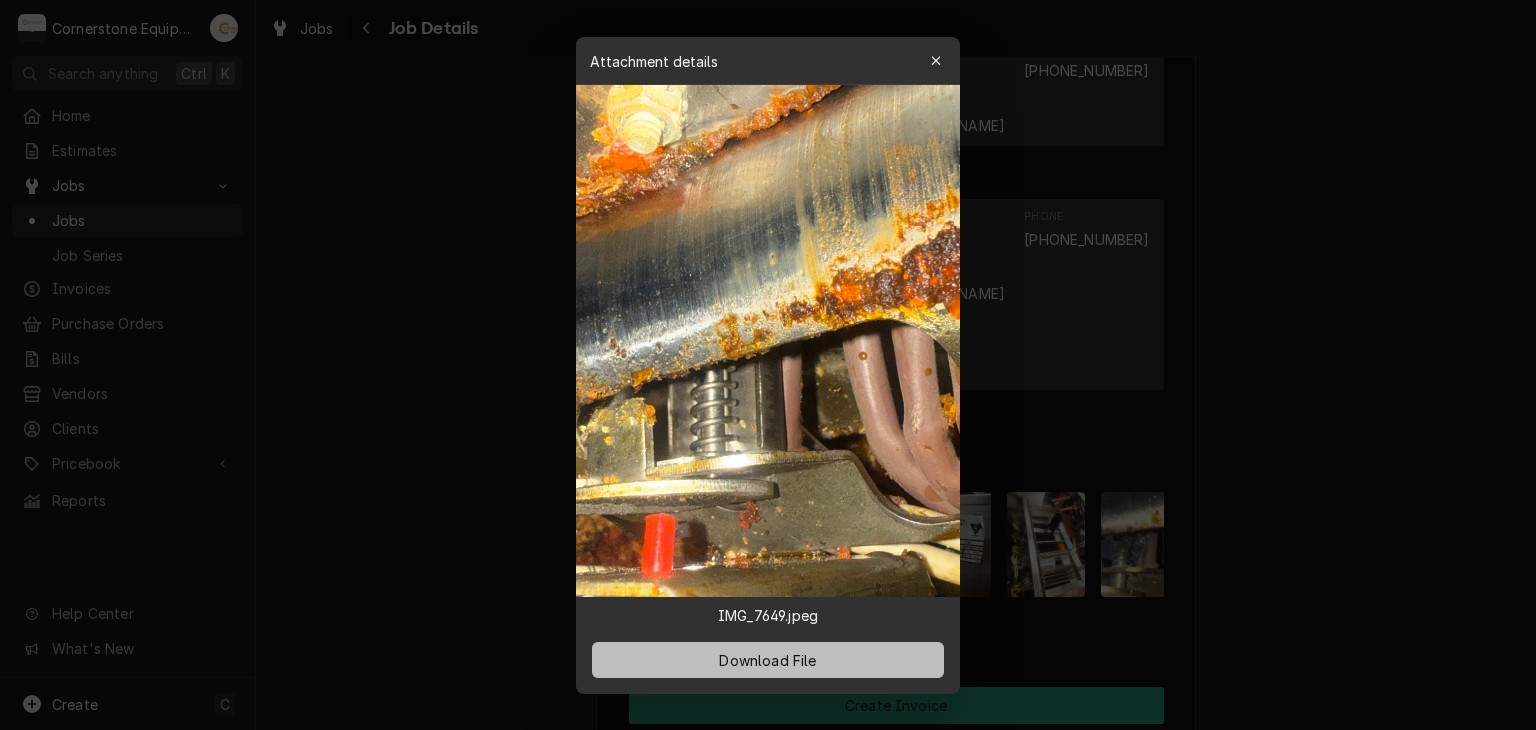 click on "Download File" at bounding box center (768, 660) 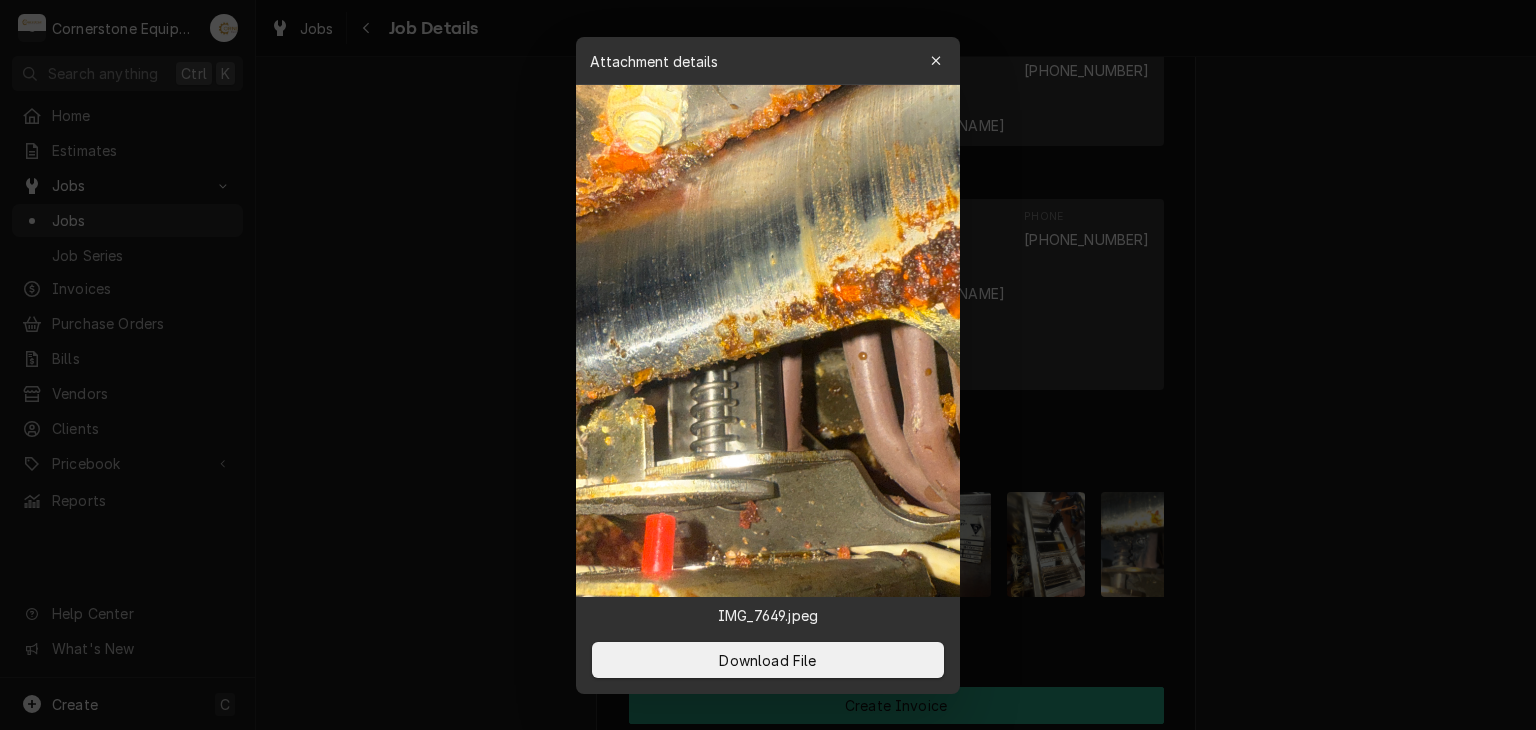 click at bounding box center [768, 365] 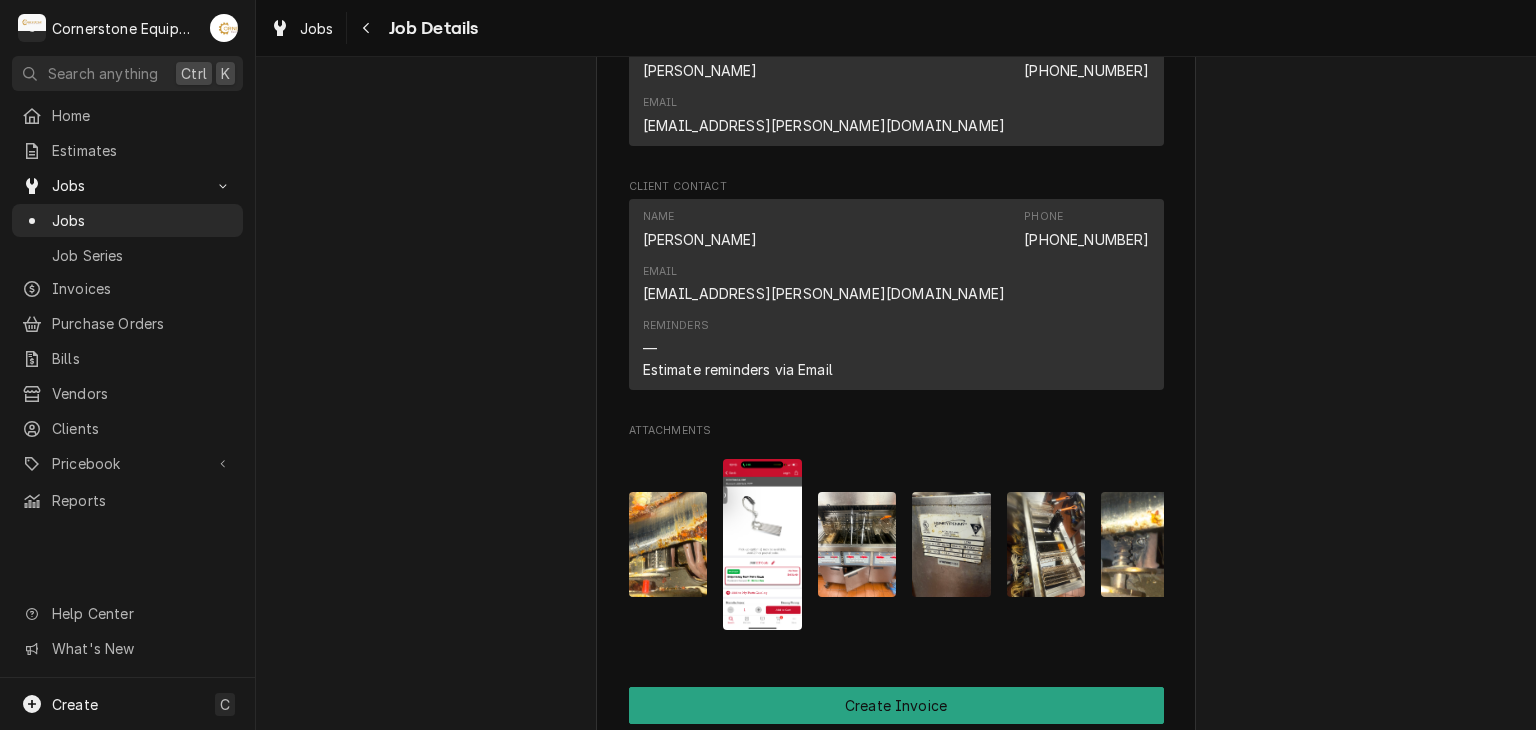 click at bounding box center [857, 544] 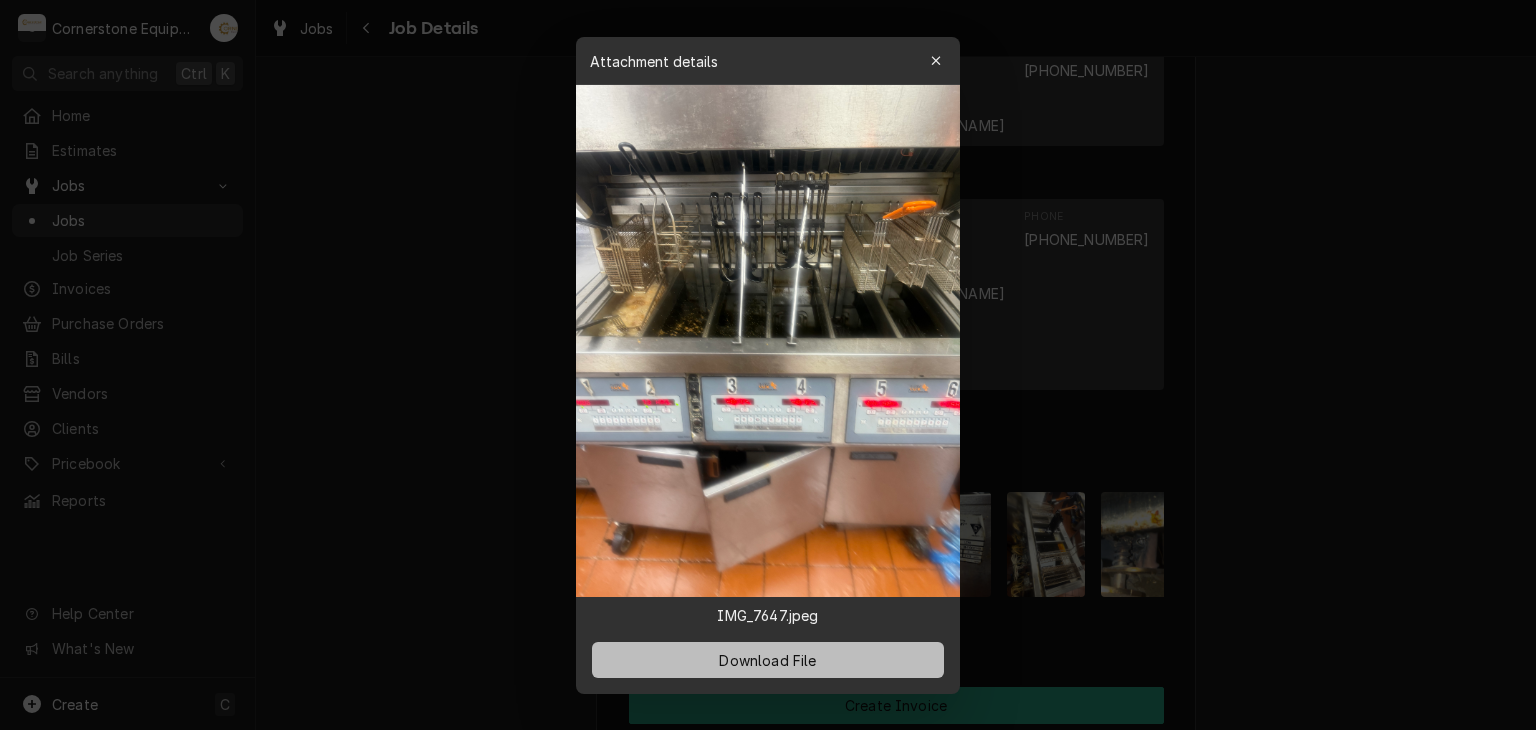 click on "Download File" at bounding box center (767, 659) 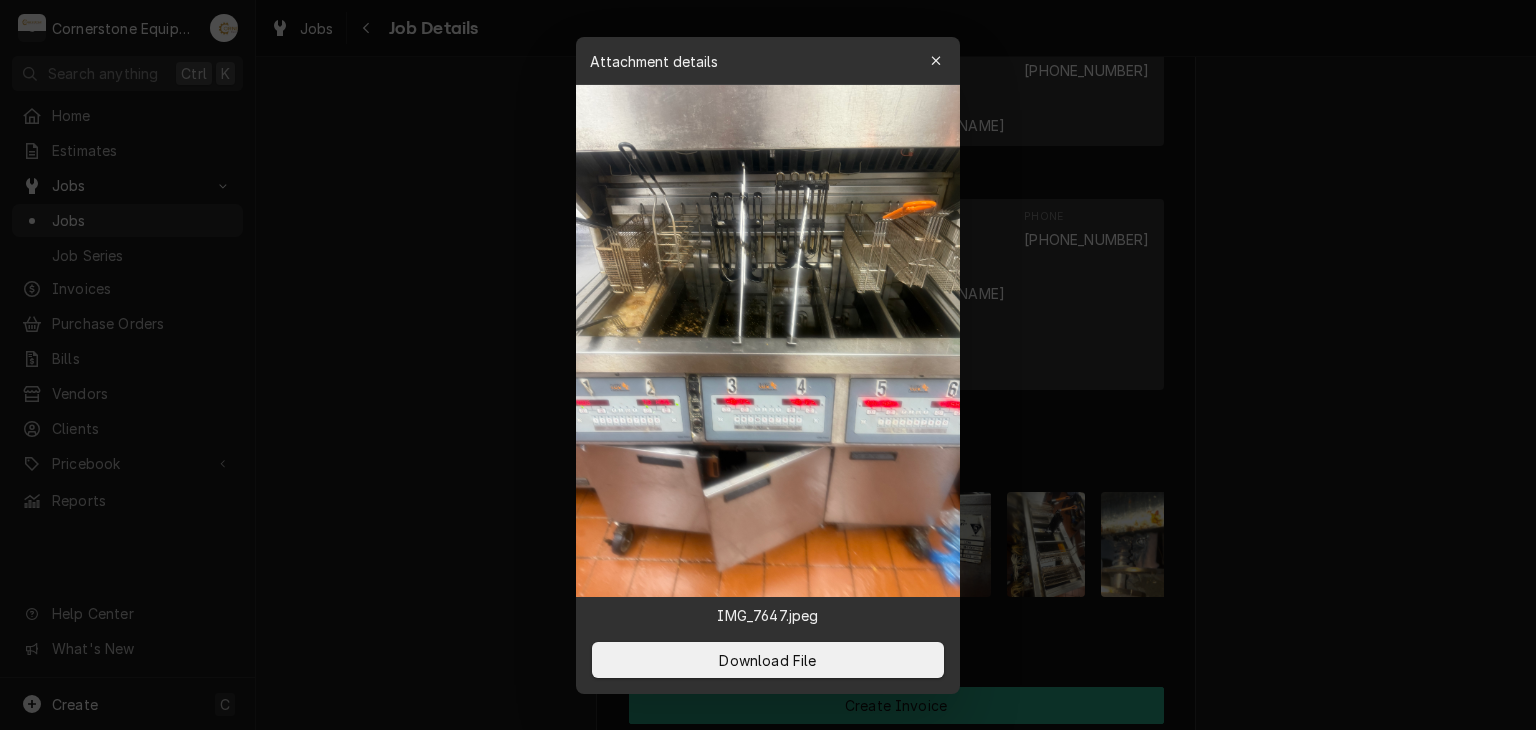 click at bounding box center [768, 365] 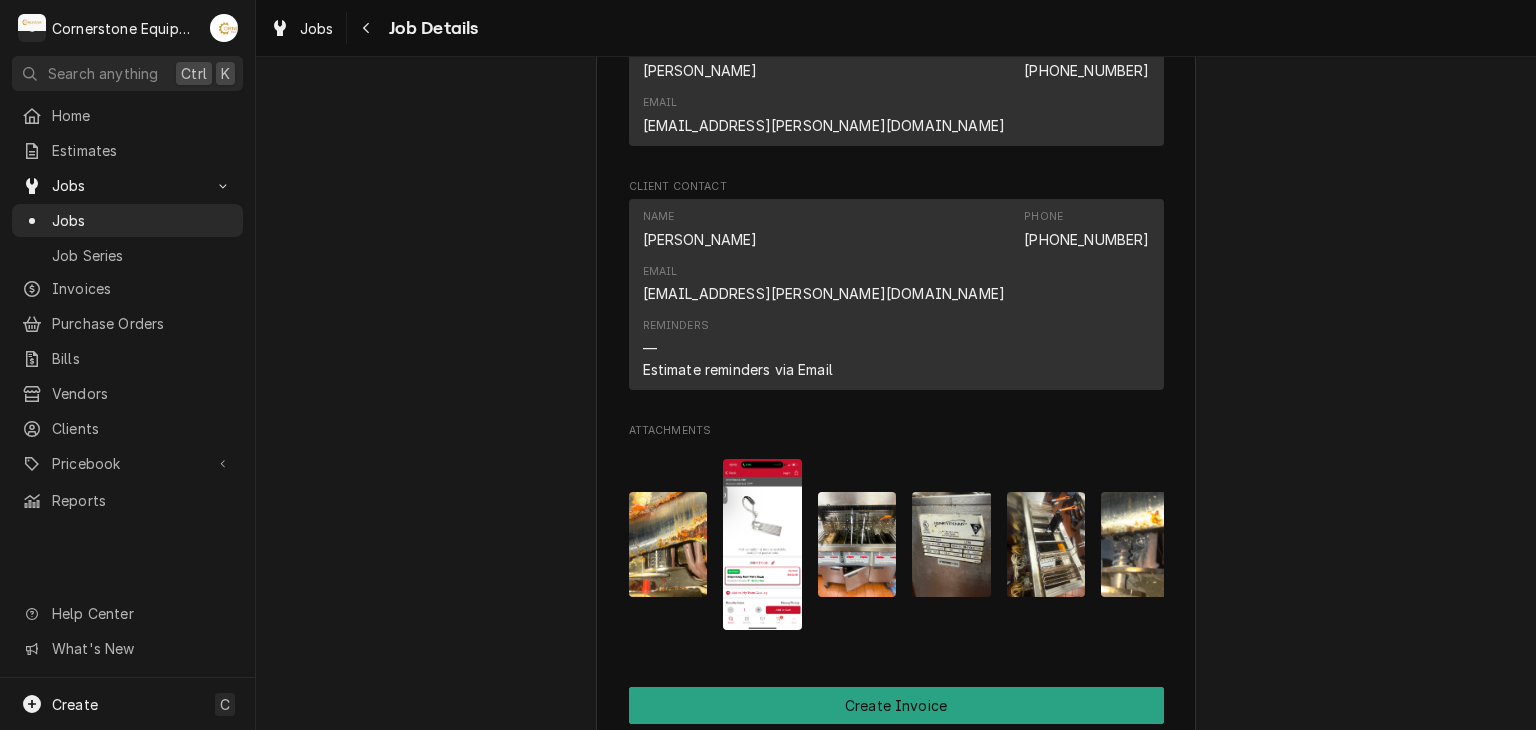 click at bounding box center (951, 544) 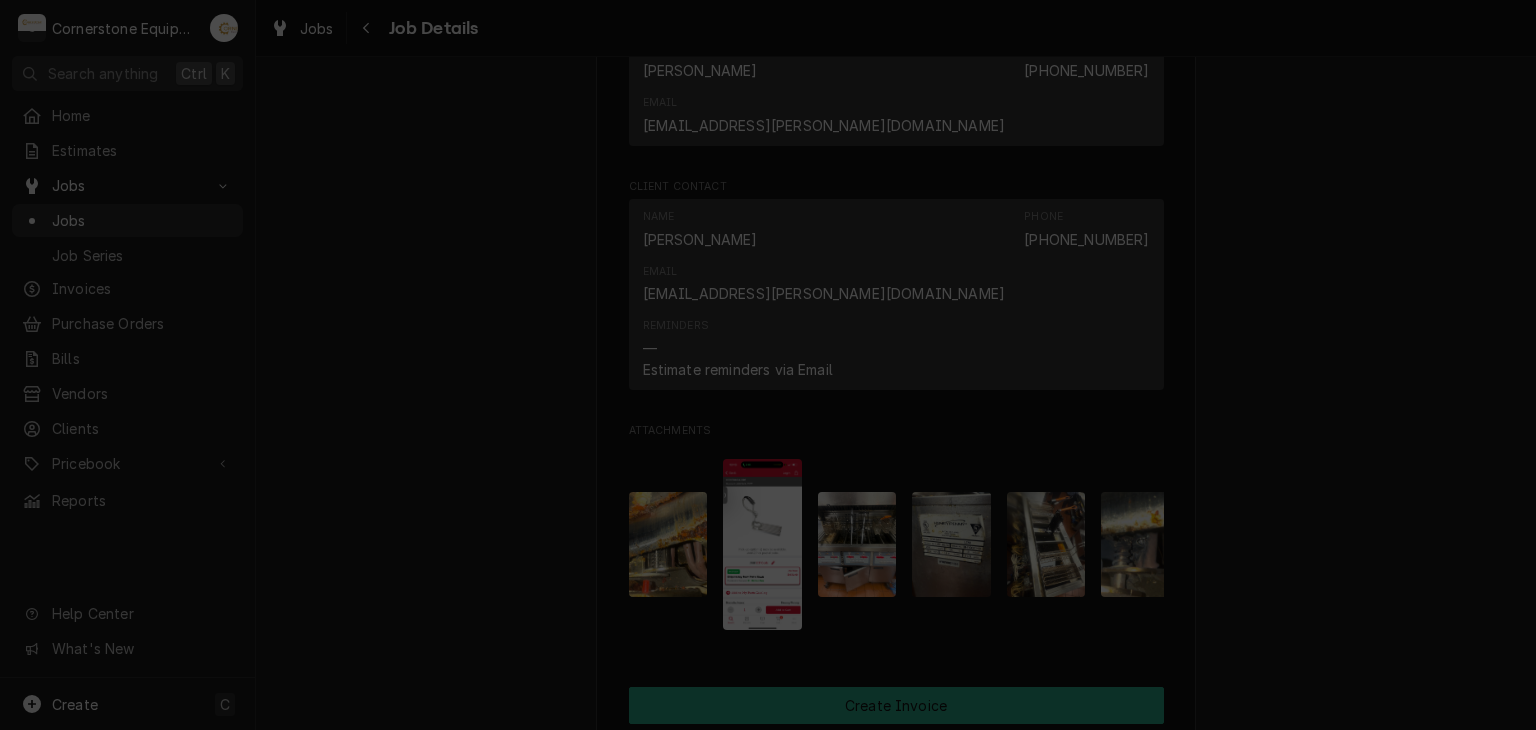 click on "Download File" at bounding box center (767, 659) 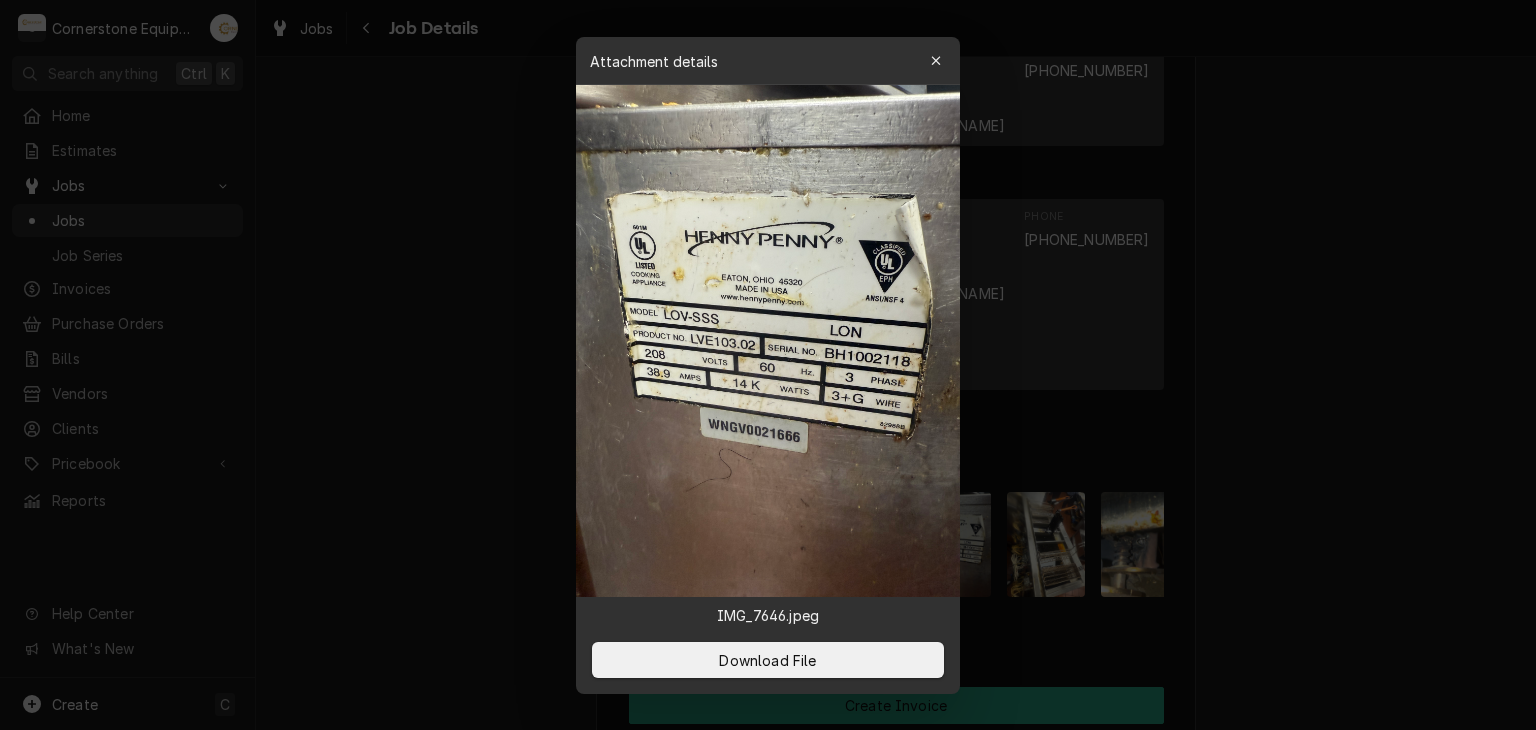 click at bounding box center [768, 365] 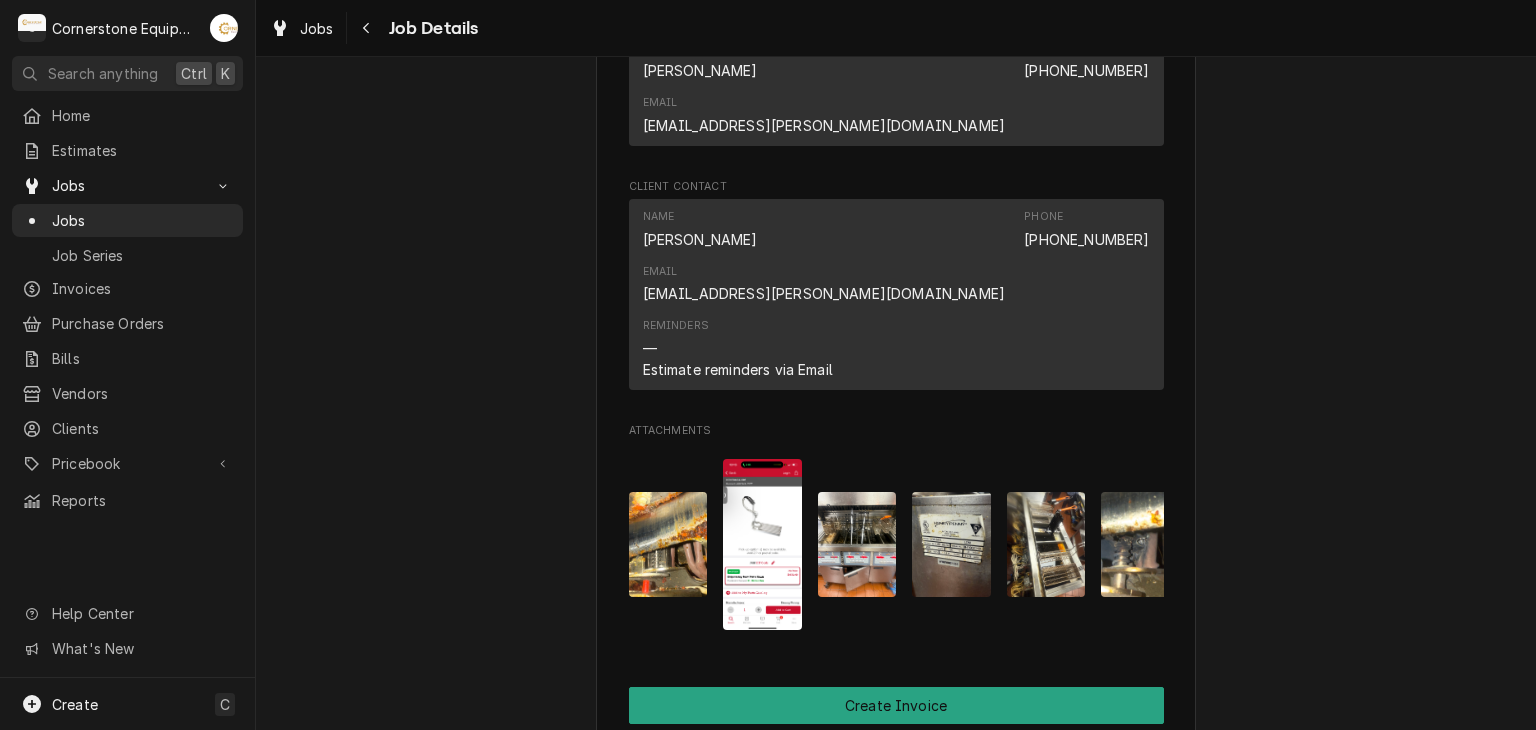click at bounding box center (1046, 544) 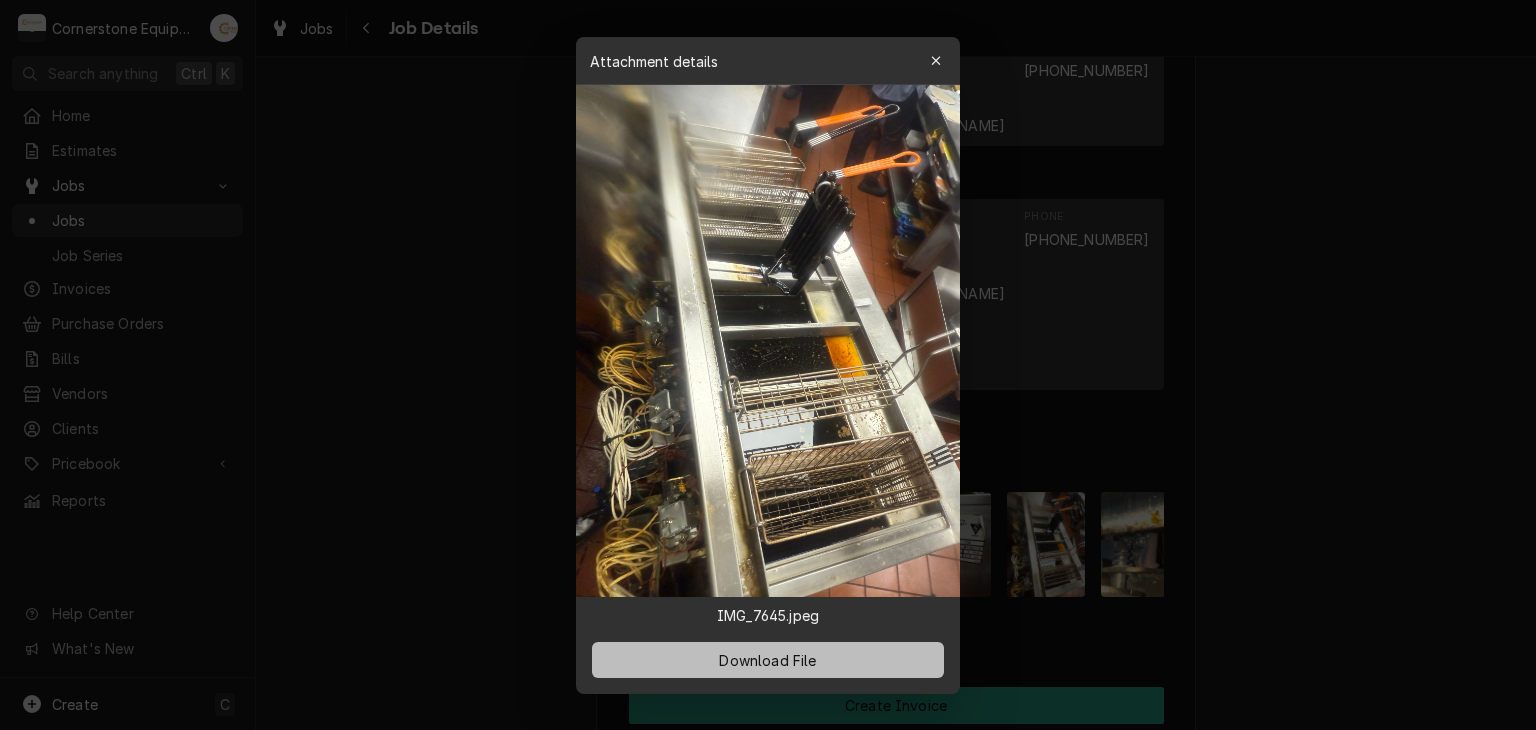 click on "Download File" at bounding box center (767, 659) 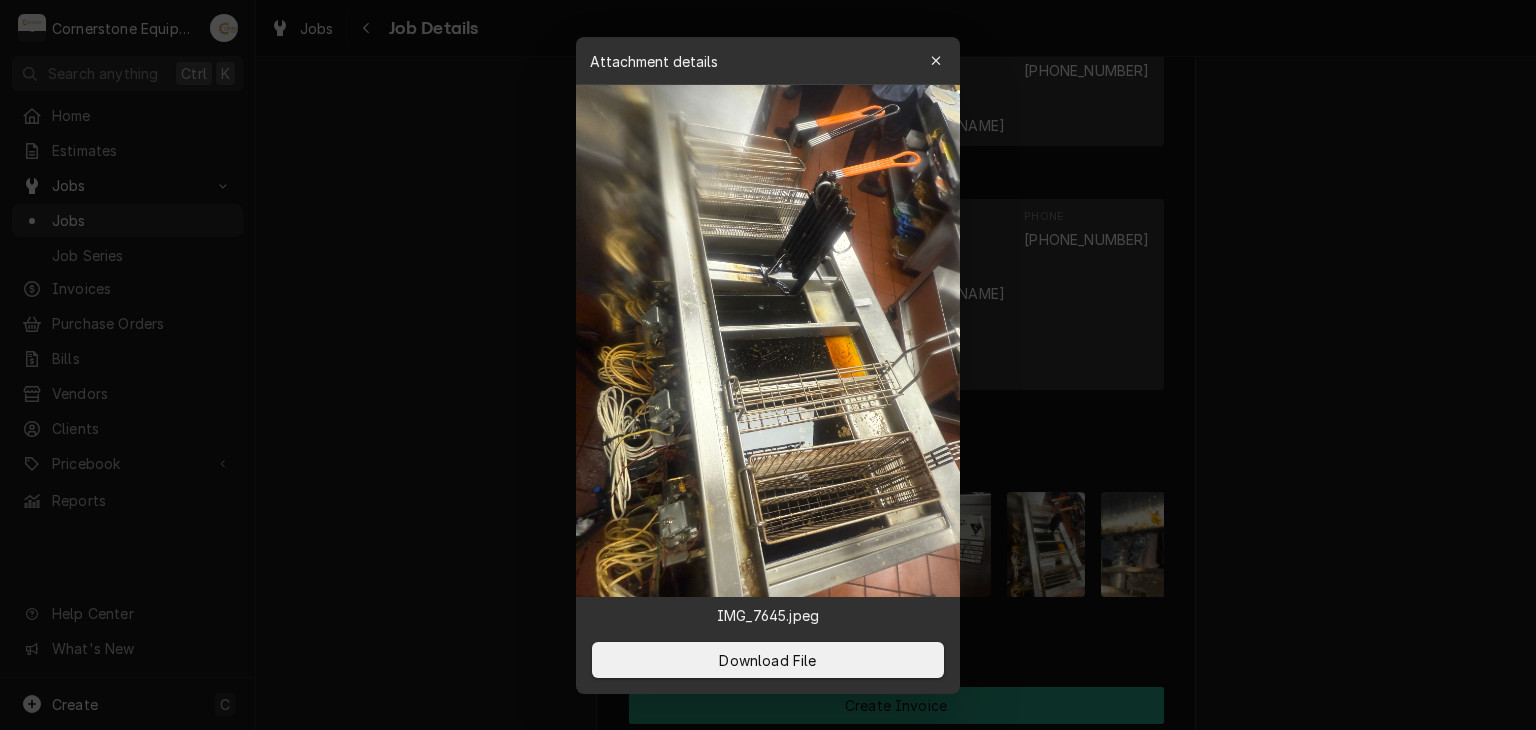 click at bounding box center (768, 365) 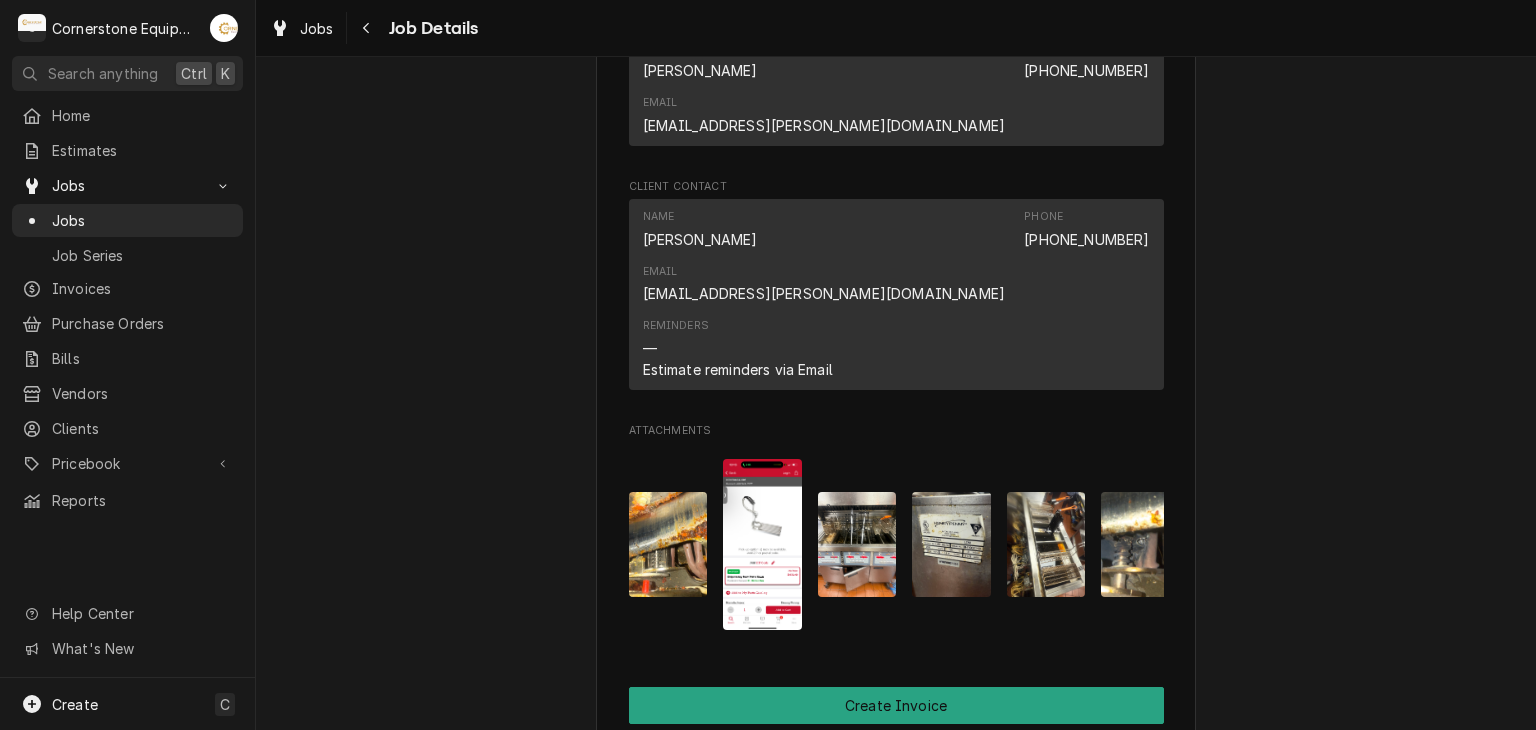 click at bounding box center [1140, 544] 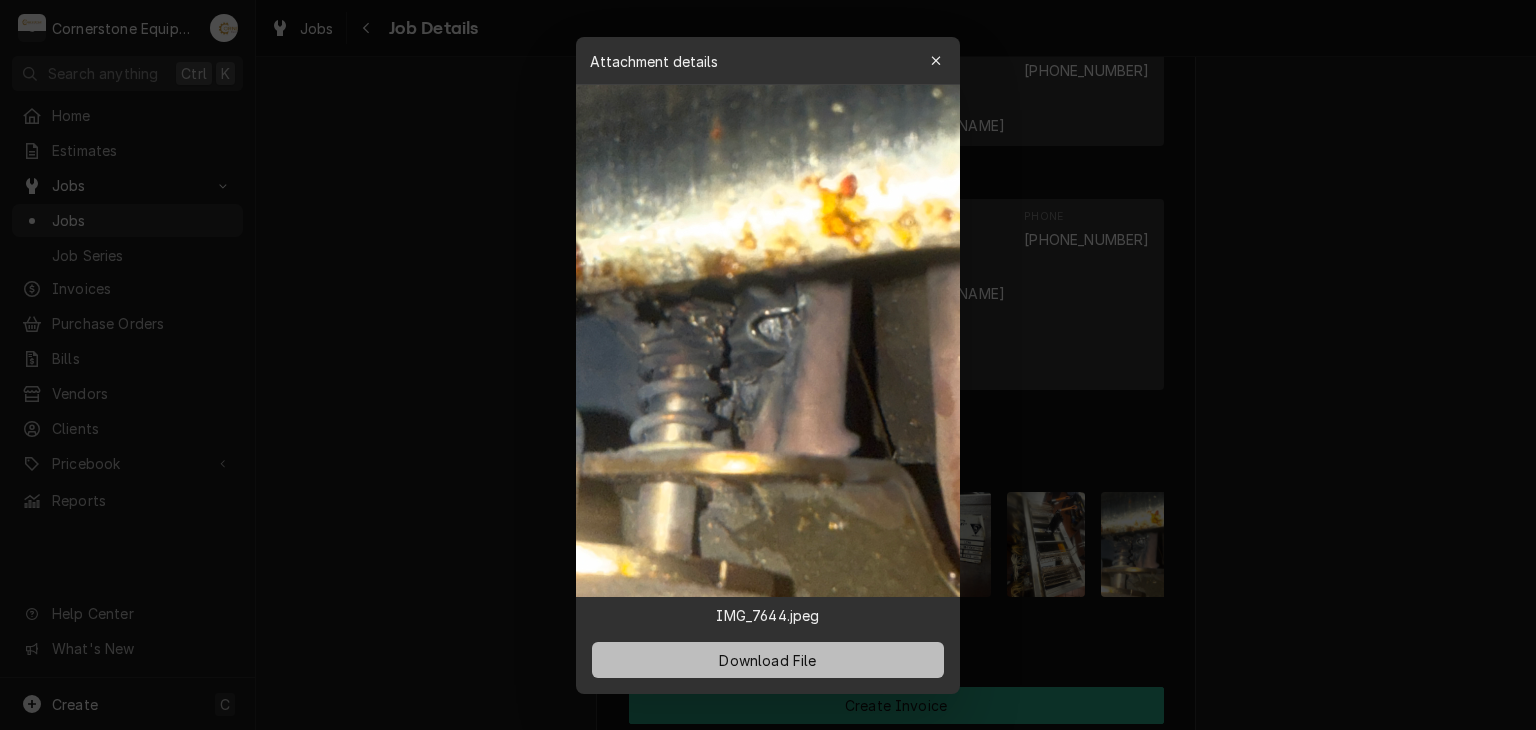 click on "Download File" at bounding box center (768, 660) 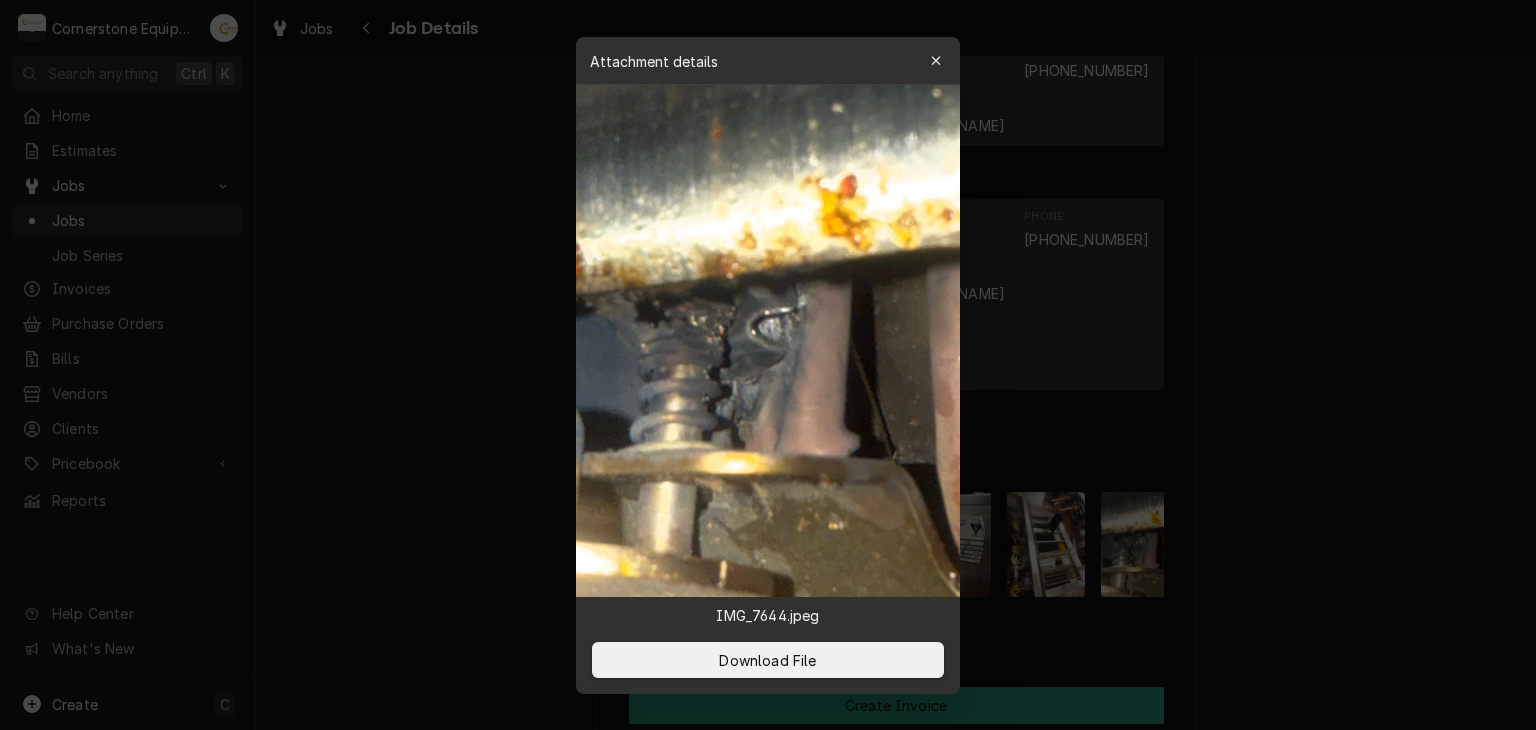 click at bounding box center [768, 365] 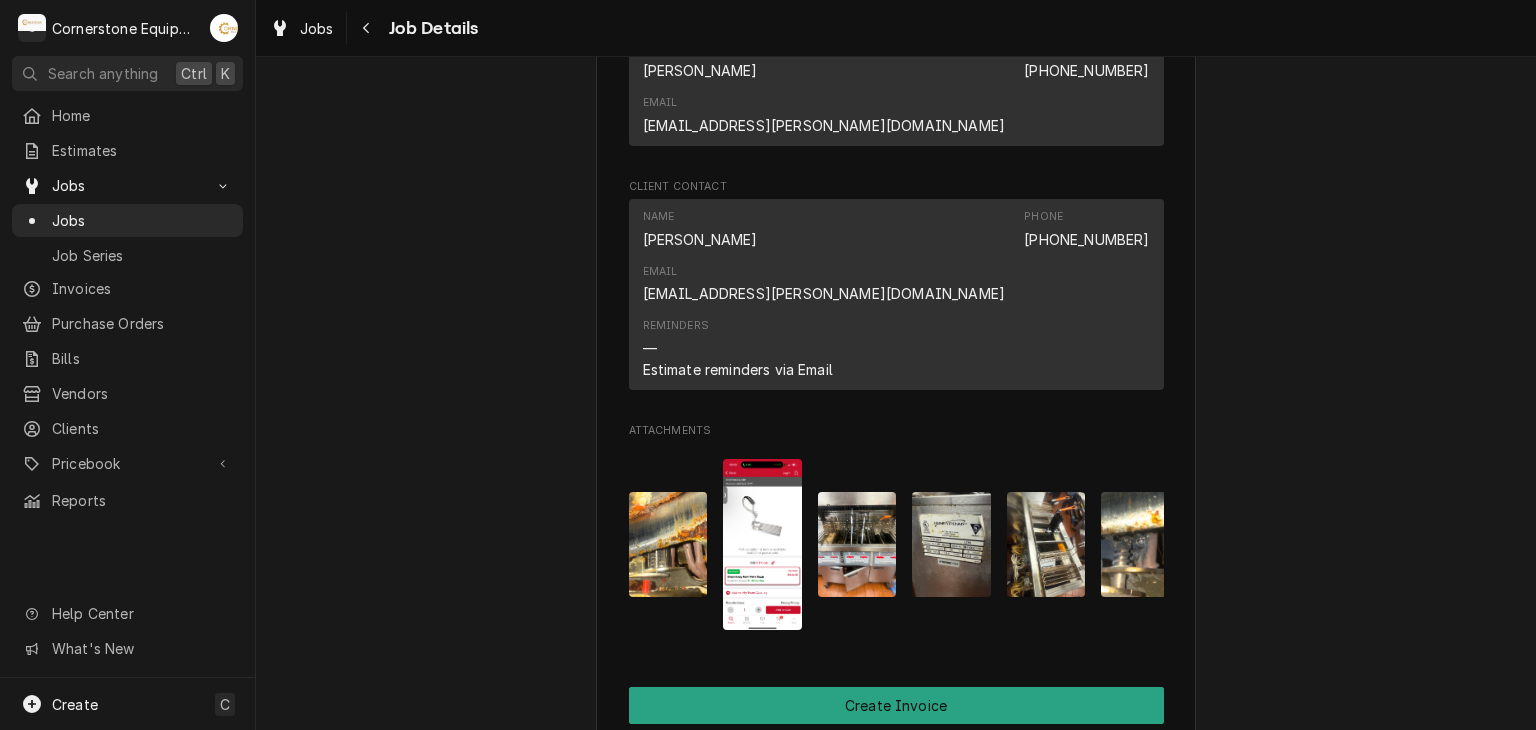 scroll, scrollTop: 0, scrollLeft: 32, axis: horizontal 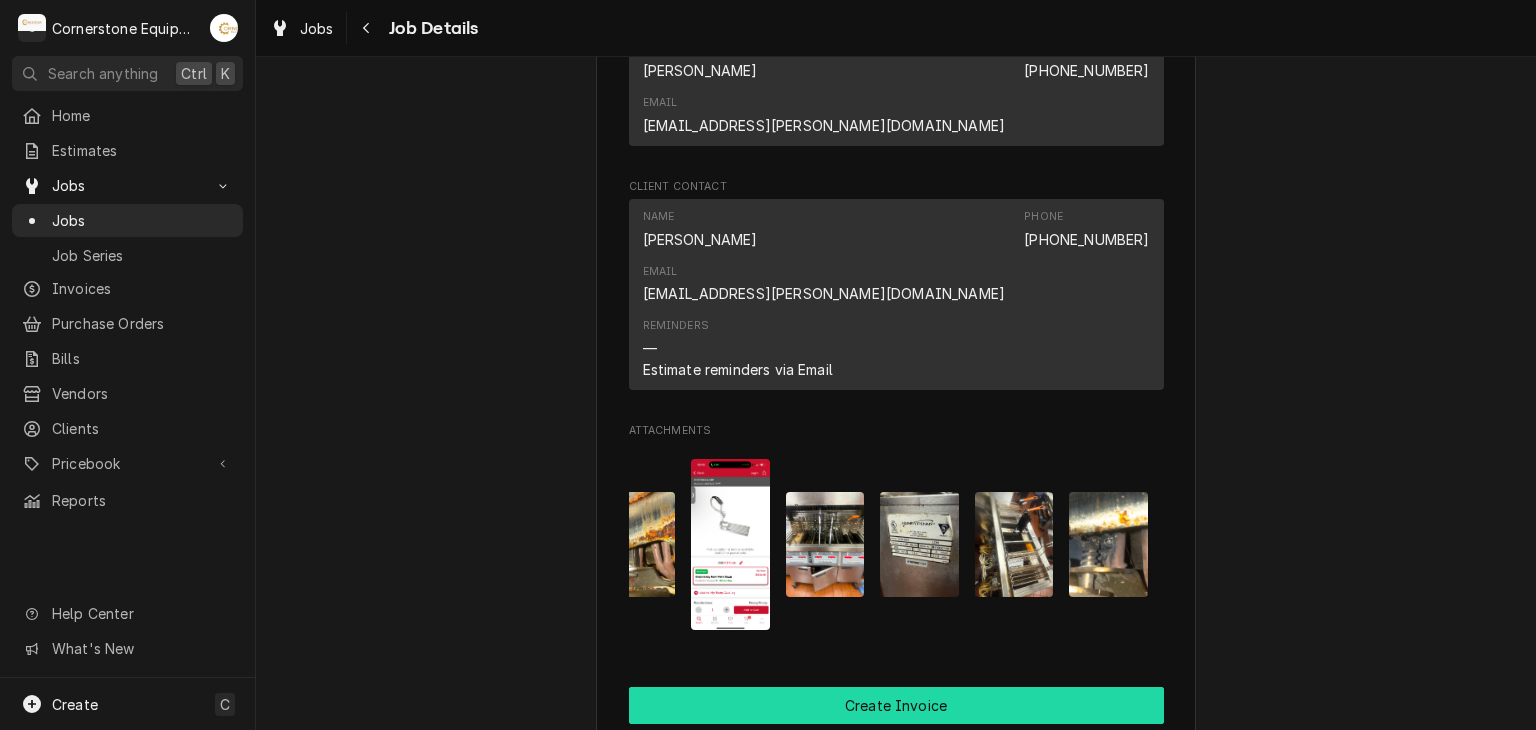 click on "Create Invoice" at bounding box center (896, 705) 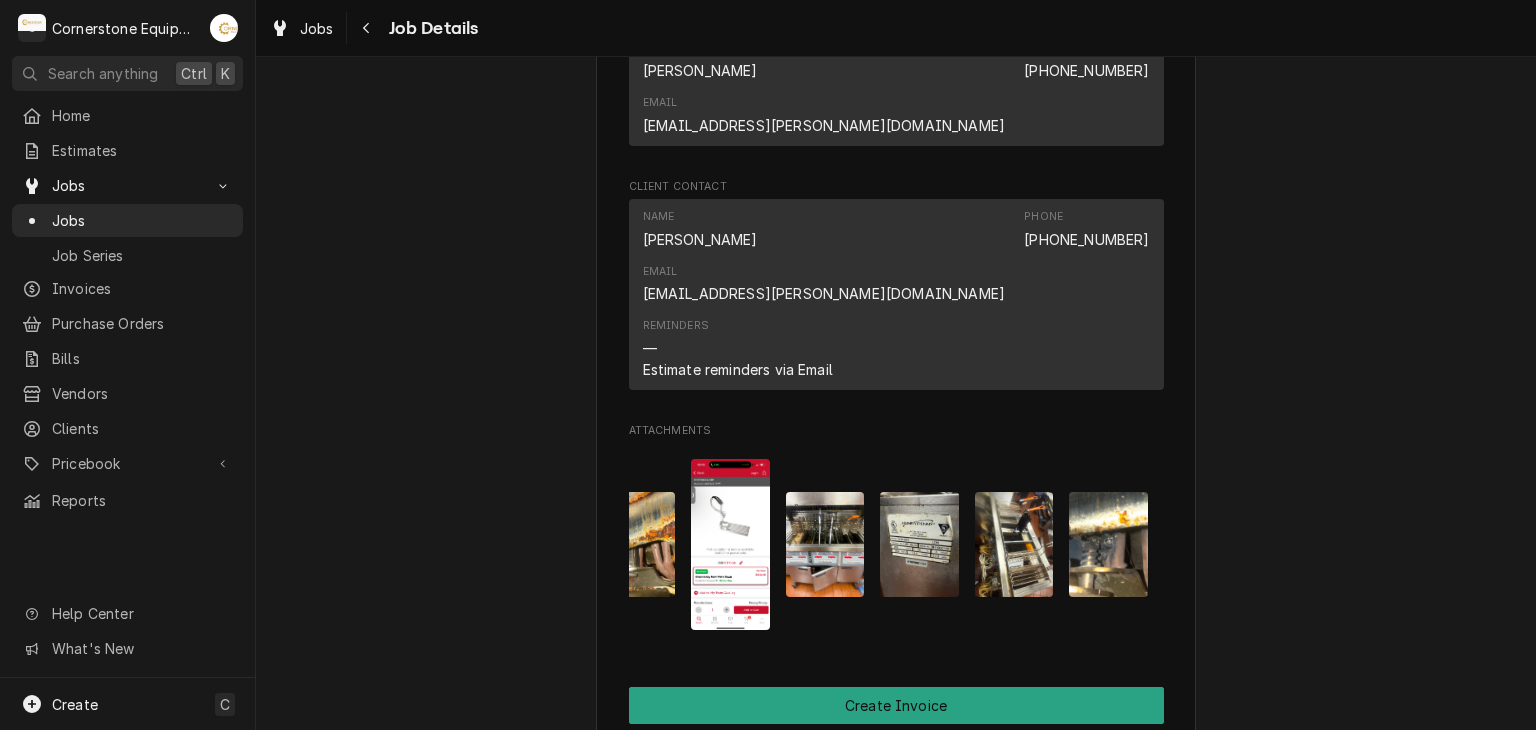 click on "Completed and Uninvoiced Hill Management - McDonald’s 10649 - Downtown Clinton / 101 S Broad St, Clinton, SC 29325 Open in Maps Roopairs Job ID JOB-210 Date Received Jul 17, 2025 Service Type Labor Job Type Service Service Location 10649 - Downtown Clinton
101 S Broad St
Clinton, SC 29325 Scheduled For Thu, Jul 17th, 2025 - 11:00 AM Started On Thu, Jul 17th, 2025 - 12:39 PM Completed On Thu, Jul 17th, 2025 - 12:42 PM Last Modified Thu, Jul 17th, 2025 - 12:42 PM Estimated Job Duration 1h Assigned Technician(s) Matthew Pennington Reason For Call Middle vat not working Priority No Priority Job Reporter Name Ashton Vazquez Phone (346) 249-1763 Email ashton.vazquez@us.stores.mcd.com Client Contact Name Ashton Vazquez Phone (346) 249-1763 Email ashton.vazquez@us.stores.mcd.com Reminders — Estimate reminders via Email Attachments Create Invoice Mark as Invoiced Edit Equipment Edit Job Details Edit Job Summary Update Attachments Resume Job Download PDF" at bounding box center [896, 21] 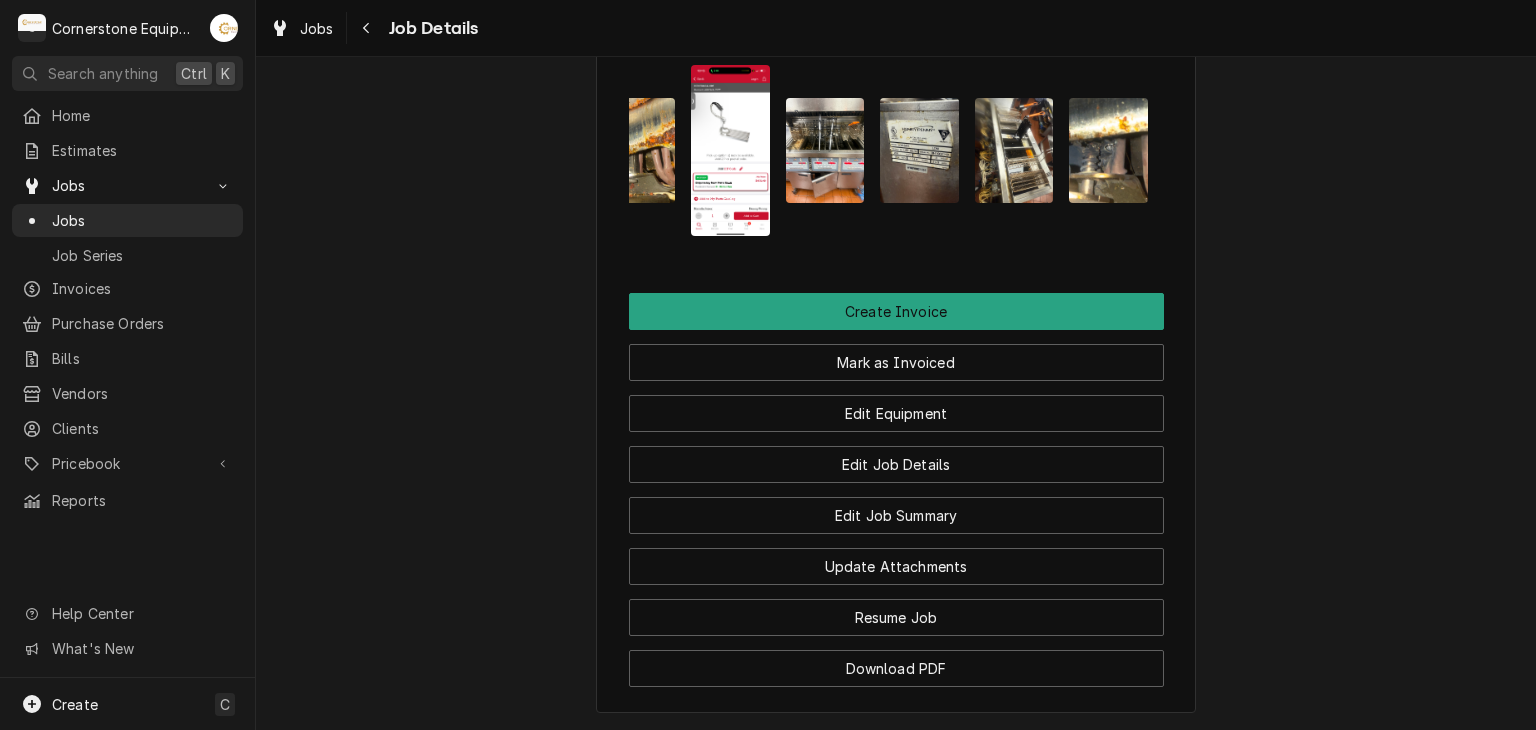 scroll, scrollTop: 1560, scrollLeft: 0, axis: vertical 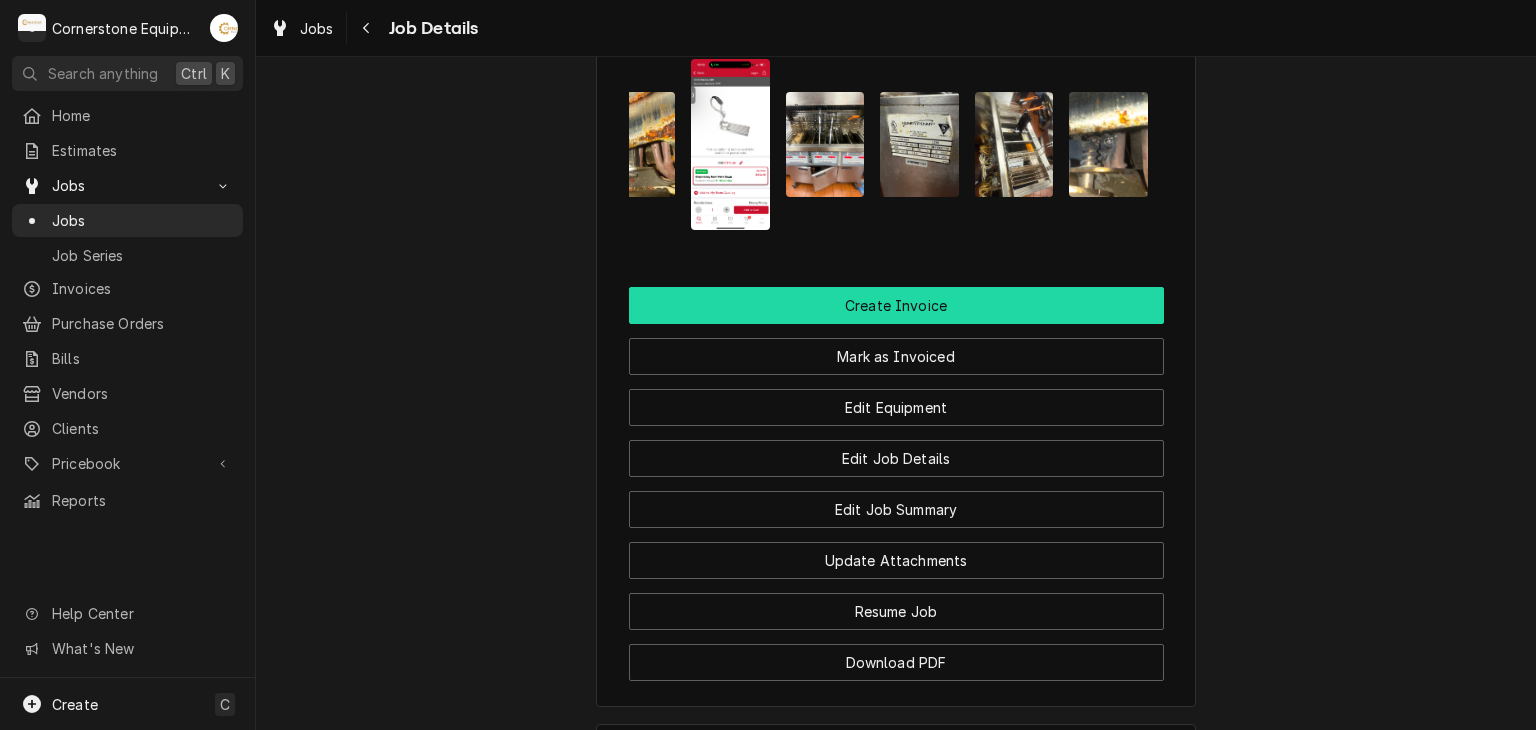 click on "Create Invoice" at bounding box center [896, 305] 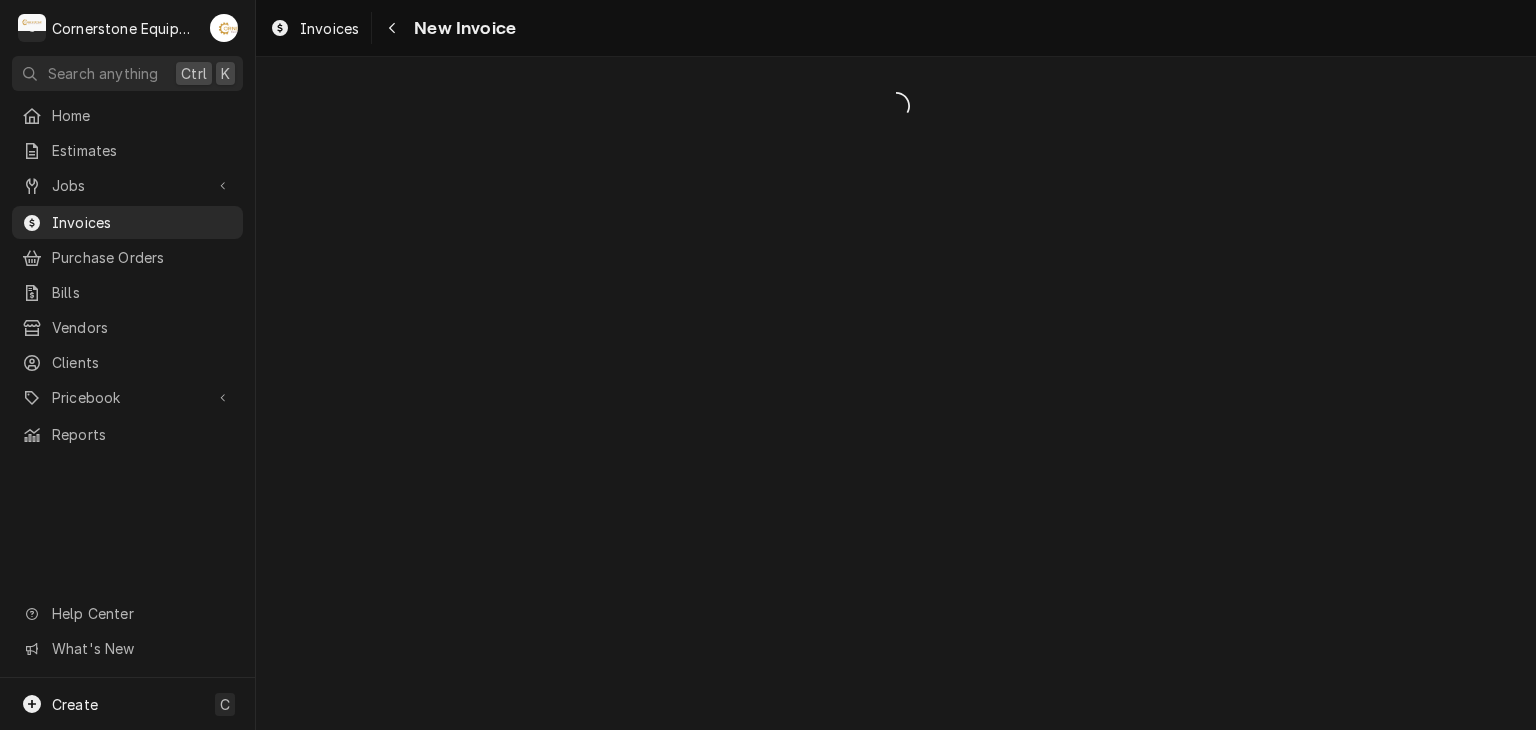 scroll, scrollTop: 0, scrollLeft: 0, axis: both 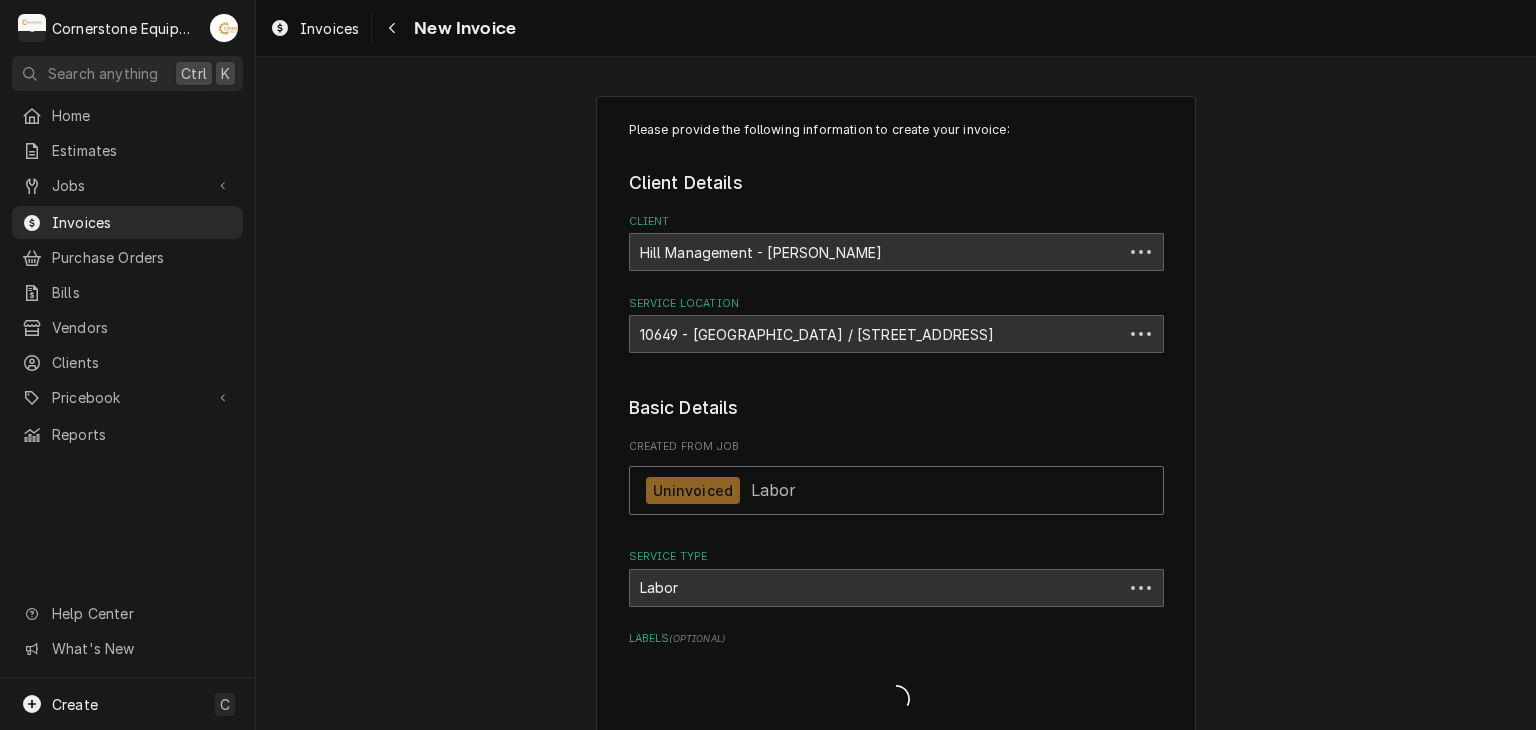 type on "x" 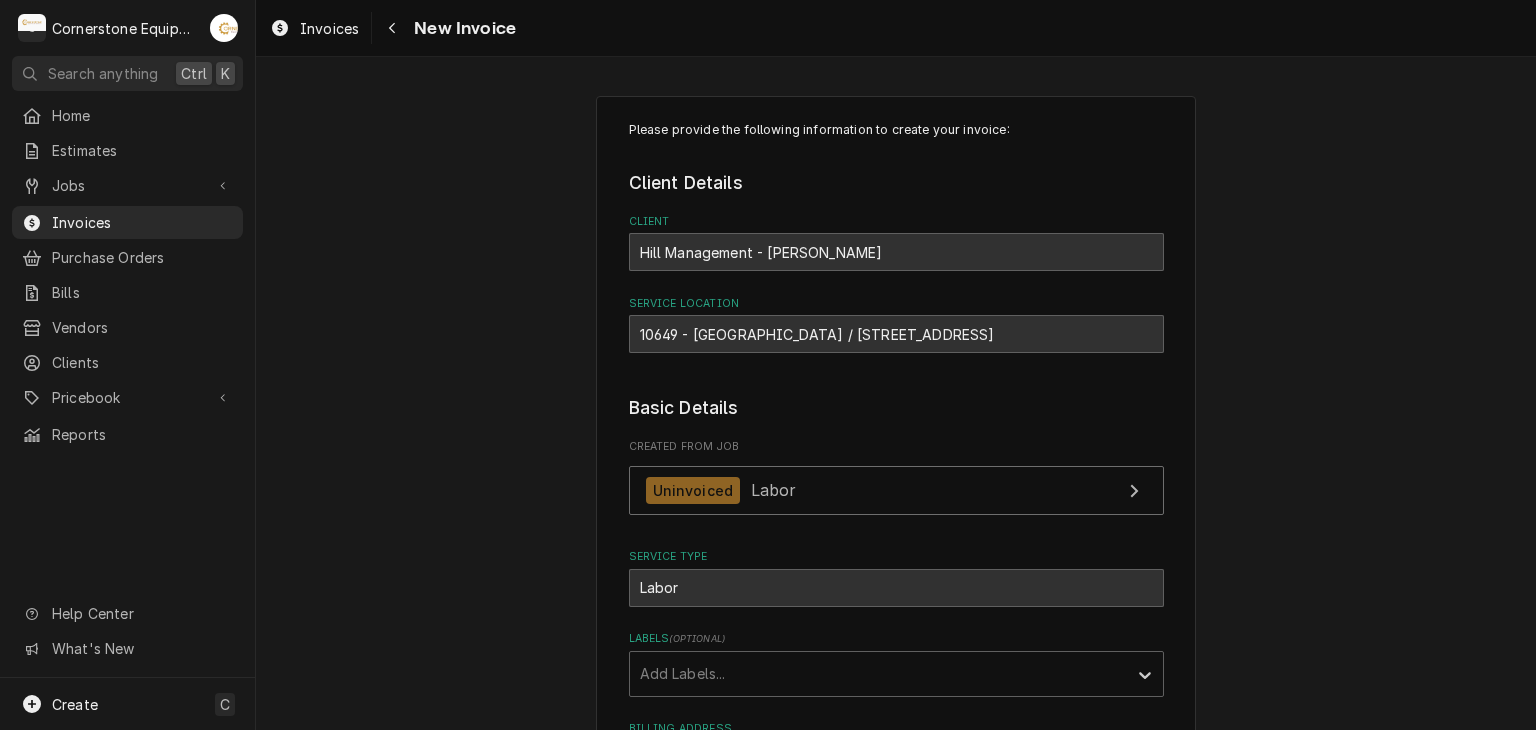 click on "Please provide the following information to create your invoice: Client Details Client Hill Management - [PERSON_NAME] Service Location [STREET_ADDRESS] Basic Details Created From Job Uninvoiced Labor Service Type Labor Labels  ( optional ) Add Labels... Billing Address Same as service location Recipient, Attention To, etc.  ( if different ) Street Address [STREET_ADDRESS]. City [GEOGRAPHIC_DATA]/Province SC Postal Code 29650 Issue Date [DATE] Terms Choose payment terms... Same Day Net 7 Net 14 Net 21 Net 30 Net 45 Net 60 Net 90 Due Date [DATE] Payment Methods Accept Online Card Payments Charge Details Service Charges Short Description Labor Service Date [DATE] Hourly Cost $60.00/hr Qty. 1hr Rate $150.00/hr Amount $150.00 Tax Non-Taxable Service  Summary Add Service Charge Parts and Materials  ( if any ) Short Description misc hardware Manufacturer — Manufacturer Part # — Unit Cost $0.00 Qty. 1 Price $24.99 Amount $24.99 Tax Taxable  (" at bounding box center [896, 2176] 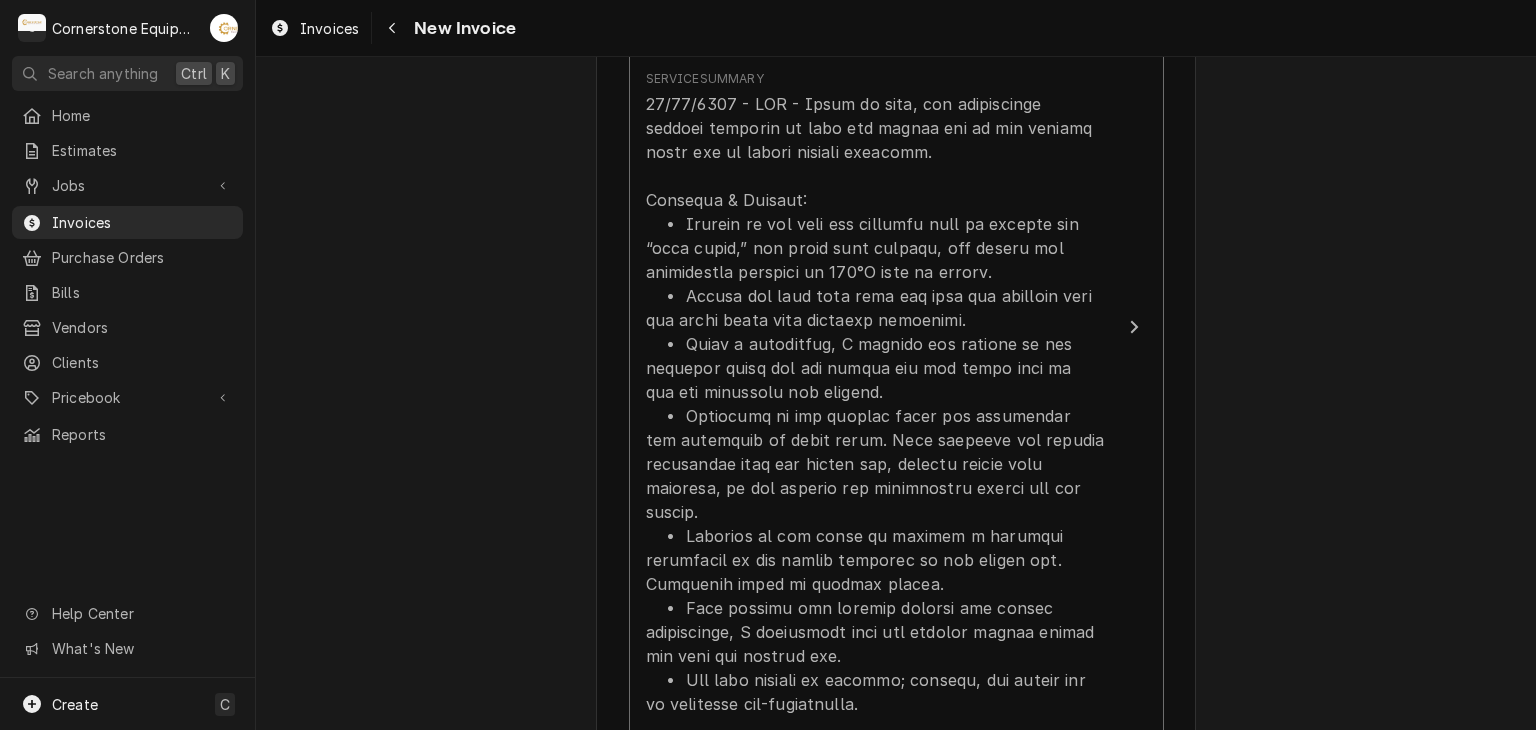 scroll, scrollTop: 1680, scrollLeft: 0, axis: vertical 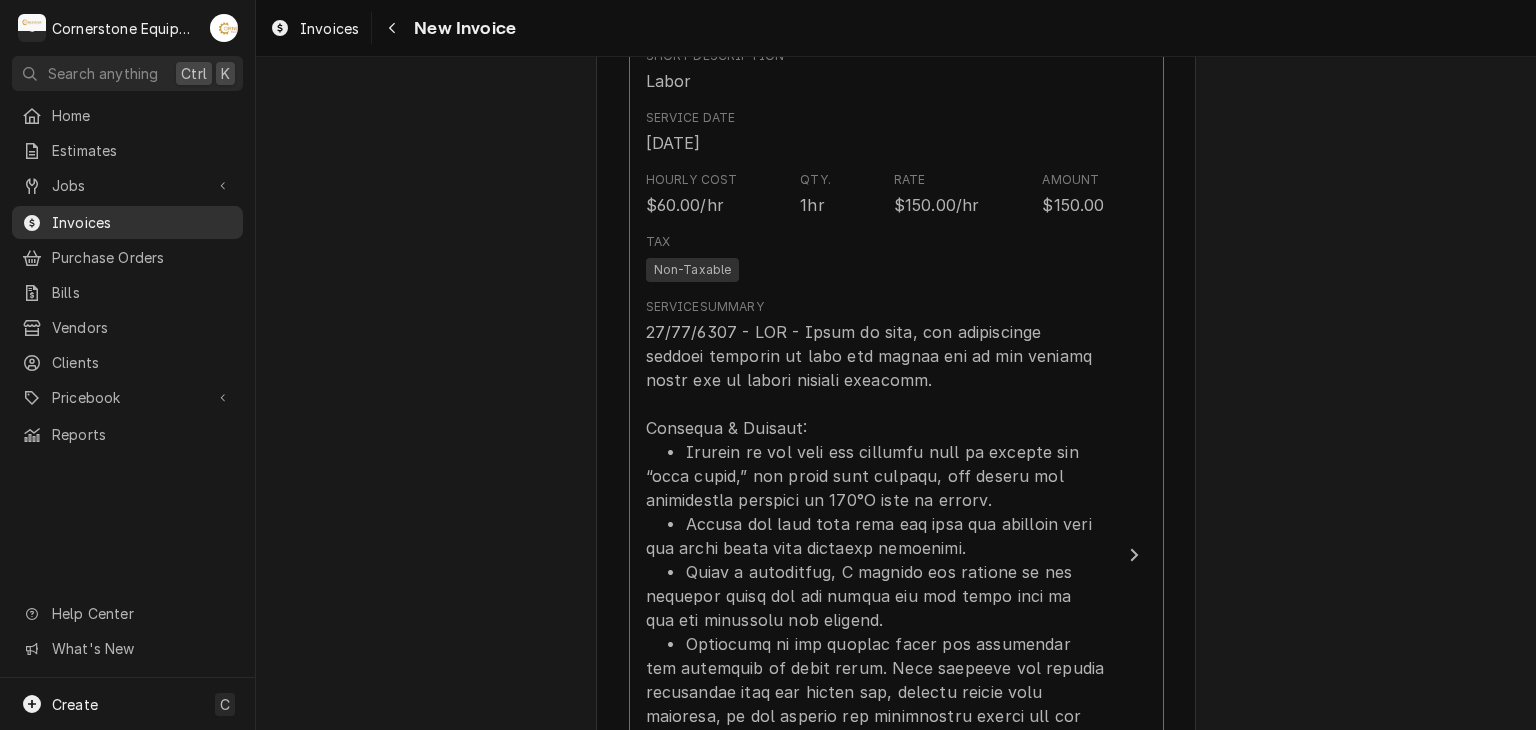 click on "Invoices" at bounding box center [142, 222] 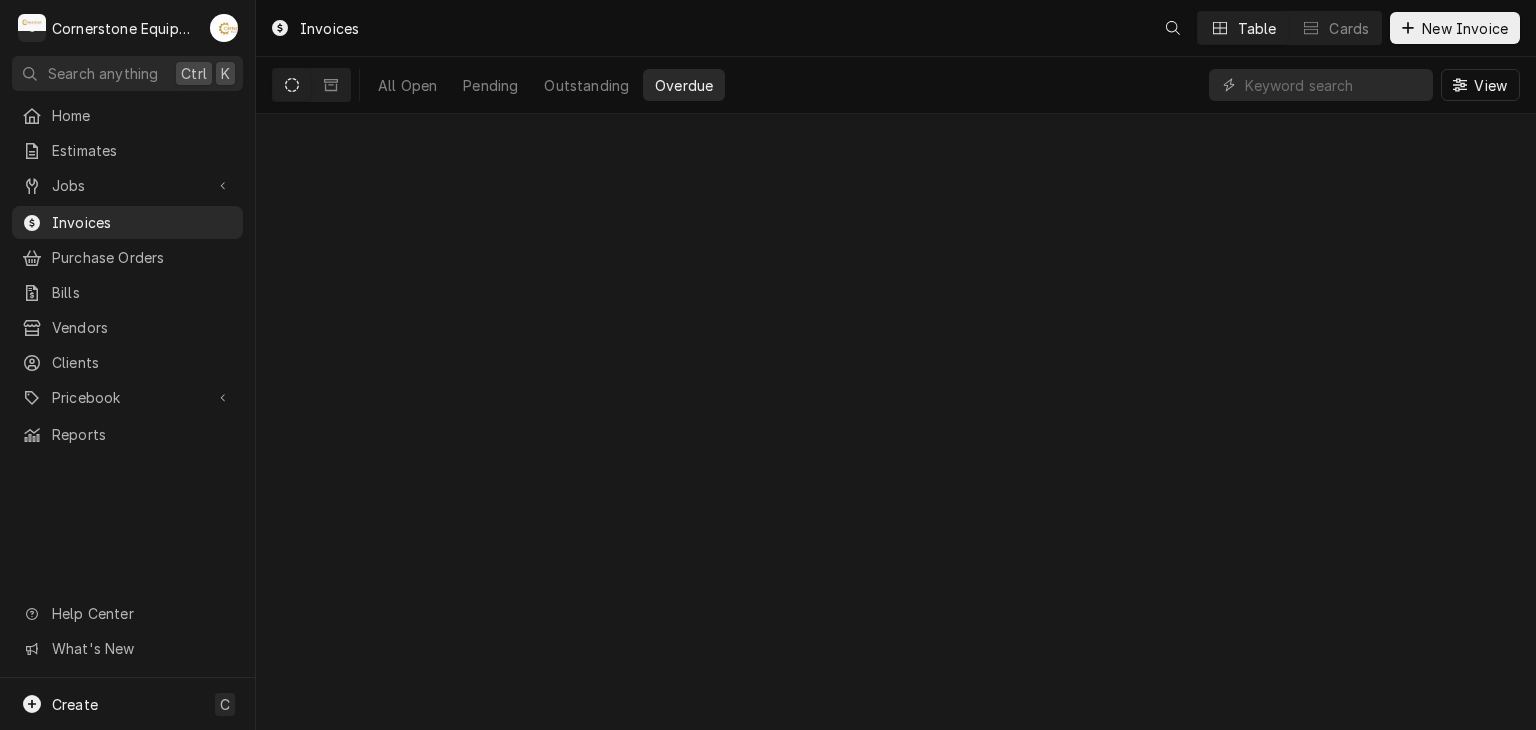 scroll, scrollTop: 0, scrollLeft: 0, axis: both 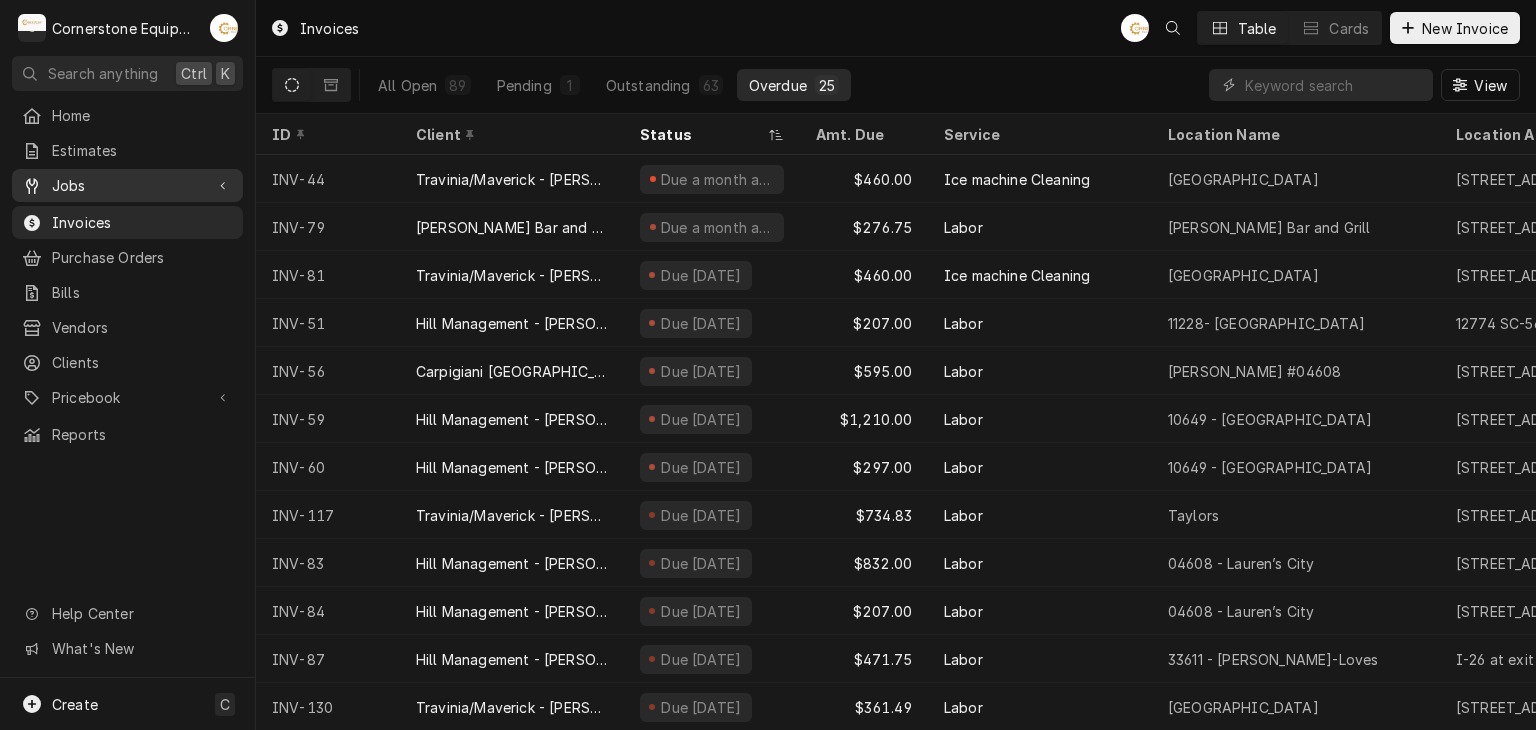 click on "Jobs" at bounding box center (127, 185) 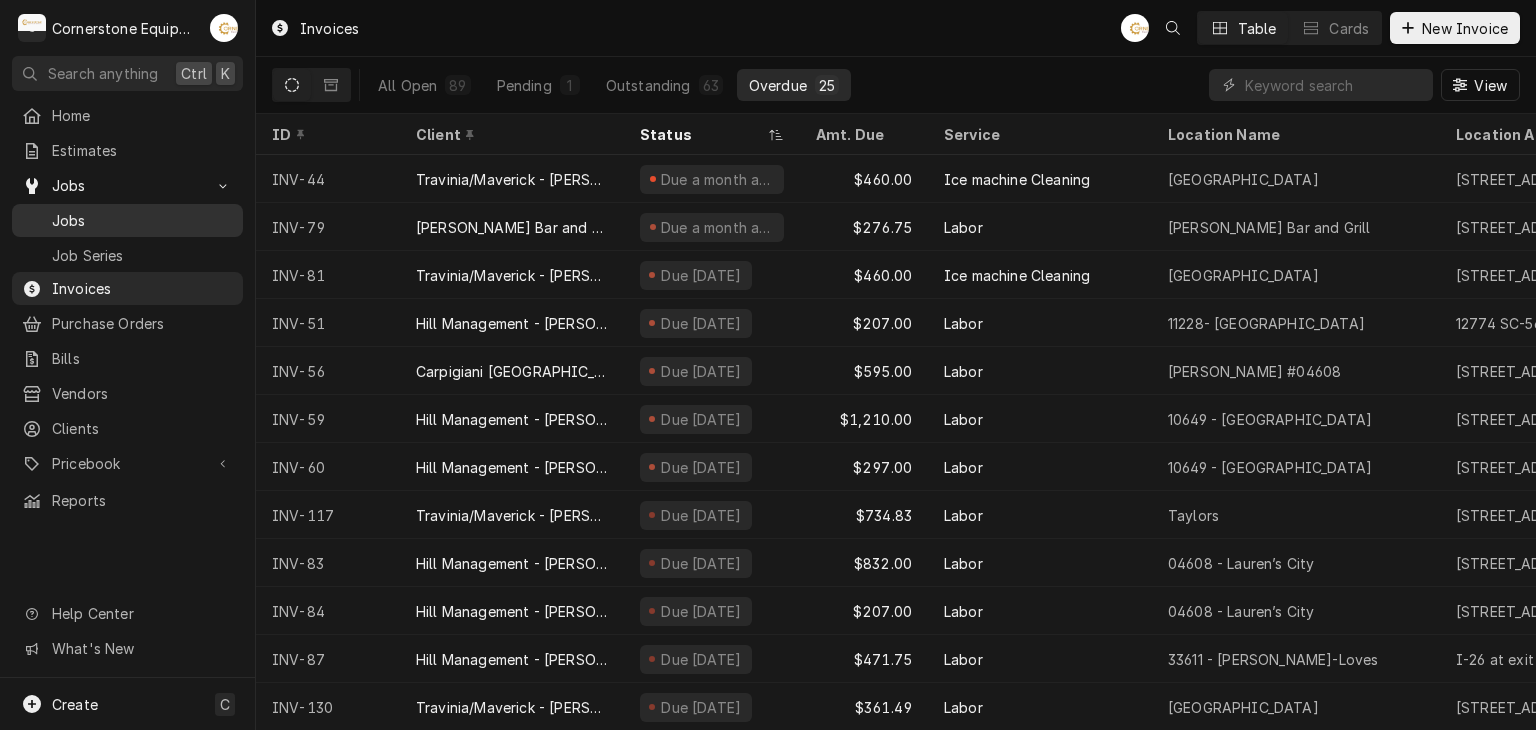 click on "Jobs" at bounding box center (142, 220) 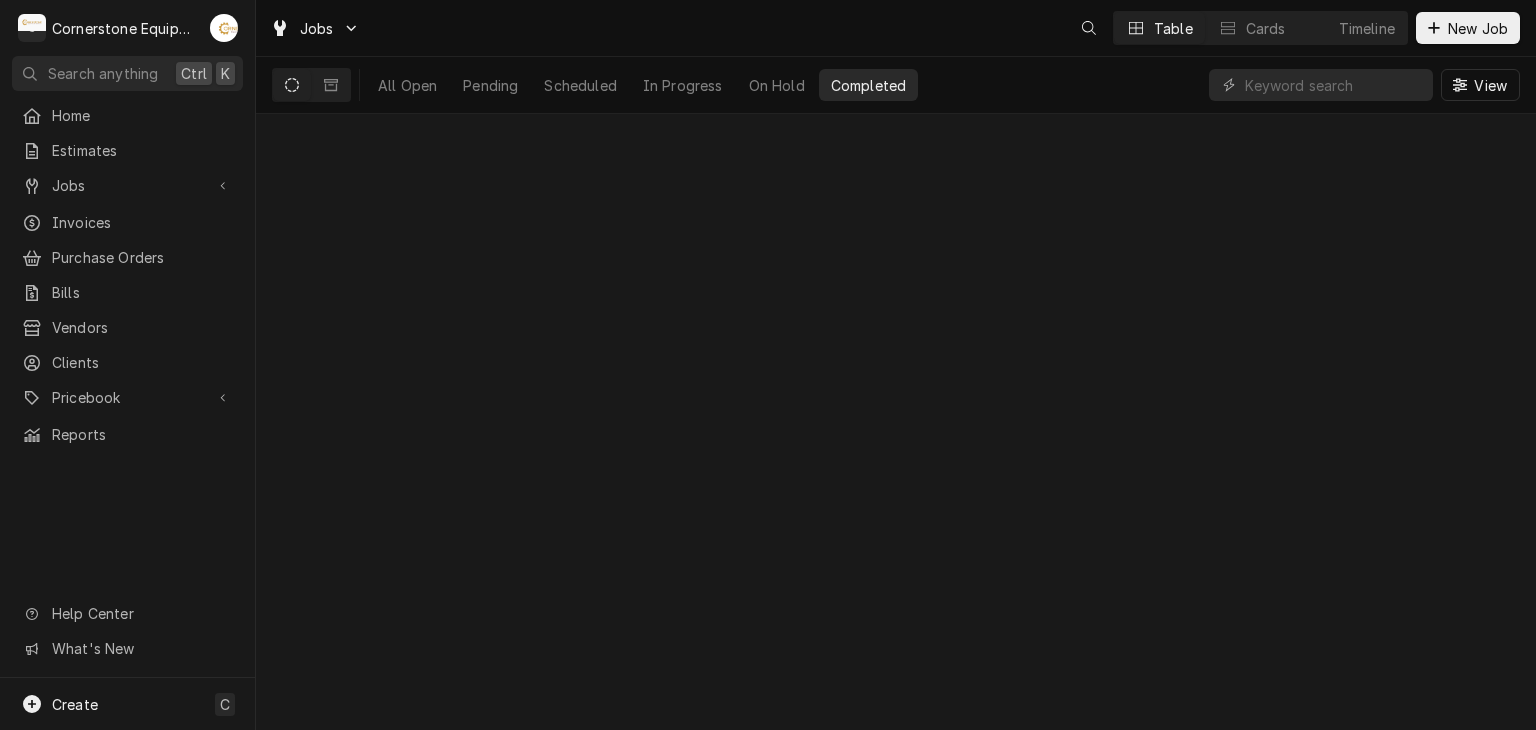 scroll, scrollTop: 0, scrollLeft: 0, axis: both 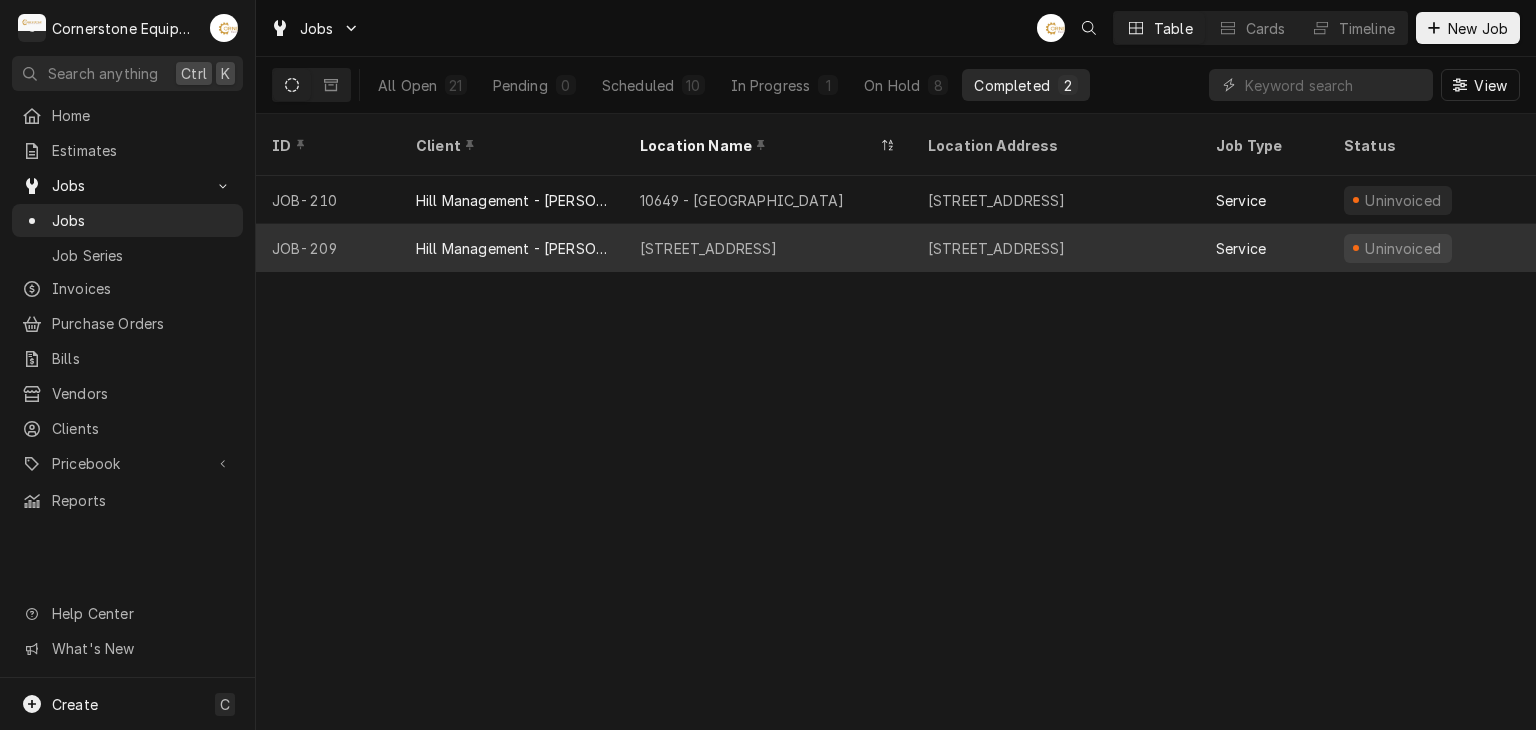click on "[STREET_ADDRESS]" at bounding box center (709, 248) 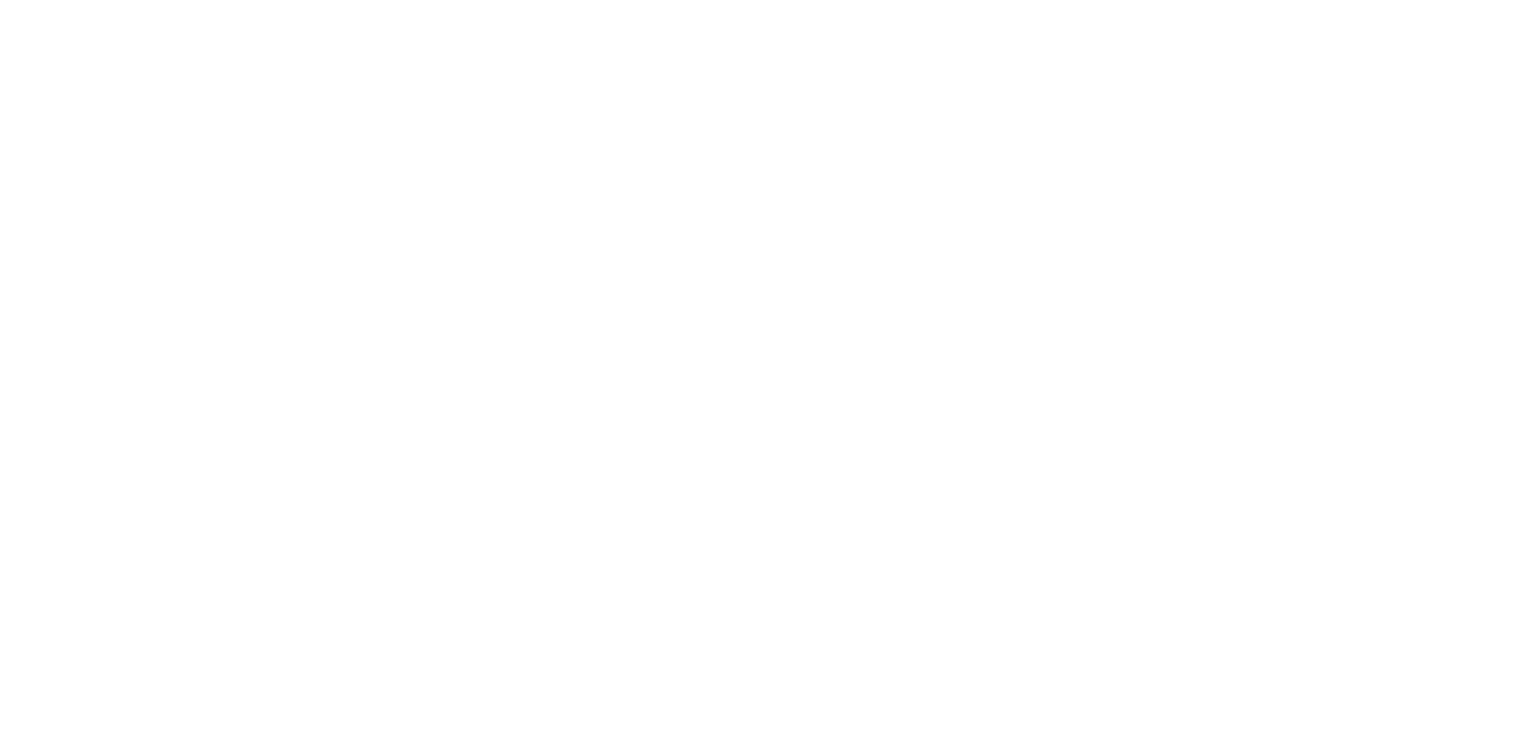 scroll, scrollTop: 0, scrollLeft: 0, axis: both 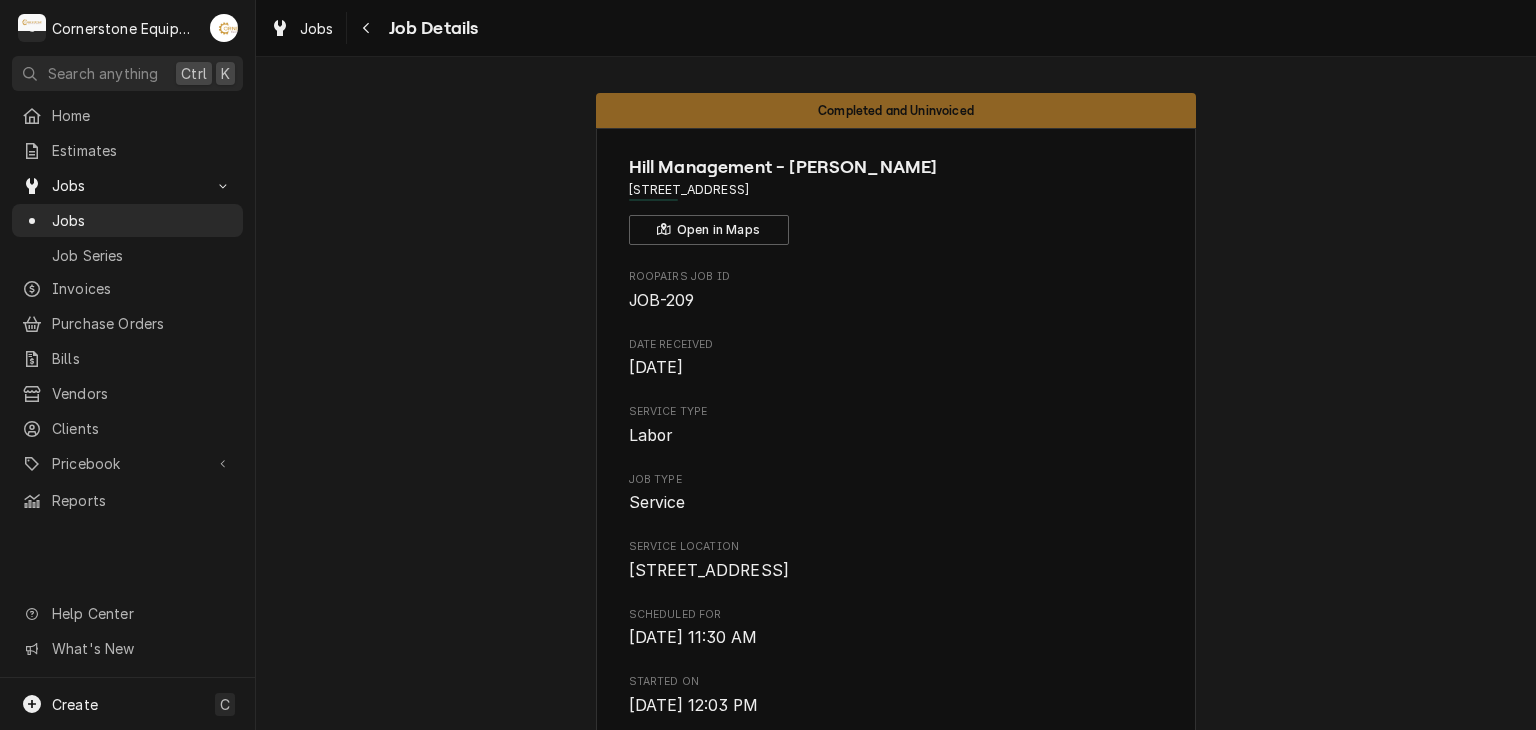 drag, startPoint x: 1438, startPoint y: 345, endPoint x: 1454, endPoint y: 331, distance: 21.260292 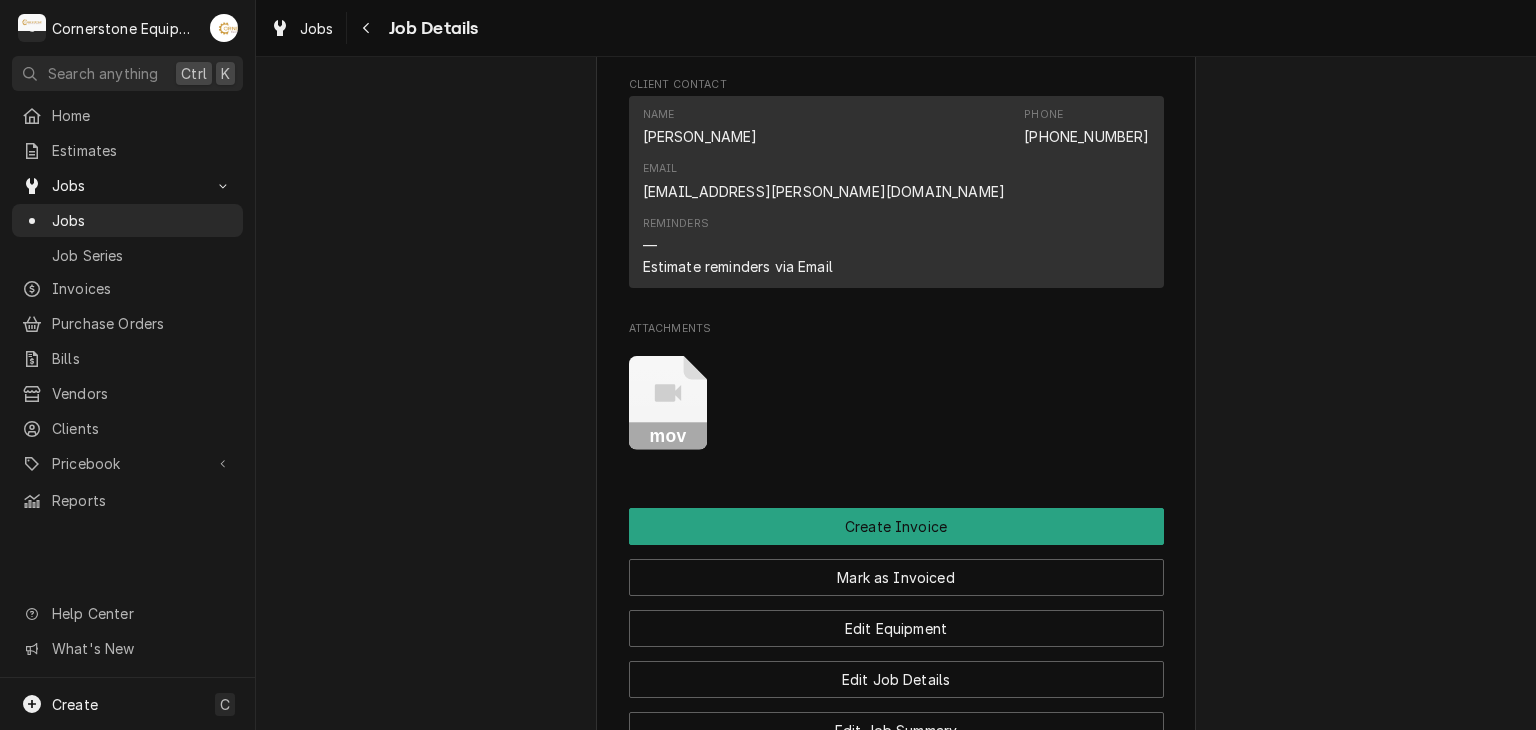 scroll, scrollTop: 1480, scrollLeft: 0, axis: vertical 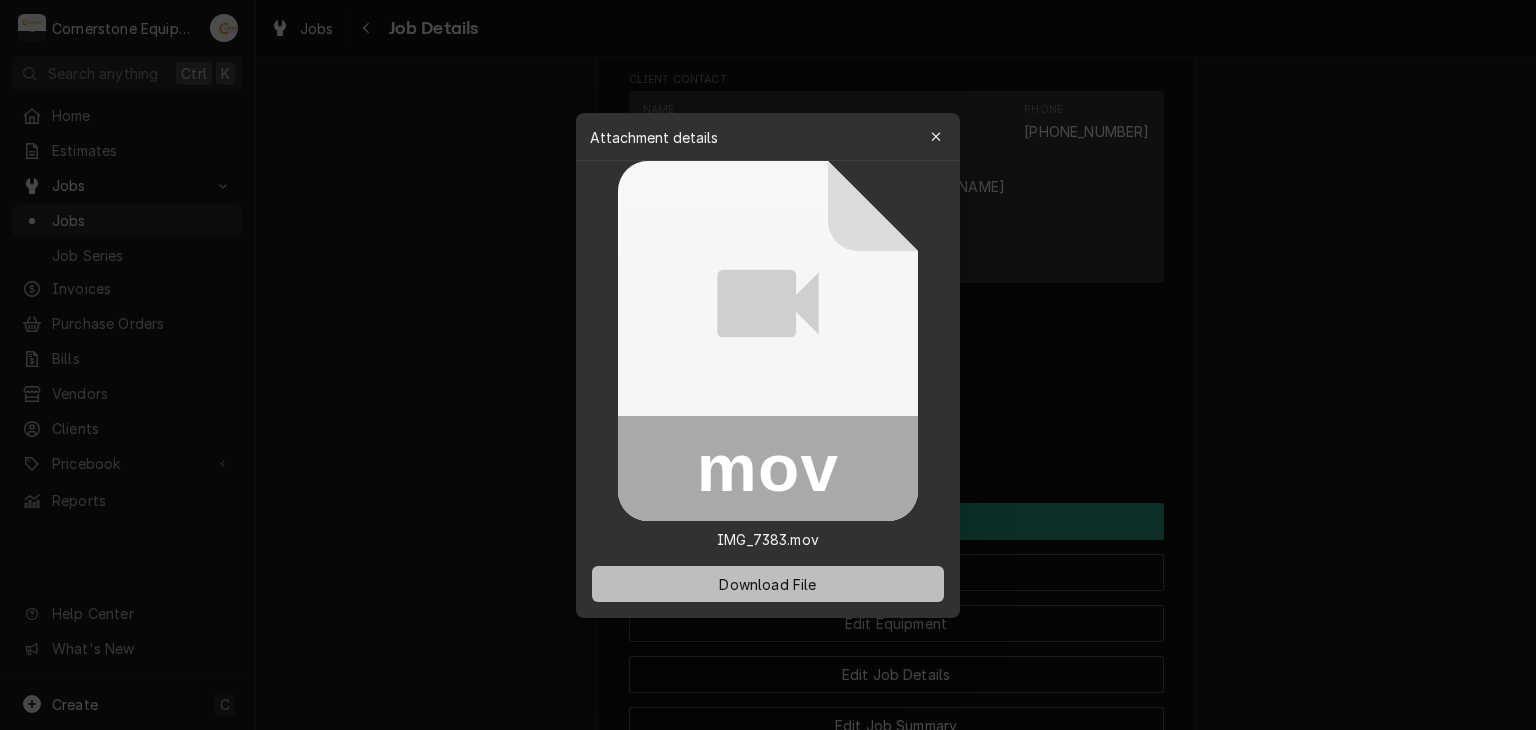 click on "Download File" at bounding box center [767, 583] 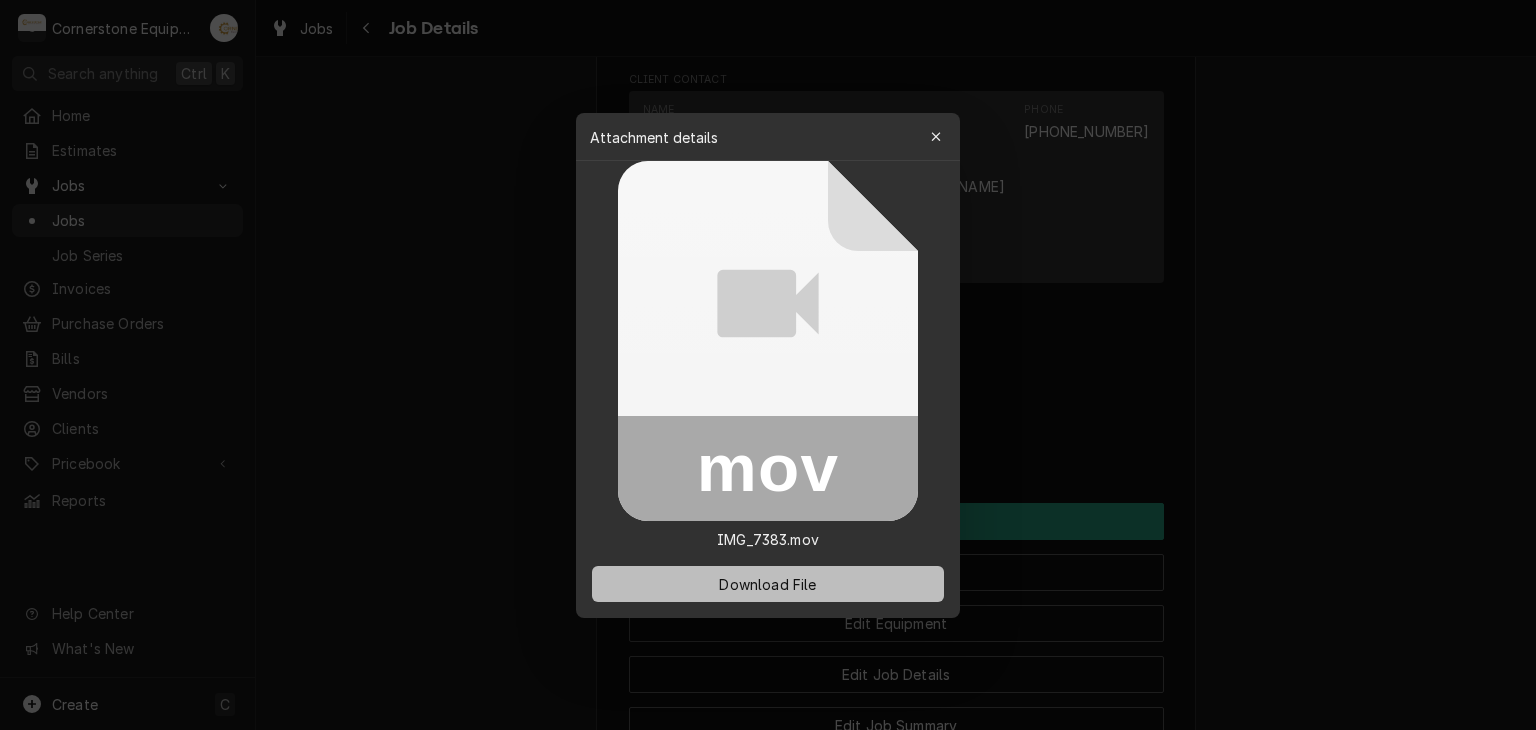 click on "Download File" at bounding box center (767, 583) 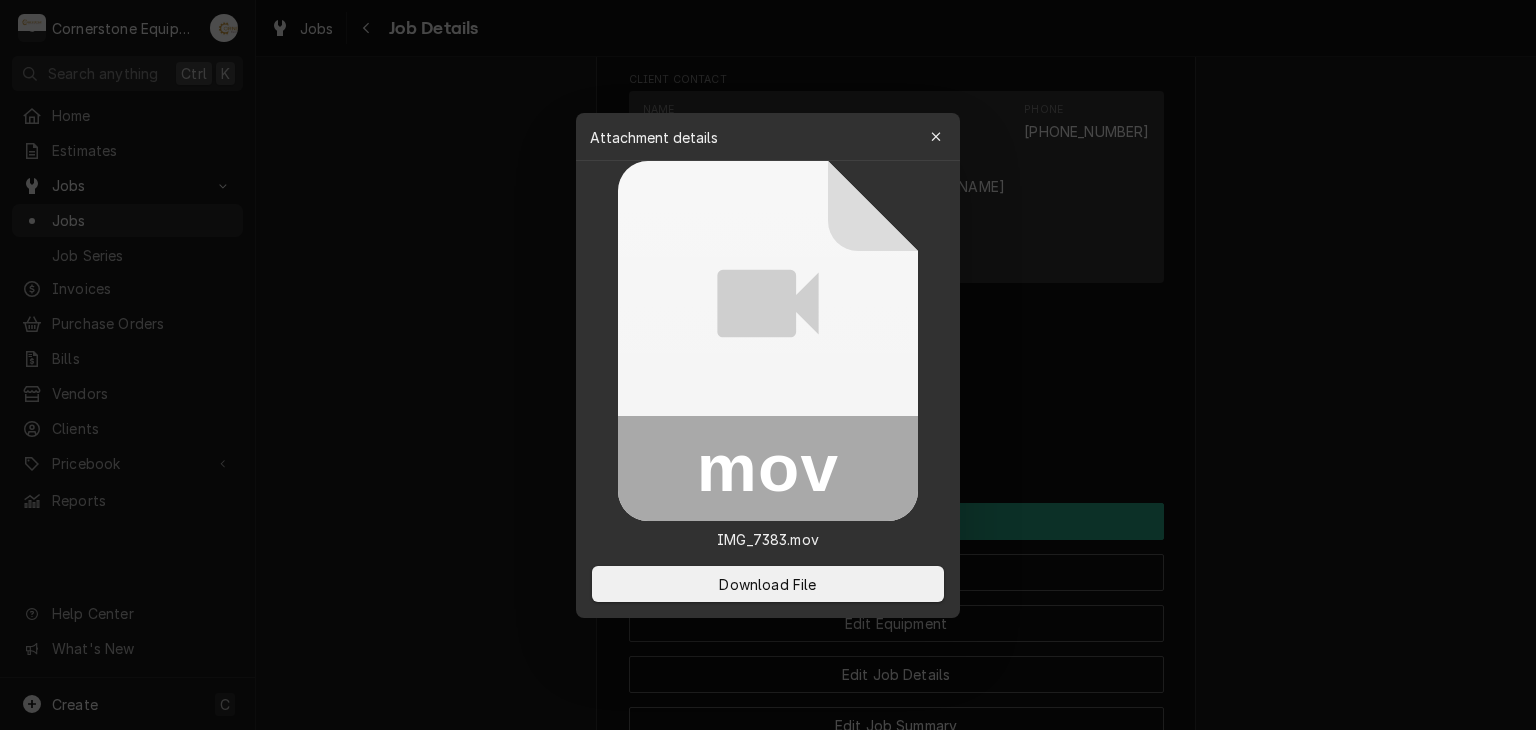 click at bounding box center (768, 365) 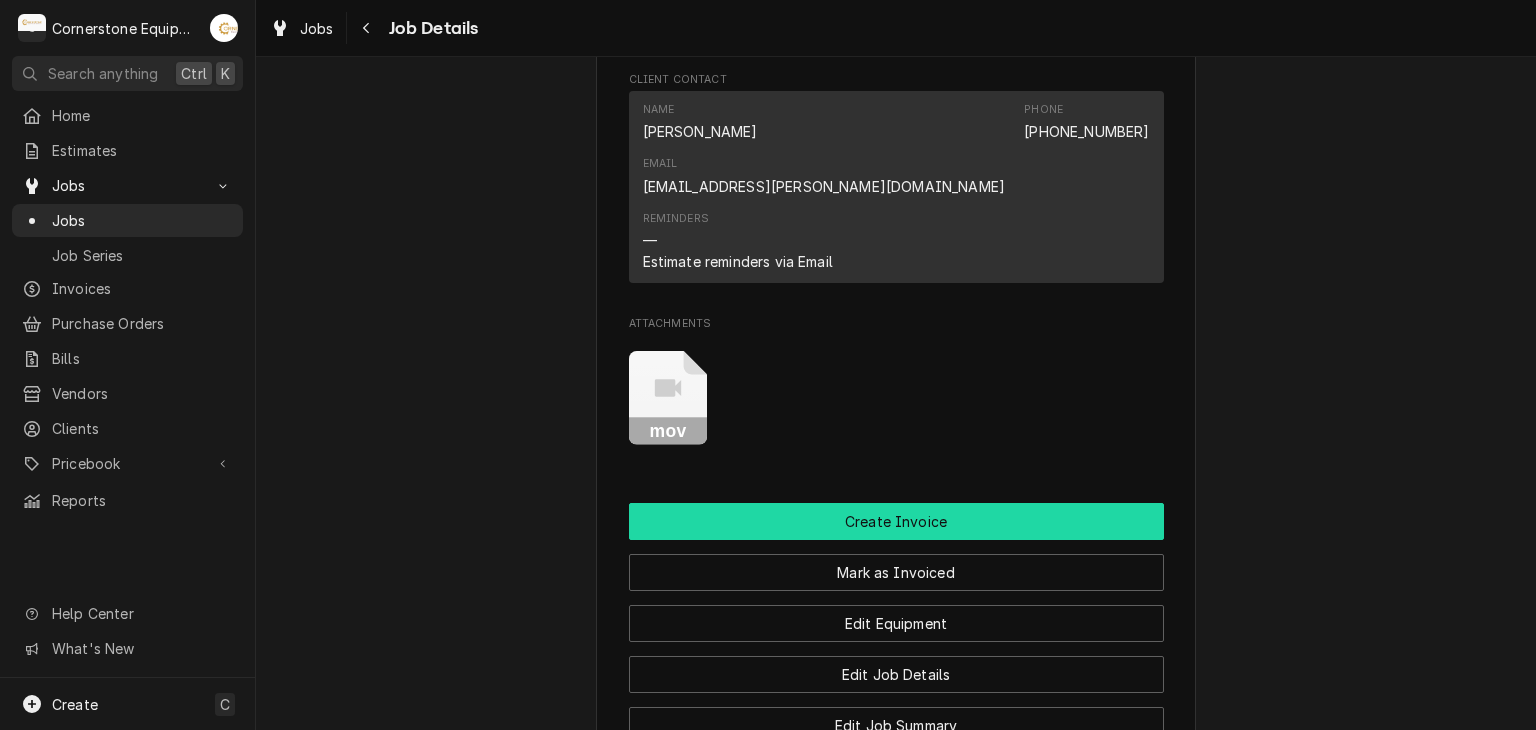 click on "Create Invoice" at bounding box center [896, 521] 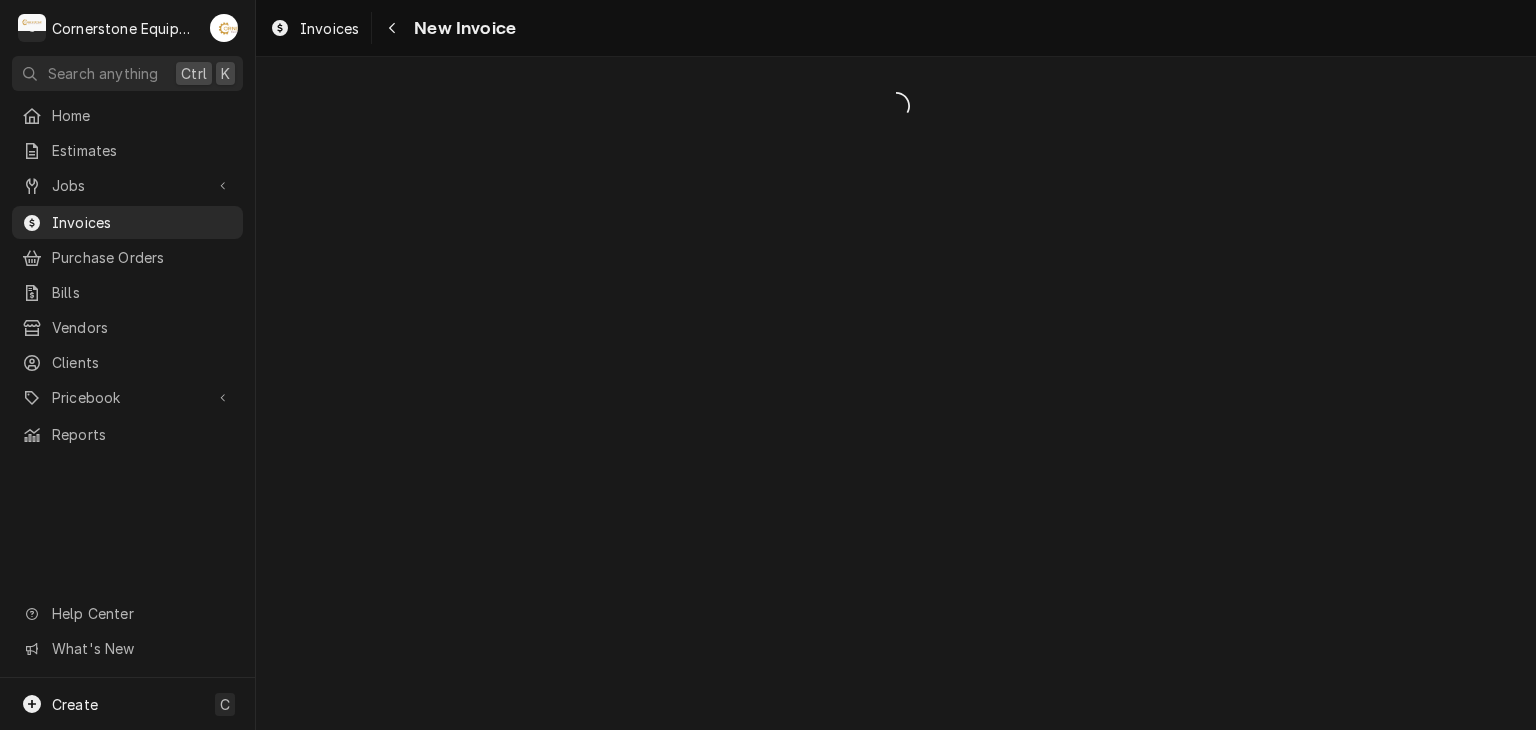 scroll, scrollTop: 0, scrollLeft: 0, axis: both 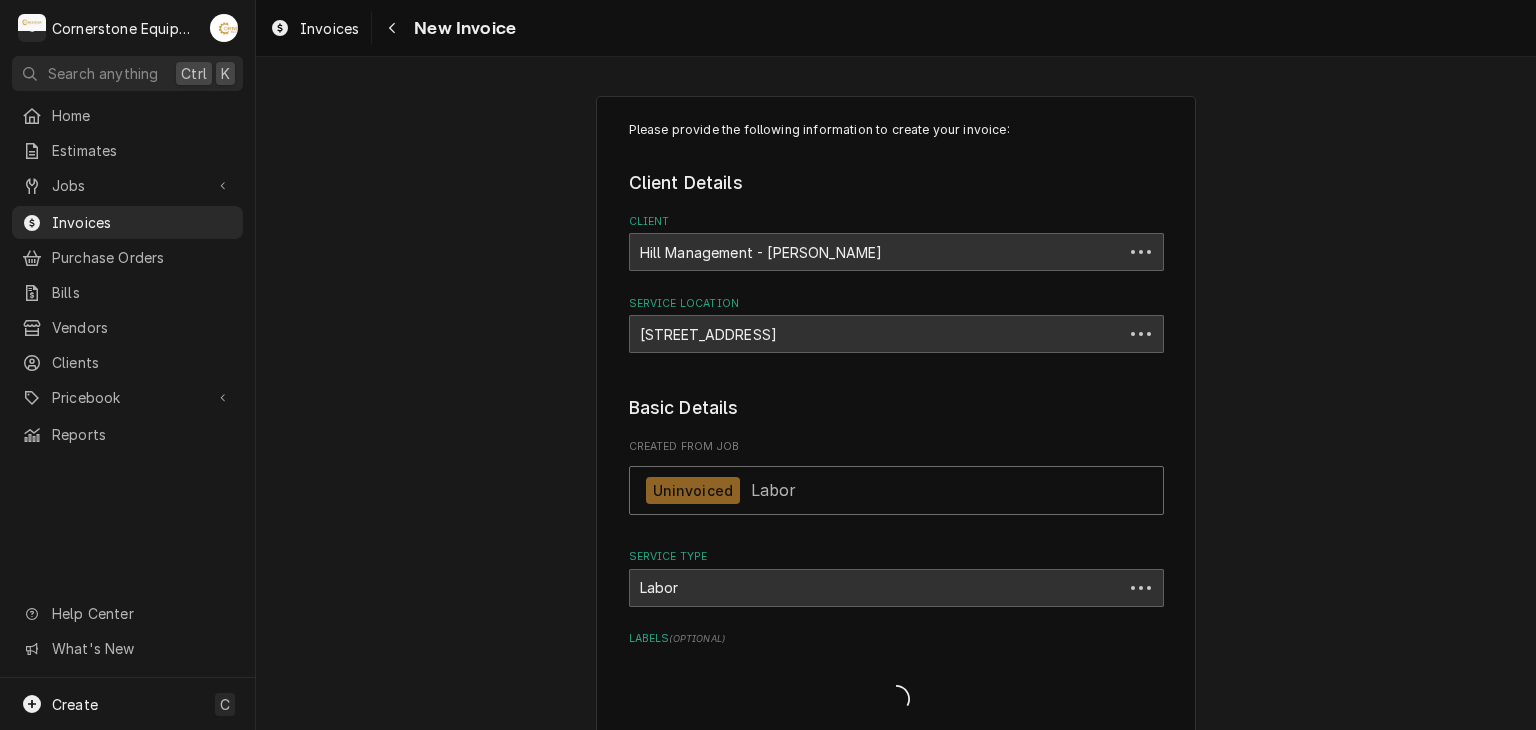 type on "x" 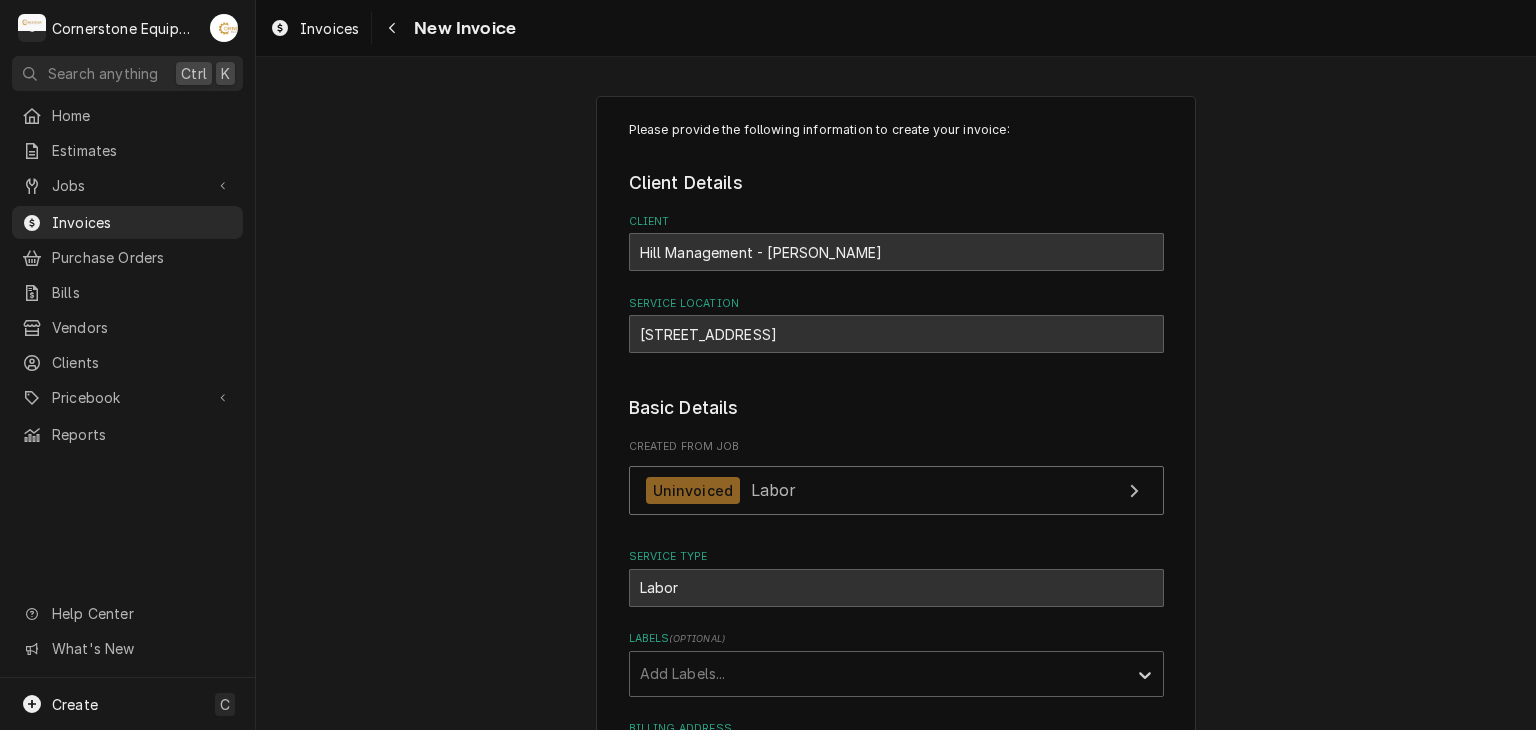 click on "Please provide the following information to create your invoice: Client Details Client Hill Management - McDonald’s Service Location 11123 - Chesney Hwy / 2244 Chesnee Hwy, Spartanburg, SC 29303 Basic Details Created From Job Uninvoiced Labor Service Type Labor Labels  ( optional ) Add Labels... Billing Address Same as service location Recipient, Attention To, etc.  ( if different ) Street Address 2259 River Rd Apartment, Suite, etc. City Greer State/Province SC Postal Code 29650 Issue Date 2025-07-17 Terms Choose payment terms... Same Day Net 7 Net 14 Net 21 Net 30 Net 45 Net 60 Net 90 Due Date 2025-08-16 Payment Methods Accept Online Card Payments Charge Details Service Charges Short Description Labor Service Date Jul 17, 2025 Hourly Cost $60.00/hr Qty. 2hrs Rate $150.00/hr Amount $300.00 Tax Non-Taxable Service  Summary Add Service Charge Parts and Materials  ( if any ) Short Description misc hardware Manufacturer — Manufacturer Part # — Unit Cost $0.00 Qty. 1 Price $24.99 Amount $24.99 Tax Taxable )" at bounding box center [896, 2107] 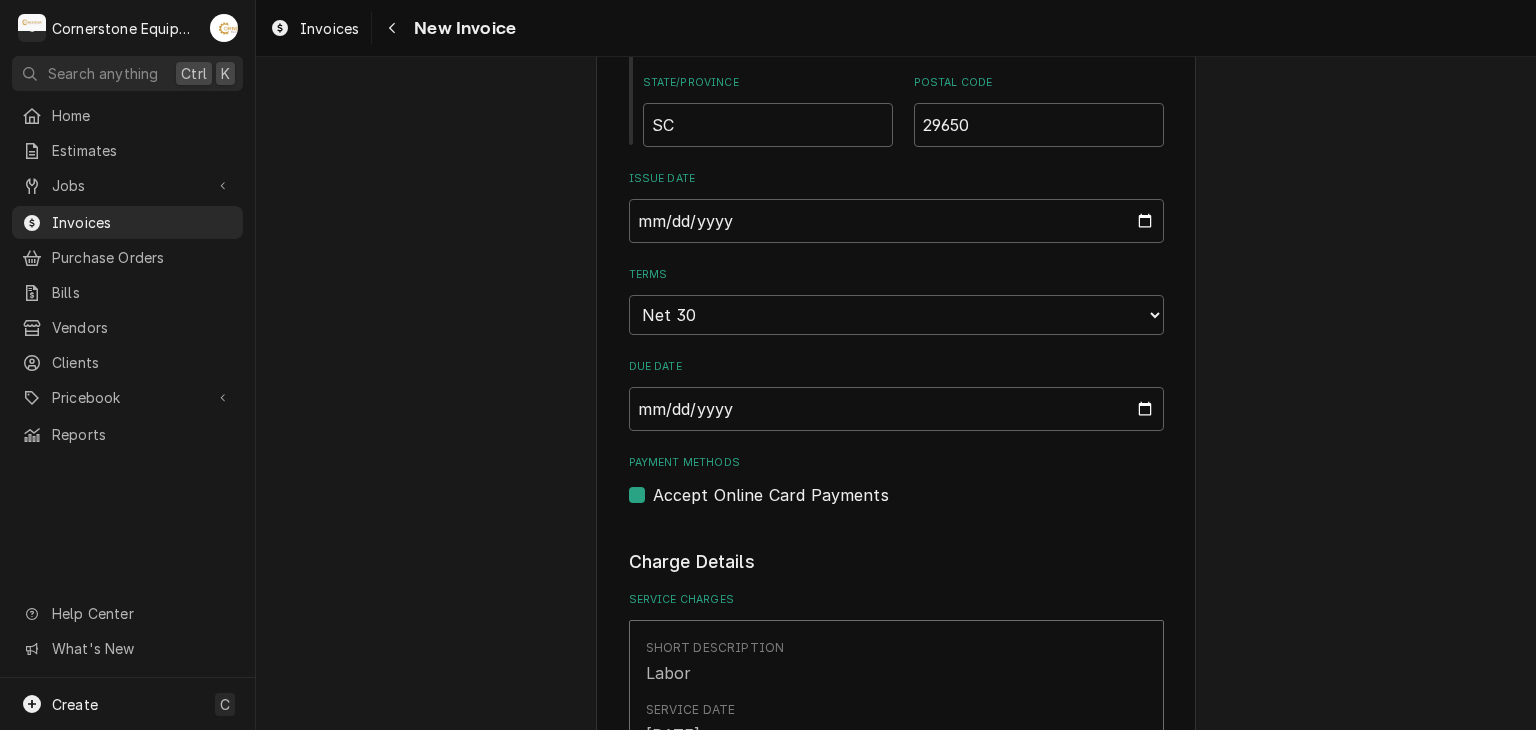 scroll, scrollTop: 1160, scrollLeft: 0, axis: vertical 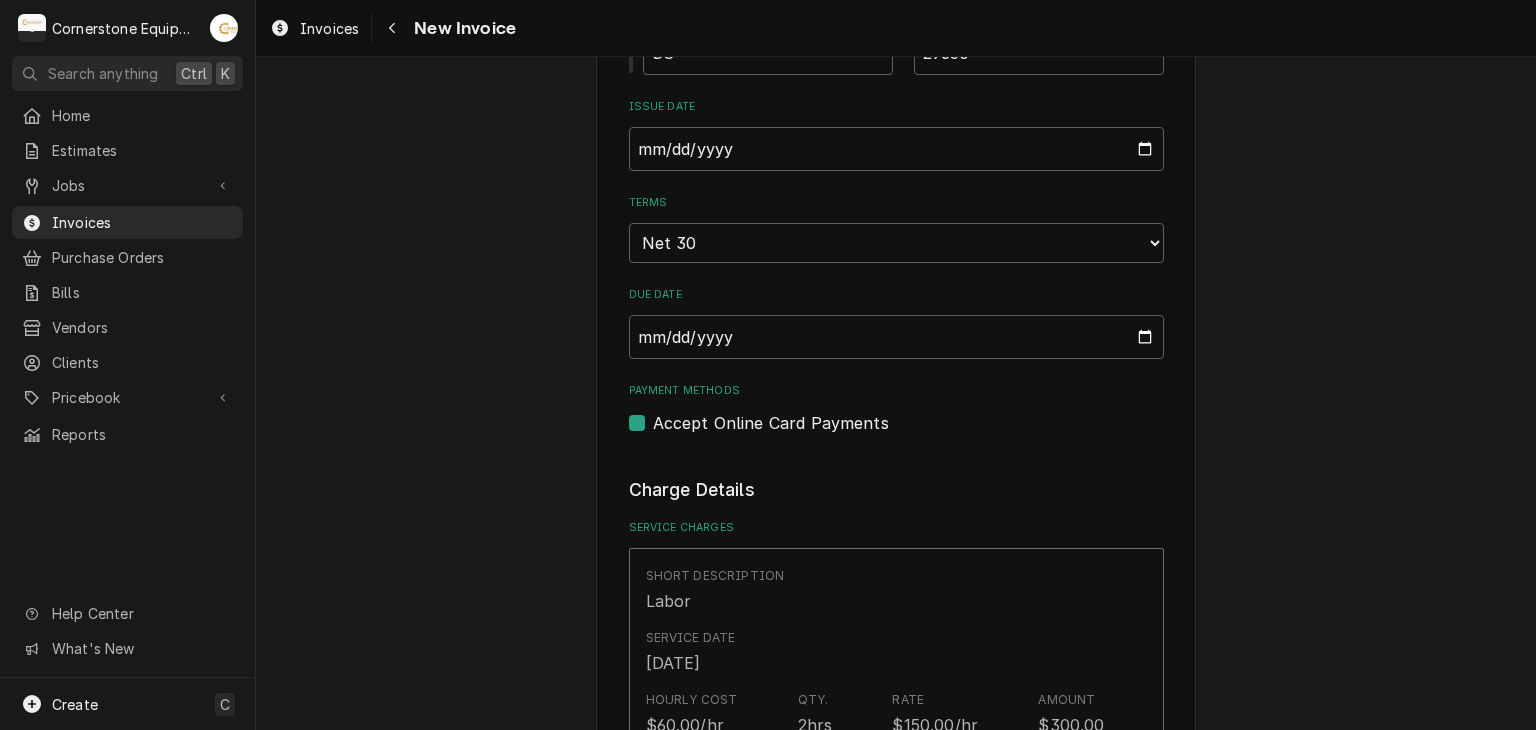 click on "Accept Online Card Payments" at bounding box center [771, 423] 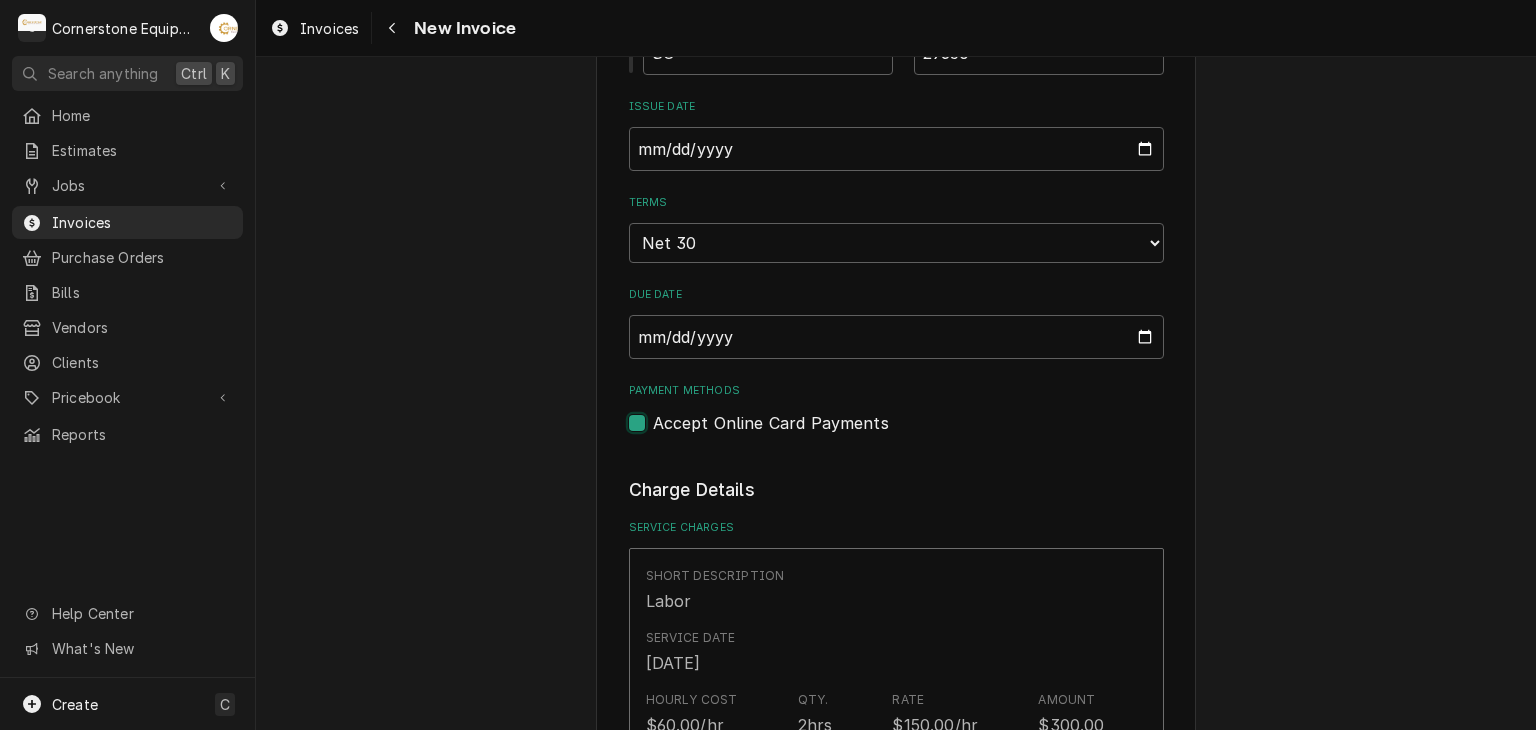 click on "Payment Methods" at bounding box center [920, 433] 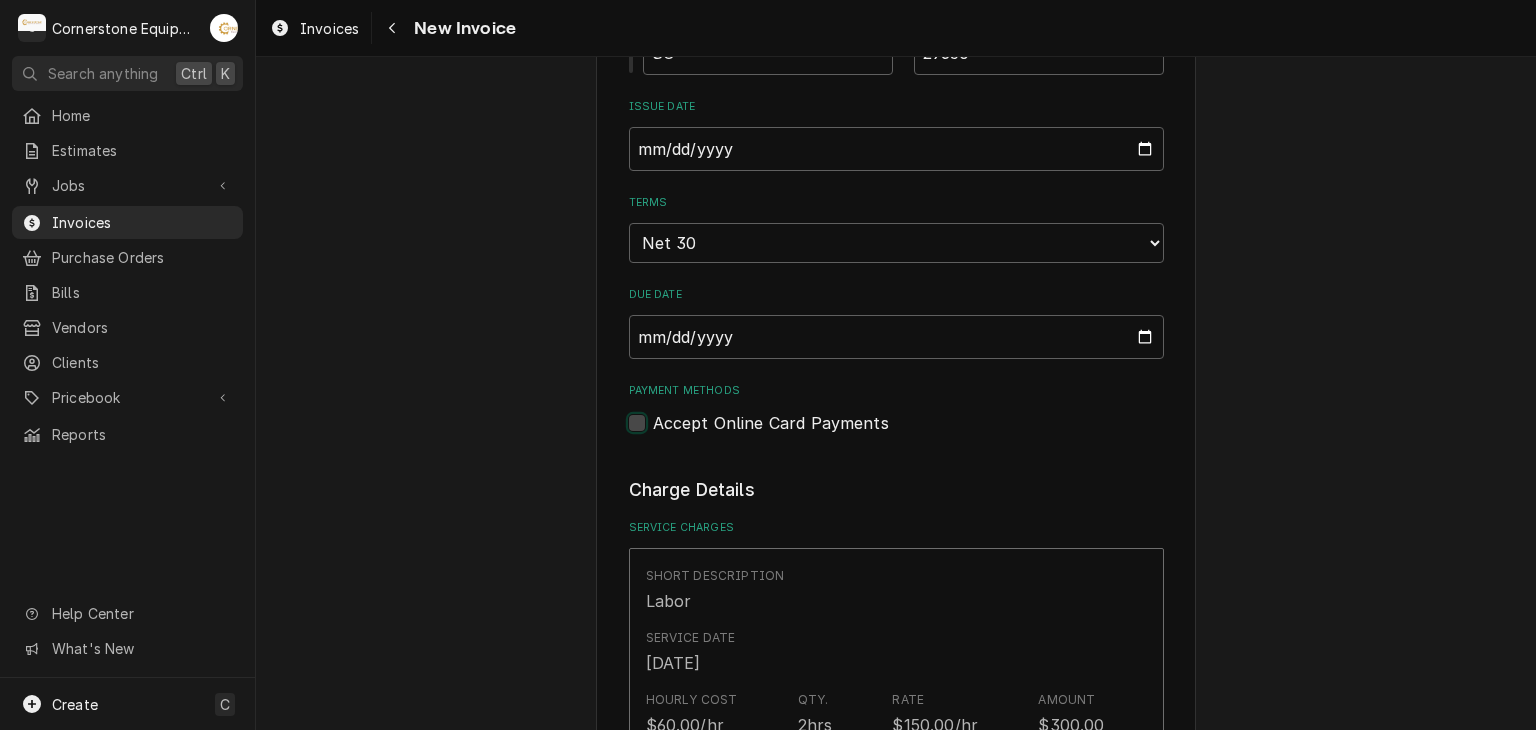 checkbox on "false" 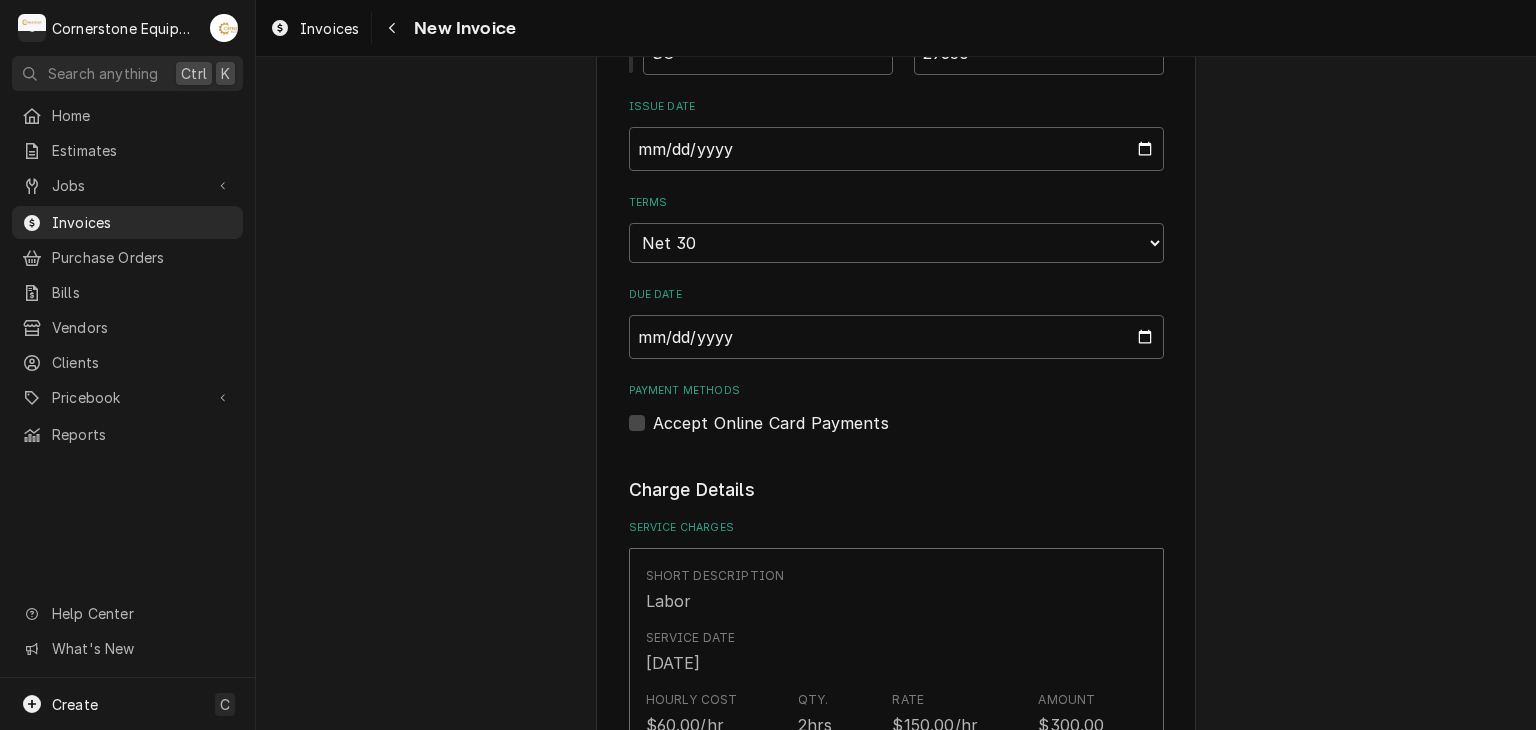 click on "Please provide the following information to create your invoice: Client Details Client Hill Management - McDonald’s Service Location 11123 - Chesney Hwy / 2244 Chesnee Hwy, Spartanburg, SC 29303 Basic Details Created From Job Uninvoiced Labor Service Type Labor Labels  ( optional ) Add Labels... Billing Address Same as service location Recipient, Attention To, etc.  ( if different ) Street Address 2259 River Rd Apartment, Suite, etc. City Greer State/Province SC Postal Code 29650 Issue Date 2025-07-17 Terms Choose payment terms... Same Day Net 7 Net 14 Net 21 Net 30 Net 45 Net 60 Net 90 Due Date 2025-08-16 Payment Methods Accept Online Card Payments Charge Details Service Charges Short Description Labor Service Date Jul 17, 2025 Hourly Cost $60.00/hr Qty. 2hrs Rate $150.00/hr Amount $300.00 Tax Non-Taxable Service  Summary Add Service Charge Parts and Materials  ( if any ) Short Description misc hardware Manufacturer — Manufacturer Part # — Unit Cost $0.00 Qty. 1 Price $24.99 Amount $24.99 Tax Taxable )" at bounding box center [896, 947] 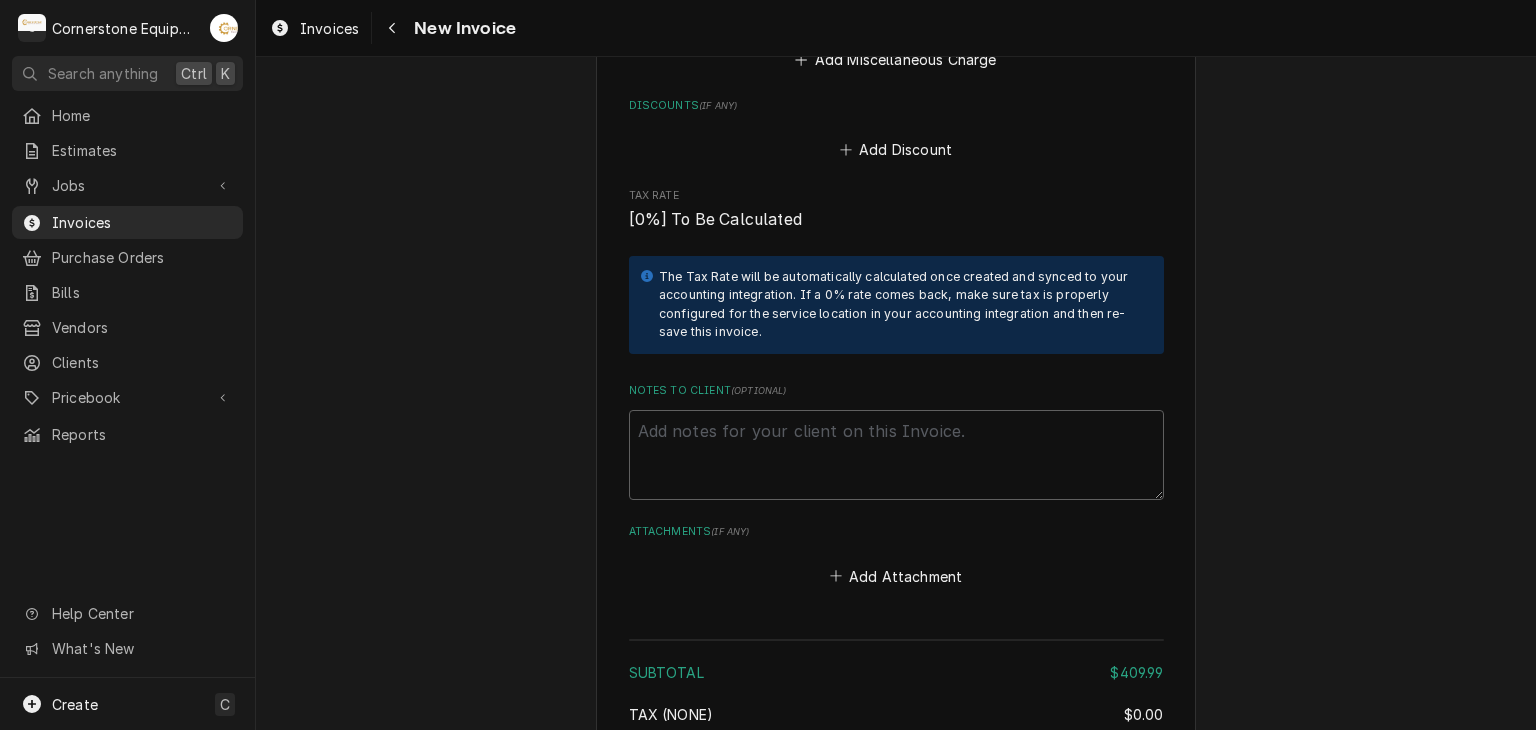 scroll, scrollTop: 3280, scrollLeft: 0, axis: vertical 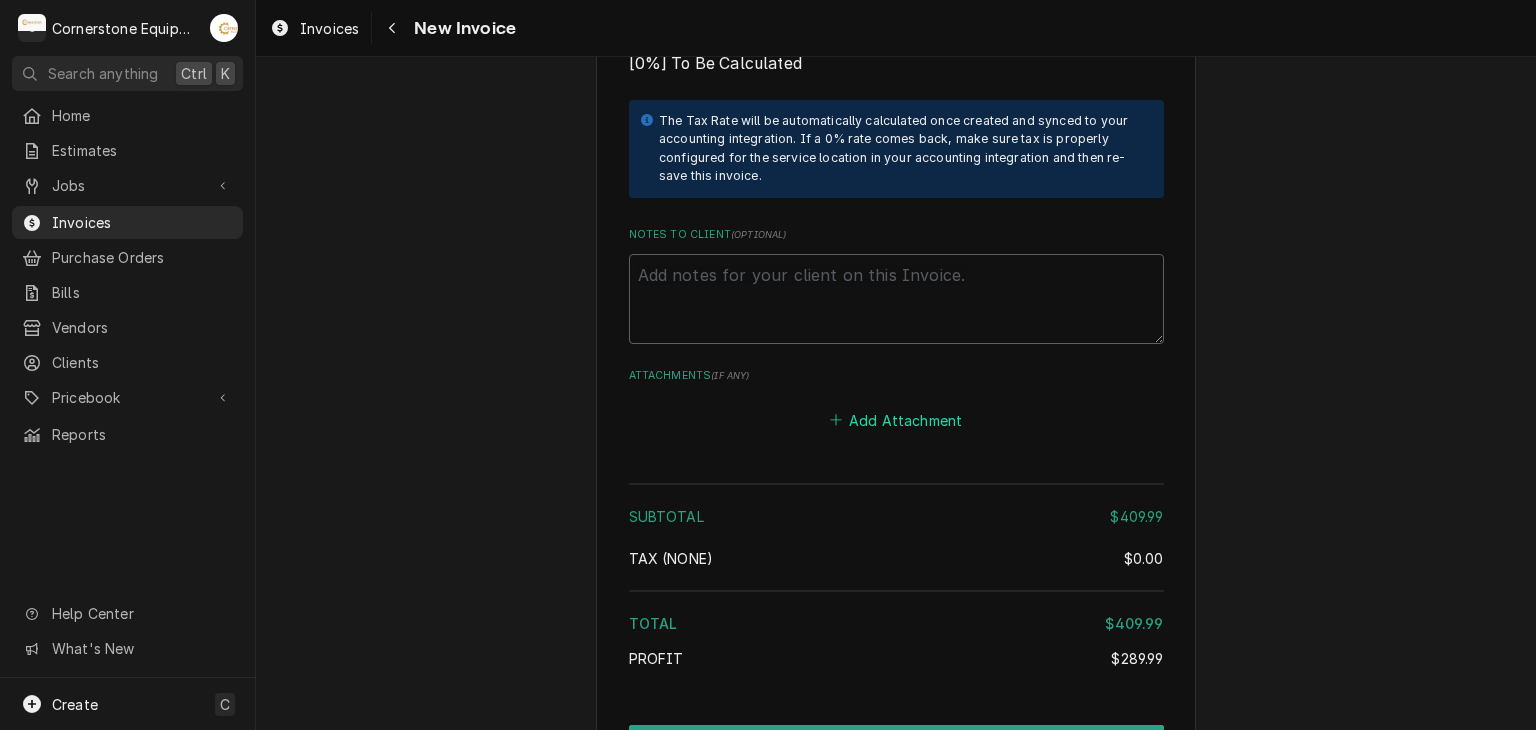 click on "Add Attachment" at bounding box center (896, 420) 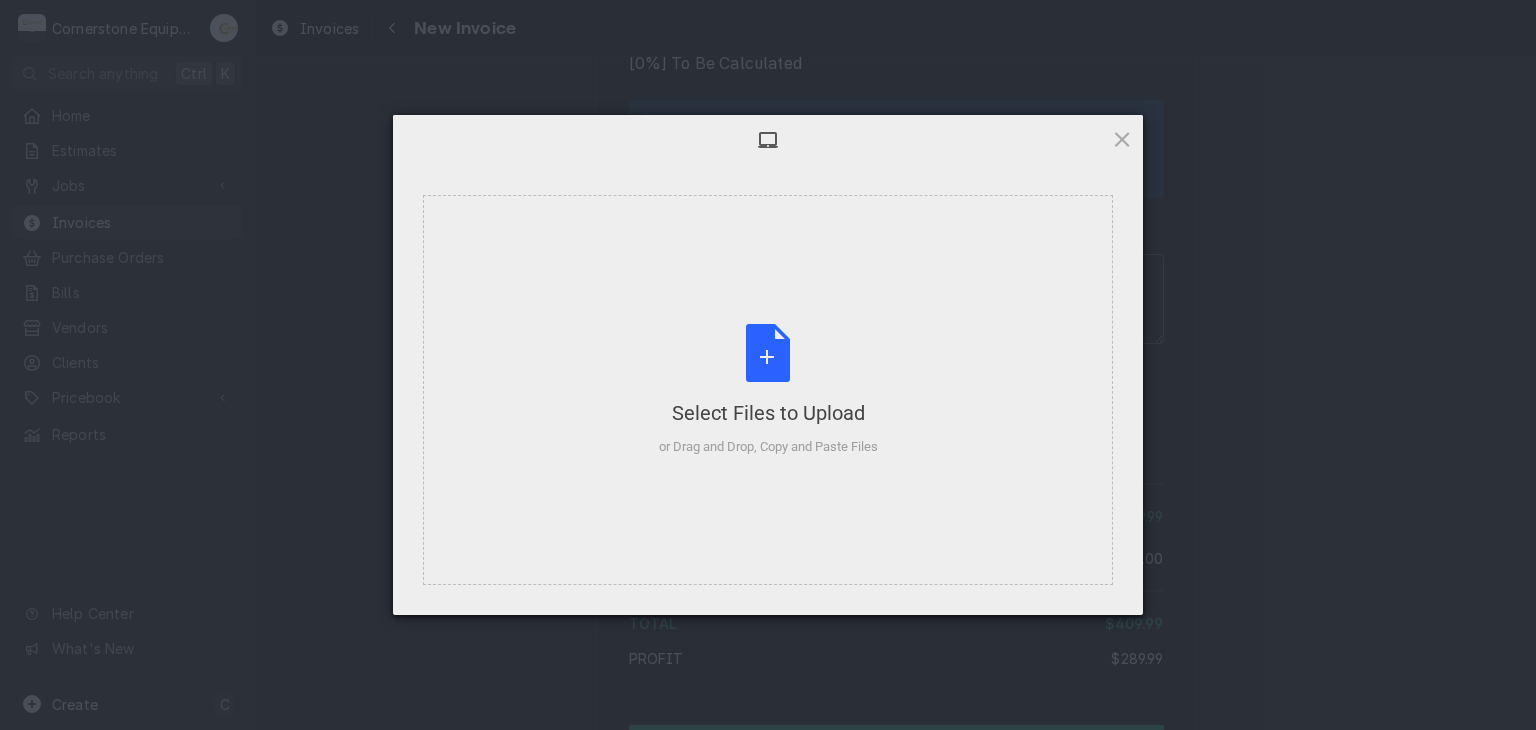 type on "x" 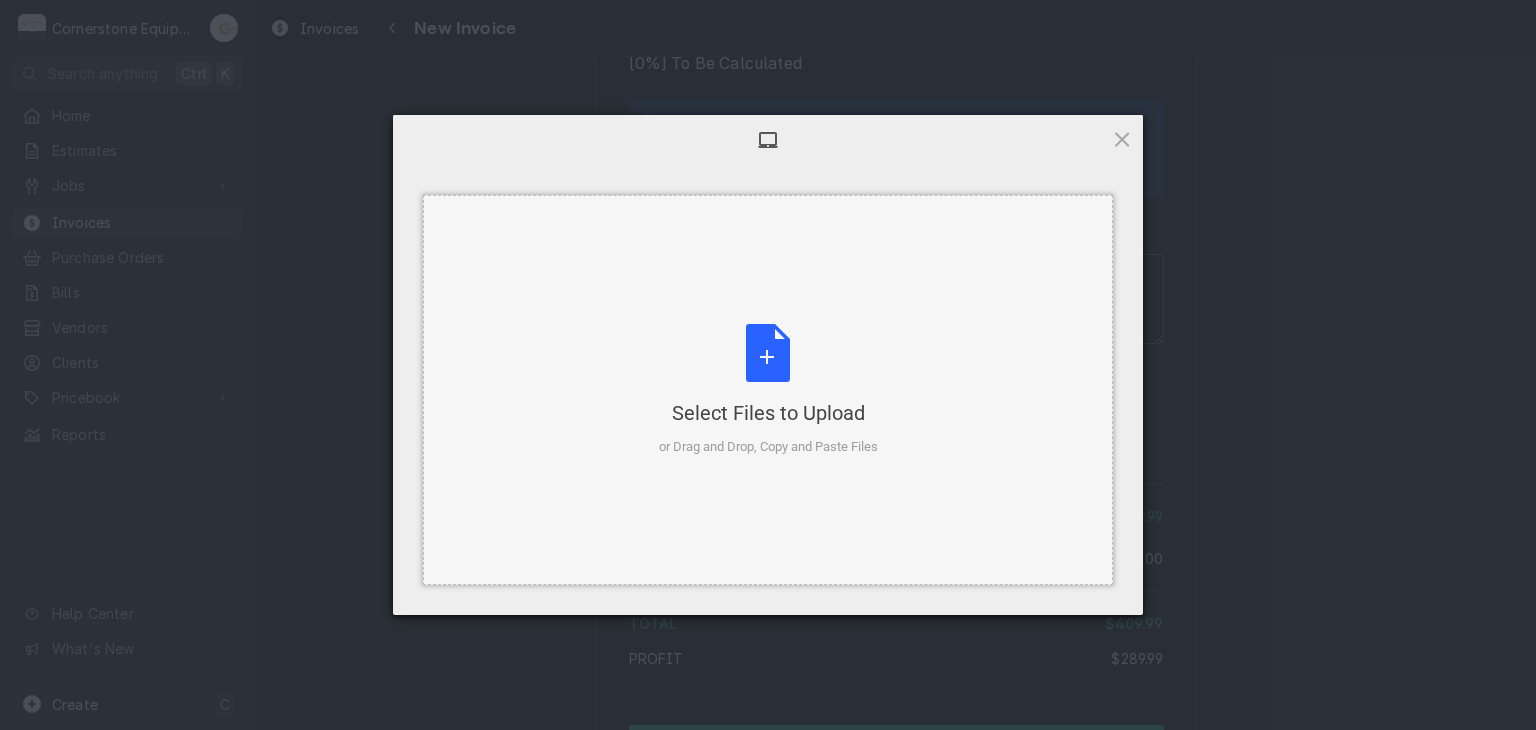 click on "Select Files to Upload" at bounding box center (768, 413) 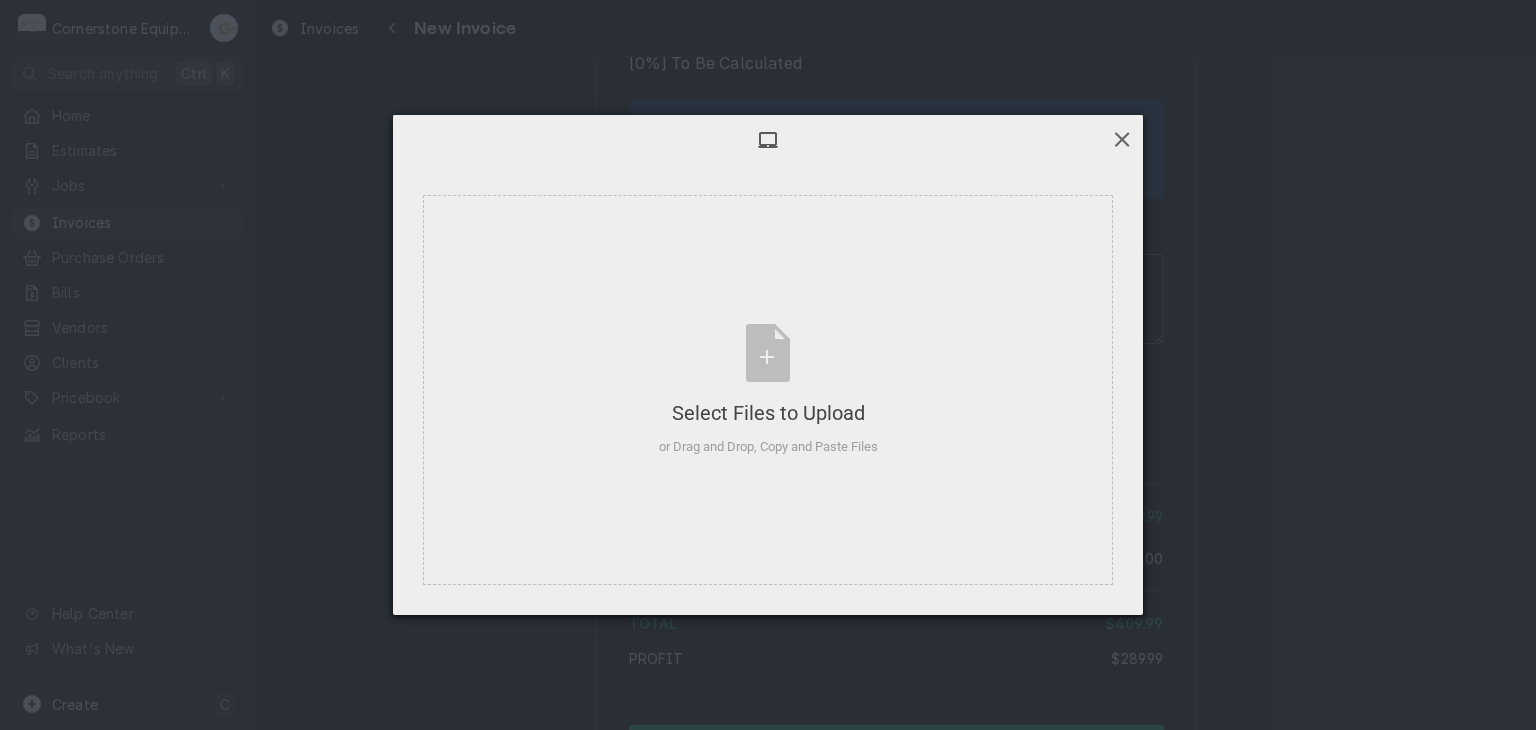 click at bounding box center [1122, 139] 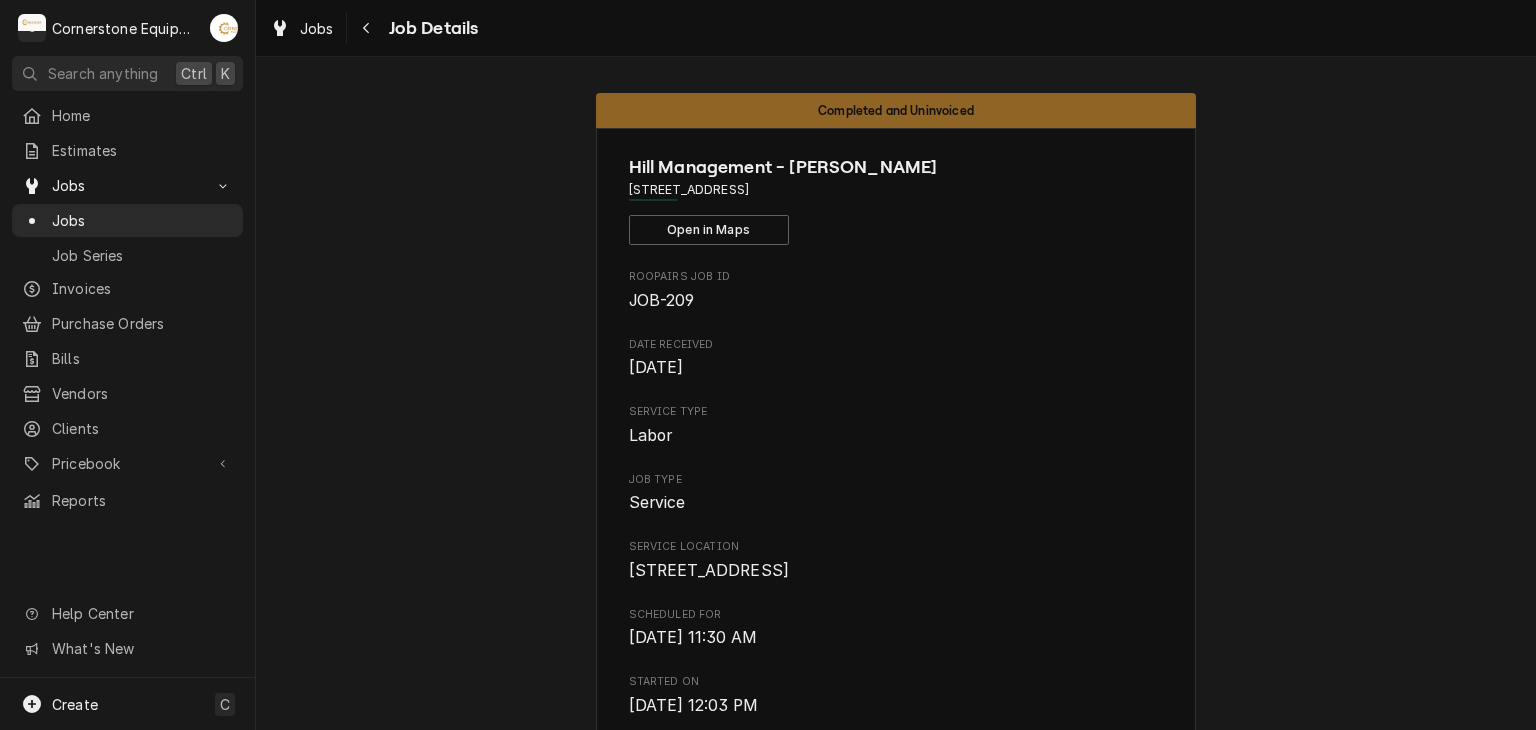 scroll, scrollTop: 0, scrollLeft: 0, axis: both 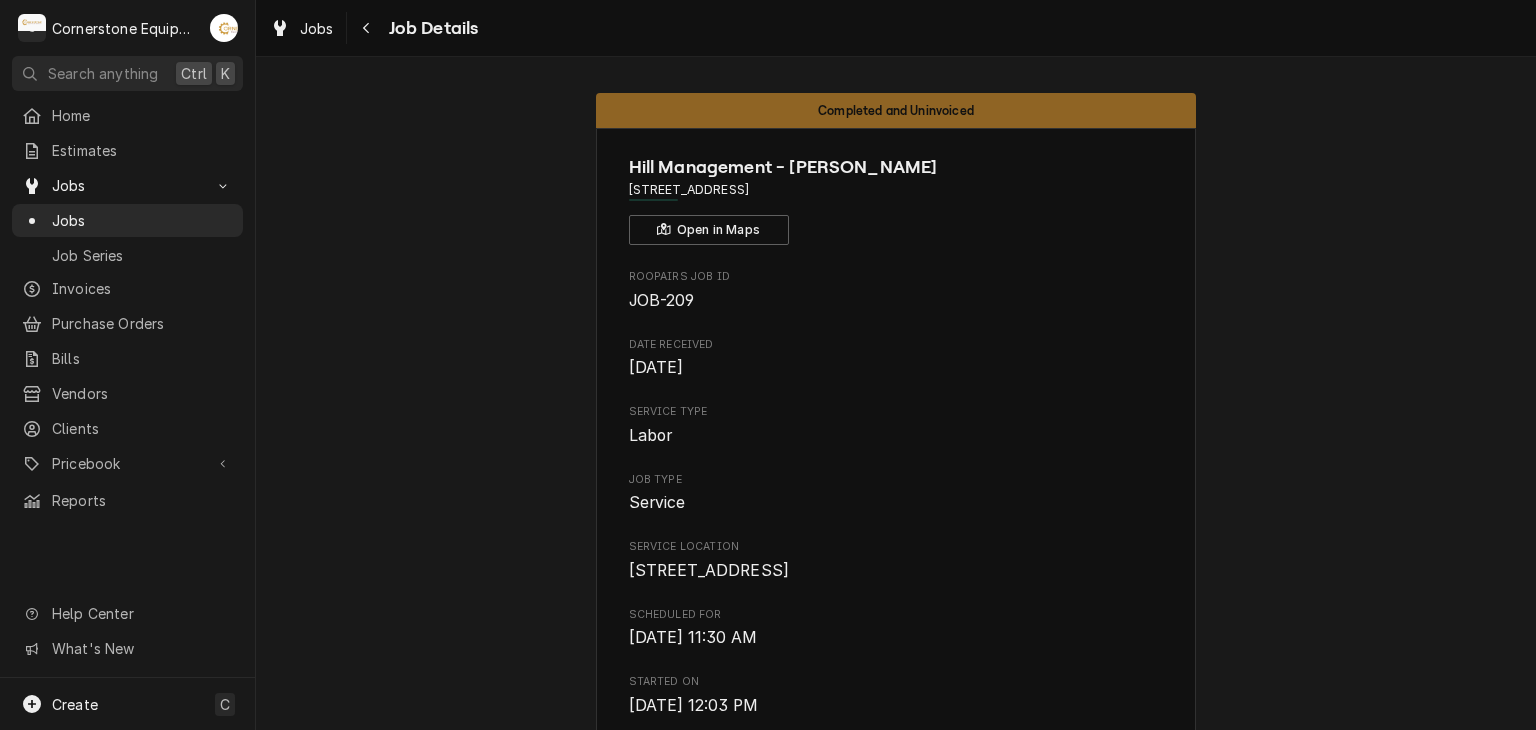 click on "Completed and Uninvoiced Hill Management - [PERSON_NAME] [STREET_ADDRESS] Open in Maps Roopairs Job ID JOB-209 Date Received [DATE] Service Type Labor Job Type Service Service Location [STREET_ADDRESS] Scheduled For [DATE] 11:30 AM Started [DATE][DATE] 12:03 PM Completed [DATE][DATE] 1:26 PM Last Modified [DATE] 1:26 PM Estimated Job Duration 2h Assigned Technician(s) [PERSON_NAME] Reason For Call Frappe Leaking and motor is too loud Technician Instructions  (Only Visible to You) MaintX 3579 Priority High Job Reporter Name [PERSON_NAME] Phone [PHONE_NUMBER] Email [EMAIL_ADDRESS][PERSON_NAME][DOMAIN_NAME] Job Contact Name [PERSON_NAME] Phone [PHONE_NUMBER] Email [EMAIL_ADDRESS][PERSON_NAME][DOMAIN_NAME] Client Contact Name [PERSON_NAME] Phone [PHONE_NUMBER] Email [EMAIL_ADDRESS][PERSON_NAME][DOMAIN_NAME] Reminders — Estimate reminders via Email Attachments mov Create Invoice Resume Job" at bounding box center (896, 1249) 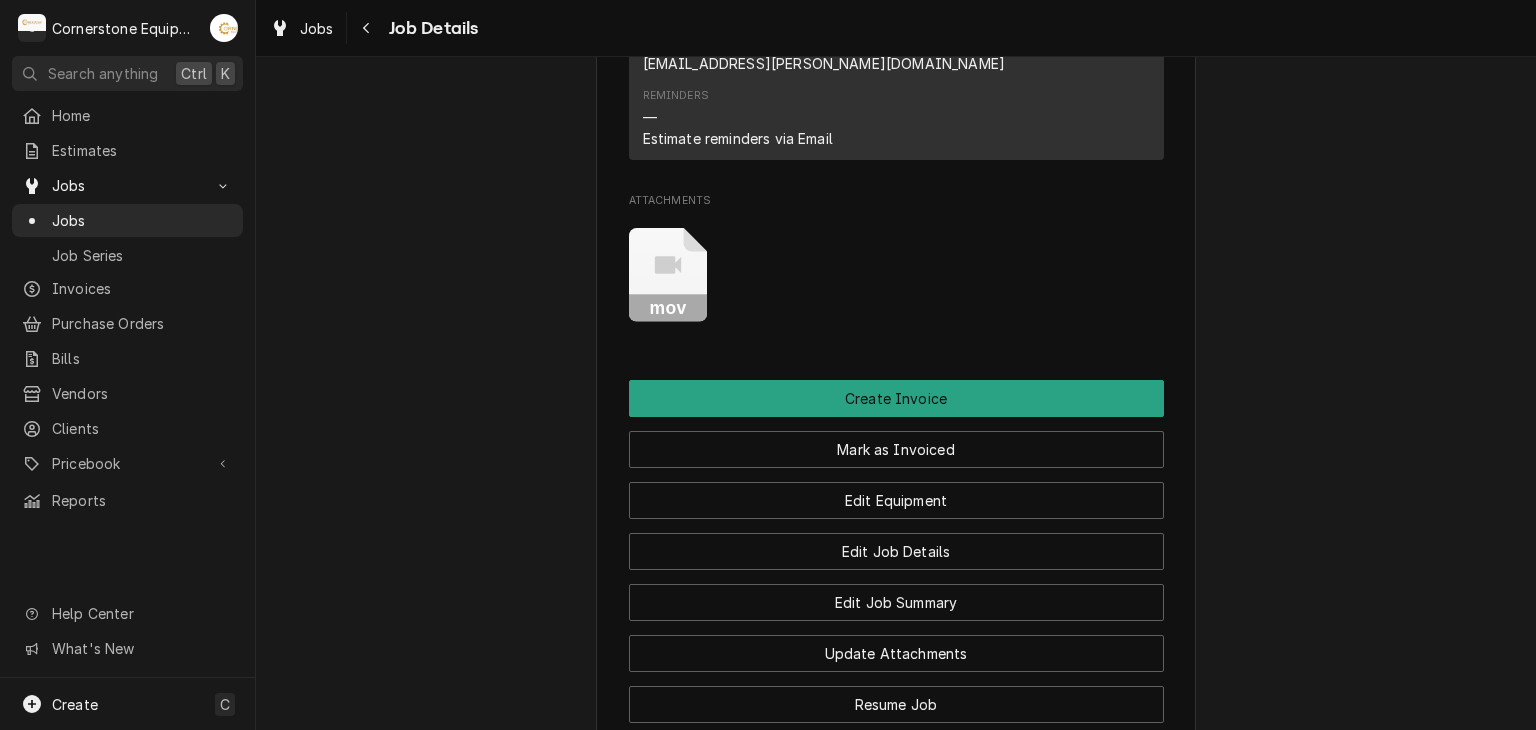 scroll, scrollTop: 1640, scrollLeft: 0, axis: vertical 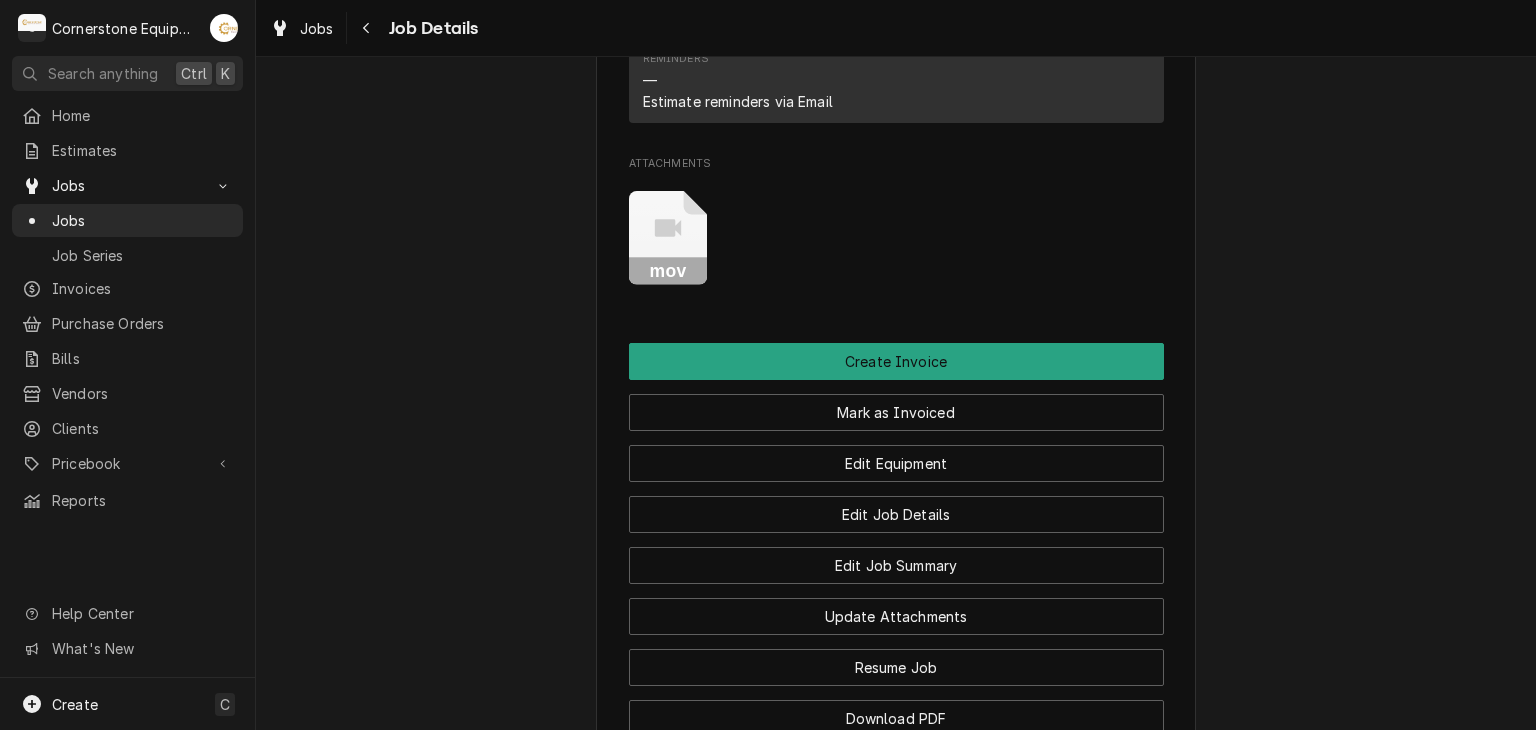click 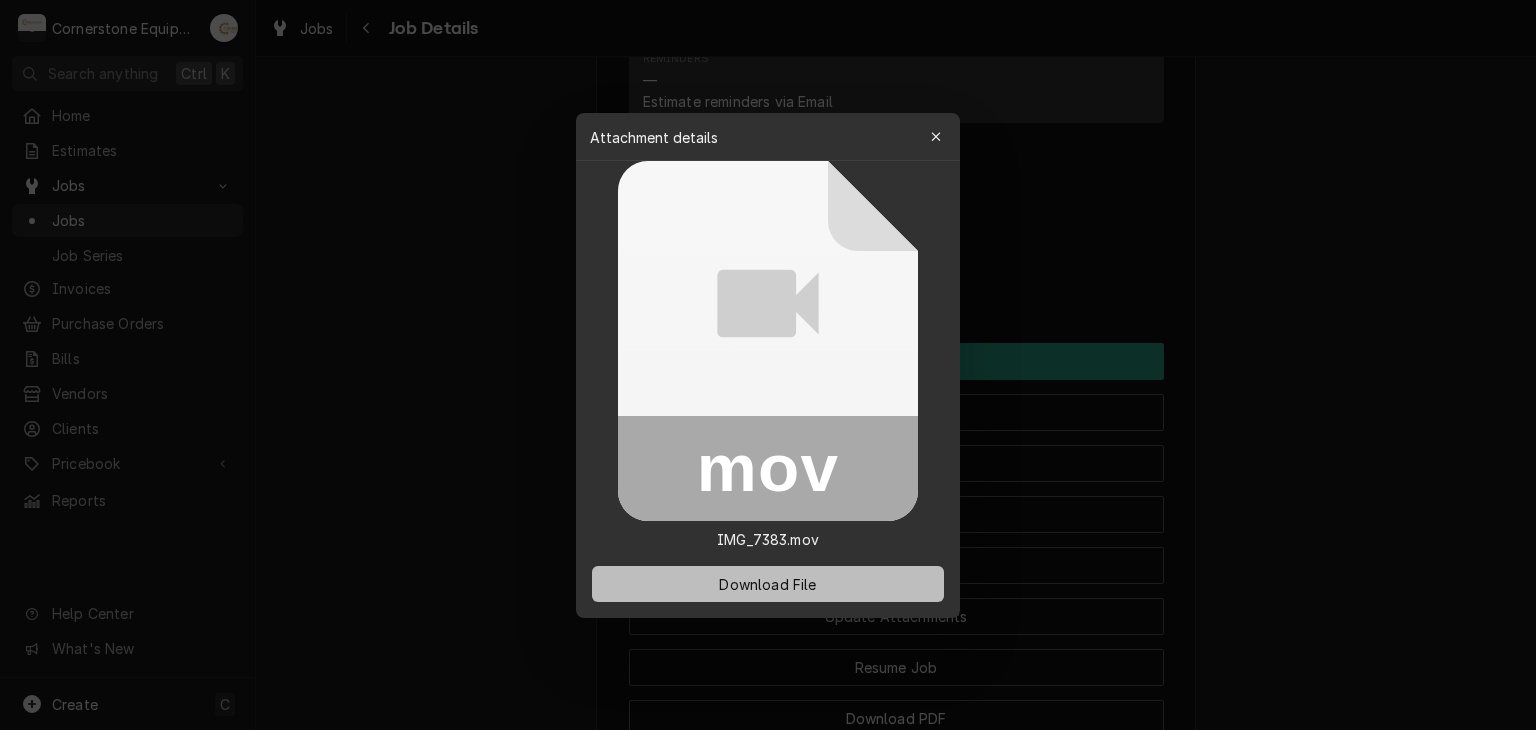 click on "Download File" at bounding box center (767, 583) 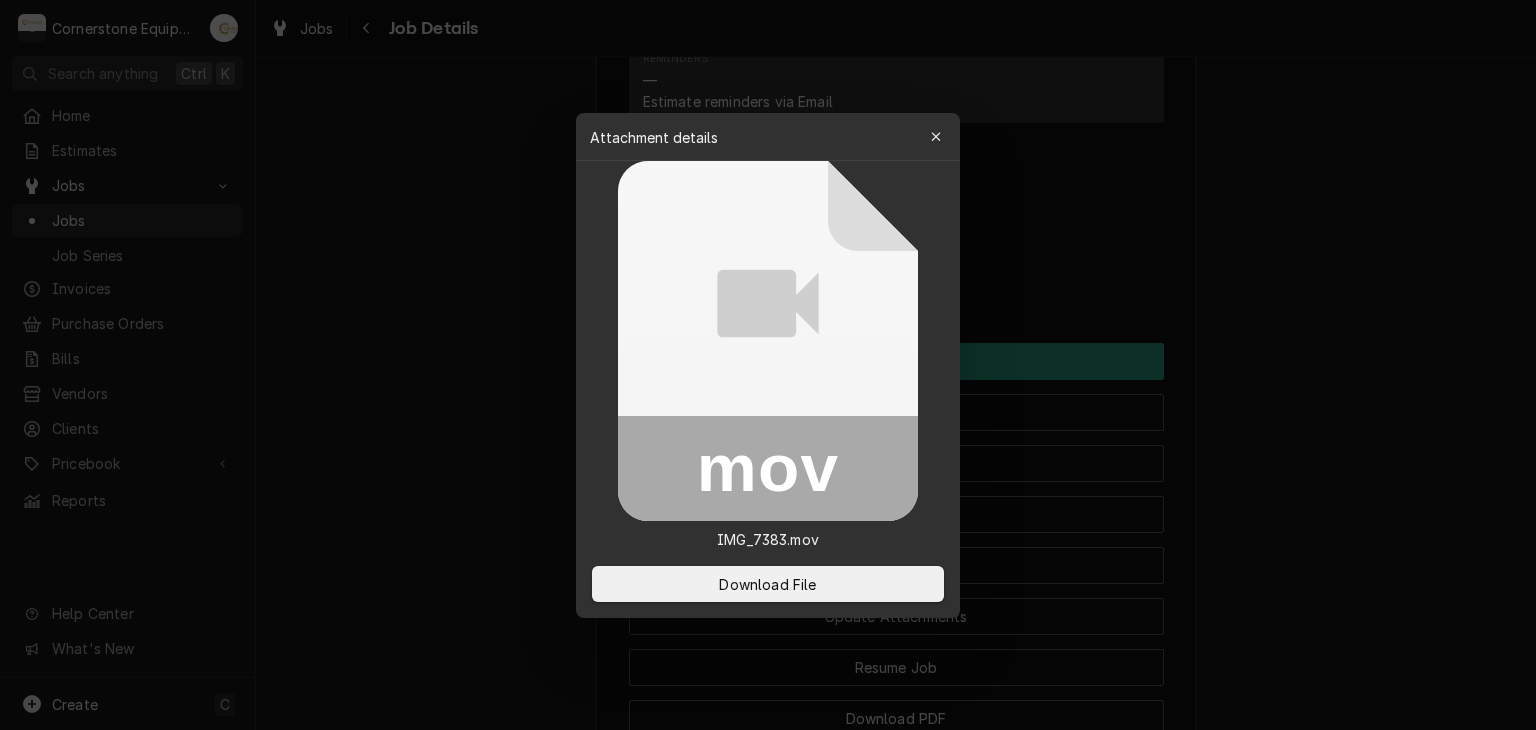 click at bounding box center [768, 365] 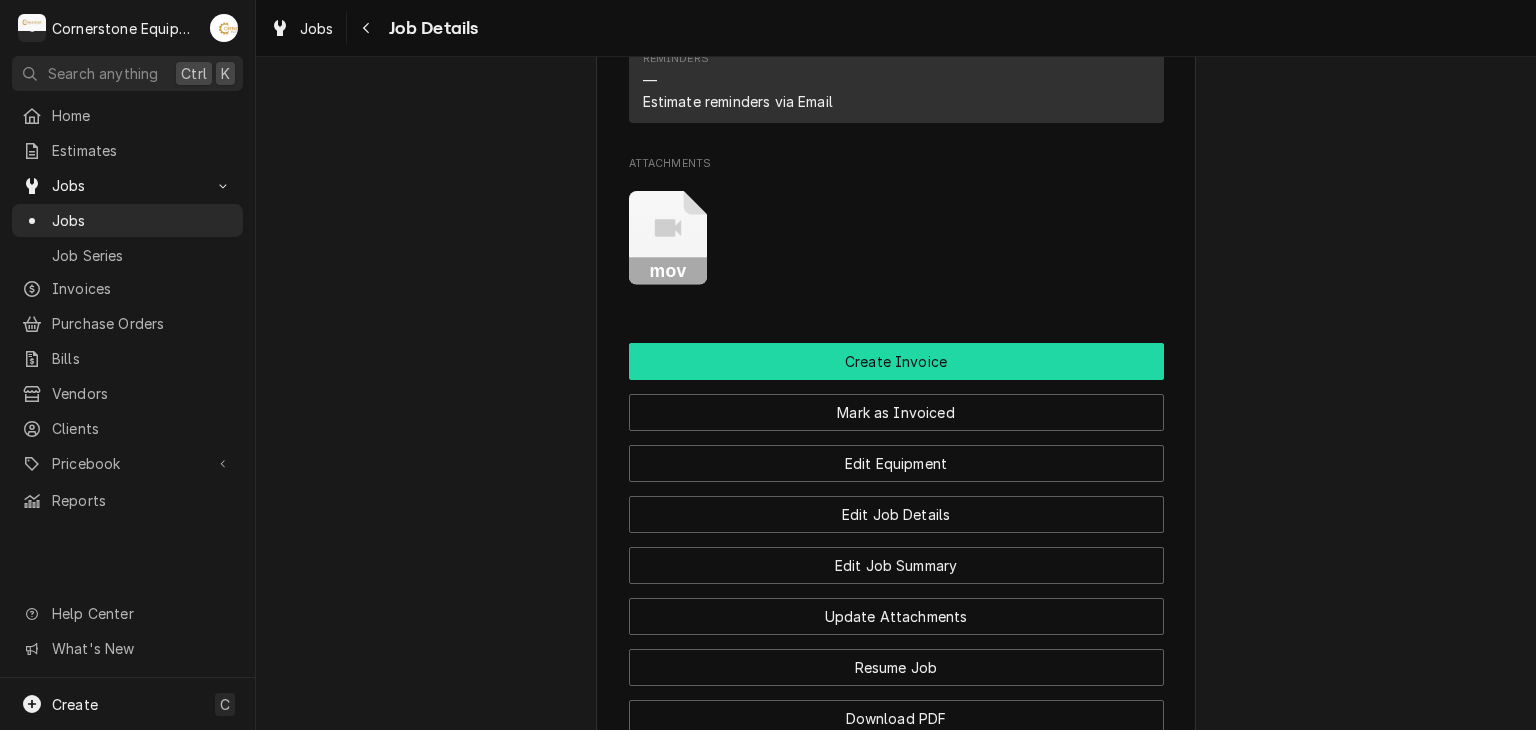 click on "Create Invoice" at bounding box center [896, 361] 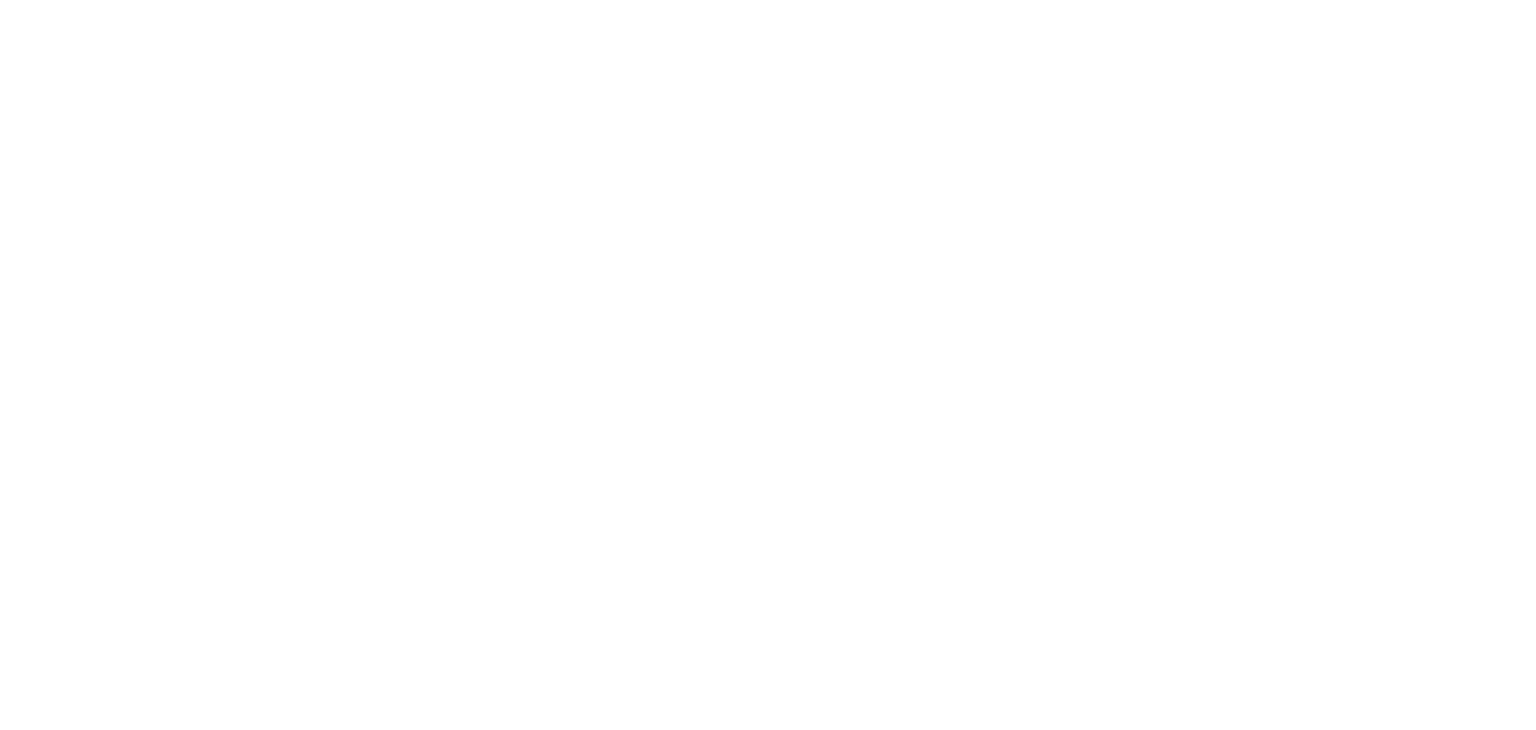 scroll, scrollTop: 0, scrollLeft: 0, axis: both 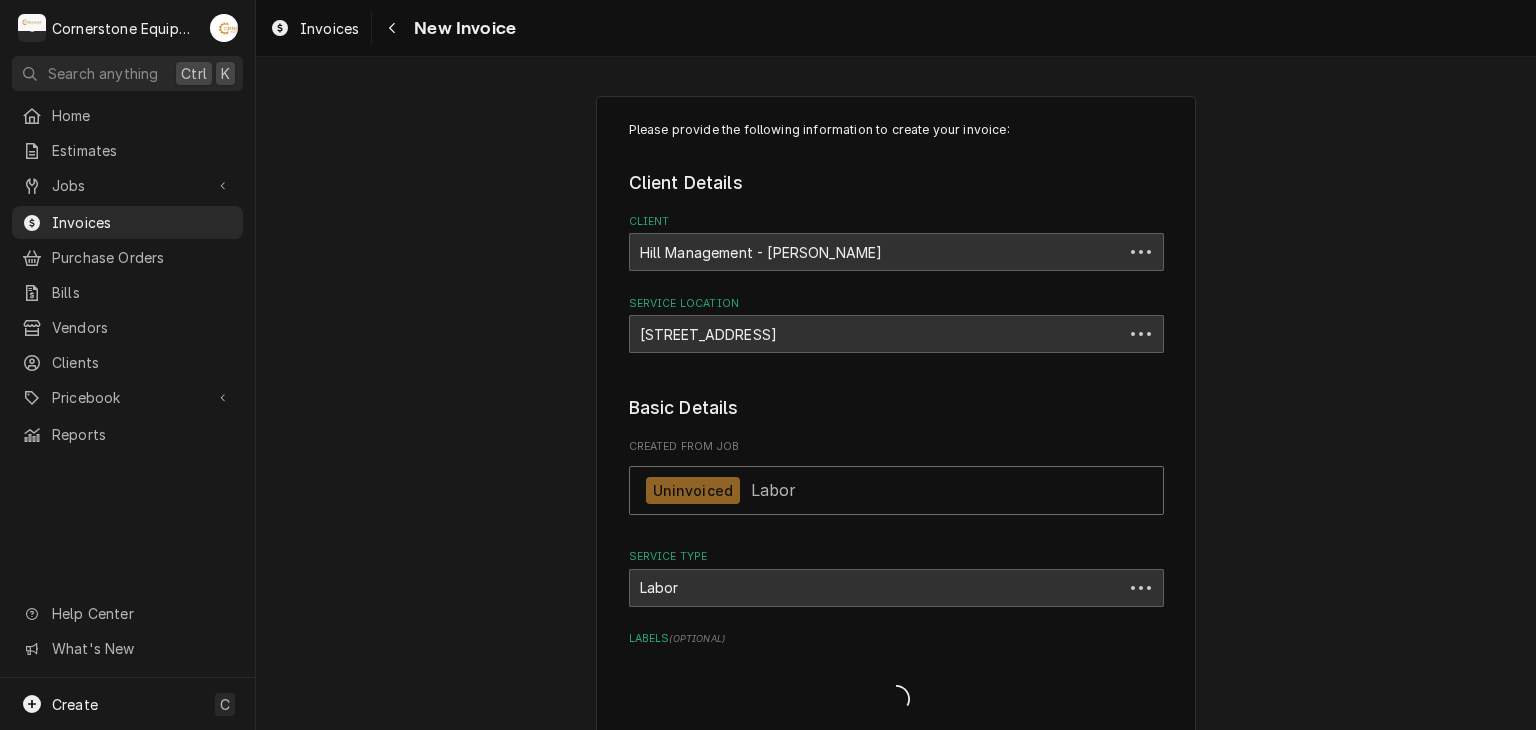 type on "x" 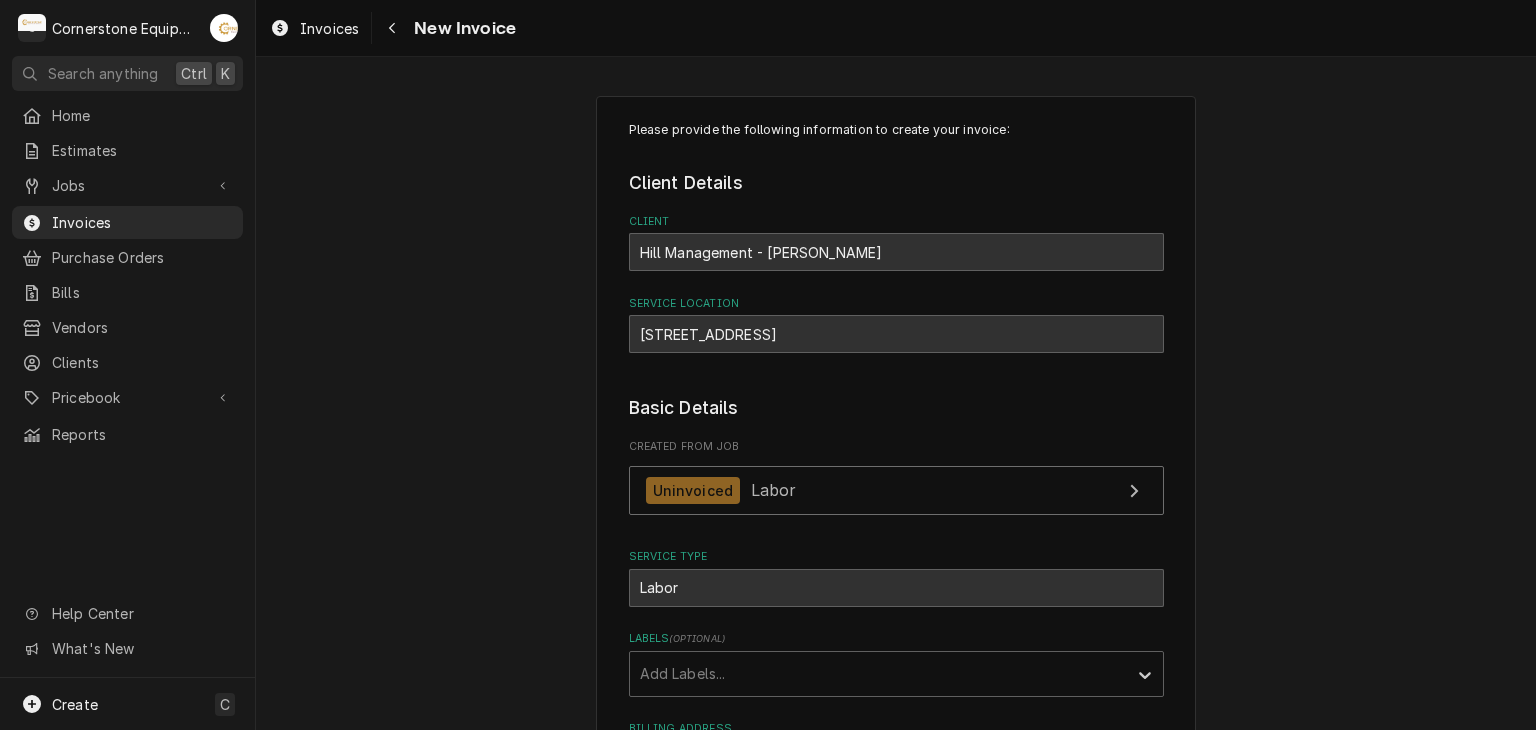 click on "Please provide the following information to create your invoice: Client Details Client Hill Management - McDonald’s Service Location 11123 - Chesney Hwy / 2244 Chesnee Hwy, Spartanburg, SC 29303 Basic Details Created From Job Uninvoiced Labor Service Type Labor Labels  ( optional ) Add Labels... Billing Address Same as service location Recipient, Attention To, etc.  ( if different ) Street Address 2259 River Rd Apartment, Suite, etc. City Greer State/Province SC Postal Code 29650 Issue Date 2025-07-17 Terms Choose payment terms... Same Day Net 7 Net 14 Net 21 Net 30 Net 45 Net 60 Net 90 Due Date 2025-08-16 Payment Methods Accept Online Card Payments Charge Details Service Charges Short Description Labor Service Date Jul 17, 2025 Hourly Cost $60.00/hr Qty. 2hrs Rate $150.00/hr Amount $300.00 Tax Non-Taxable Service  Summary Add Service Charge Parts and Materials  ( if any ) Short Description misc hardware Manufacturer — Manufacturer Part # — Unit Cost $0.00 Qty. 1 Price $24.99 Amount $24.99 Tax Taxable )" at bounding box center (896, 2107) 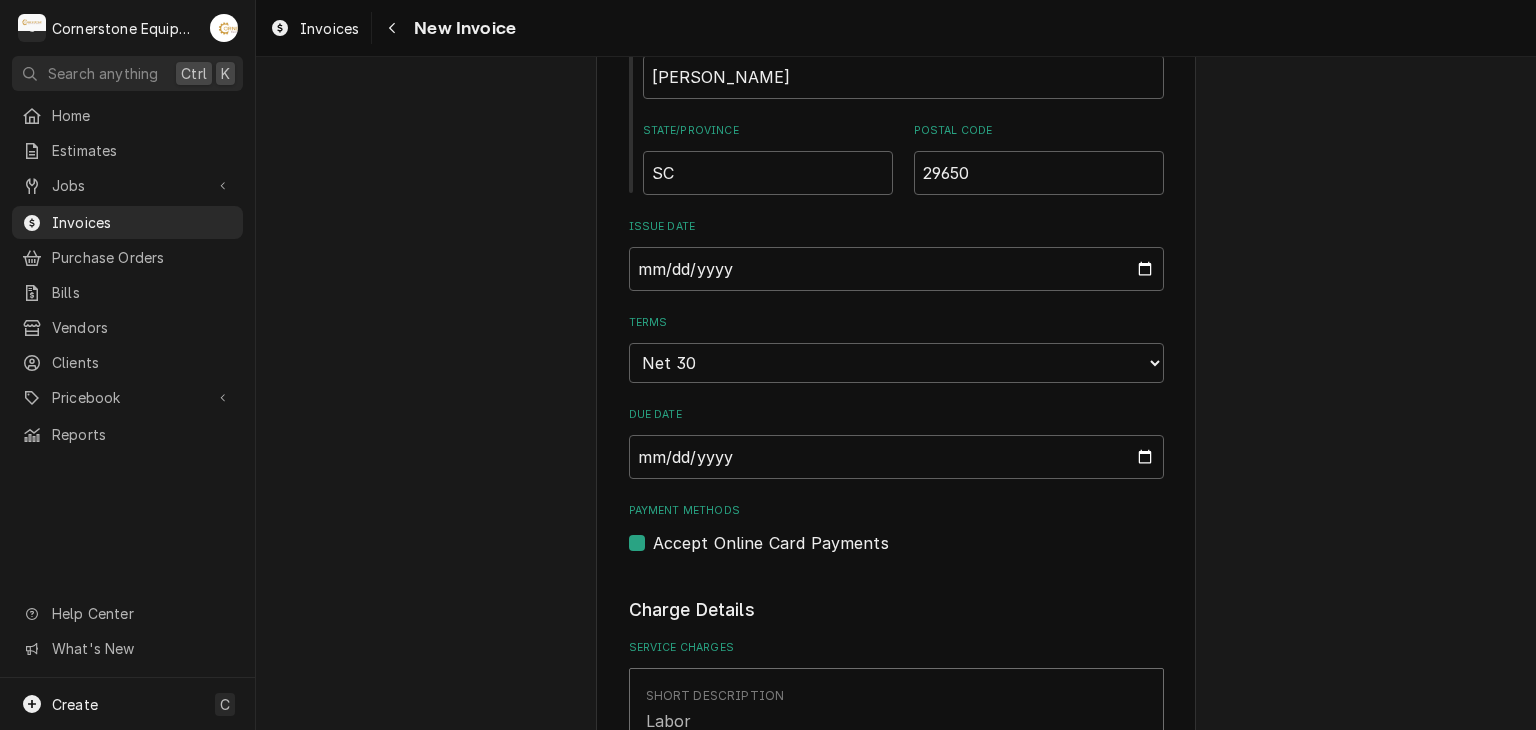 scroll, scrollTop: 1120, scrollLeft: 0, axis: vertical 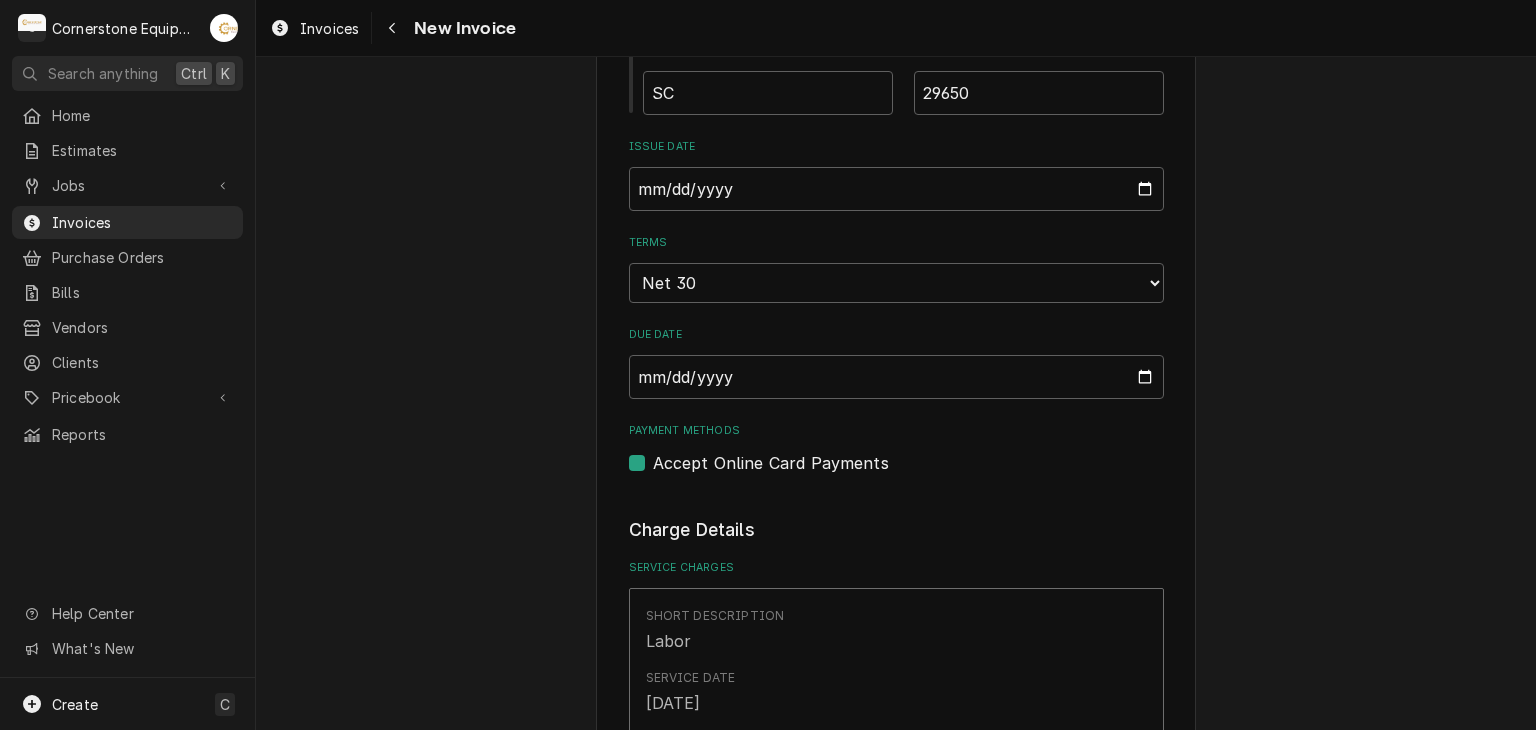 click on "Accept Online Card Payments" at bounding box center [771, 463] 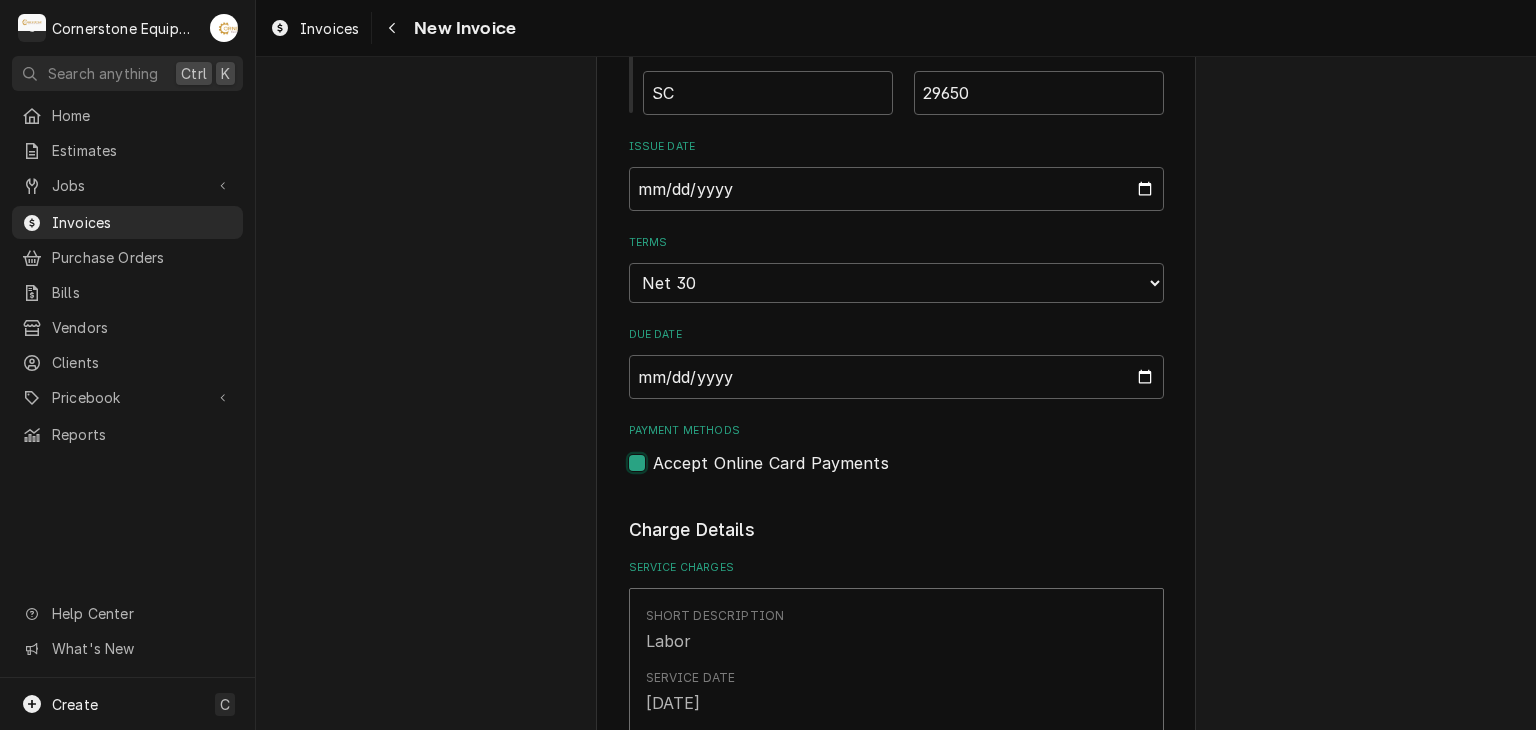click on "Payment Methods" at bounding box center [920, 473] 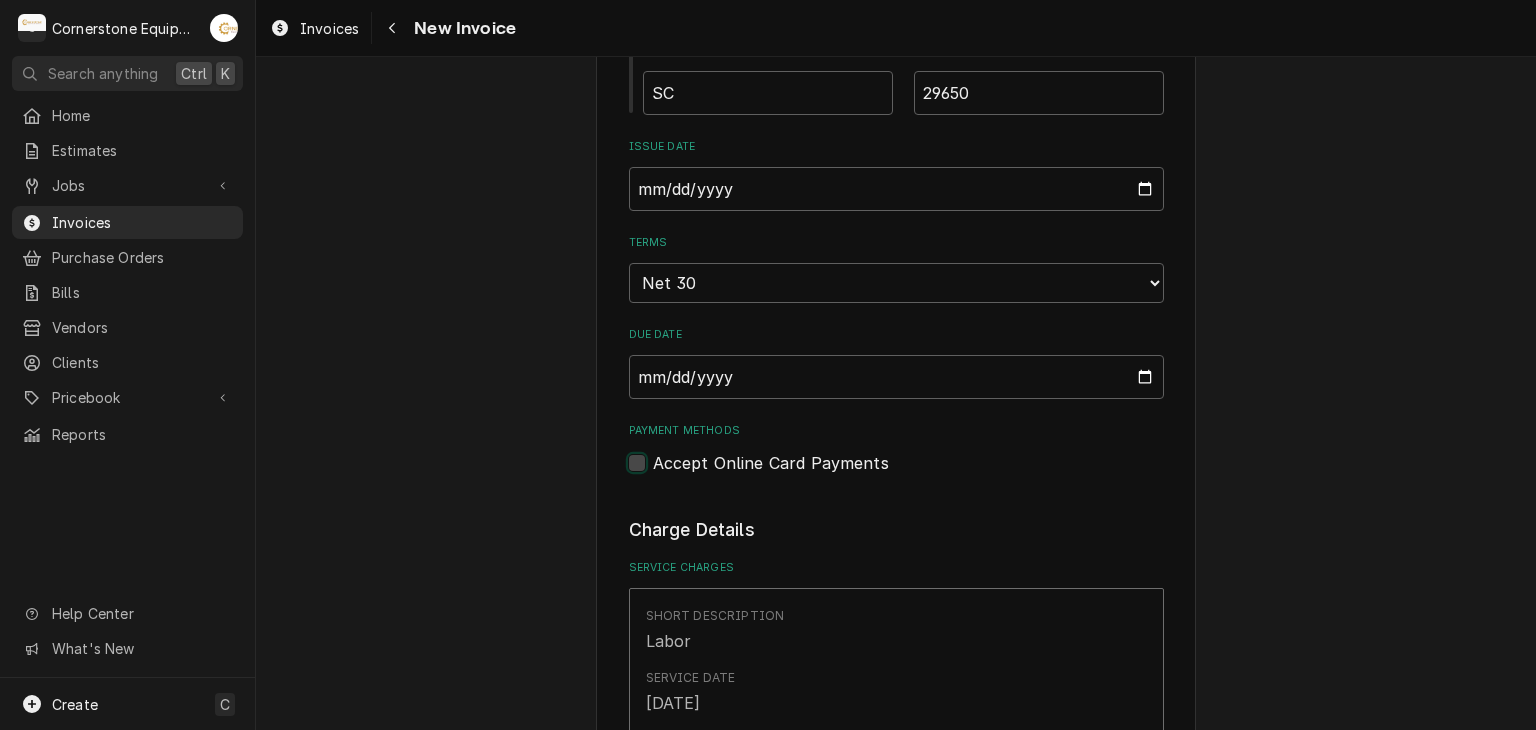 checkbox on "false" 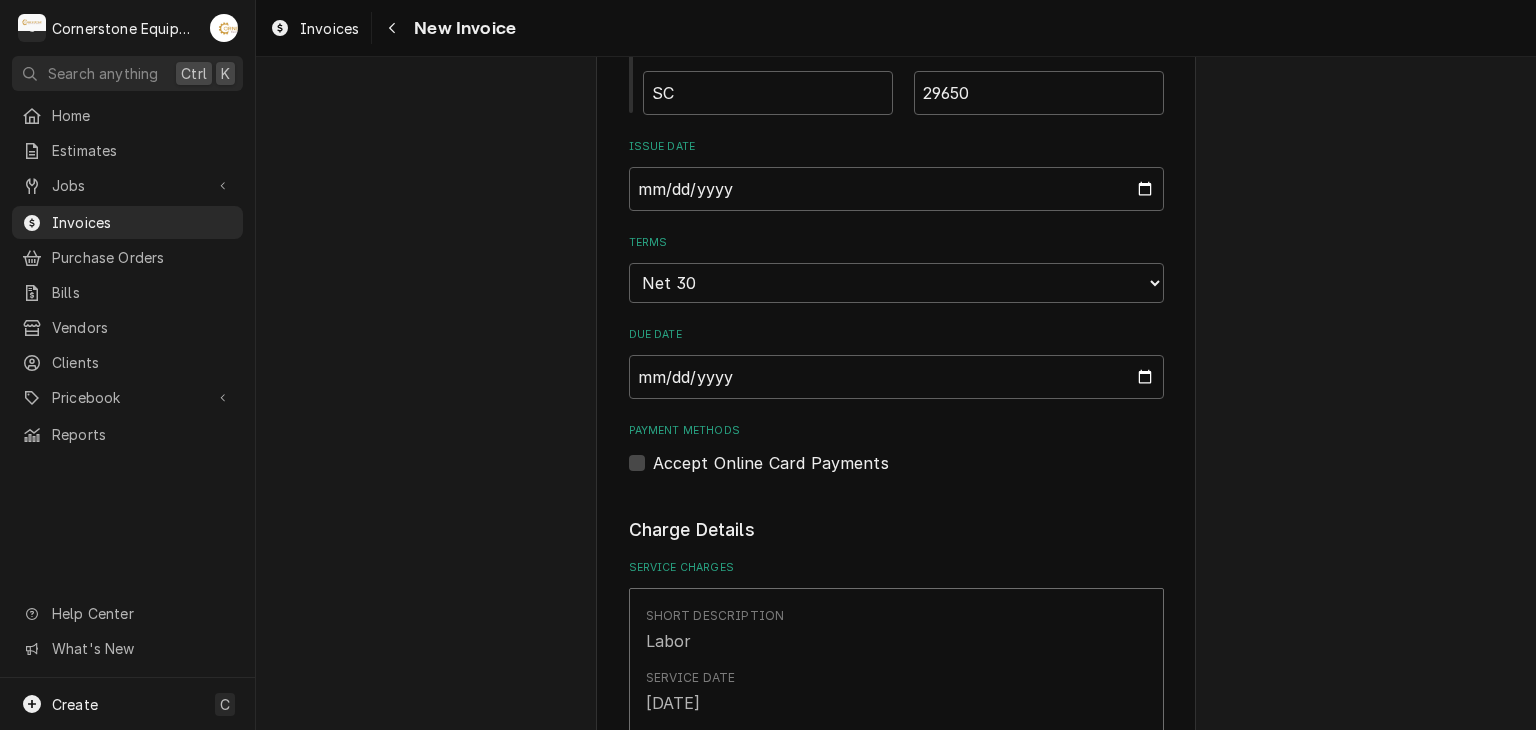 click on "Please provide the following information to create your invoice: Client Details Client Hill Management - McDonald’s Service Location 11123 - Chesney Hwy / 2244 Chesnee Hwy, Spartanburg, SC 29303 Basic Details Created From Job Uninvoiced Labor Service Type Labor Labels  ( optional ) Add Labels... Billing Address Same as service location Recipient, Attention To, etc.  ( if different ) Street Address 2259 River Rd Apartment, Suite, etc. City Greer State/Province SC Postal Code 29650 Issue Date 2025-07-17 Terms Choose payment terms... Same Day Net 7 Net 14 Net 21 Net 30 Net 45 Net 60 Net 90 Due Date 2025-08-16 Payment Methods Accept Online Card Payments Charge Details Service Charges Short Description Labor Service Date Jul 17, 2025 Hourly Cost $60.00/hr Qty. 2hrs Rate $150.00/hr Amount $300.00 Tax Non-Taxable Service  Summary Add Service Charge Parts and Materials  ( if any ) Short Description misc hardware Manufacturer — Manufacturer Part # — Unit Cost $0.00 Qty. 1 Price $24.99 Amount $24.99 Tax Taxable )" at bounding box center [896, 987] 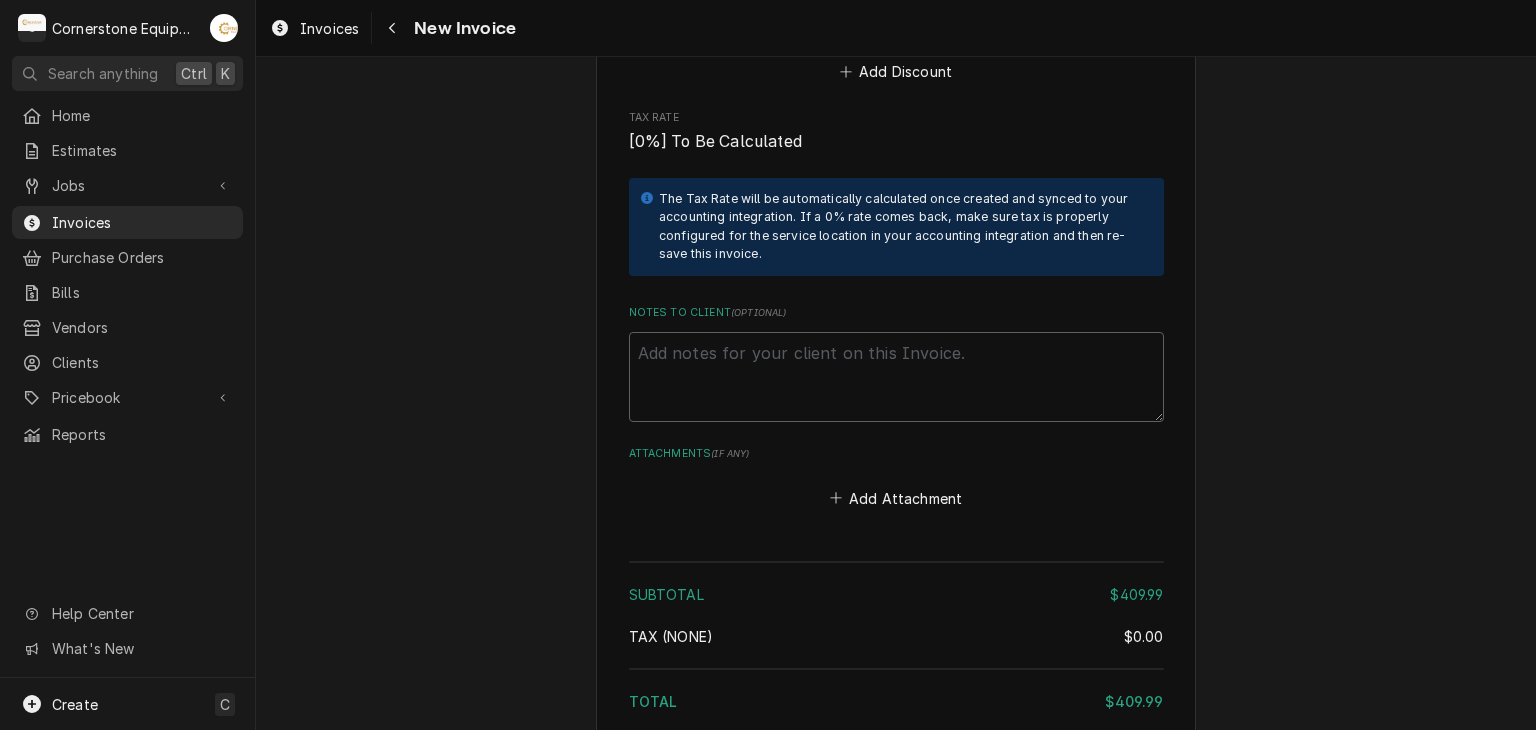 scroll, scrollTop: 3360, scrollLeft: 0, axis: vertical 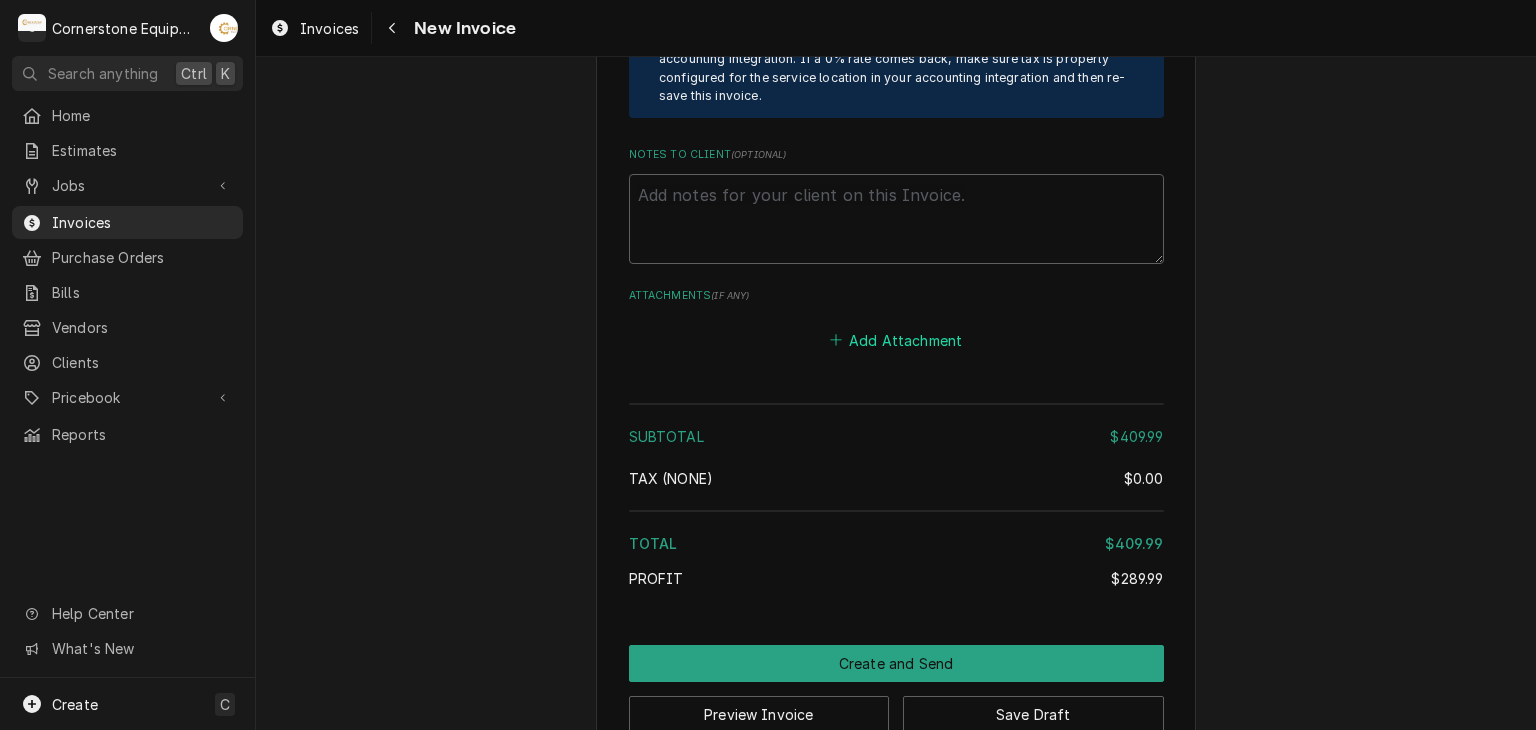 click on "Add Attachment" at bounding box center [896, 340] 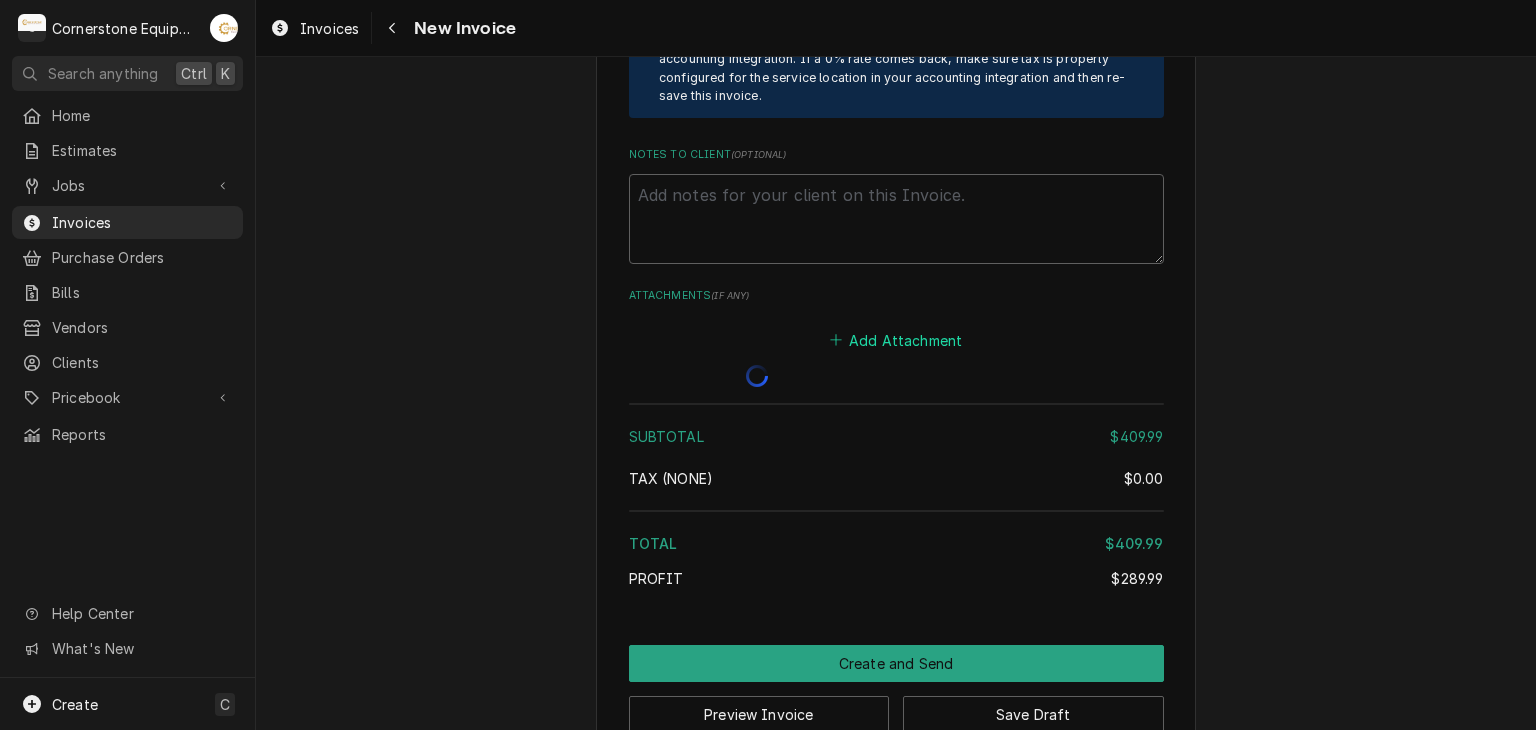 type on "x" 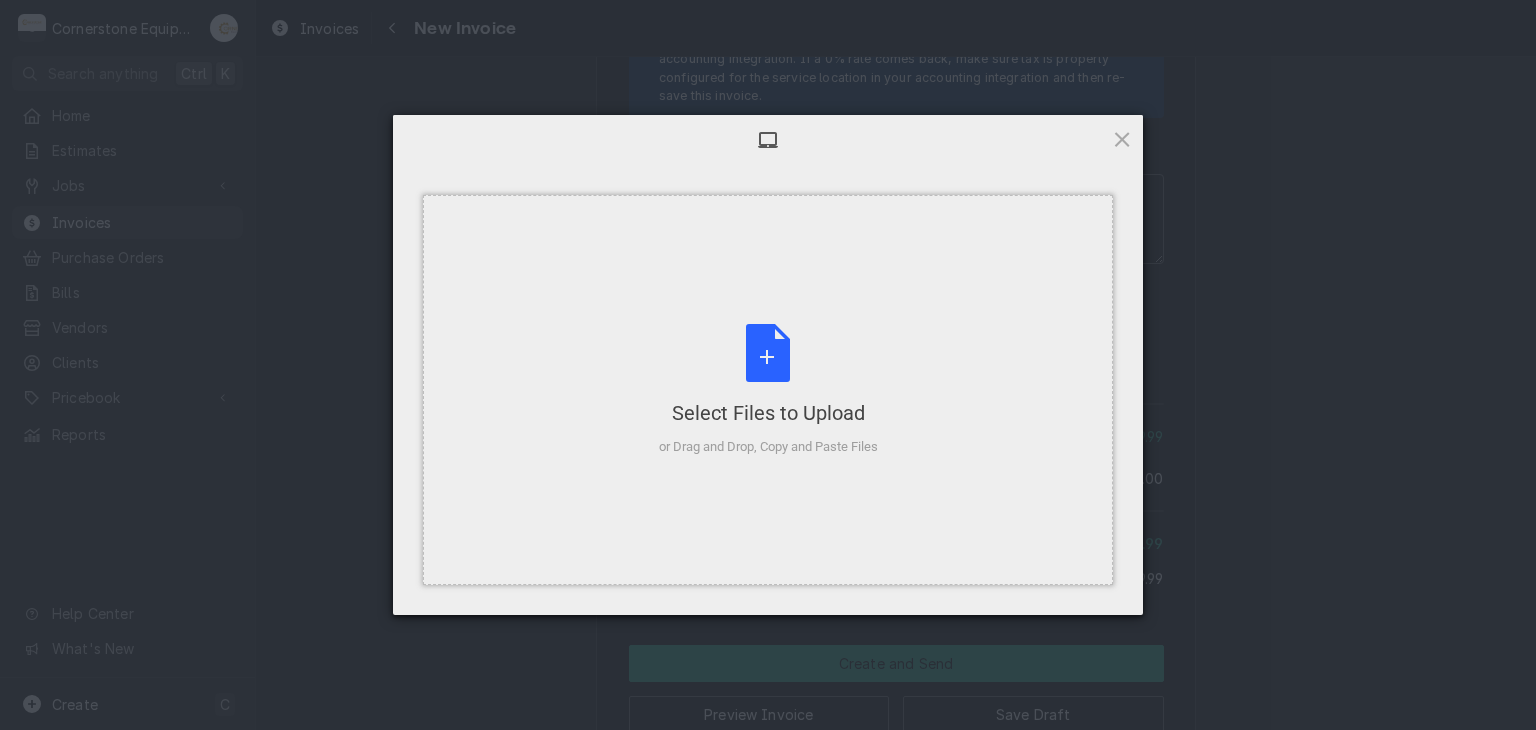 click on "Select Files to Upload
or Drag and Drop, Copy and Paste Files" at bounding box center (768, 390) 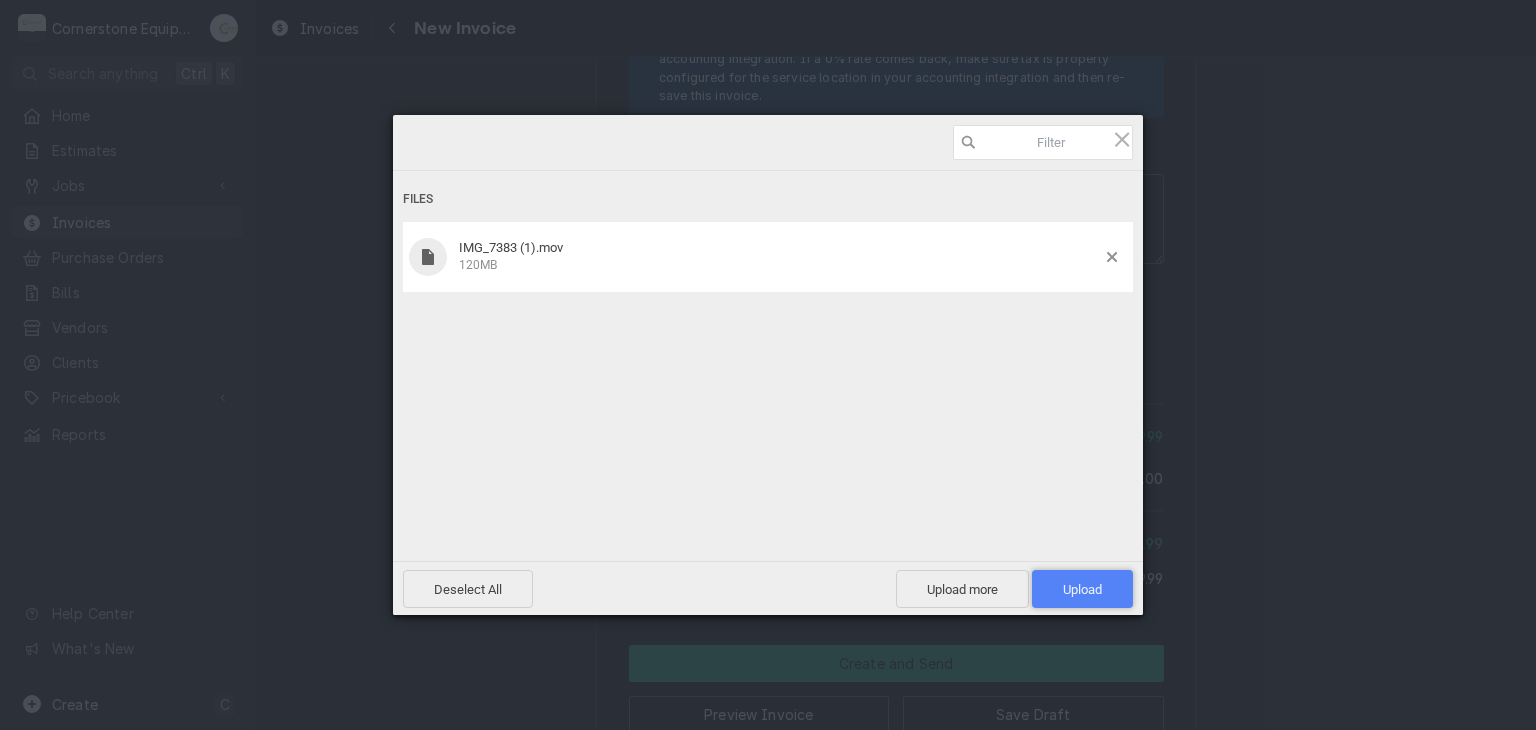 click on "Upload
1" at bounding box center [1082, 589] 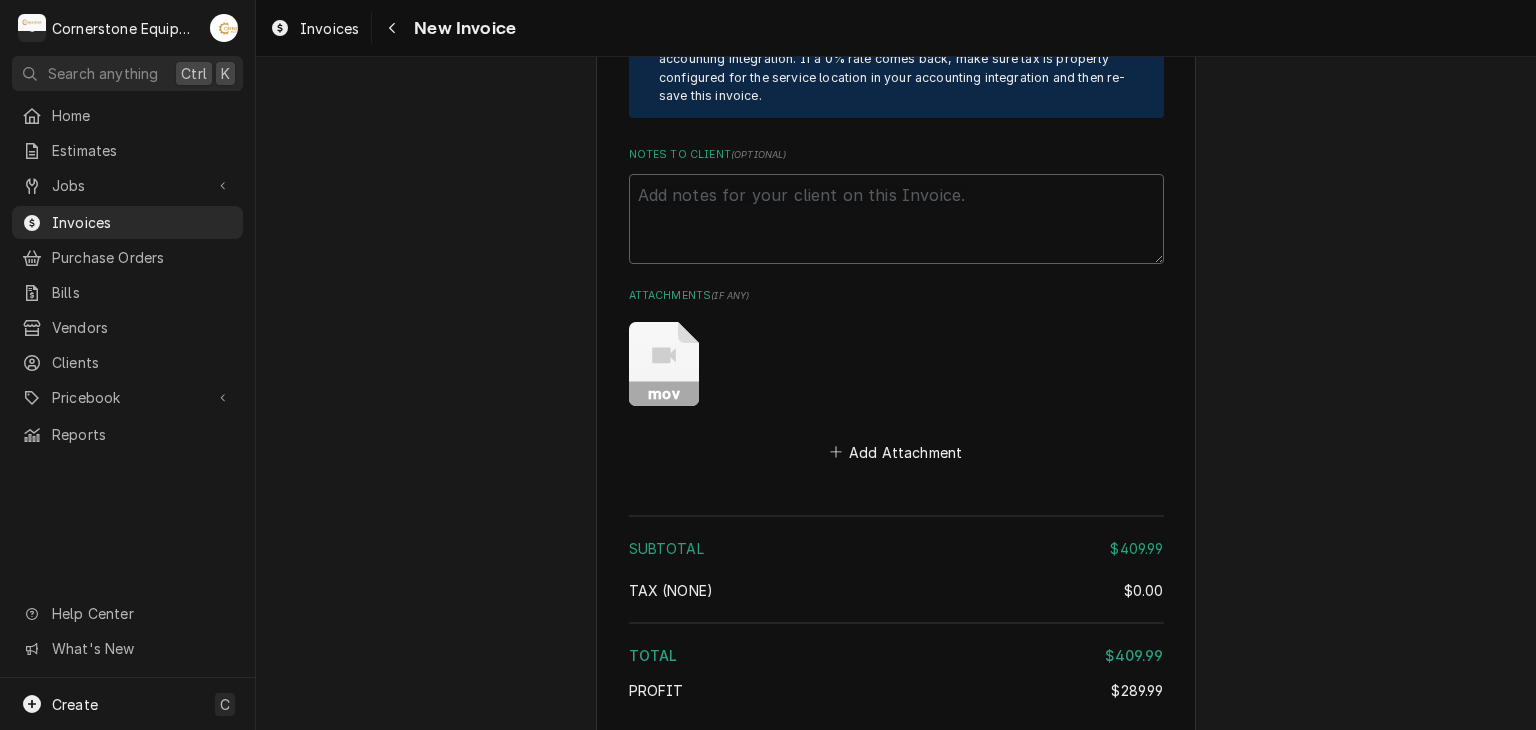 click on "Please provide the following information to create your invoice: Client Details Client Hill Management - McDonald’s Service Location 11123 - Chesney Hwy / 2244 Chesnee Hwy, Spartanburg, SC 29303 Basic Details Created From Job Uninvoiced Labor Service Type Labor Labels  ( optional ) Add Labels... Billing Address Same as service location Recipient, Attention To, etc.  ( if different ) Street Address 2259 River Rd Apartment, Suite, etc. City Greer State/Province SC Postal Code 29650 Issue Date 2025-07-17 Terms Choose payment terms... Same Day Net 7 Net 14 Net 21 Net 30 Net 45 Net 60 Net 90 Due Date 2025-08-16 Payment Methods Accept Online Card Payments Charge Details Service Charges Short Description Labor Service Date Jul 17, 2025 Hourly Cost $60.00/hr Qty. 2hrs Rate $150.00/hr Amount $300.00 Tax Non-Taxable Service  Summary Add Service Charge Parts and Materials  ( if any ) Short Description misc hardware Manufacturer — Manufacturer Part # — Unit Cost $0.00 Qty. 1 Price $24.99 Amount $24.99 Tax Taxable )" at bounding box center [896, -1197] 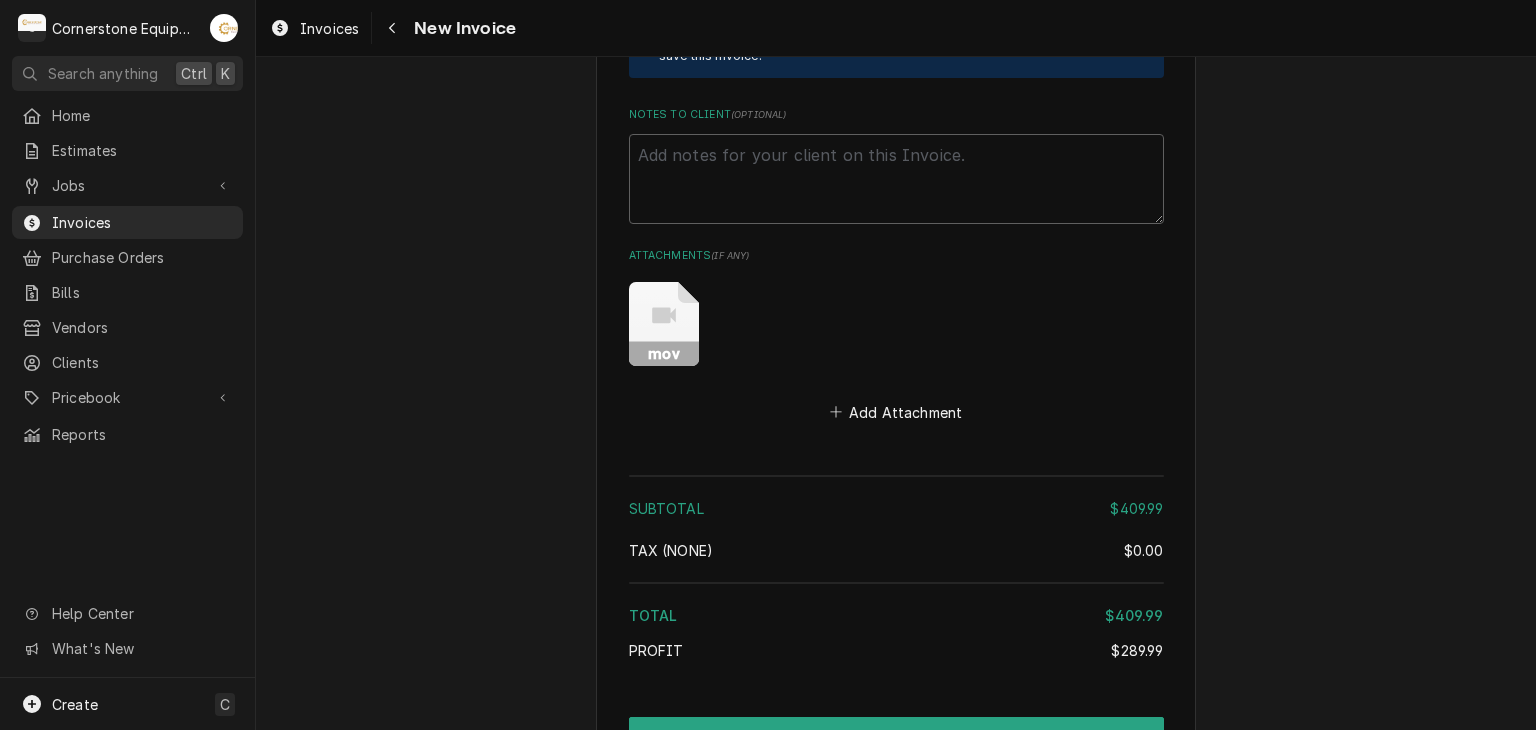 scroll, scrollTop: 3512, scrollLeft: 0, axis: vertical 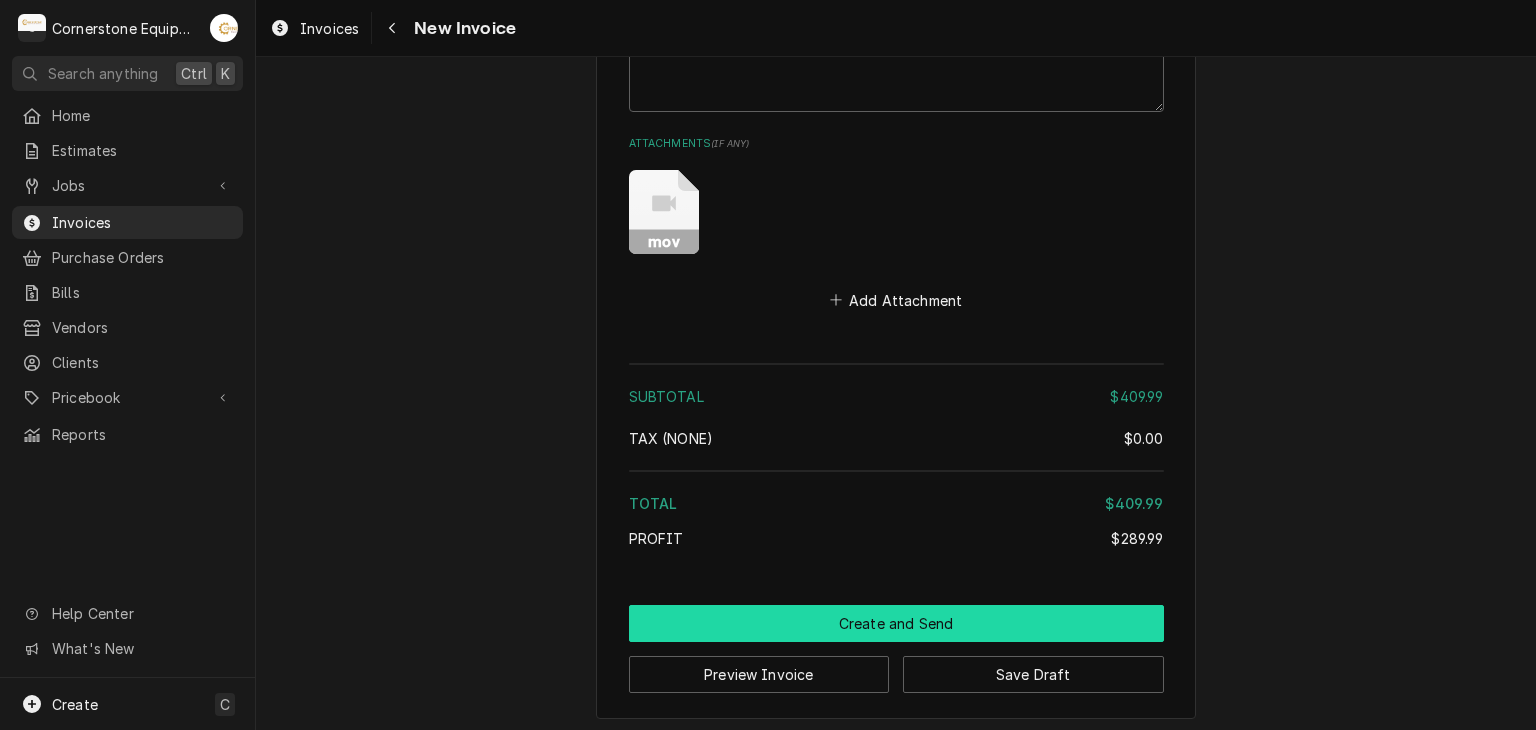click on "Create and Send" at bounding box center (896, 623) 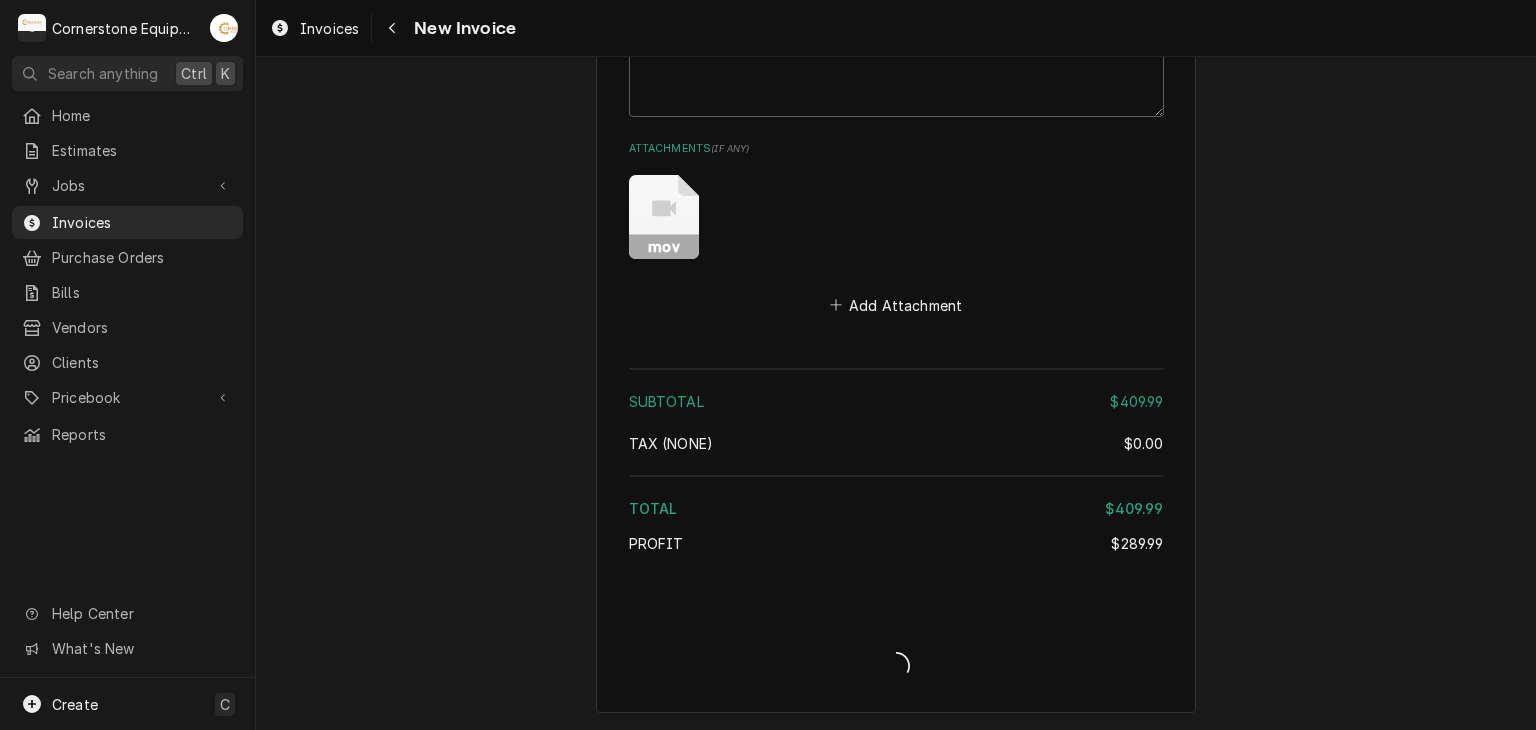 scroll, scrollTop: 3501, scrollLeft: 0, axis: vertical 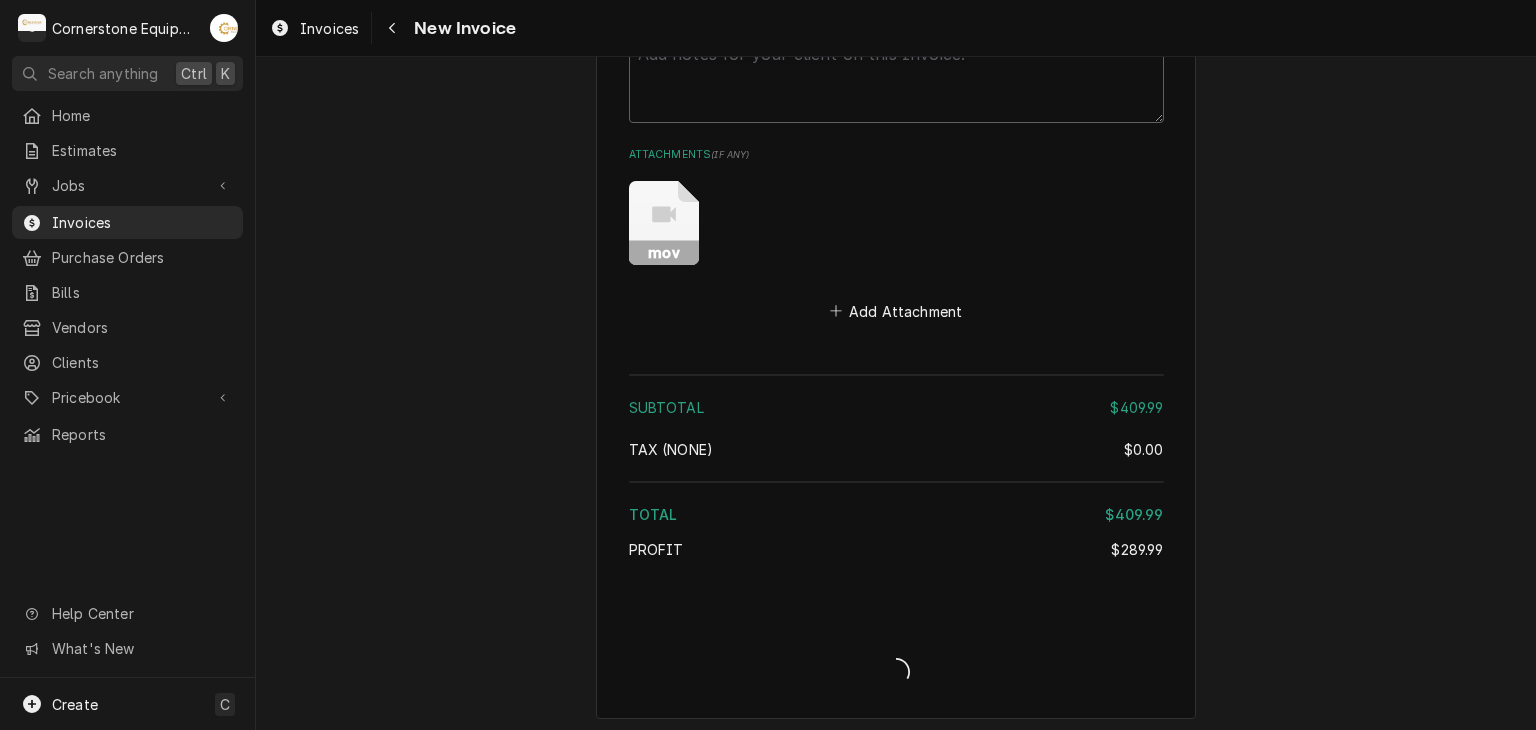 type on "x" 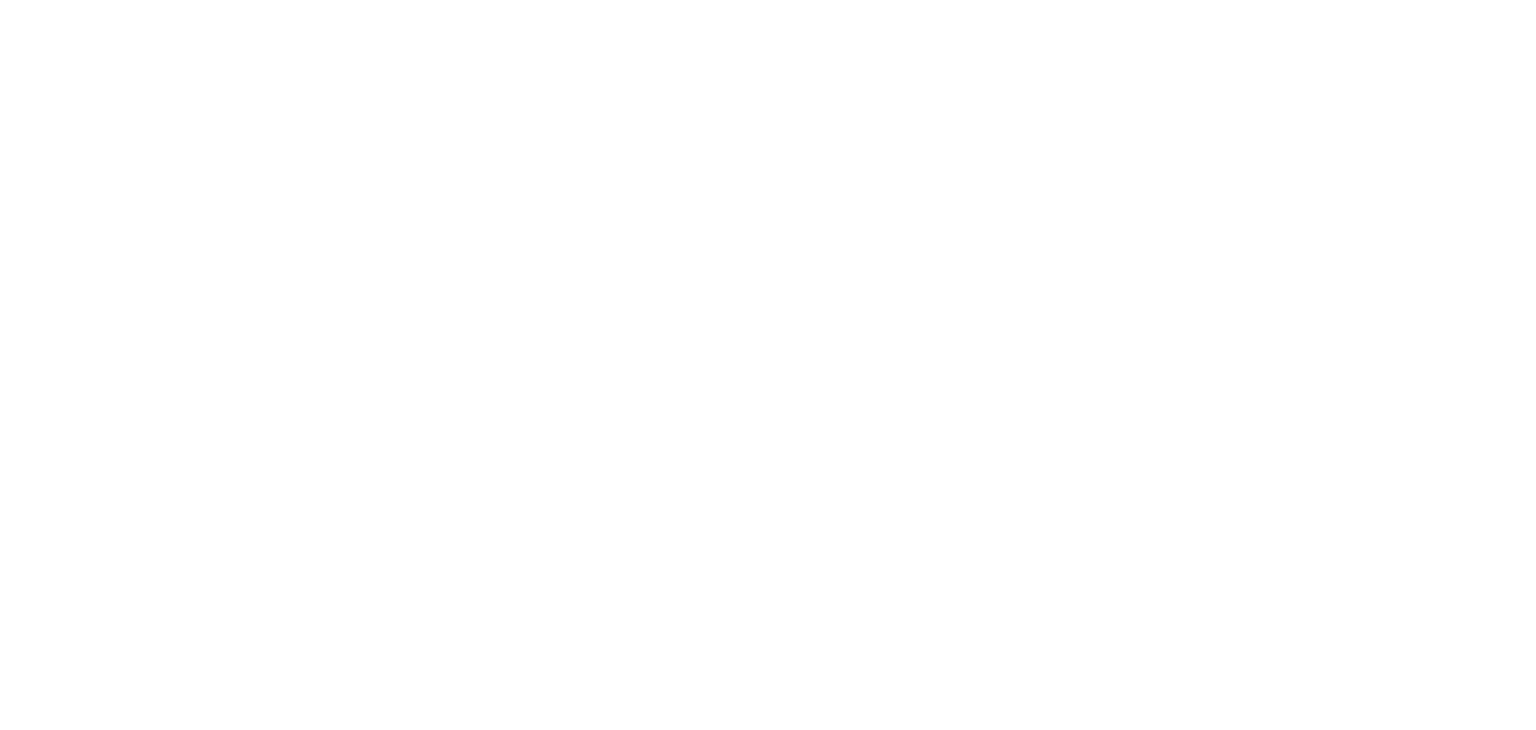 scroll, scrollTop: 0, scrollLeft: 0, axis: both 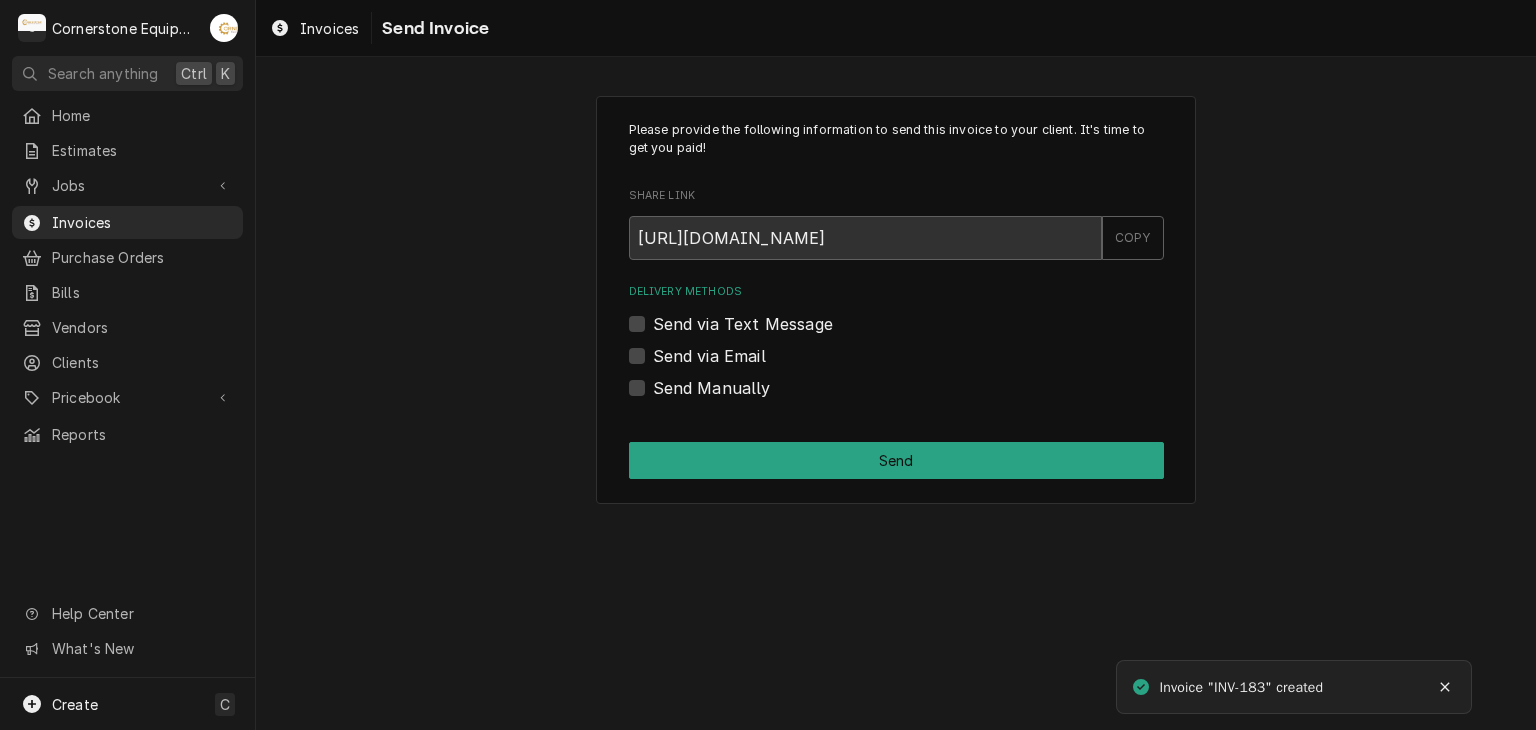 click on "Send via Text Message" at bounding box center (743, 324) 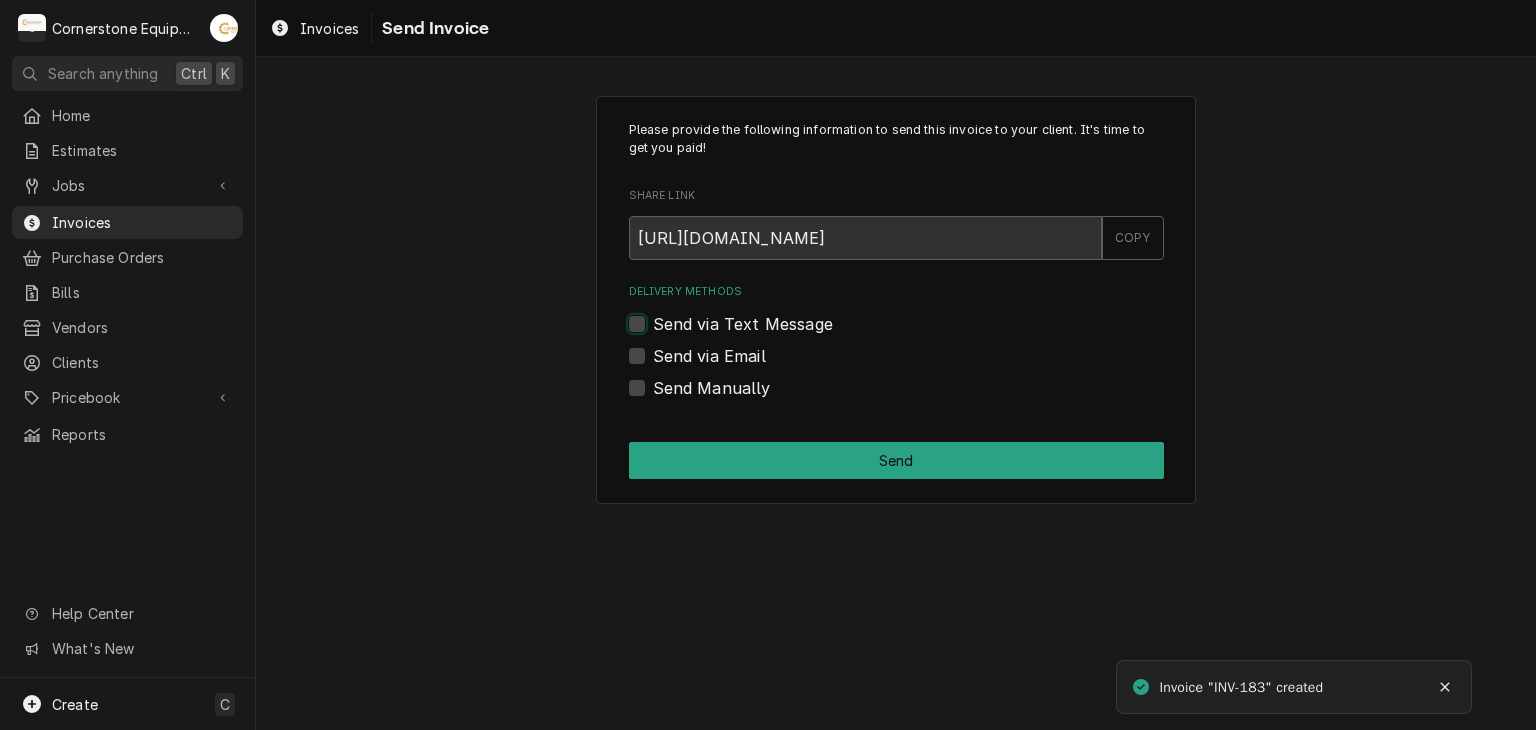 click on "Send via Text Message" at bounding box center (920, 334) 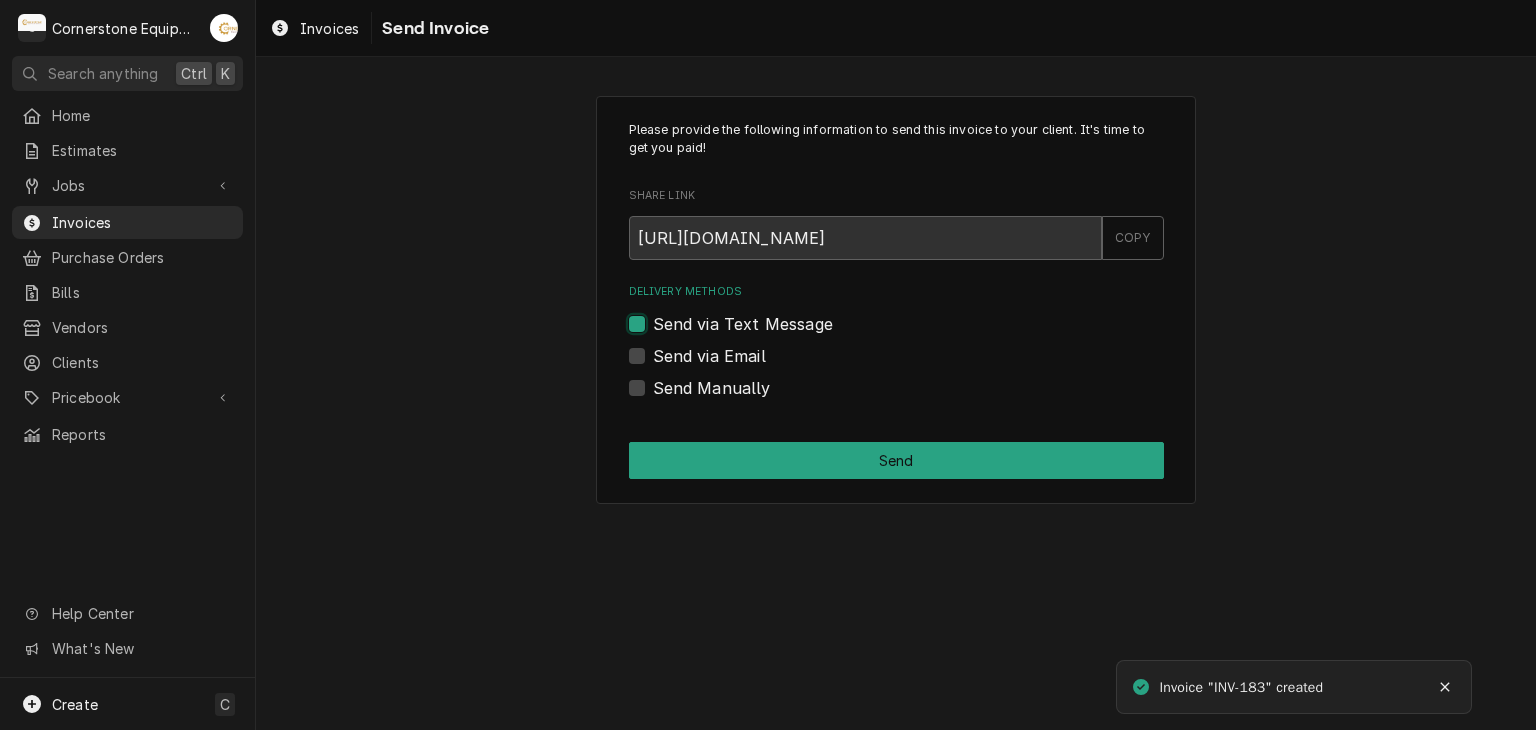checkbox on "true" 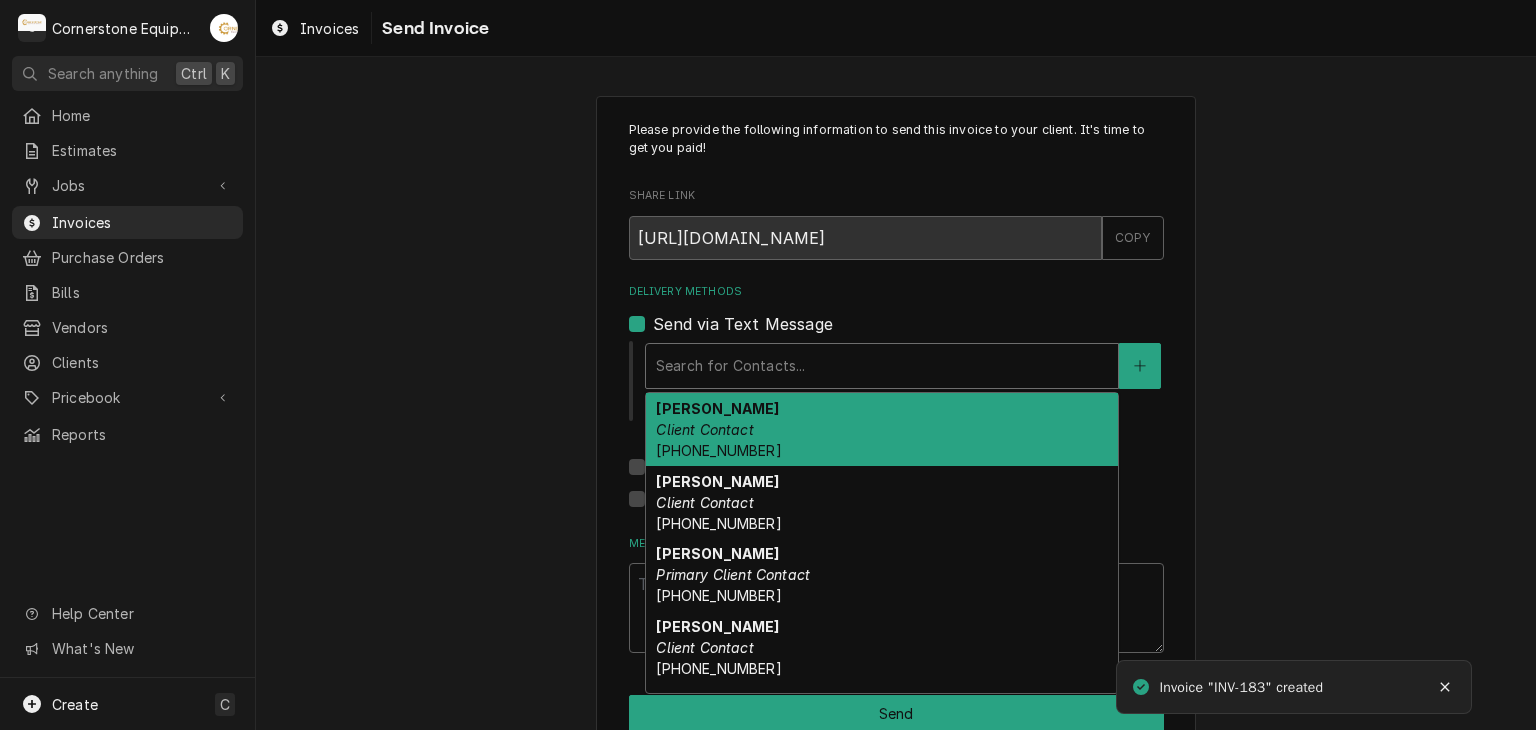 click at bounding box center [882, 366] 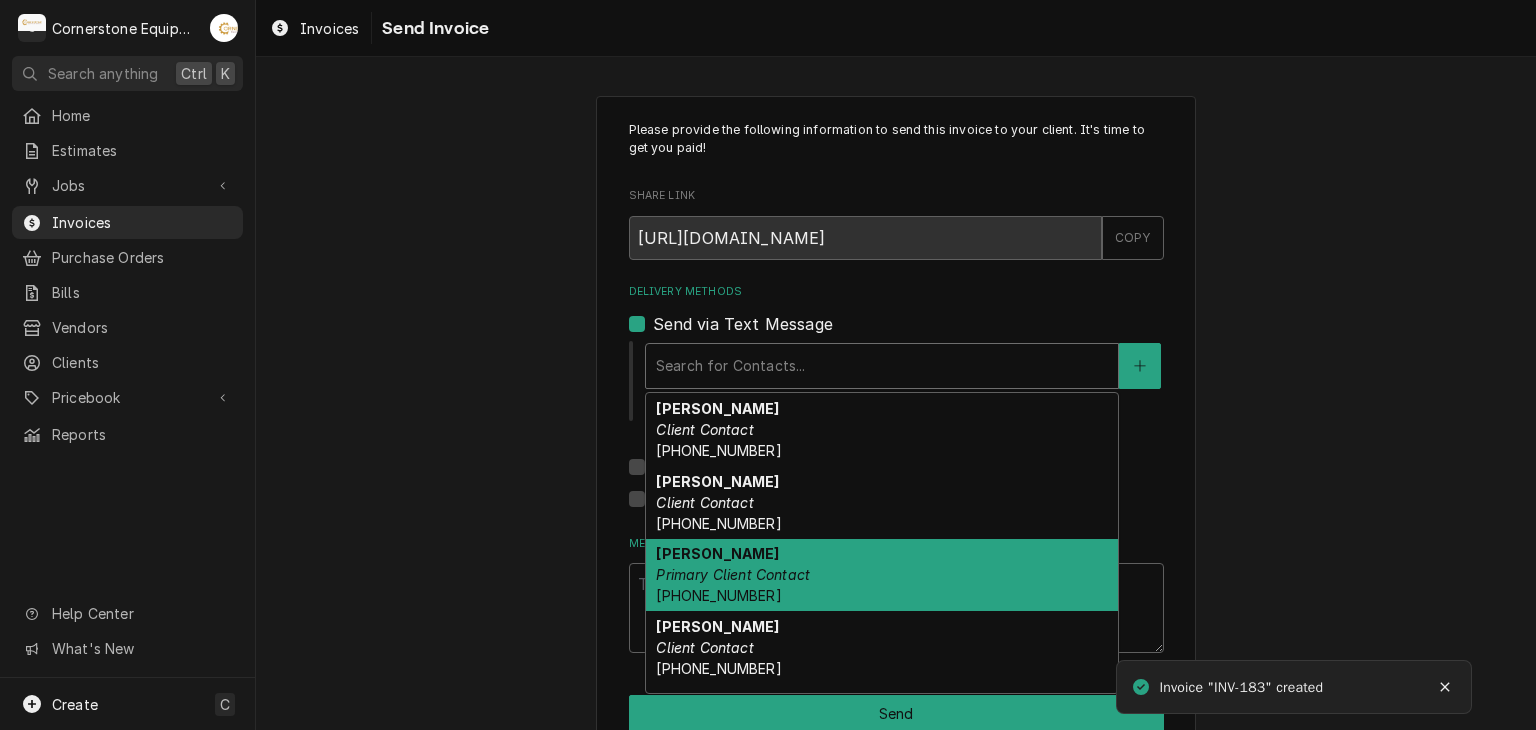 click on "[PERSON_NAME] Primary Client Contact [PHONE_NUMBER]" at bounding box center [882, 575] 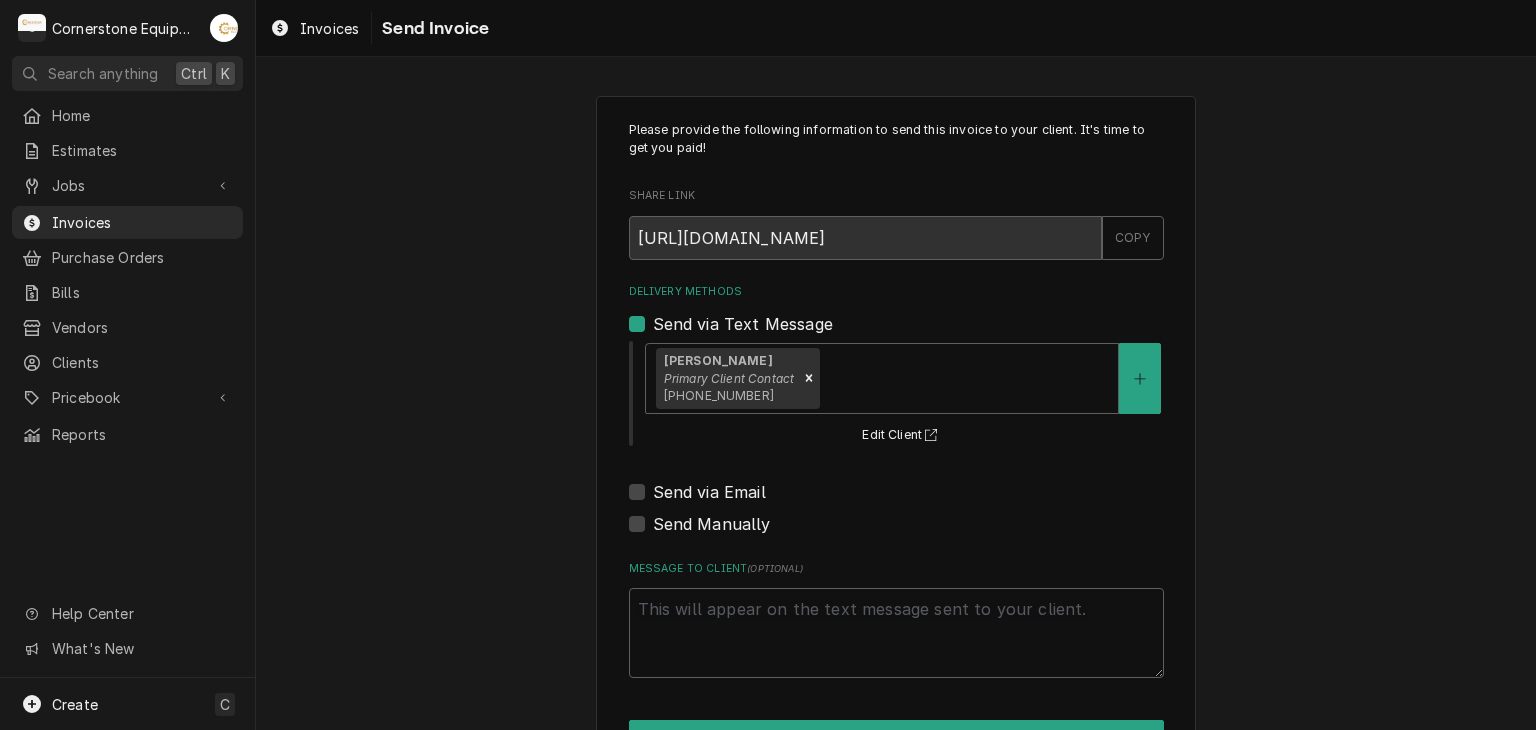 click on "Send via Email" at bounding box center [709, 492] 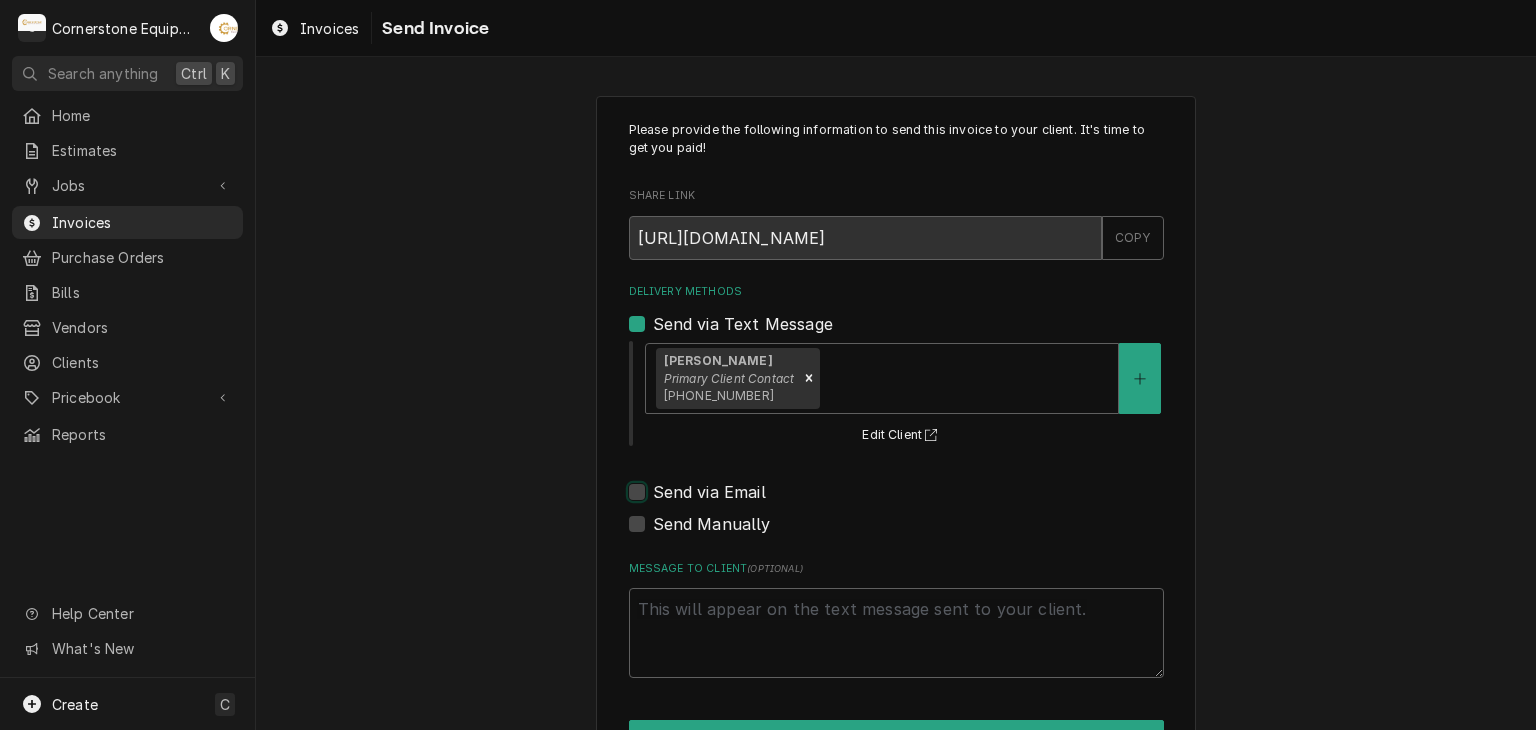 click on "Send via Email" at bounding box center (920, 502) 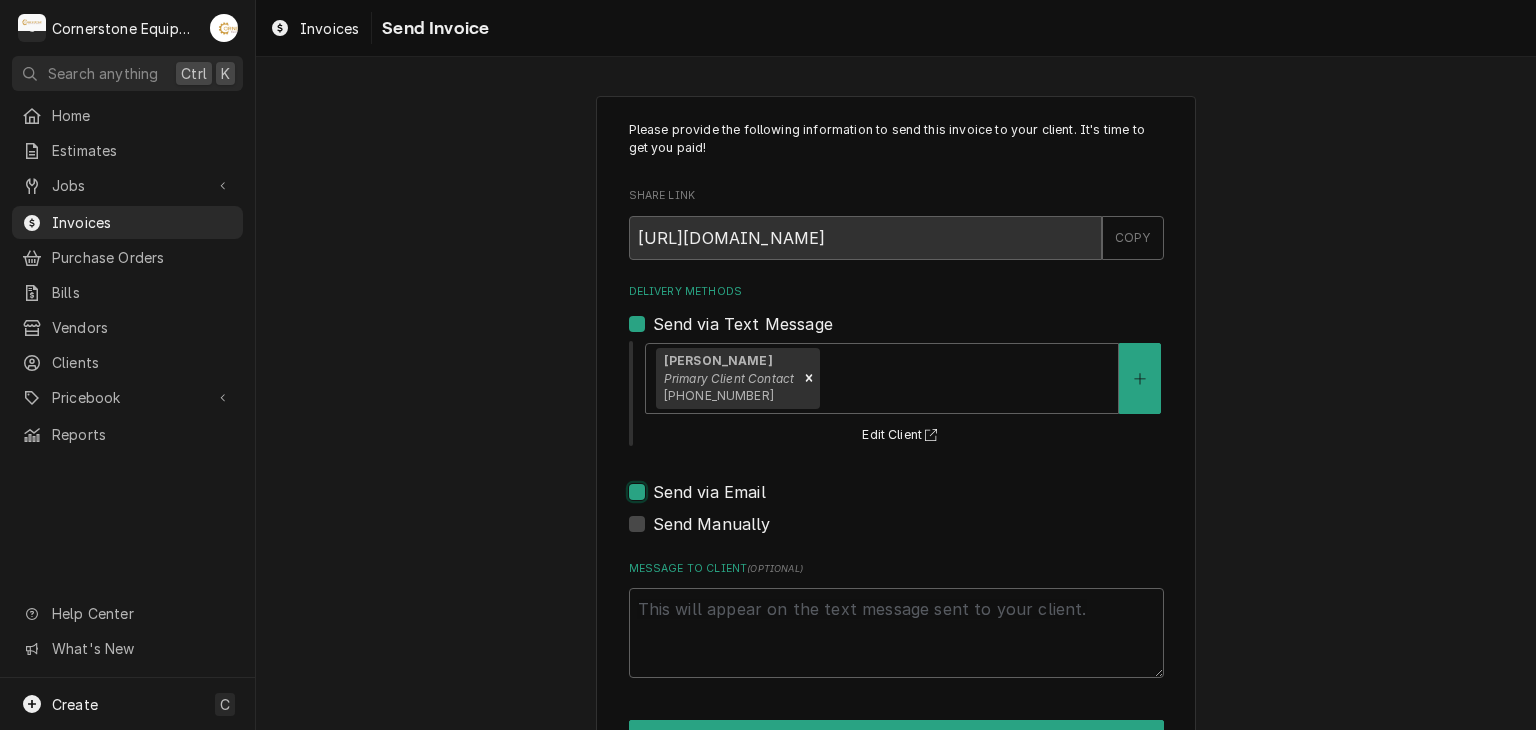 checkbox on "true" 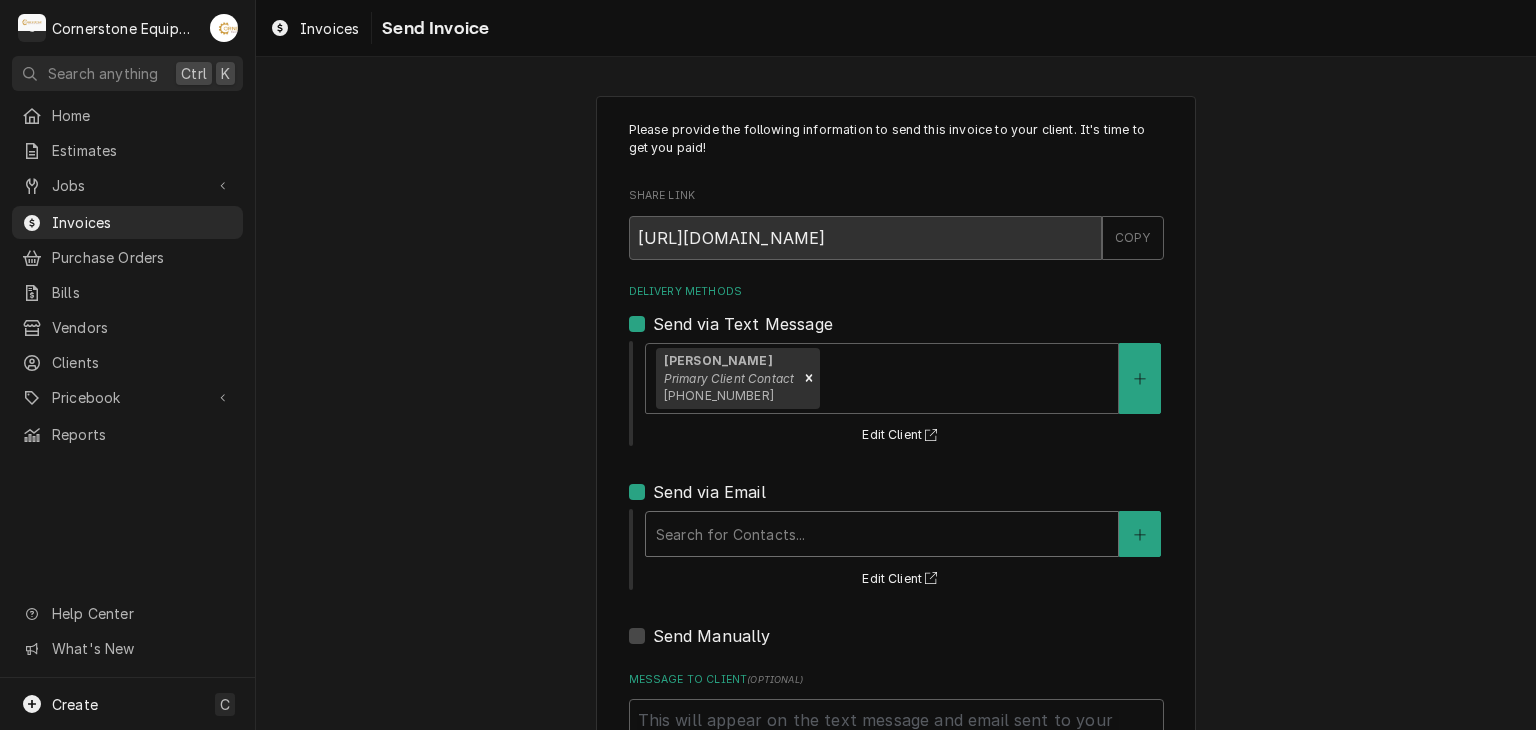click at bounding box center (882, 534) 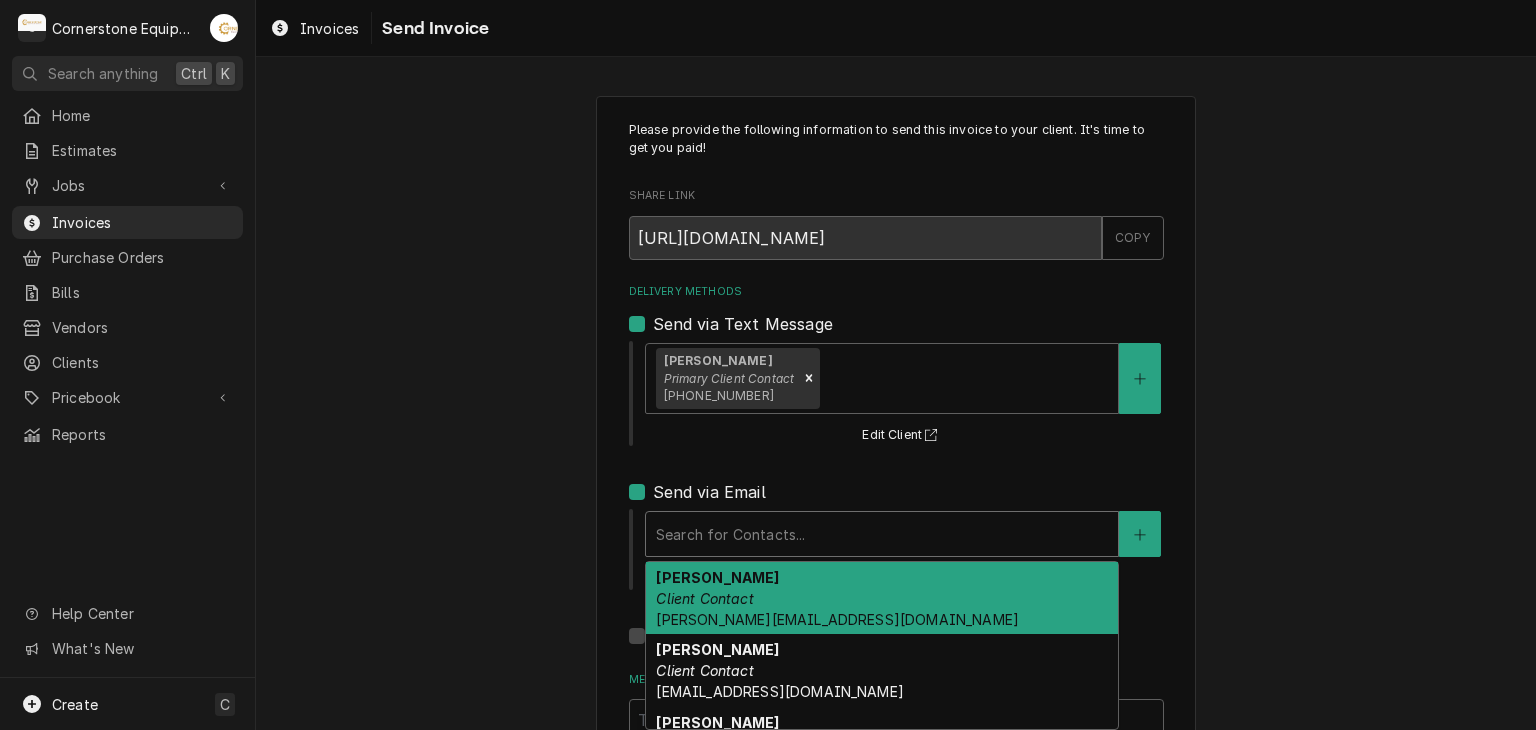 click on "[PERSON_NAME]" at bounding box center [717, 577] 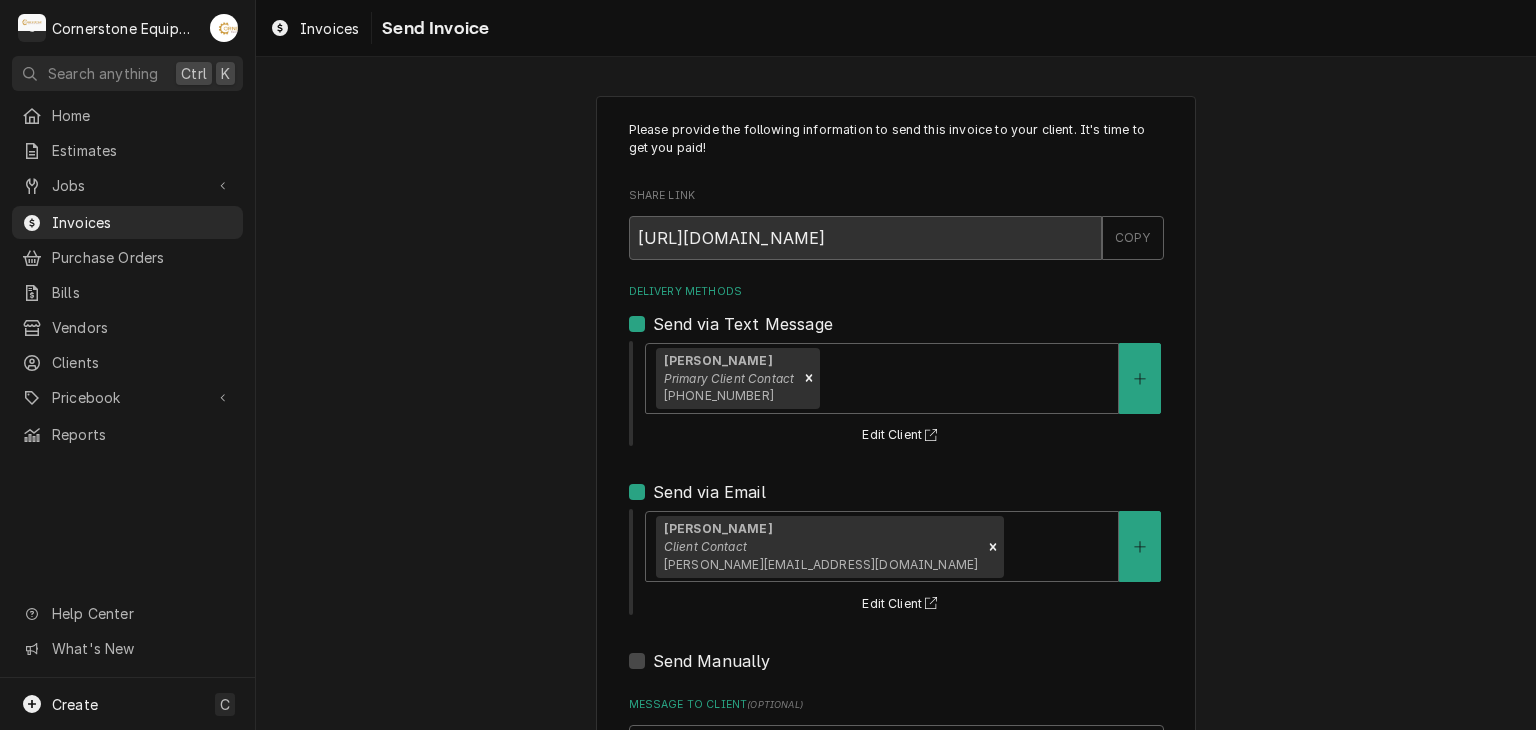 click on "Please provide the following information to send this invoice to your client. It's time to get you paid! Share Link [URL][DOMAIN_NAME] COPY Delivery Methods Send via Text Message [PERSON_NAME] Primary Client Contact [PHONE_NUMBER] Edit Client    Send via Email [PERSON_NAME] Client Contact [PERSON_NAME][EMAIL_ADDRESS][DOMAIN_NAME] Edit Client    Send Manually Message to Client  ( optional ) Send" at bounding box center (896, 507) 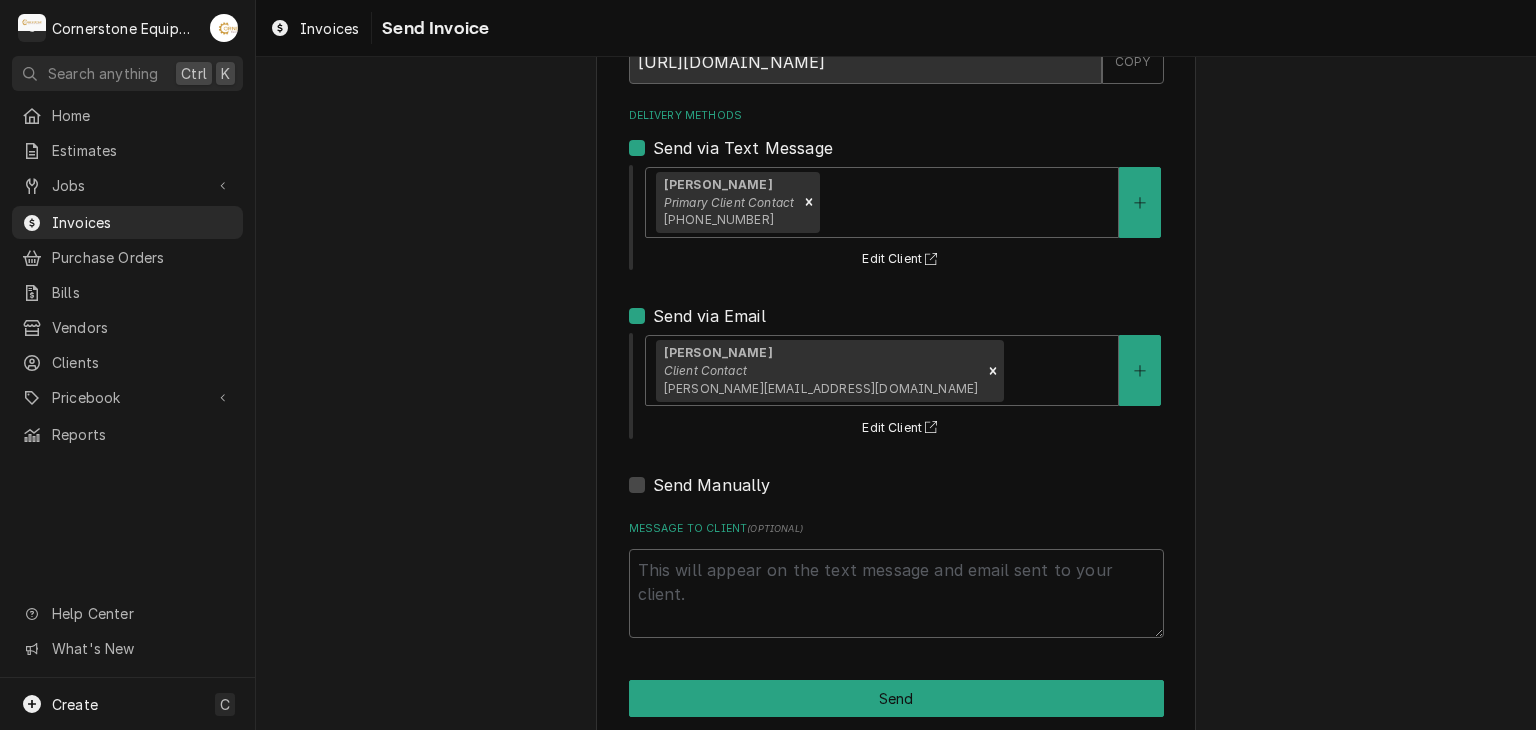 scroll, scrollTop: 204, scrollLeft: 0, axis: vertical 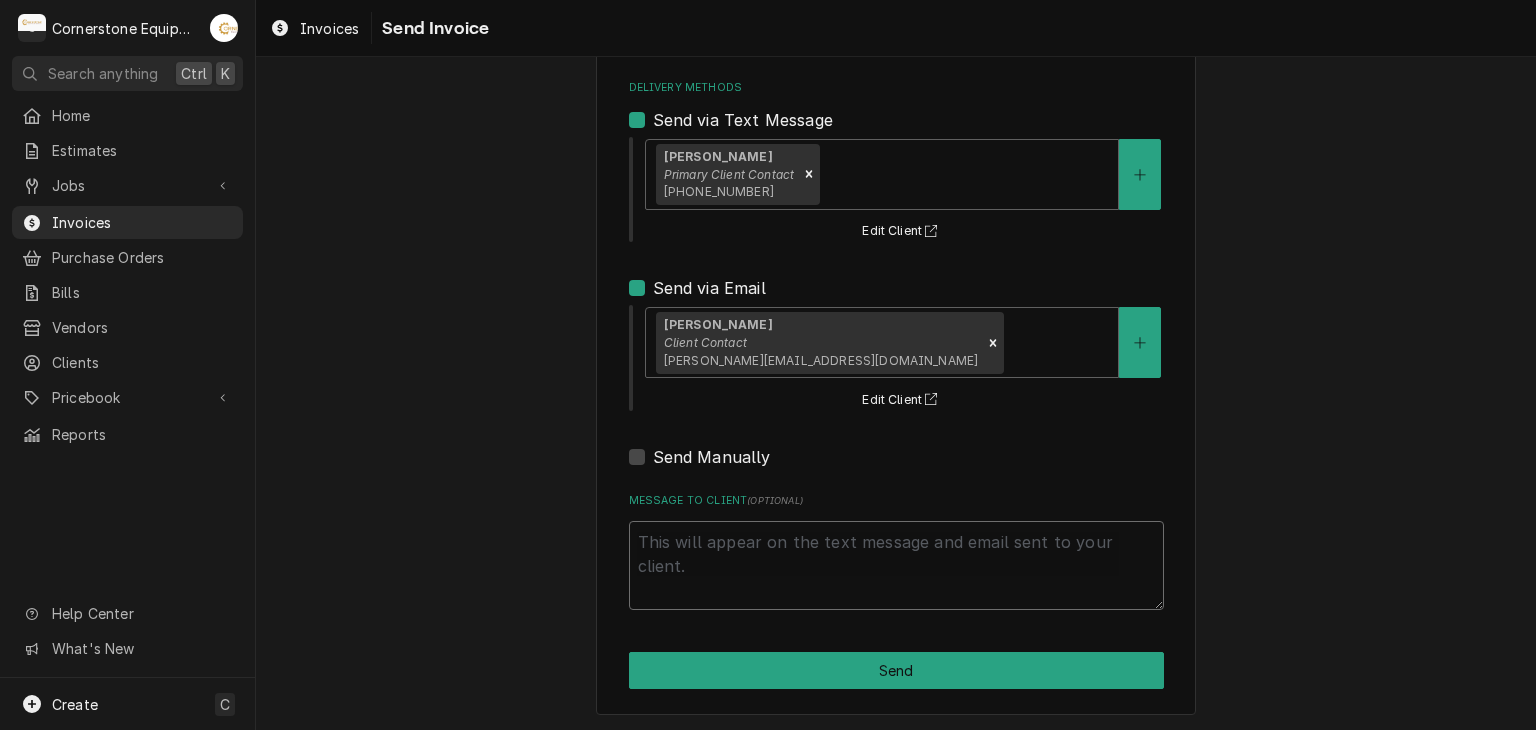 click on "Message to Client  ( optional )" at bounding box center [896, 566] 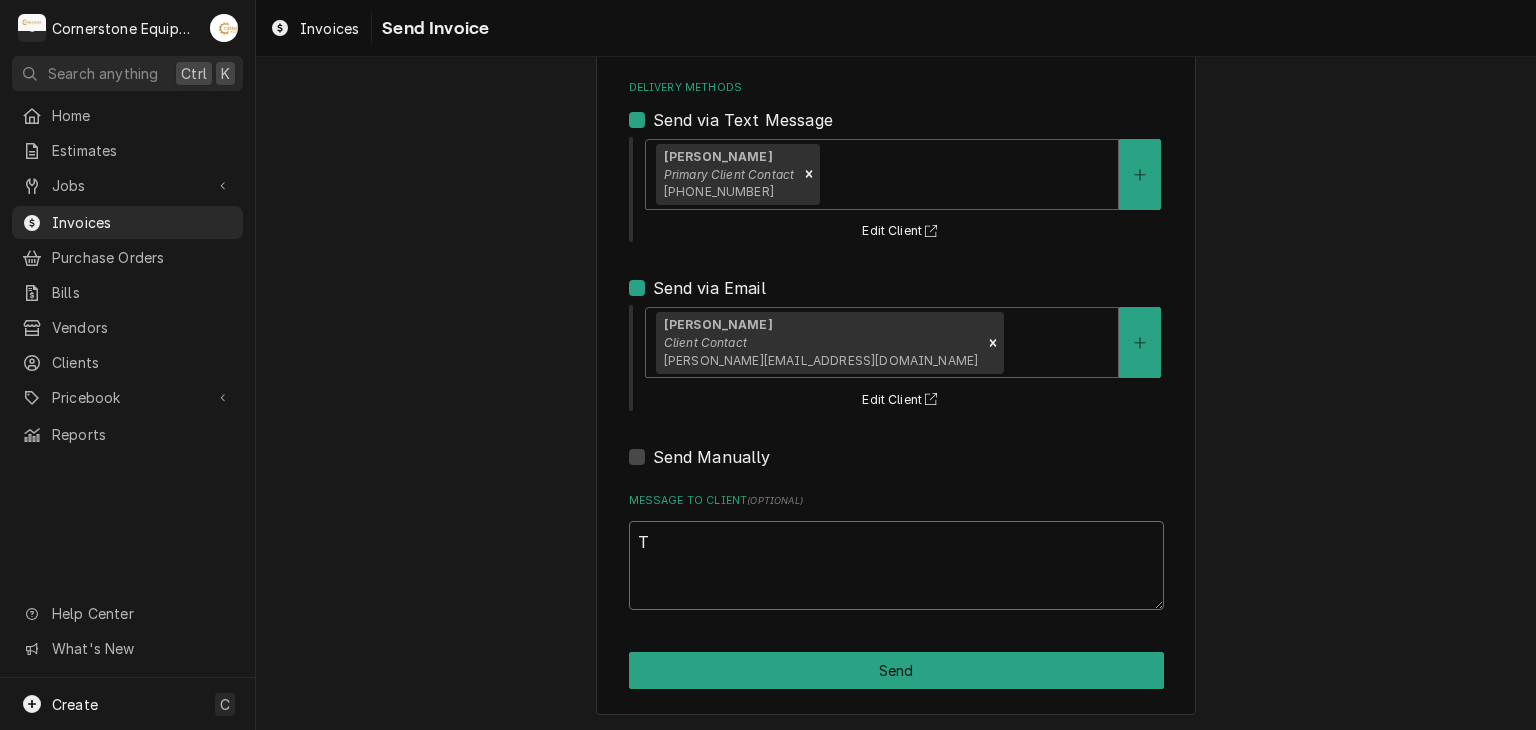 type on "x" 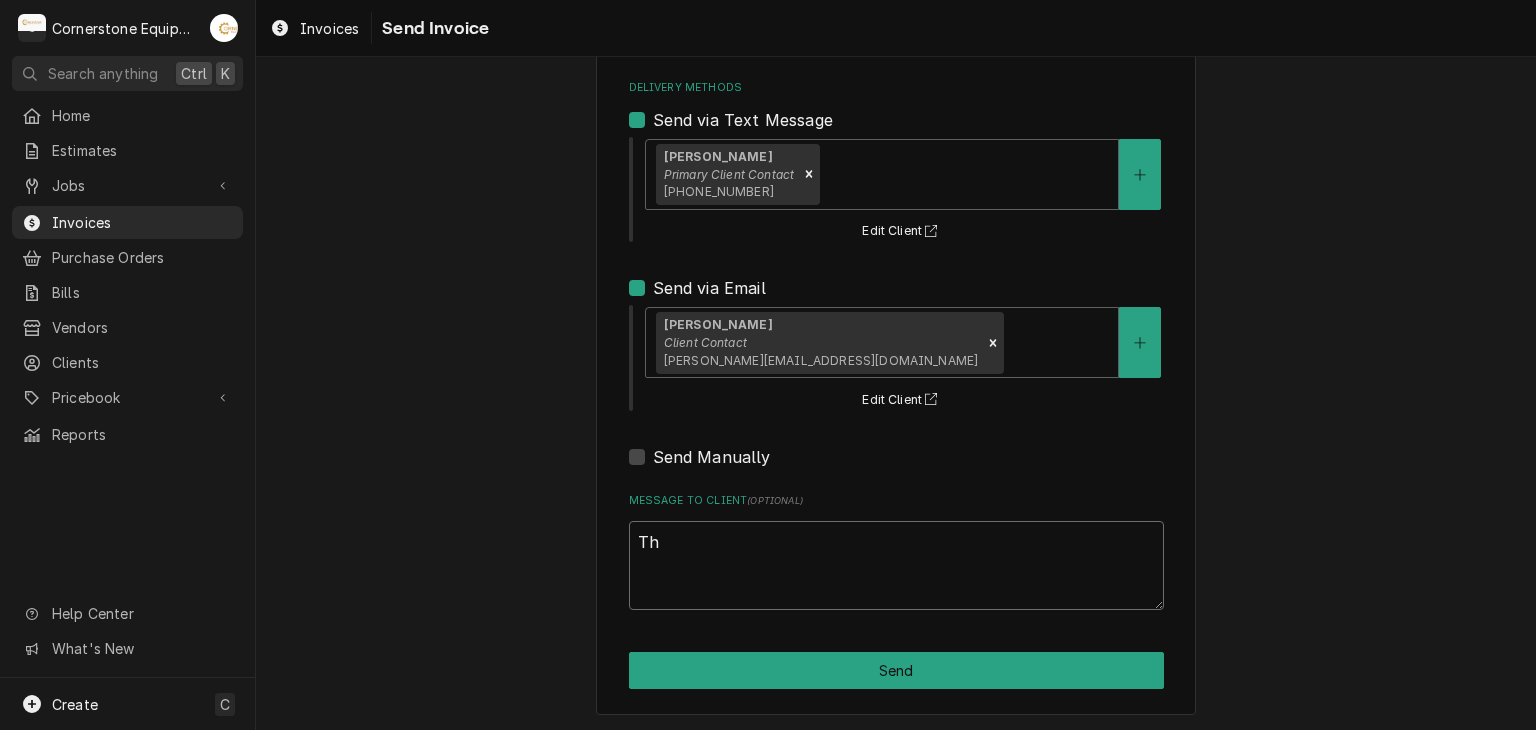 type on "x" 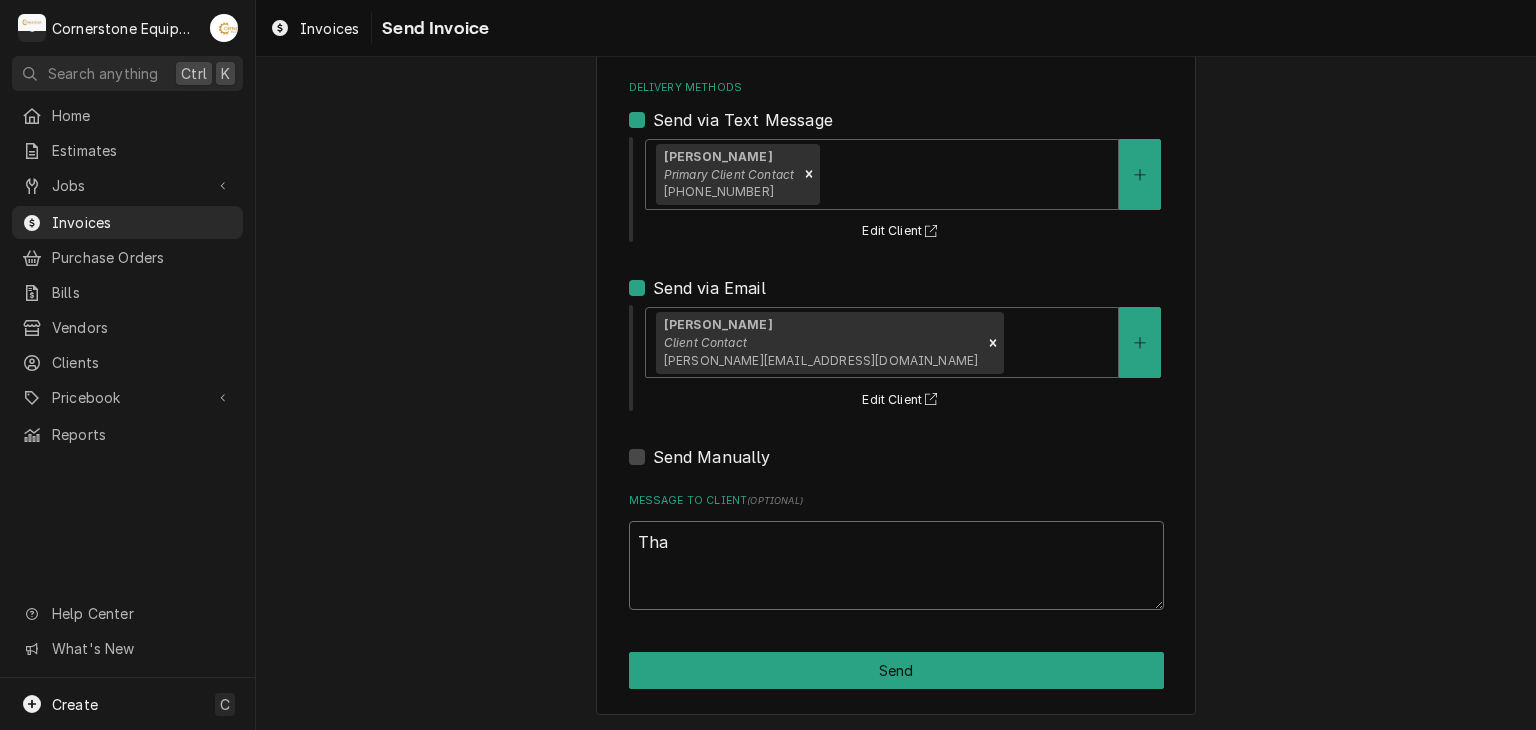 type on "x" 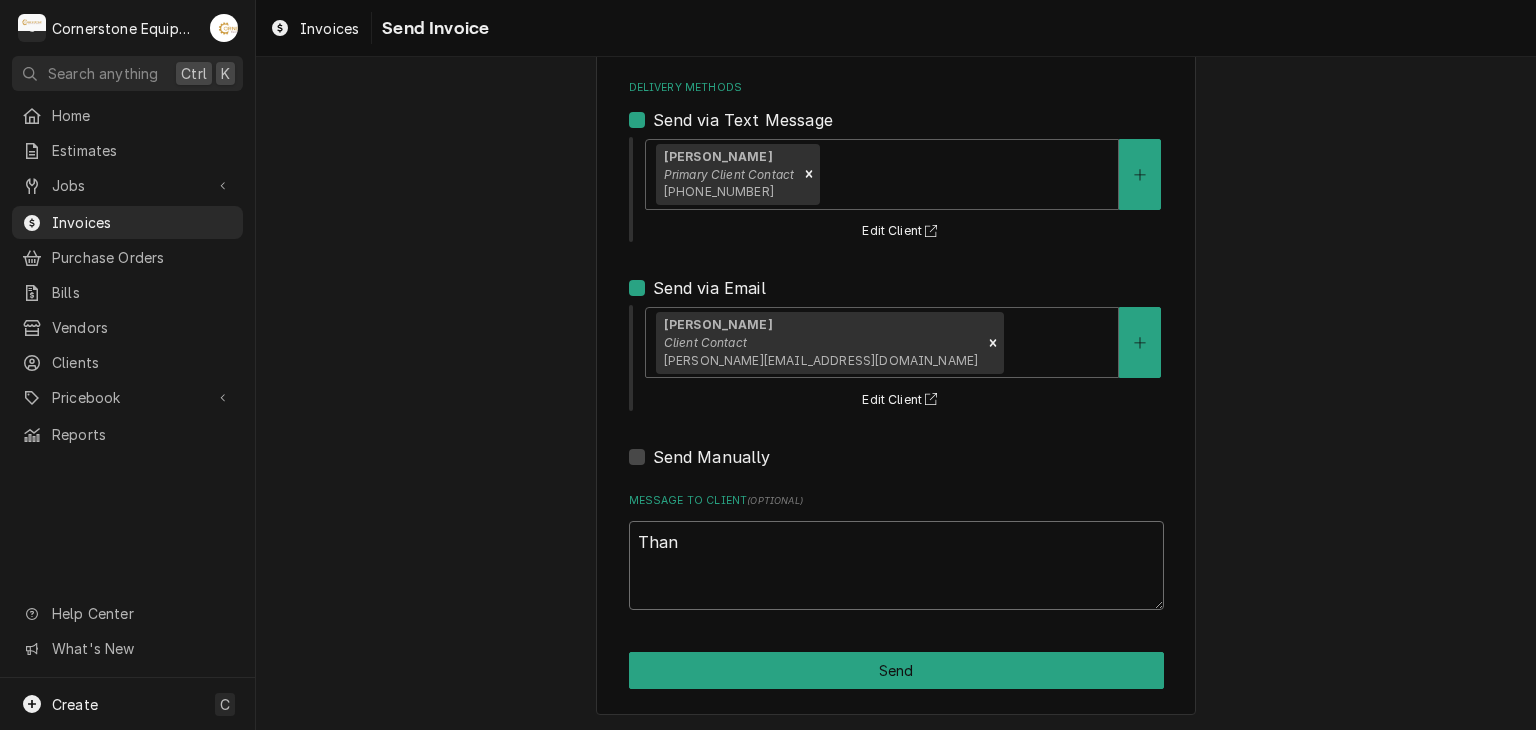 type on "x" 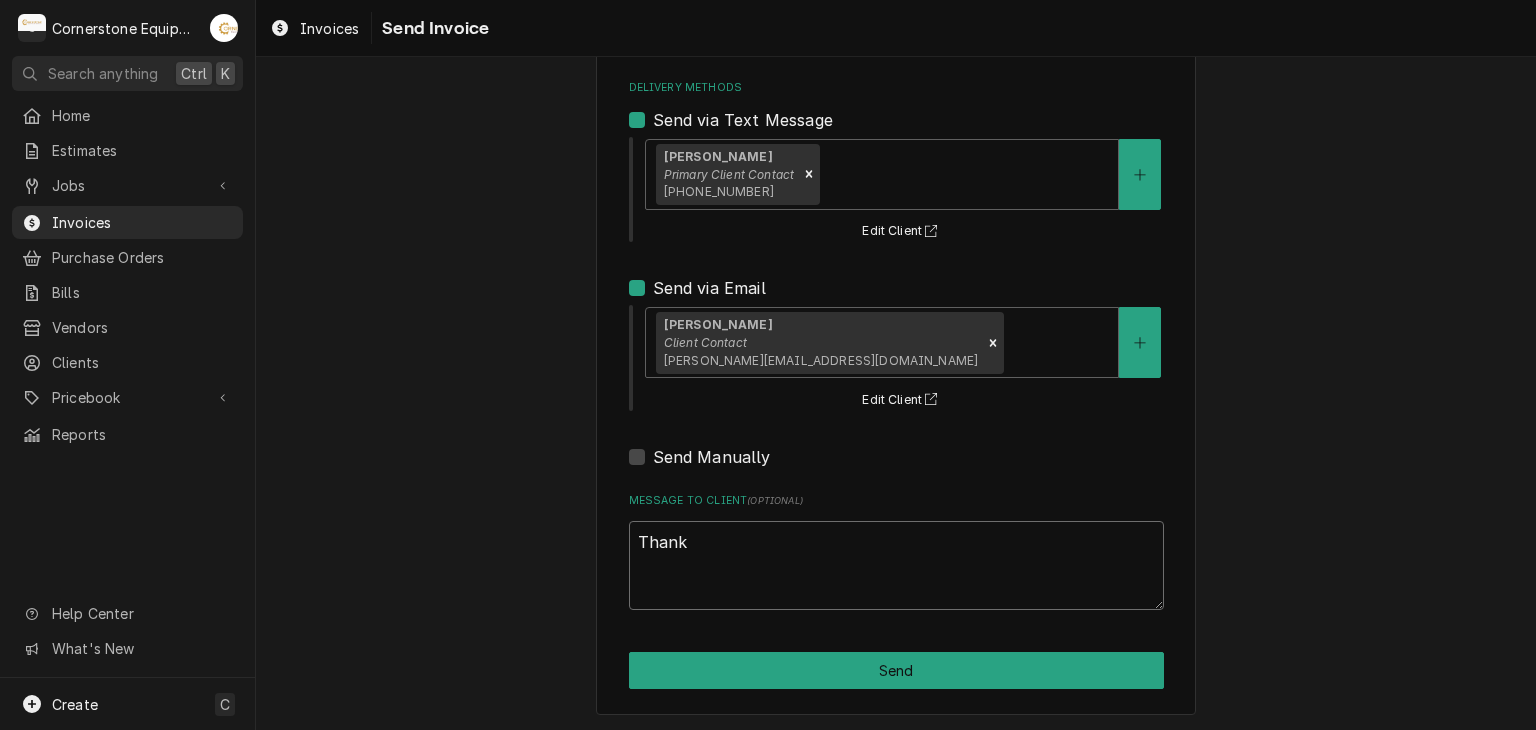 type on "Thank" 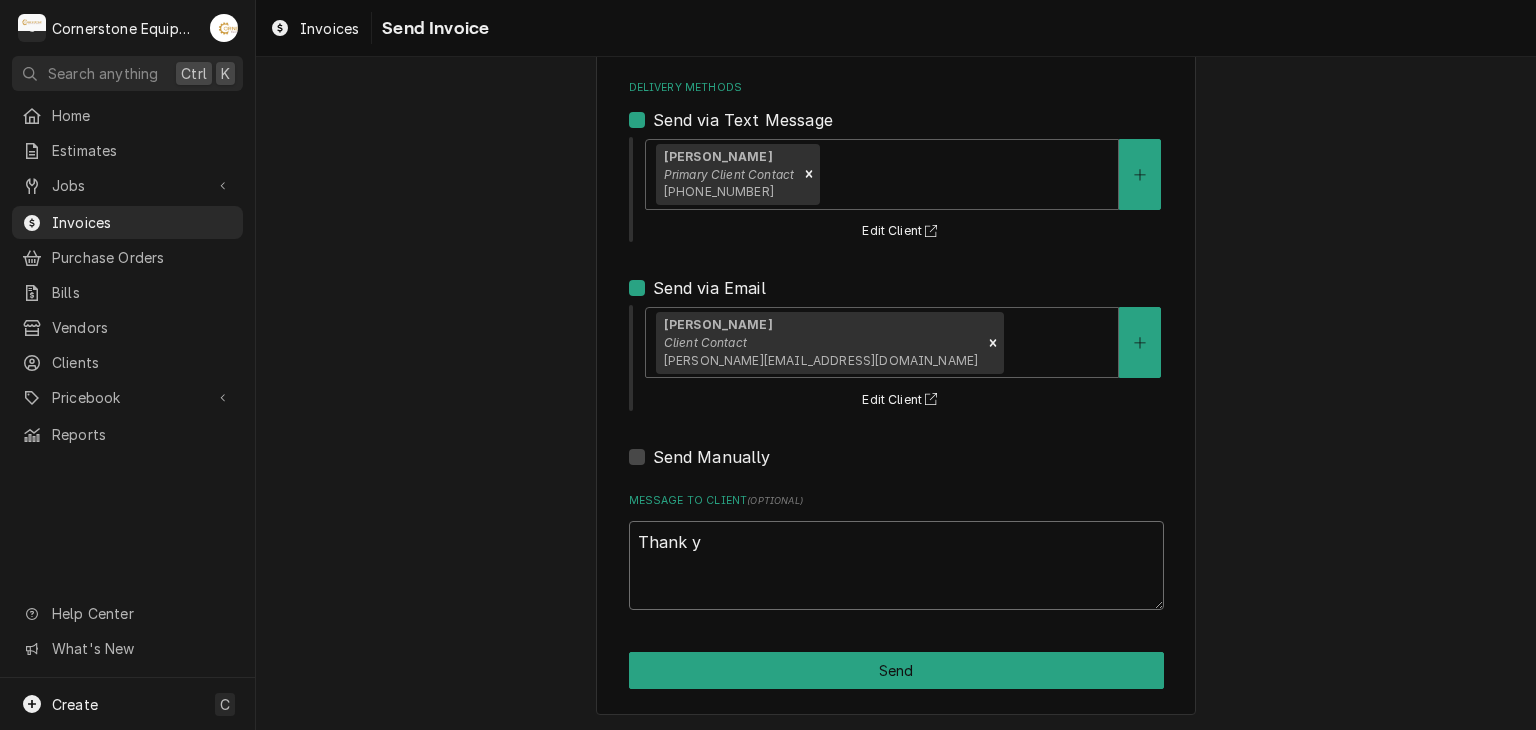 type on "x" 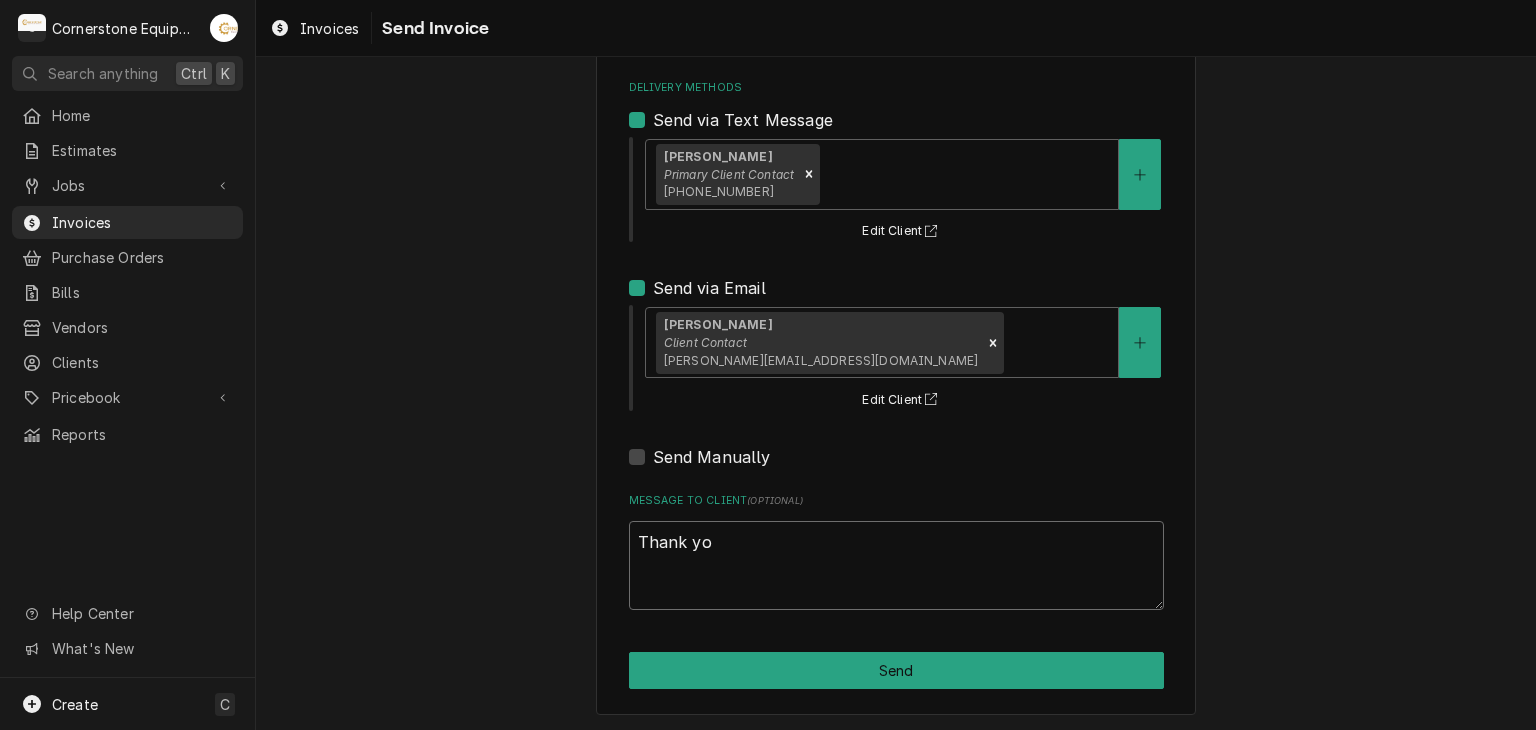 type on "x" 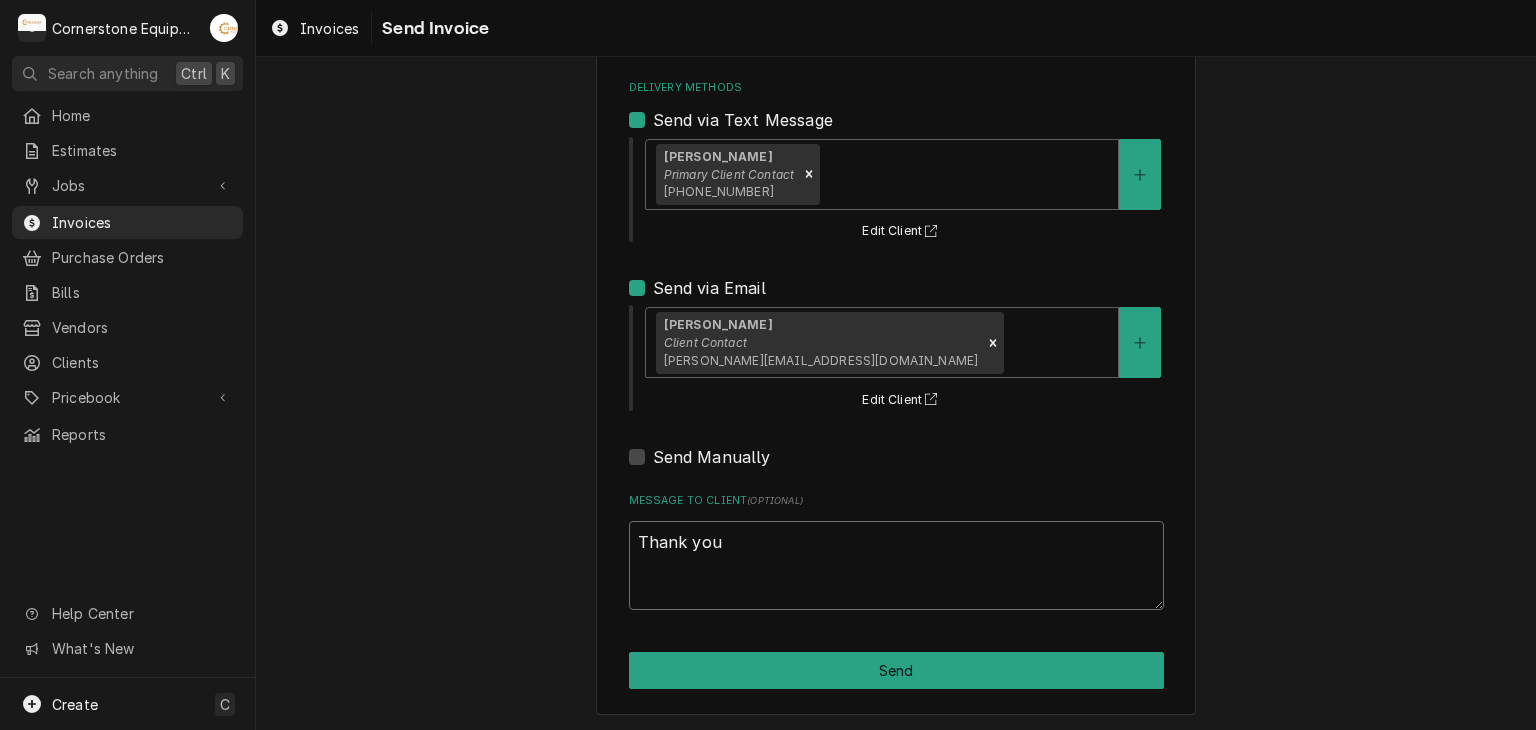 type on "Thank you" 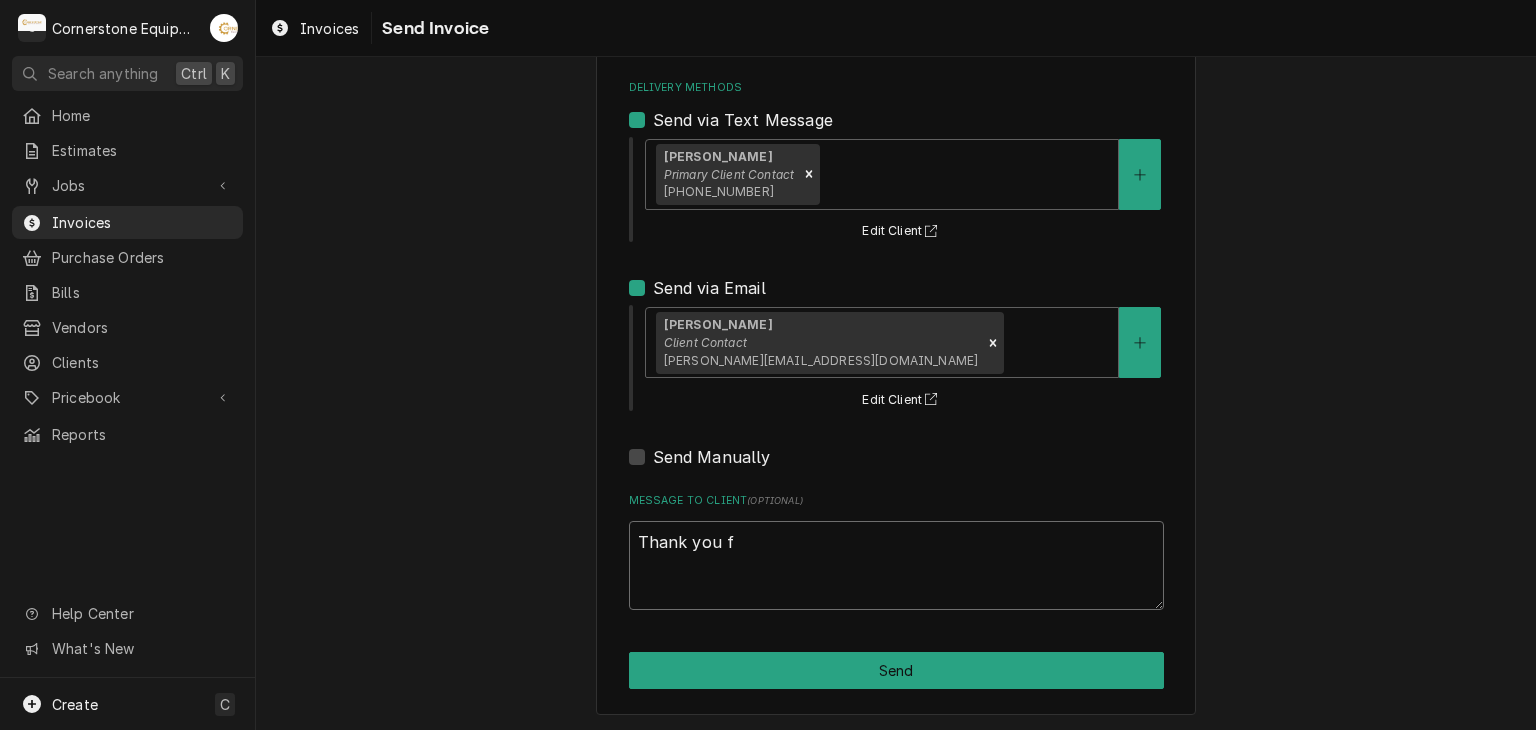 type on "x" 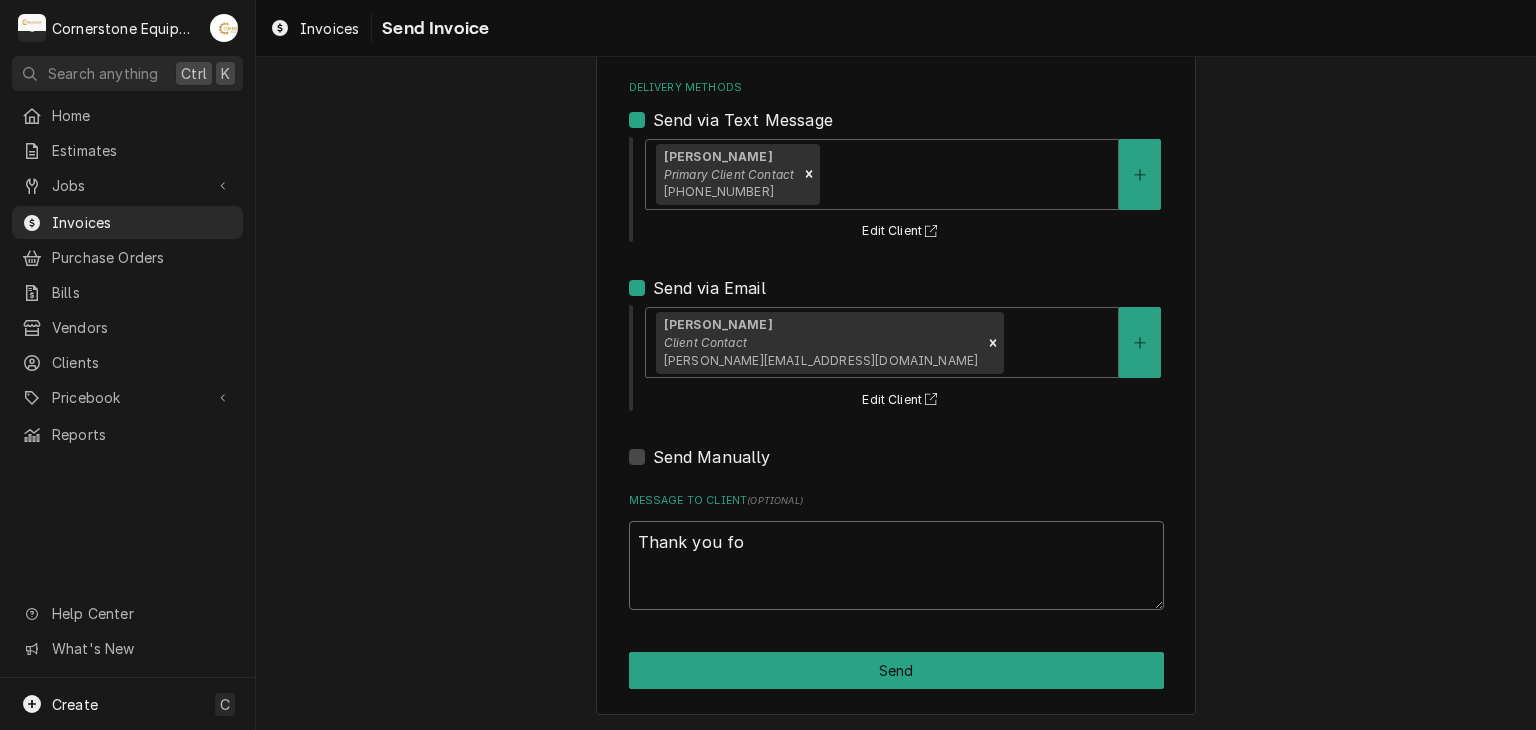 type on "Thank you for" 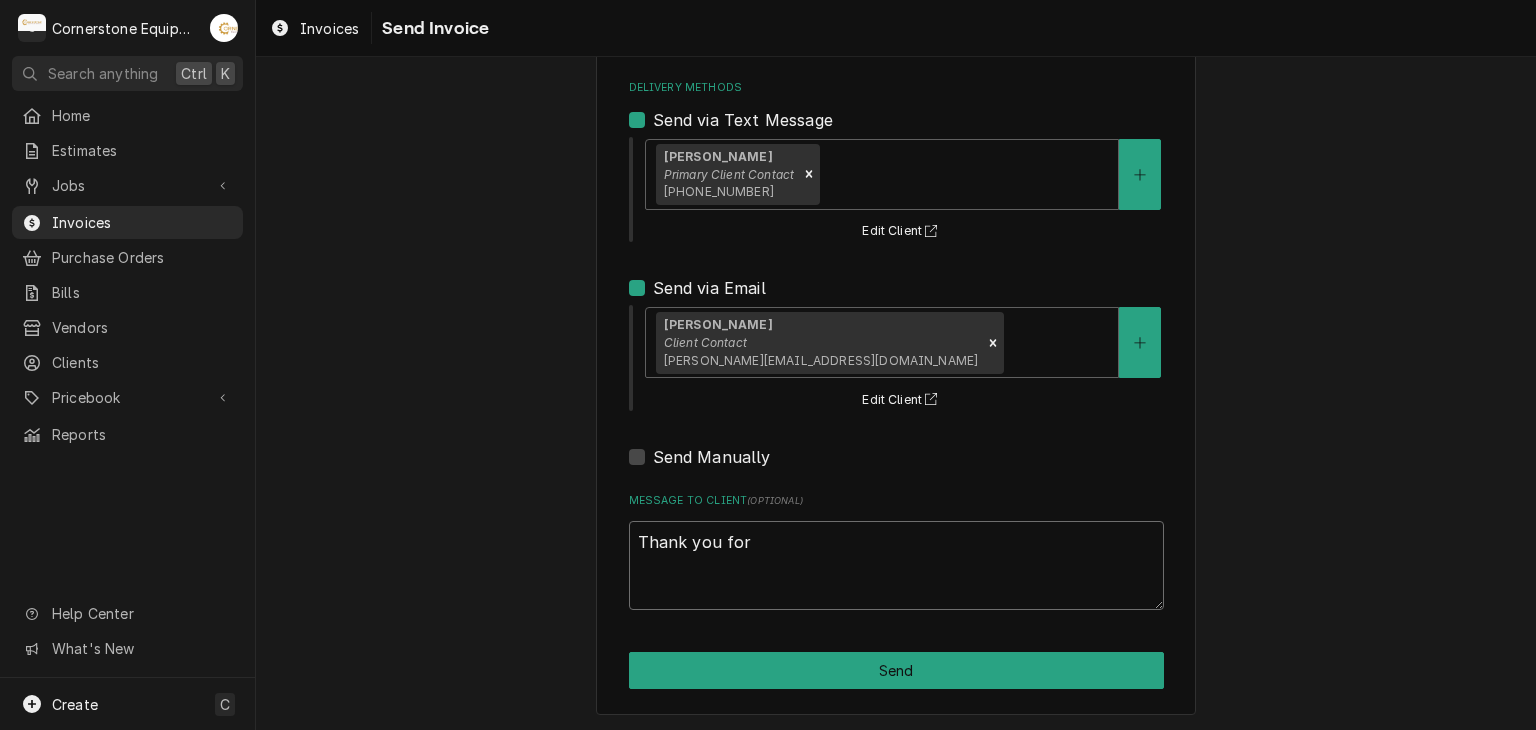 type on "x" 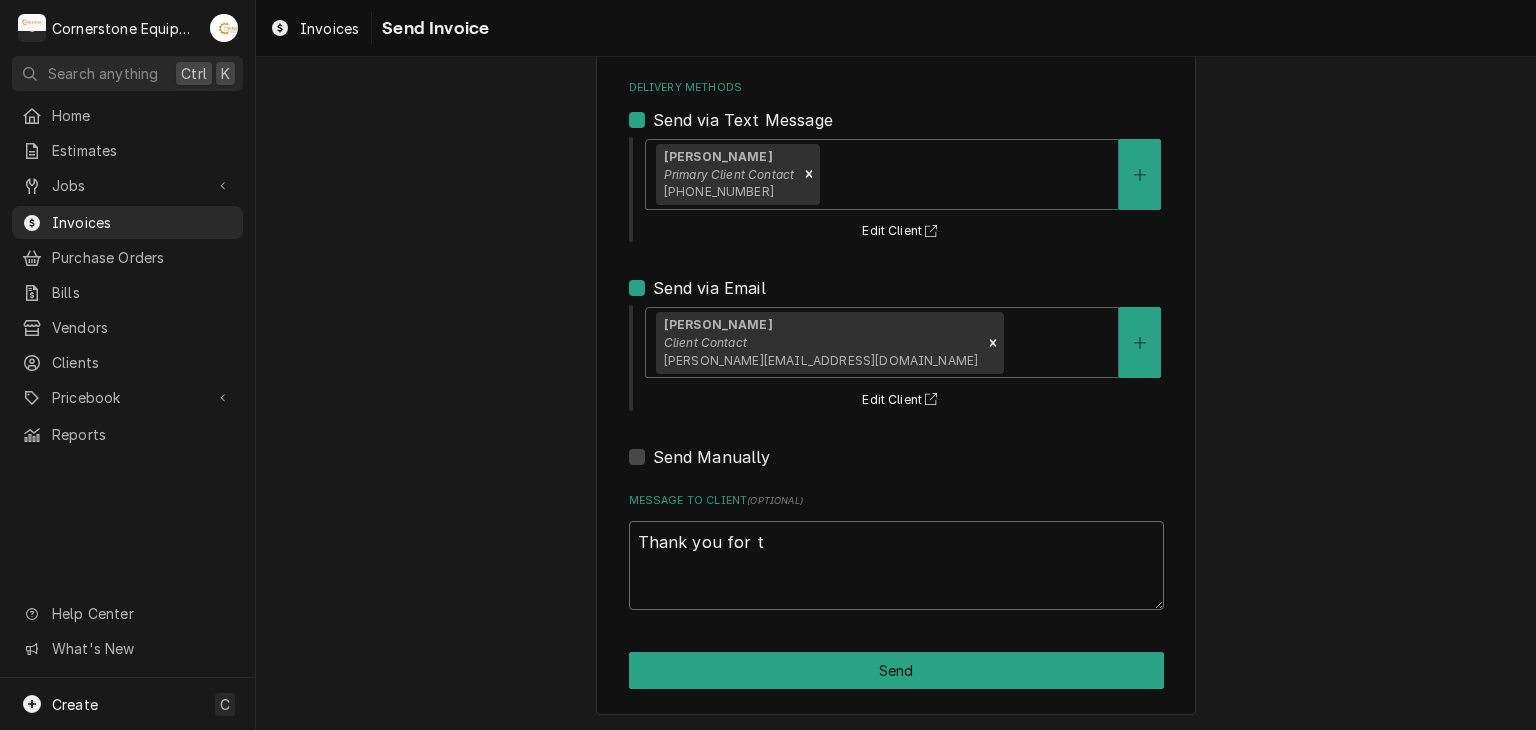 type on "x" 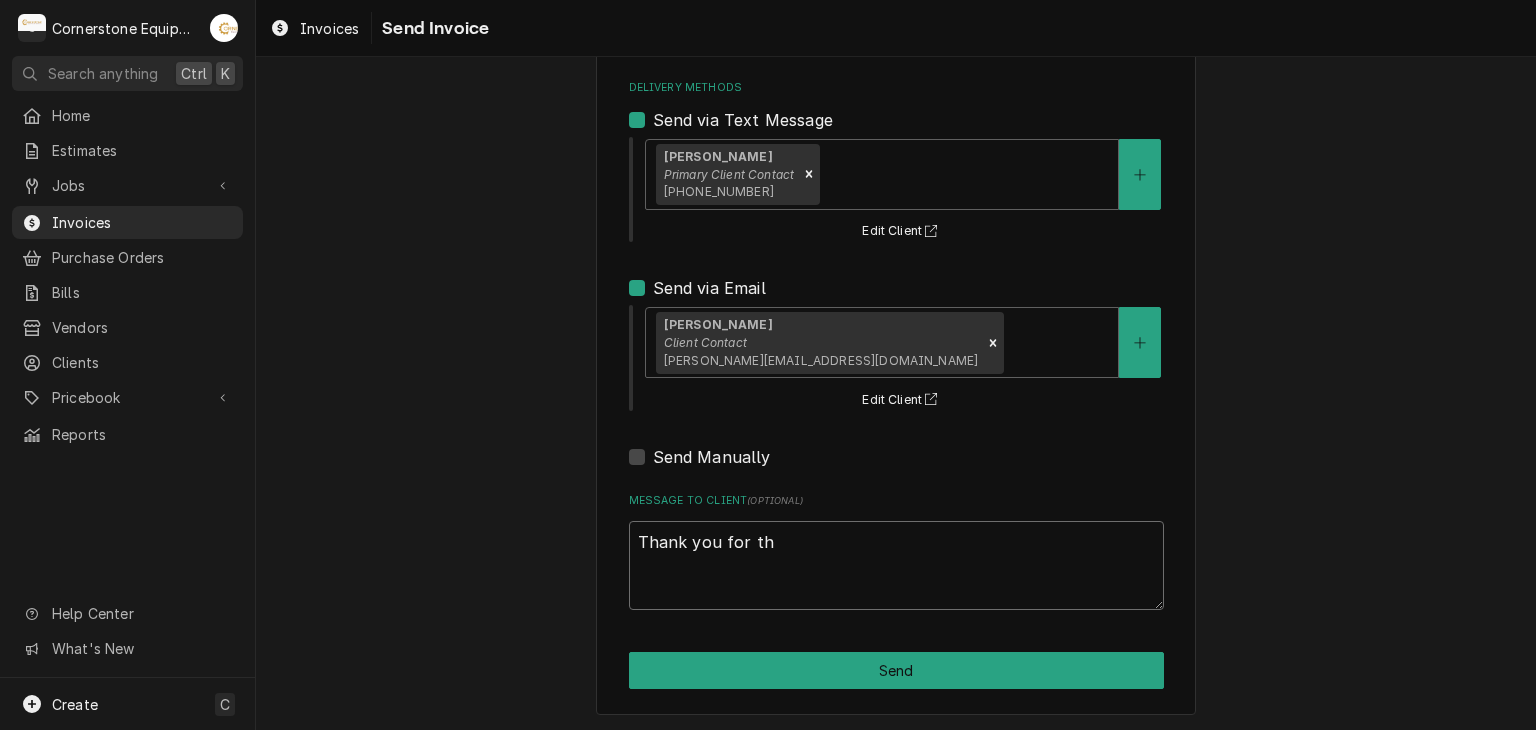 type on "x" 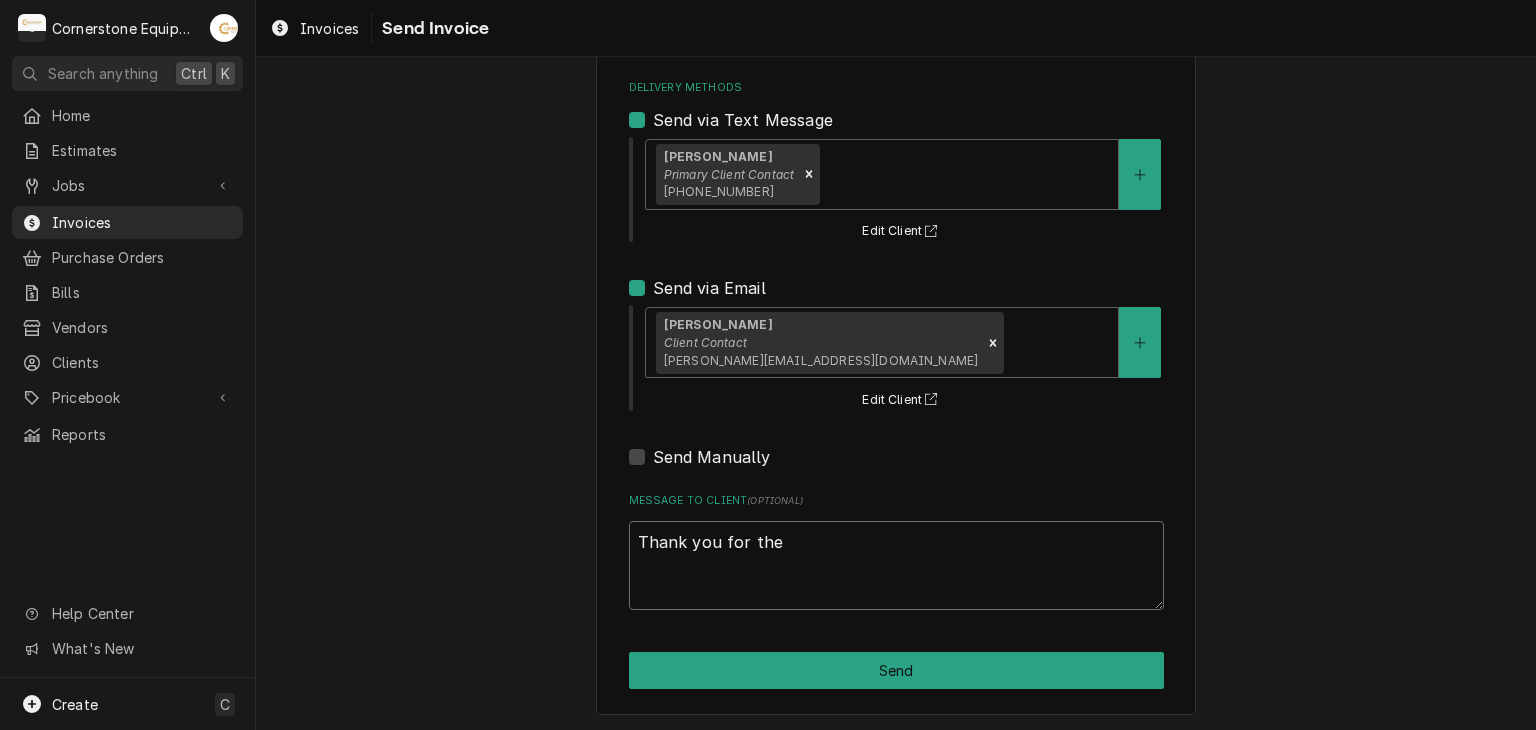 type on "x" 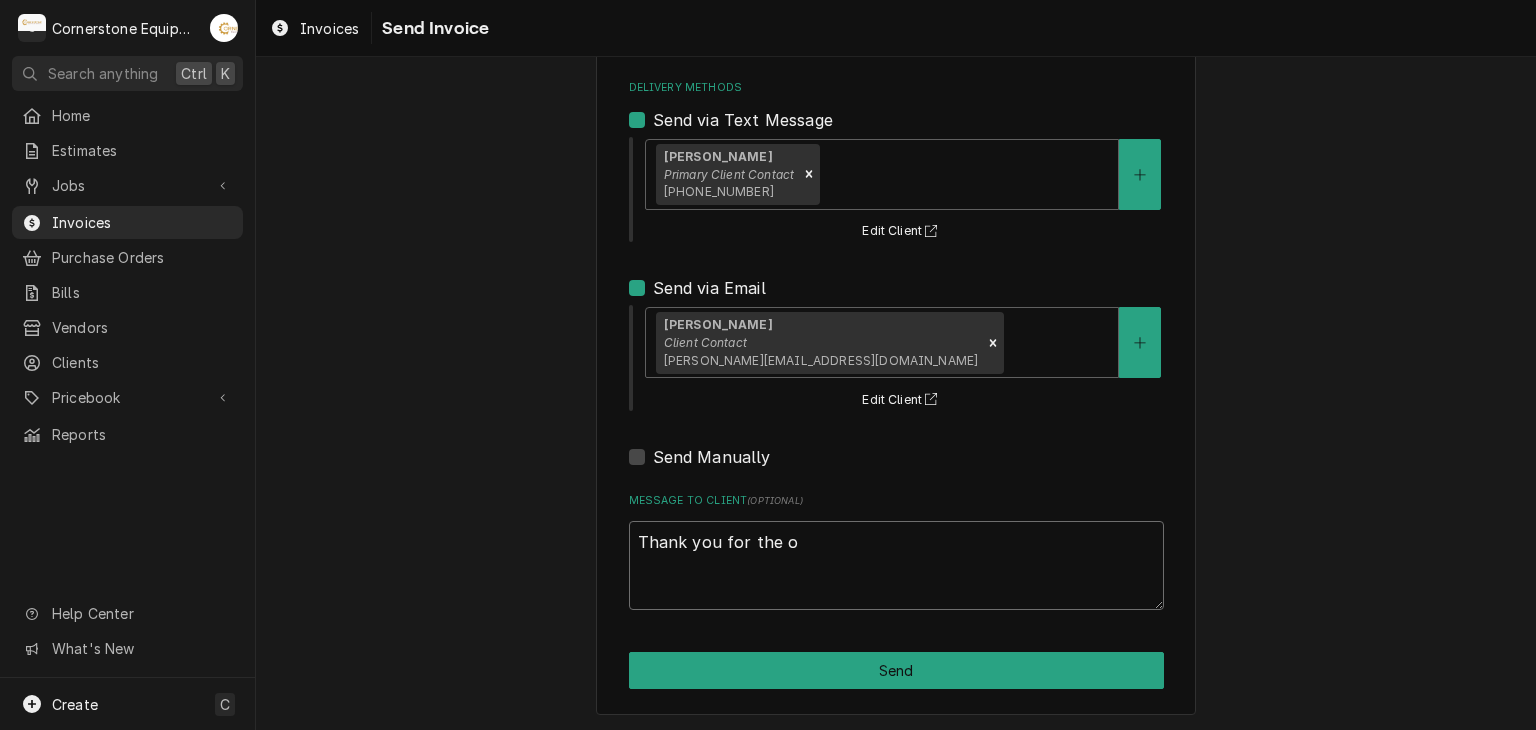 type on "x" 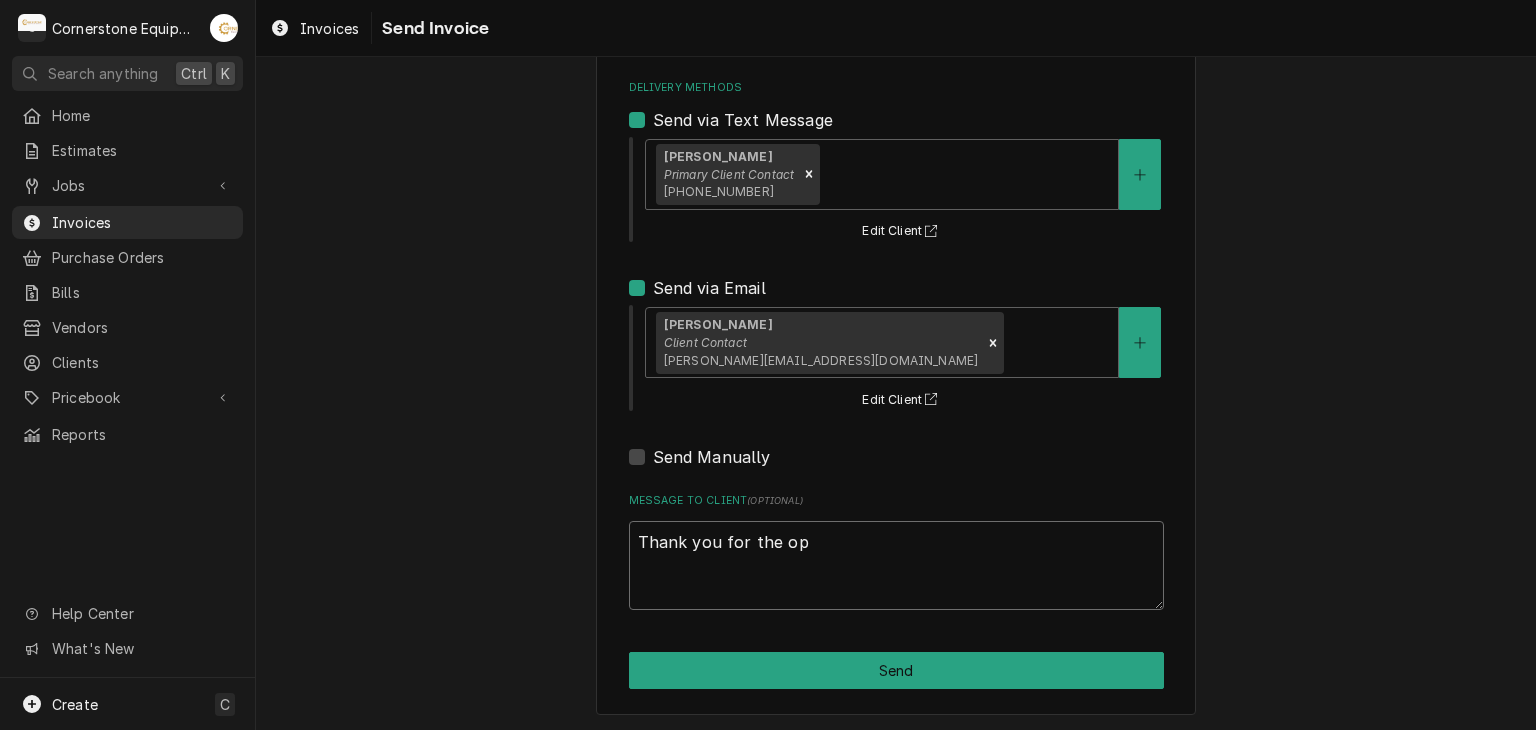 type on "x" 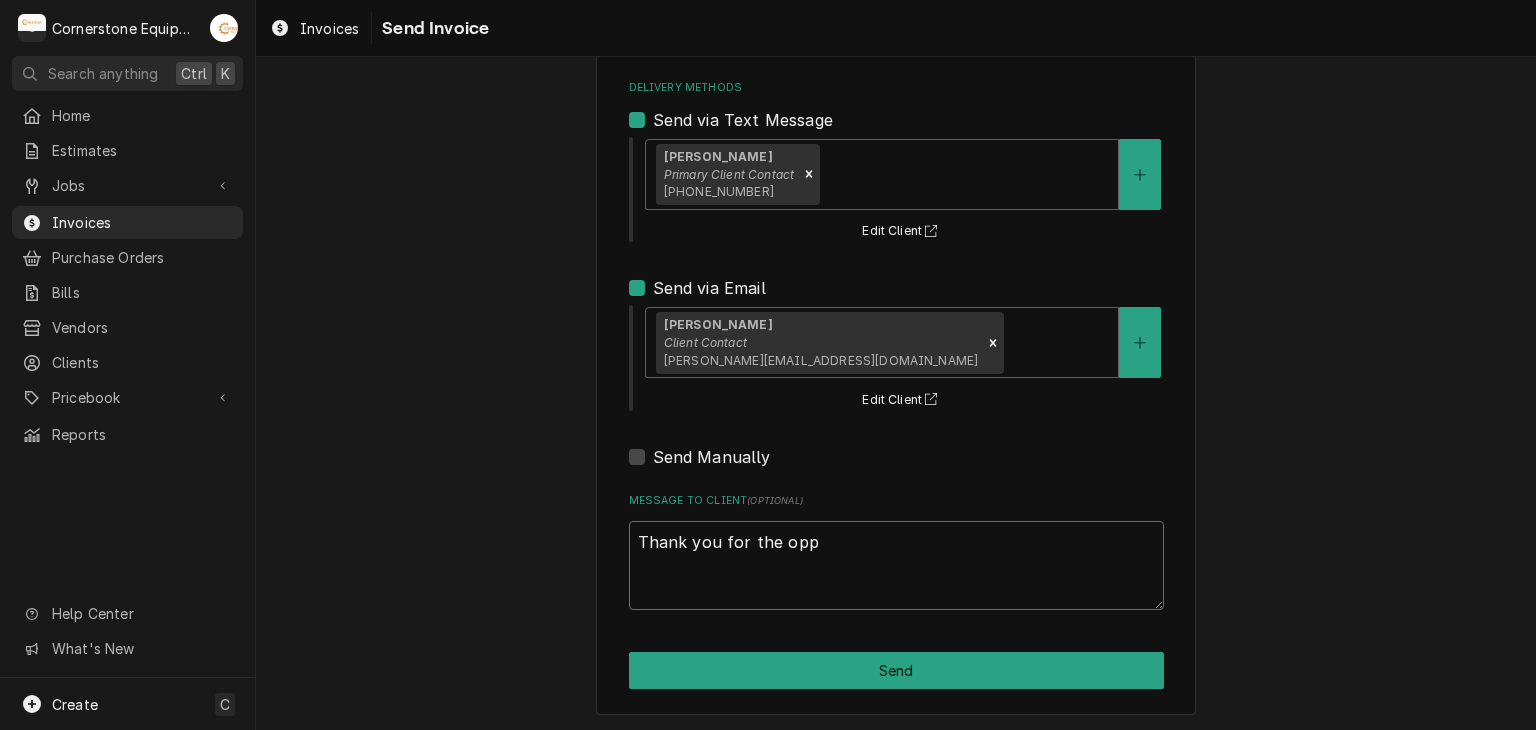 type on "x" 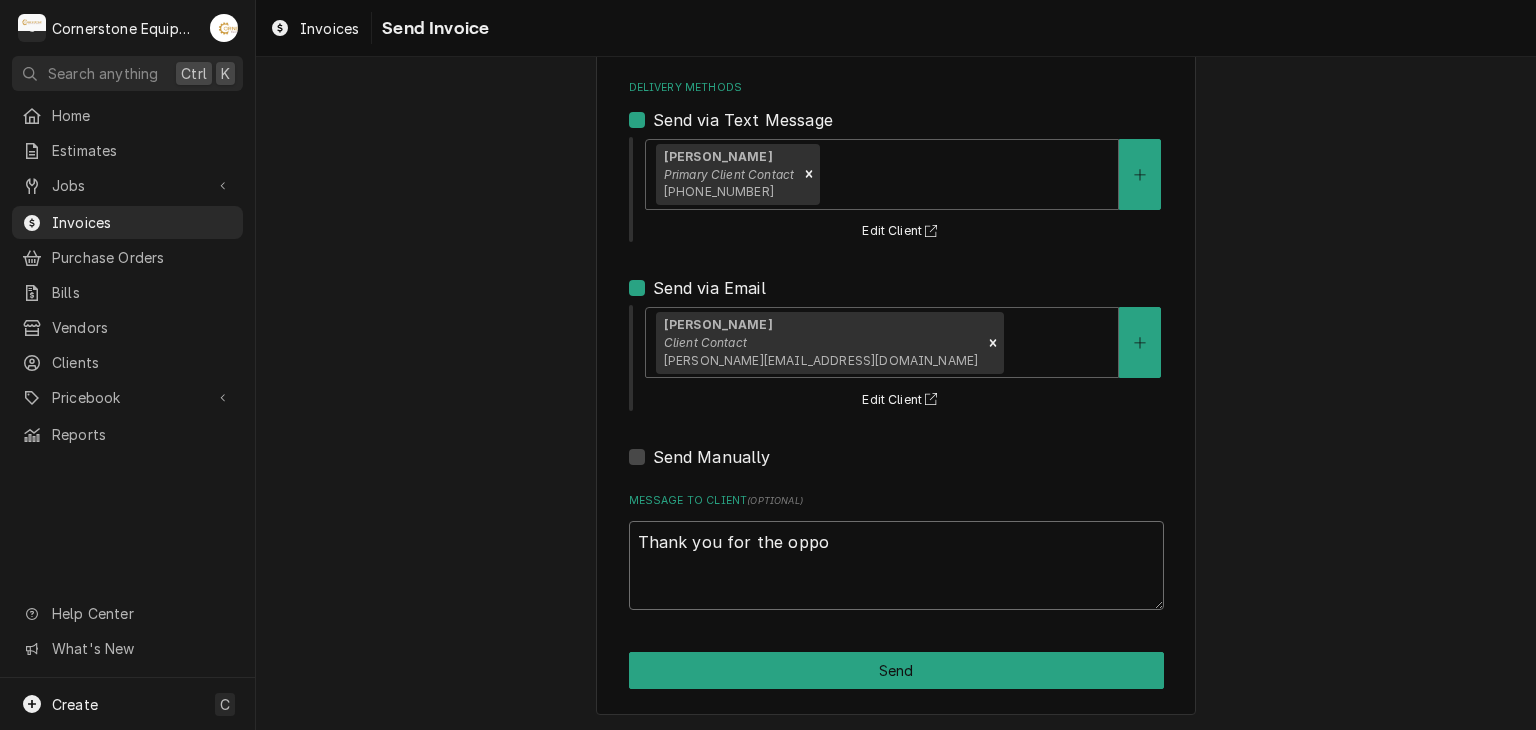 type on "x" 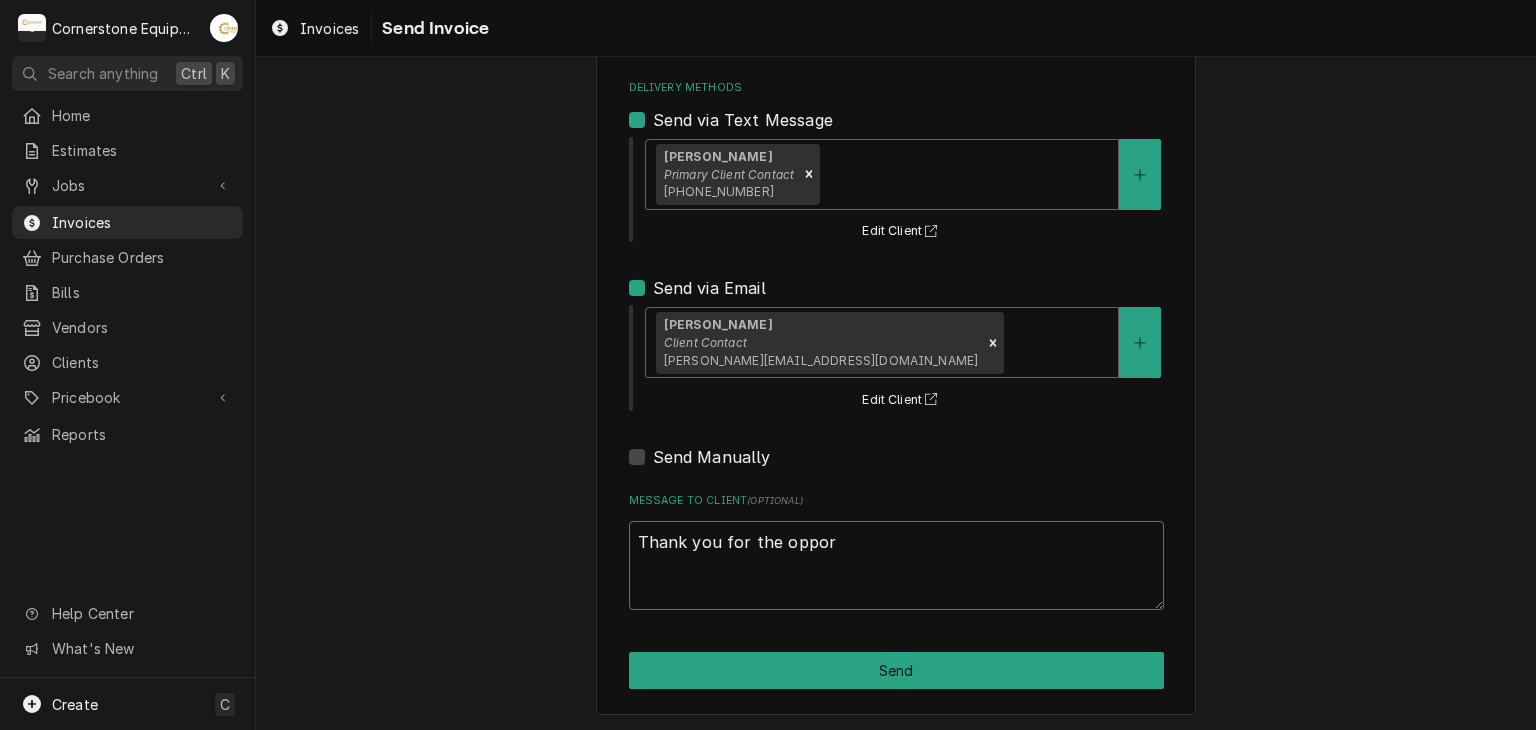 type on "x" 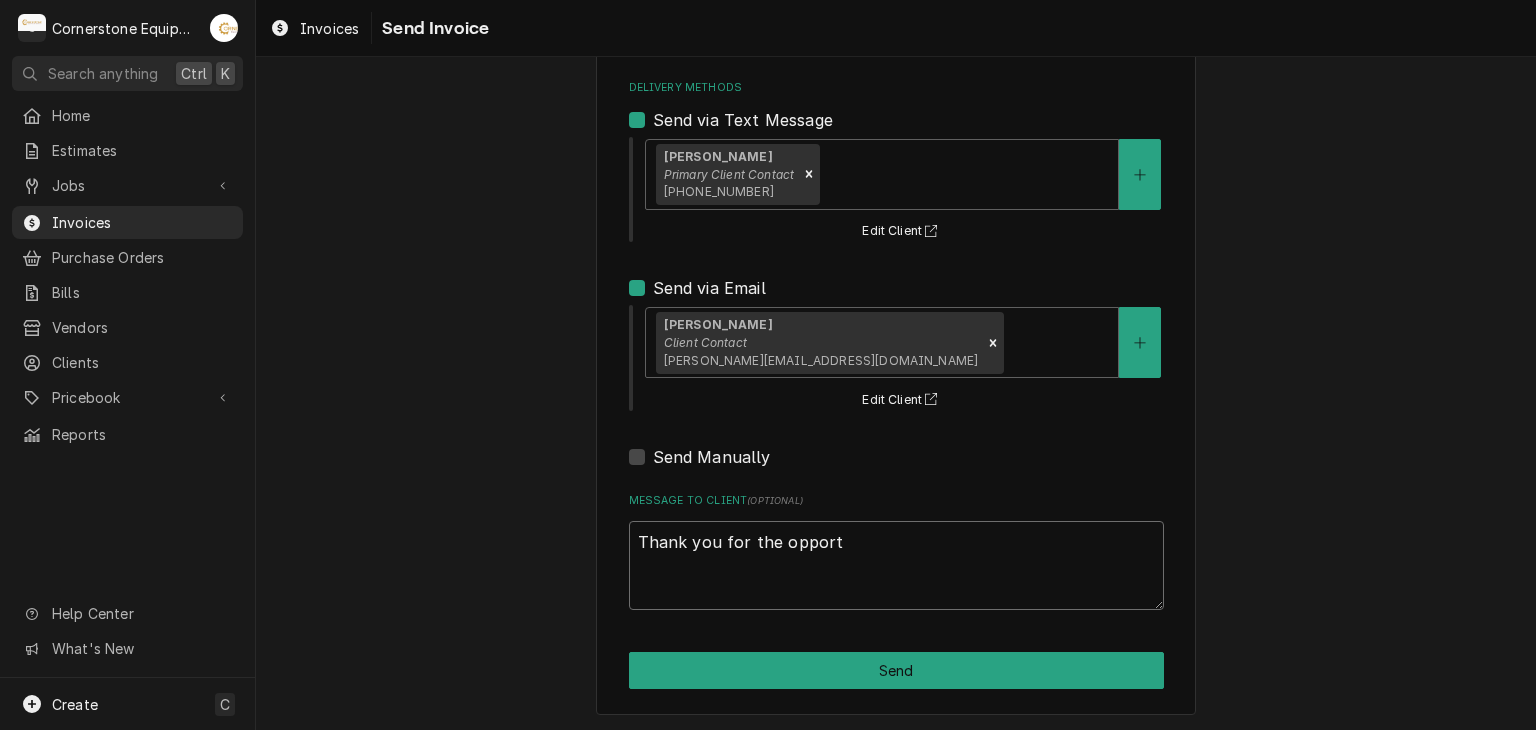 type on "x" 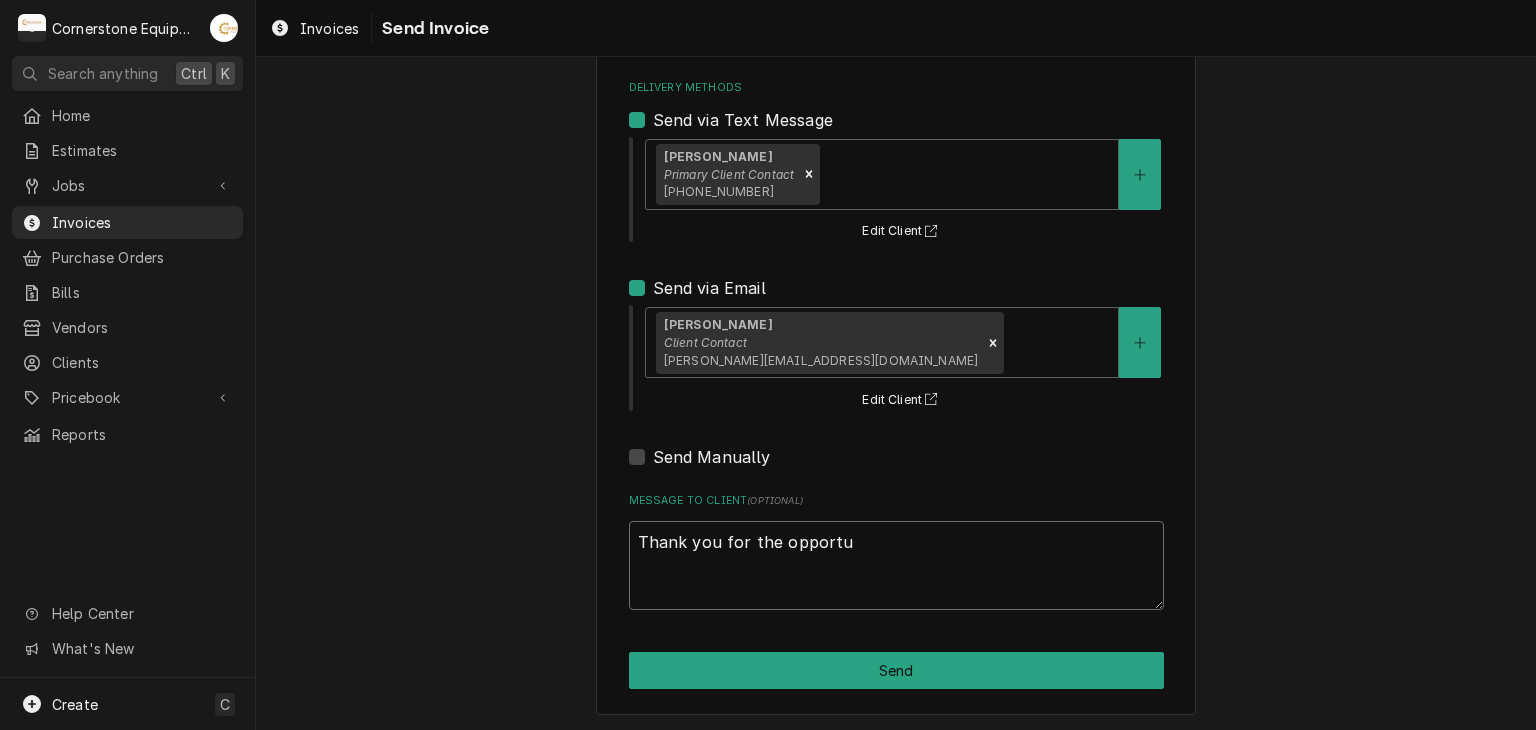 type on "x" 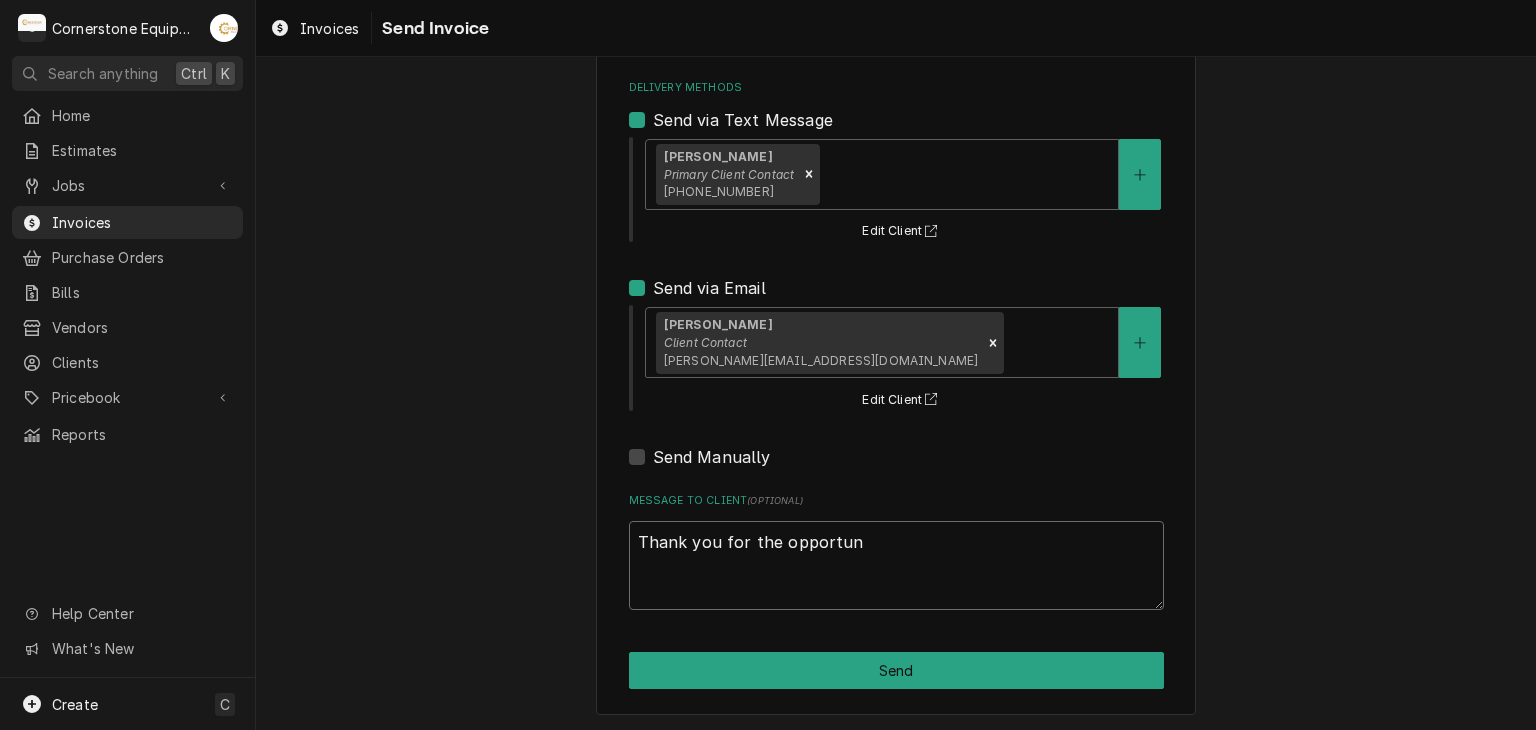 type on "x" 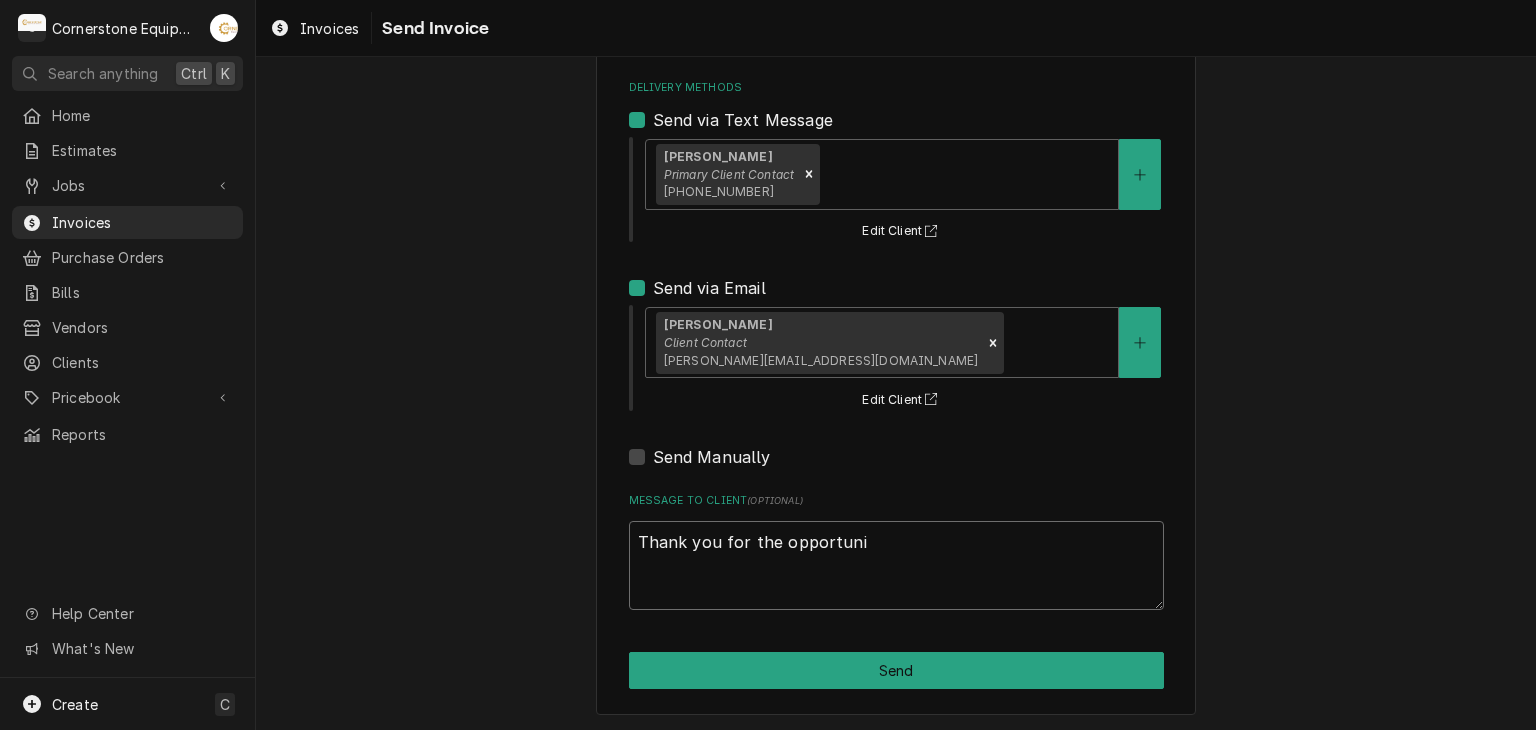 type on "x" 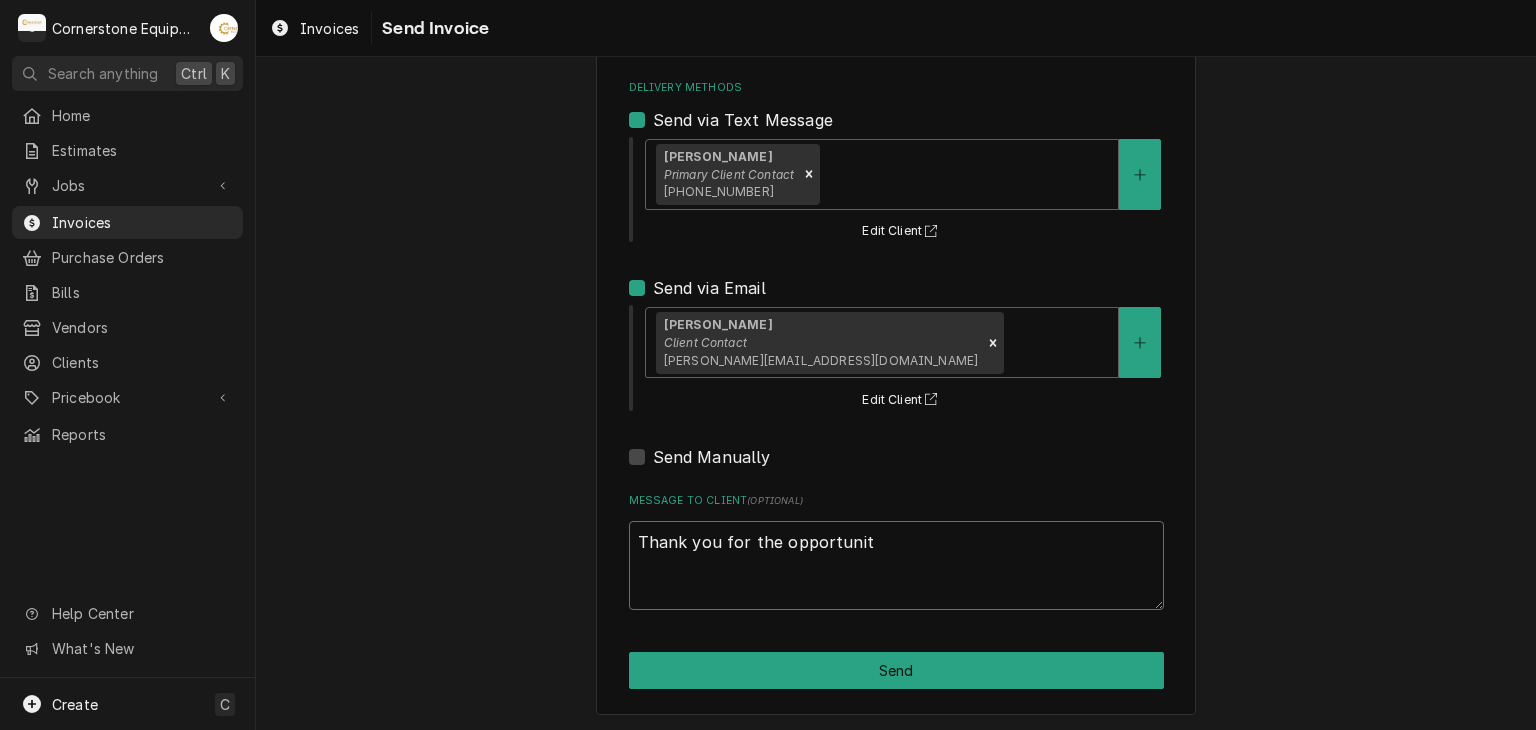 type on "x" 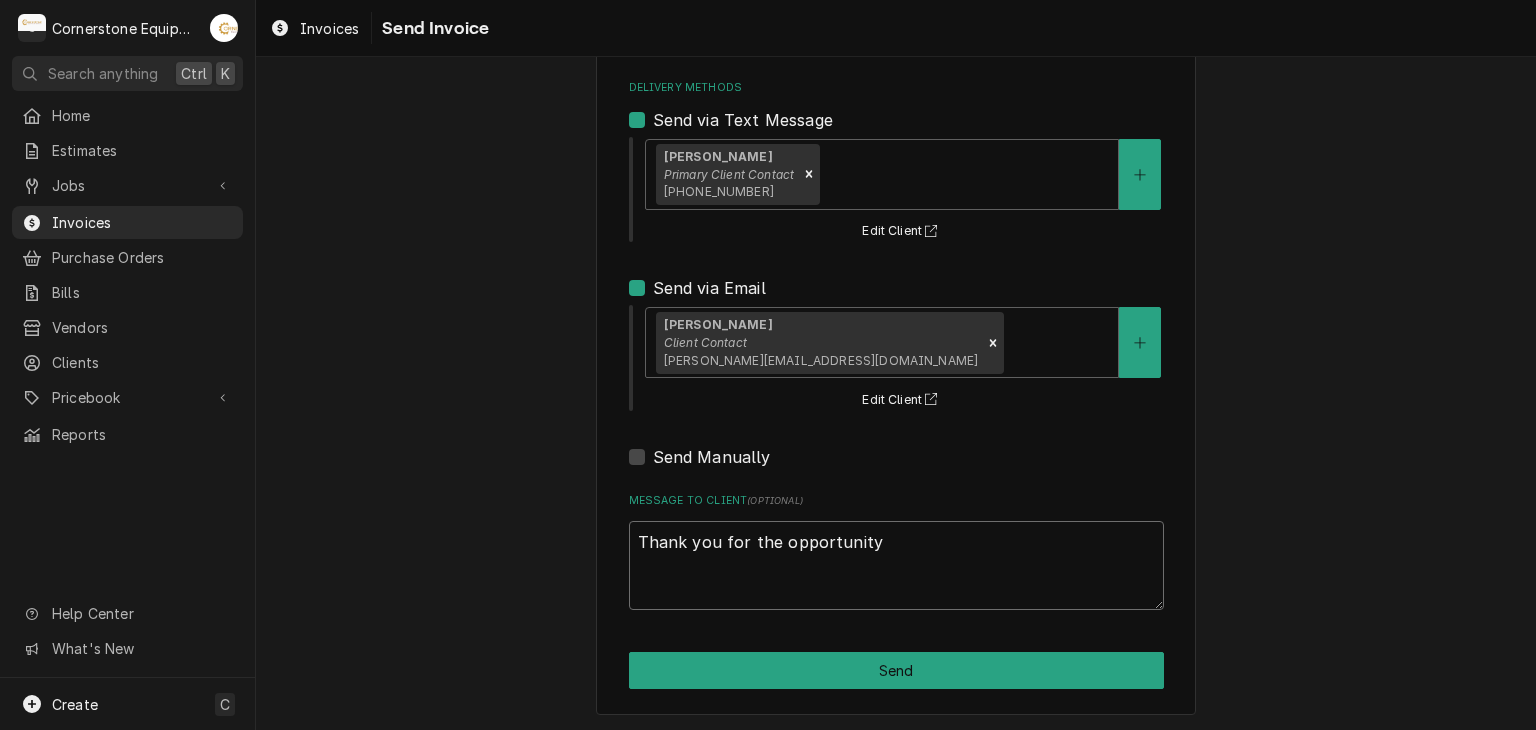 type on "x" 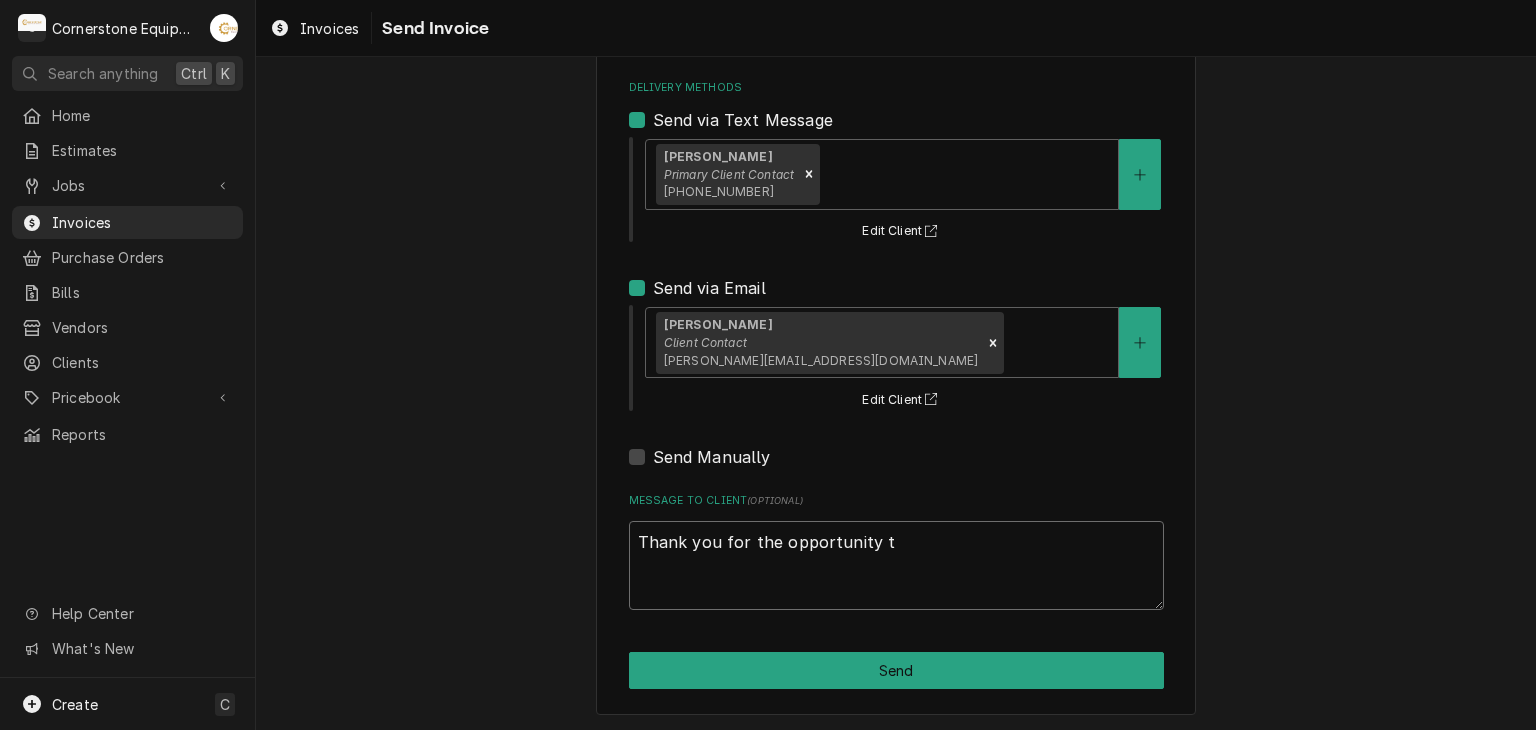 type on "x" 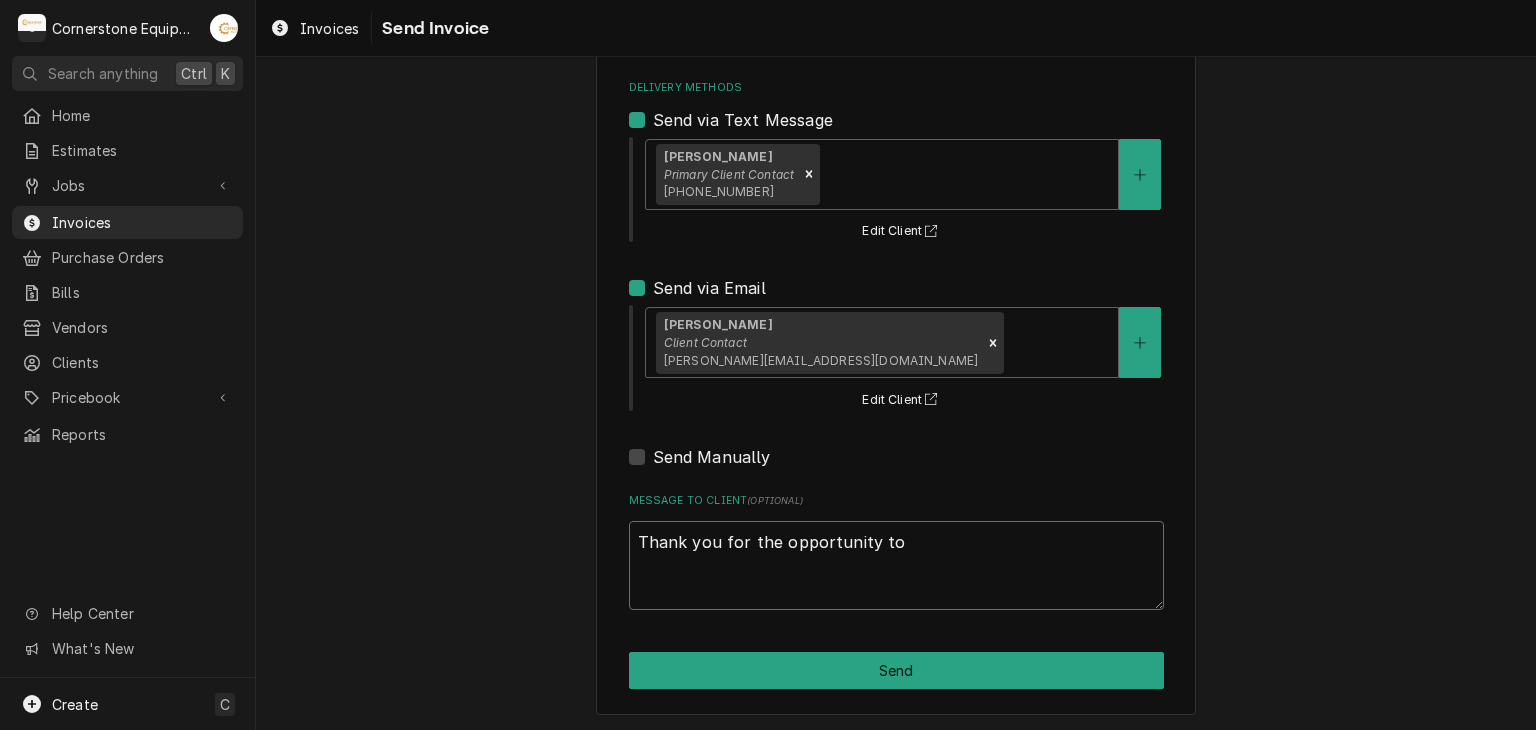 type on "x" 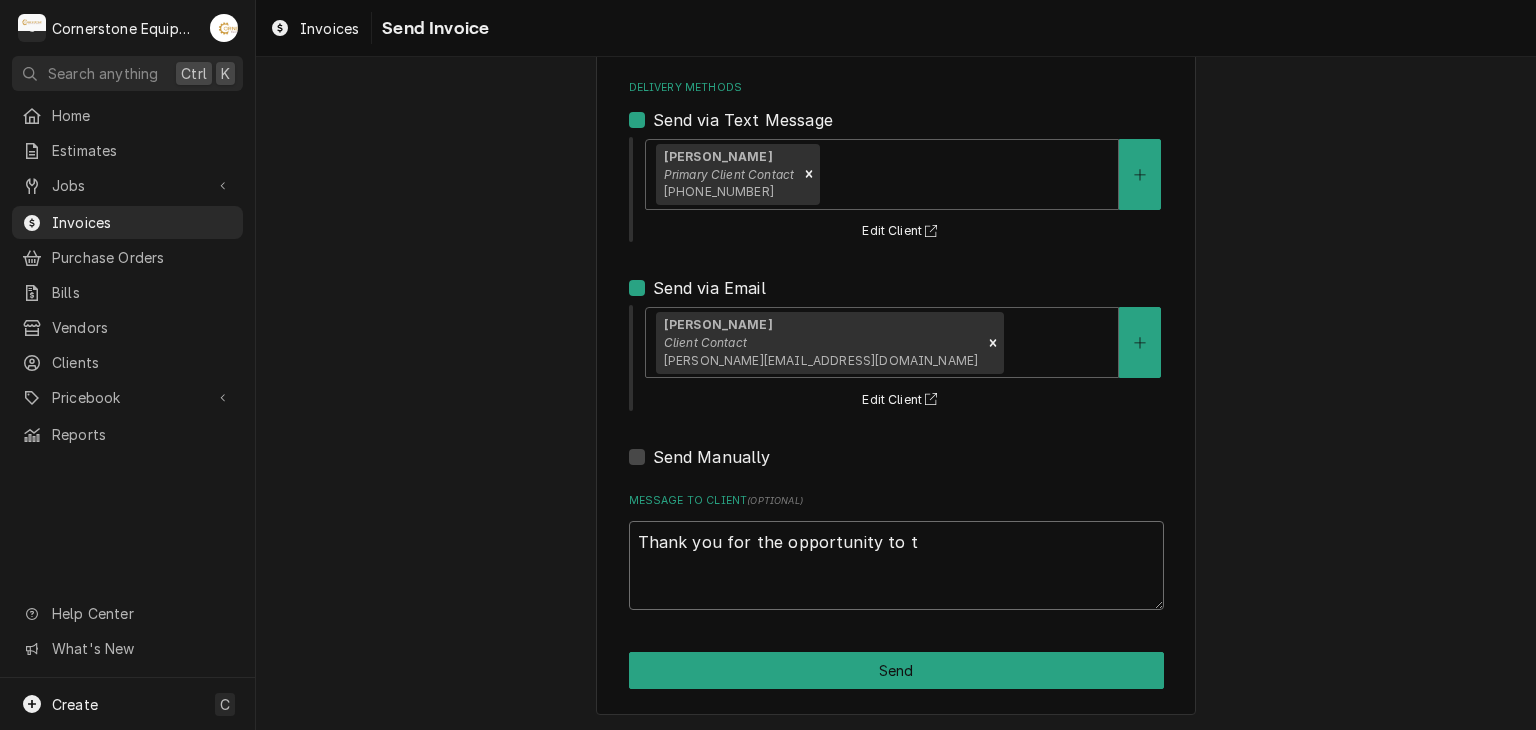 type on "x" 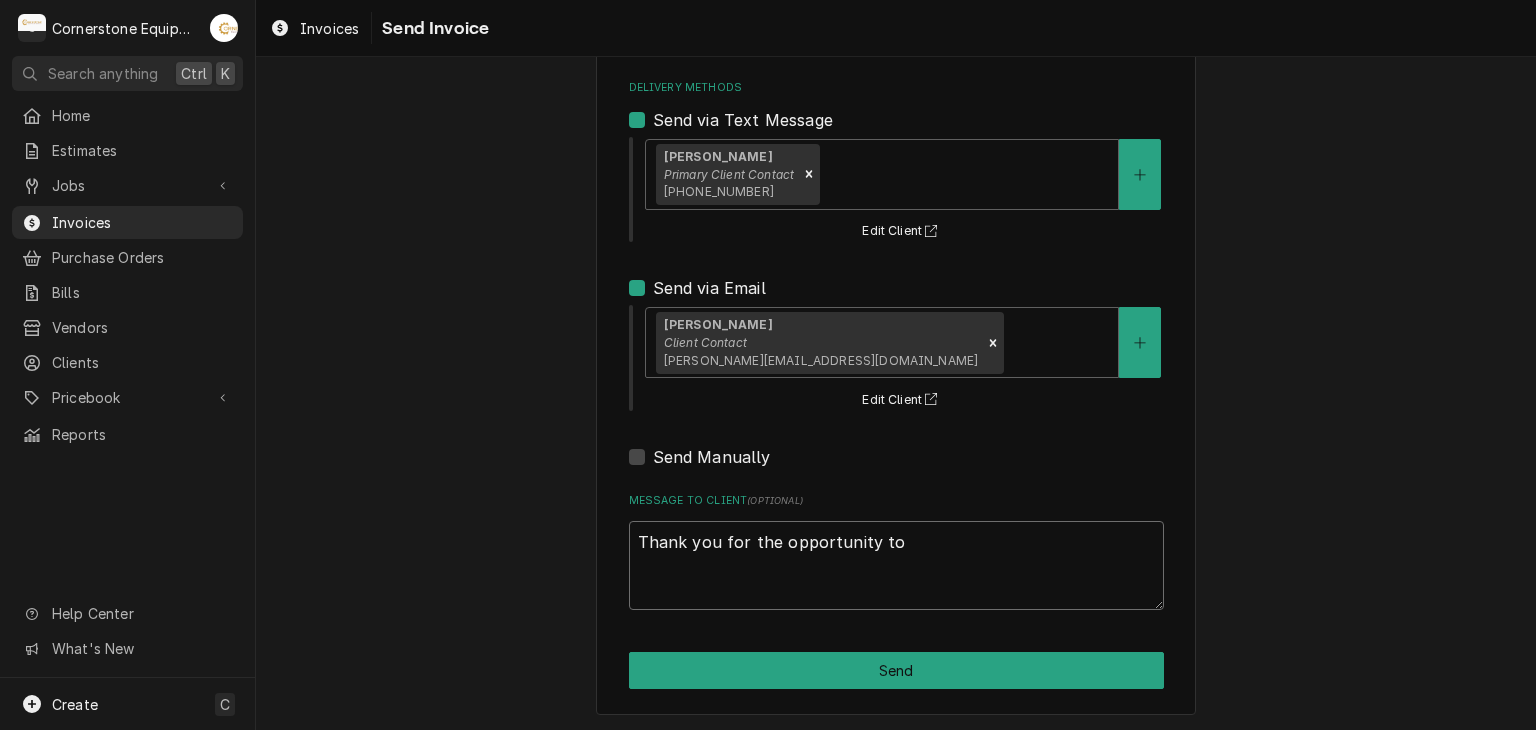 type on "x" 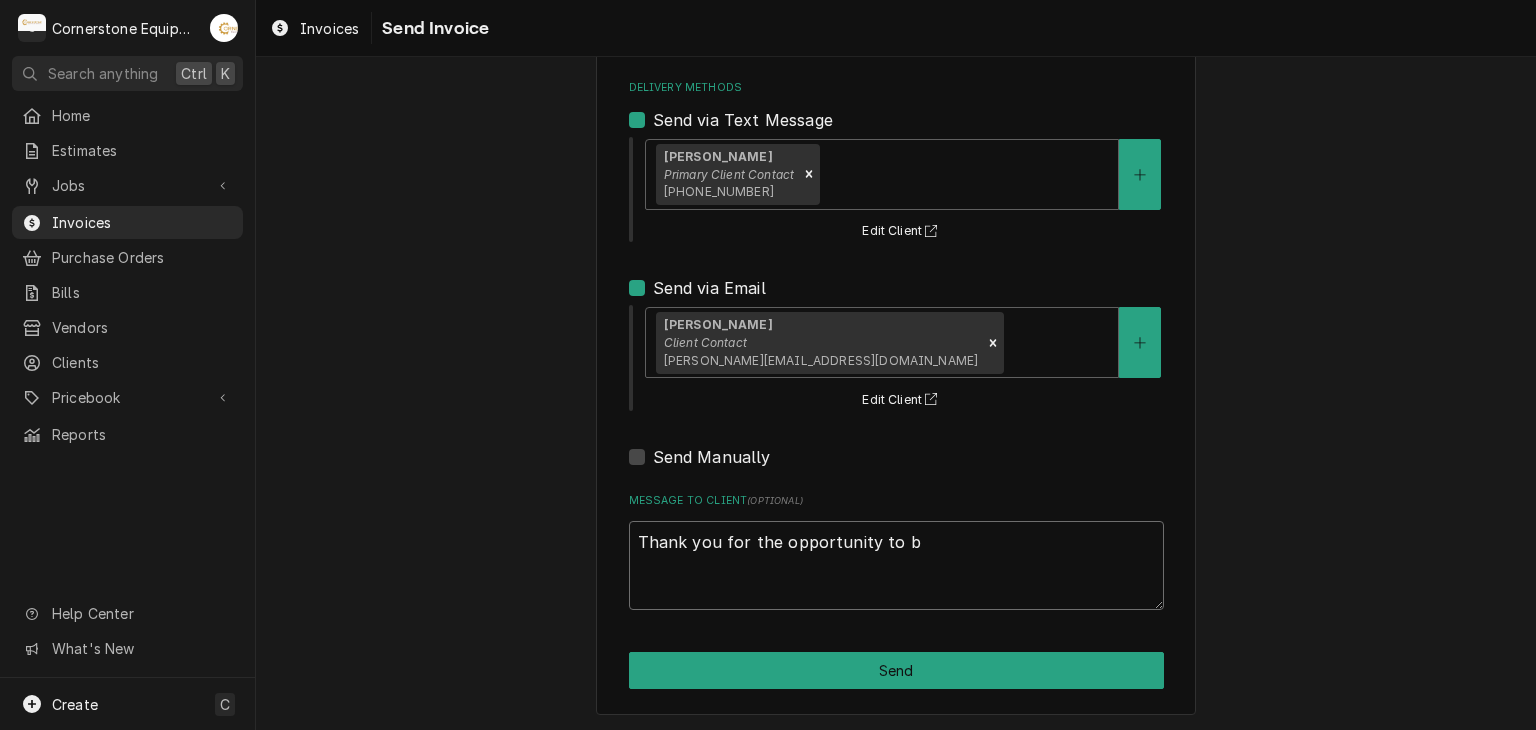 type on "x" 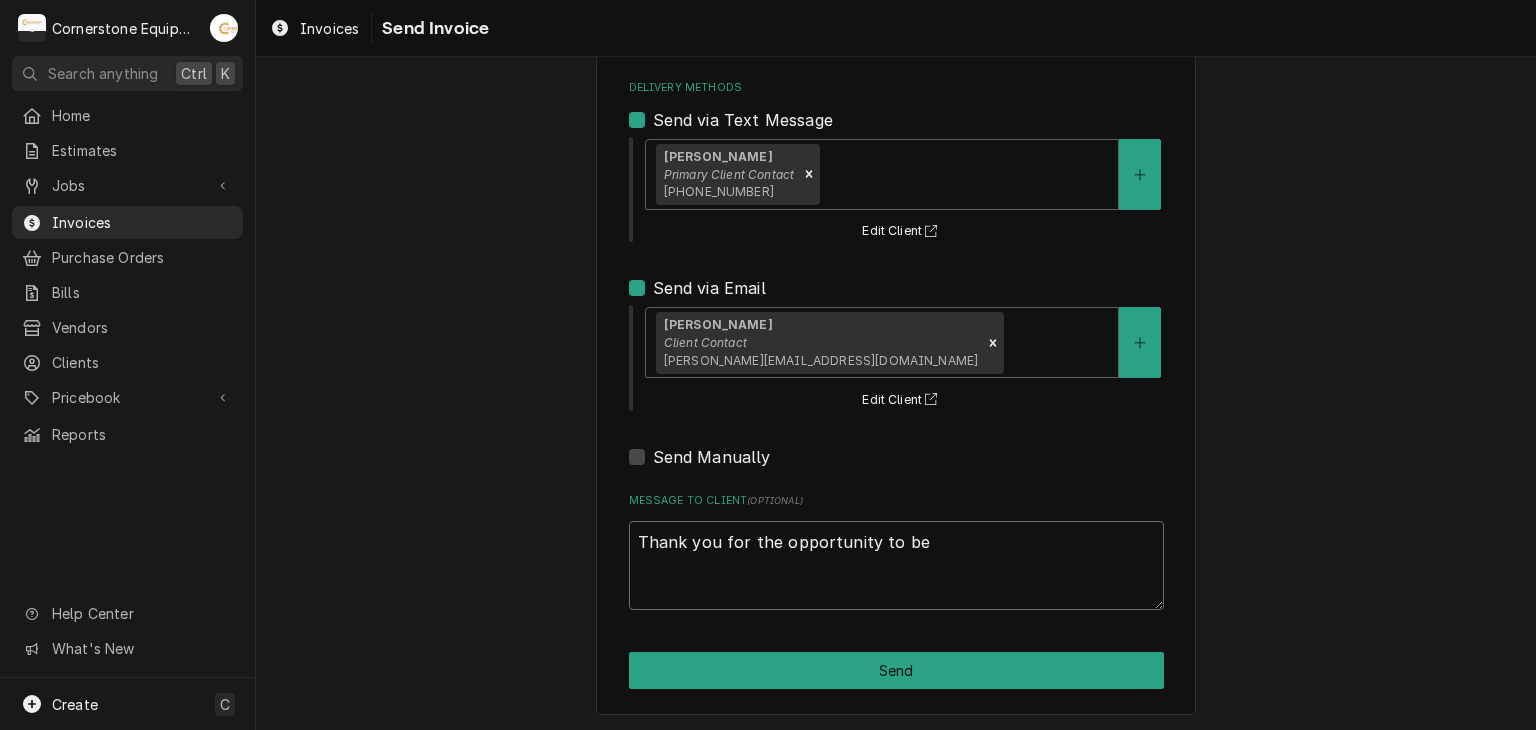 type on "x" 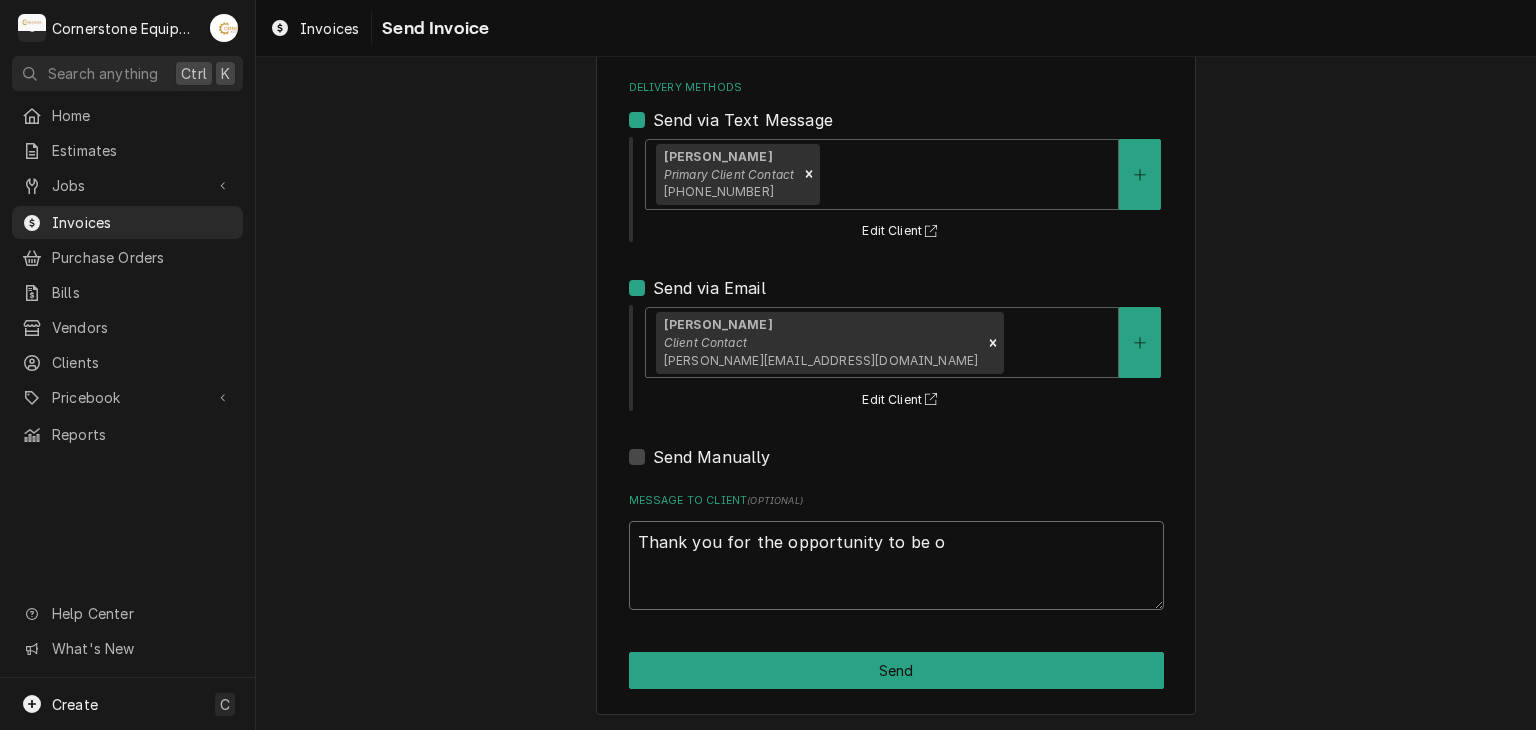 type on "x" 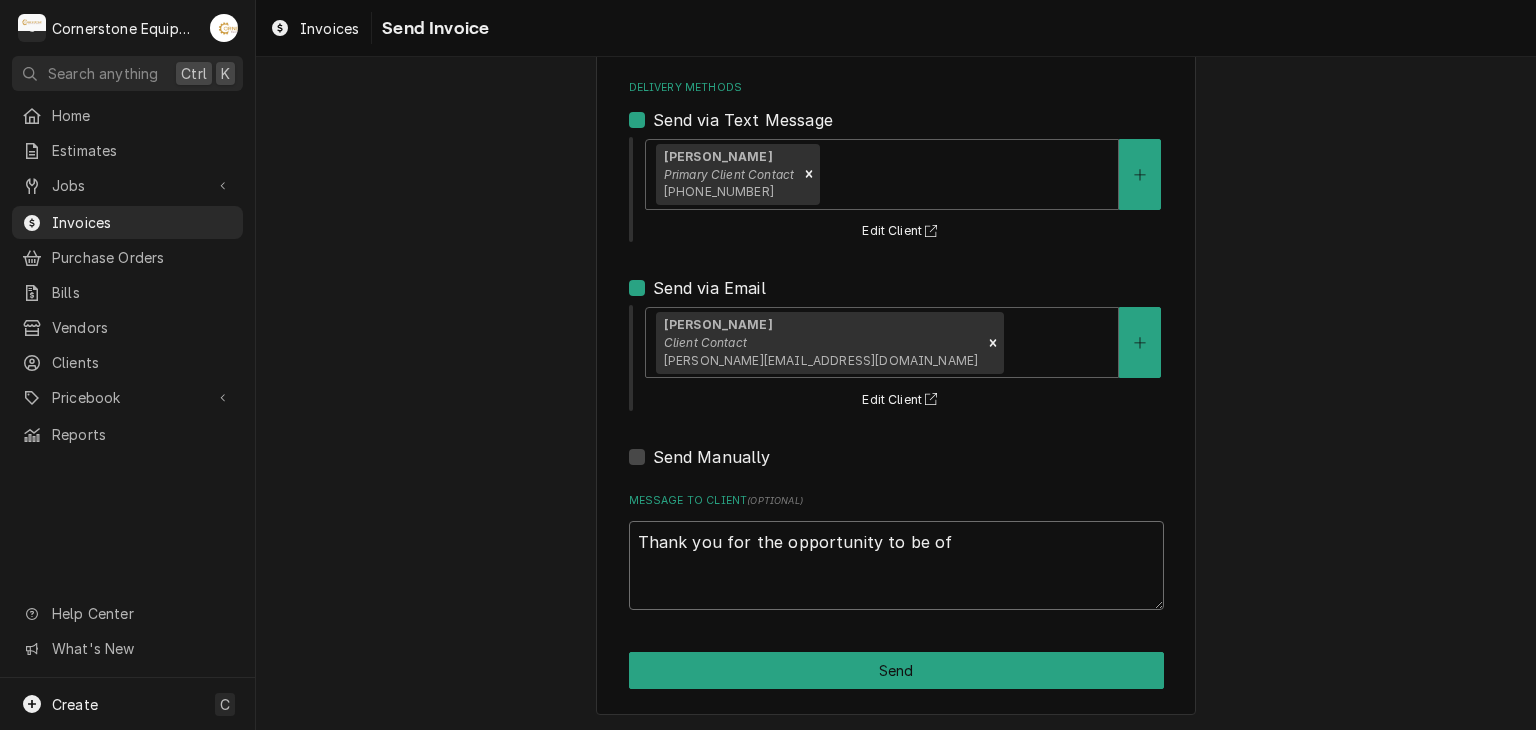 type on "x" 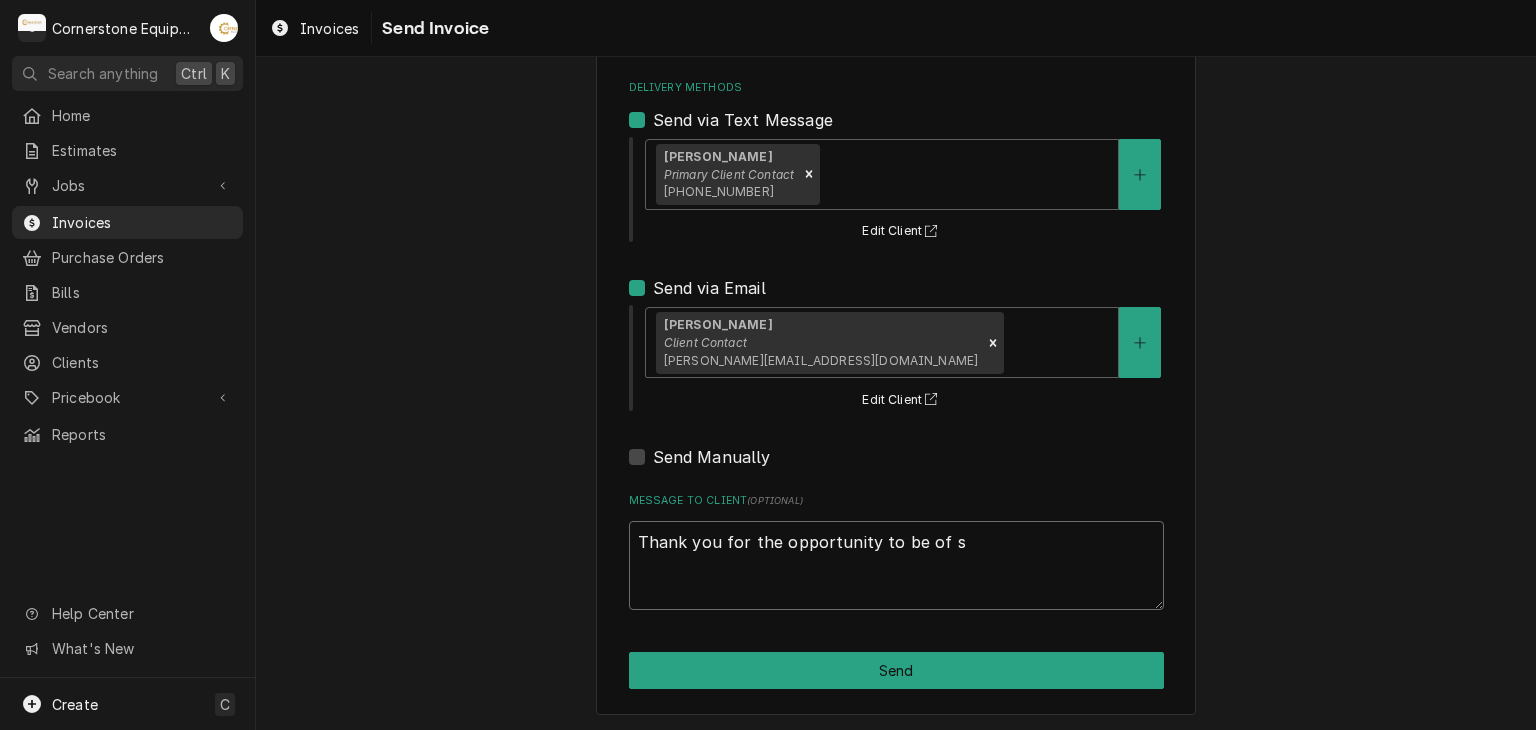 type on "x" 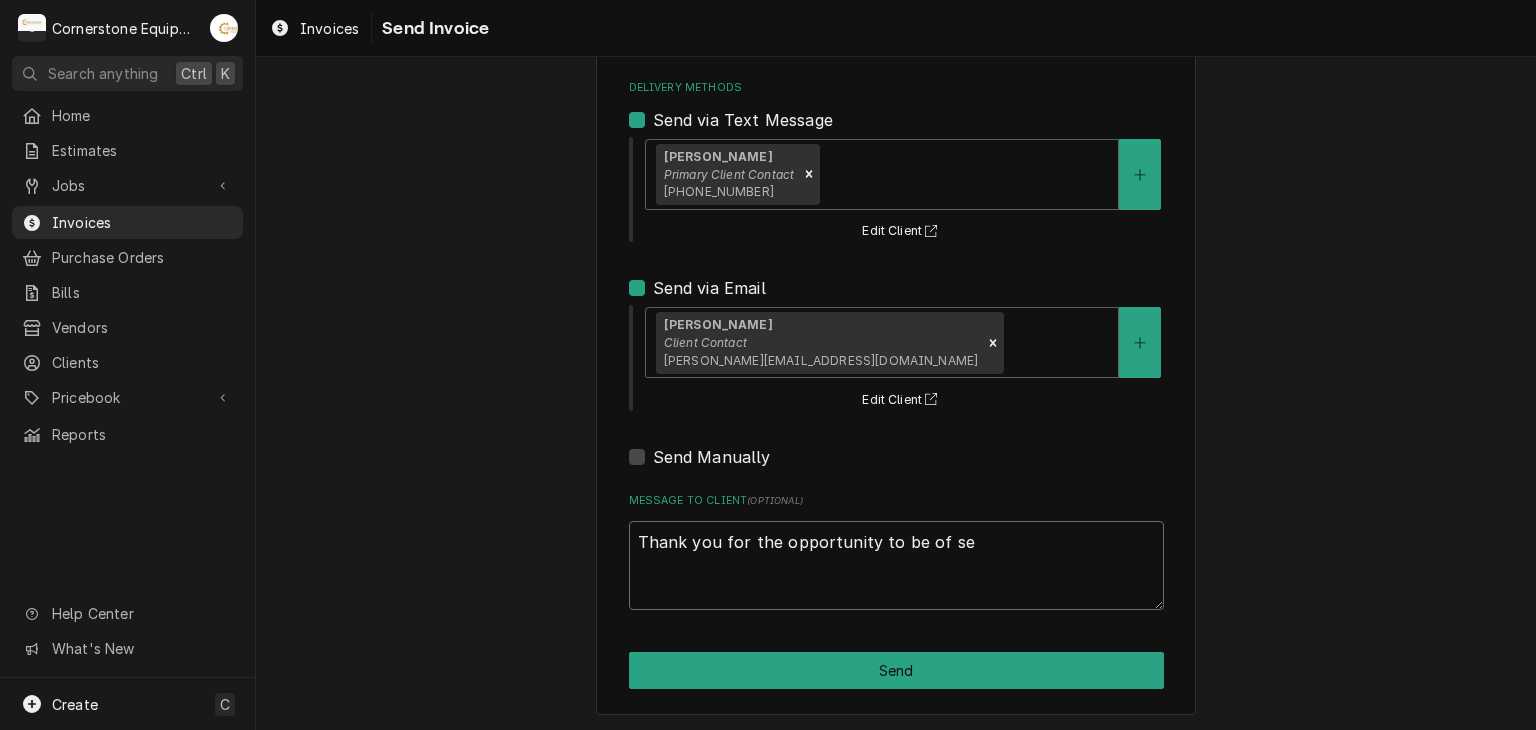type on "x" 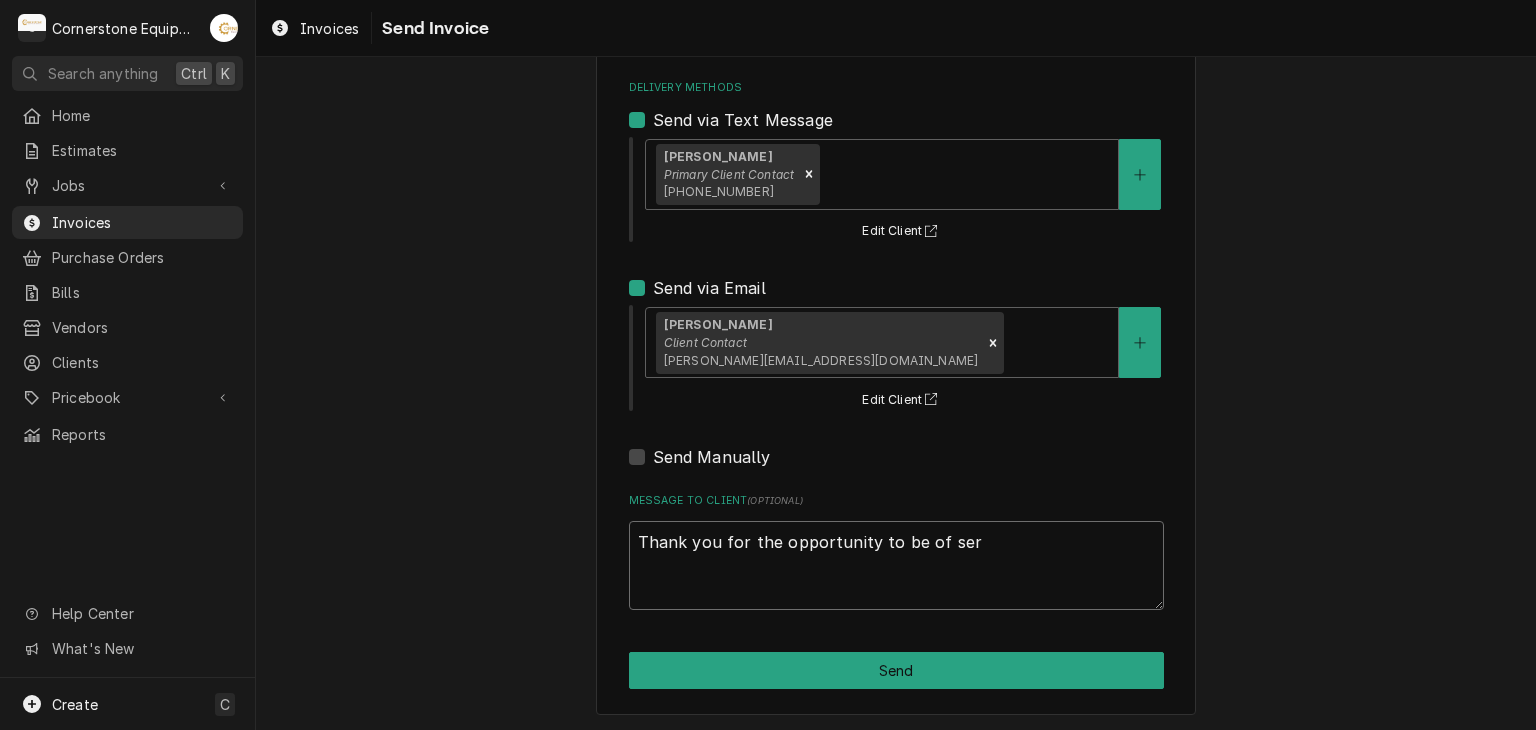 type on "x" 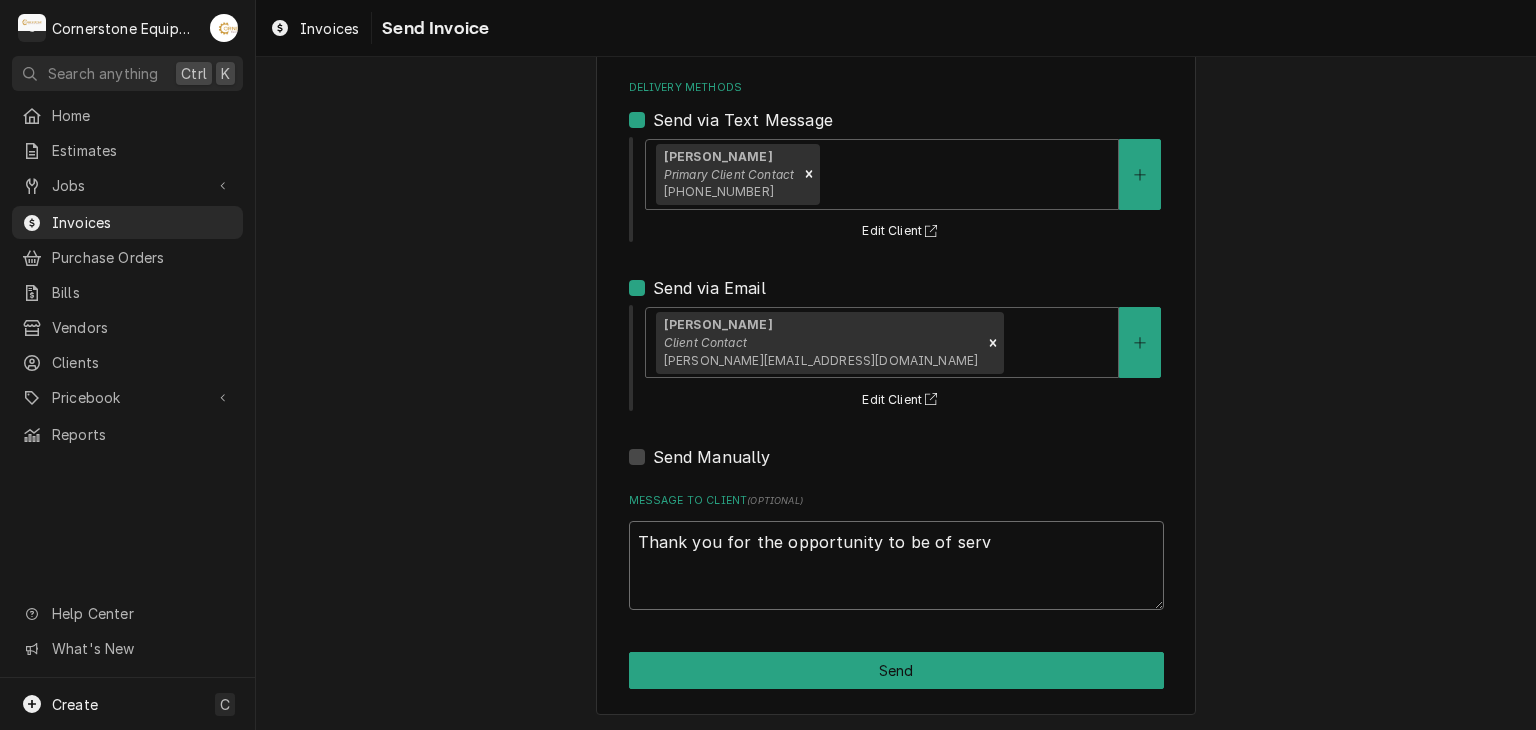 type on "x" 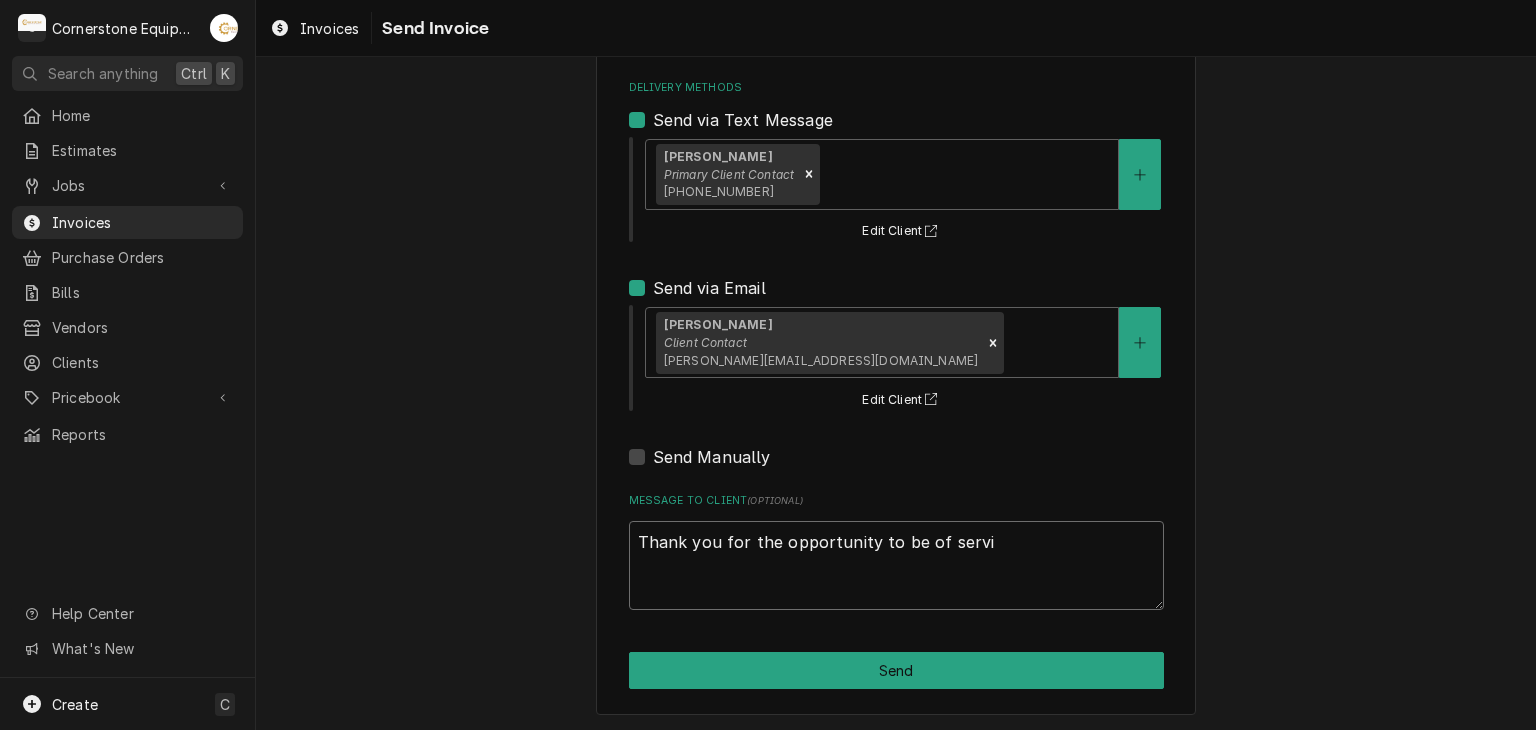type on "x" 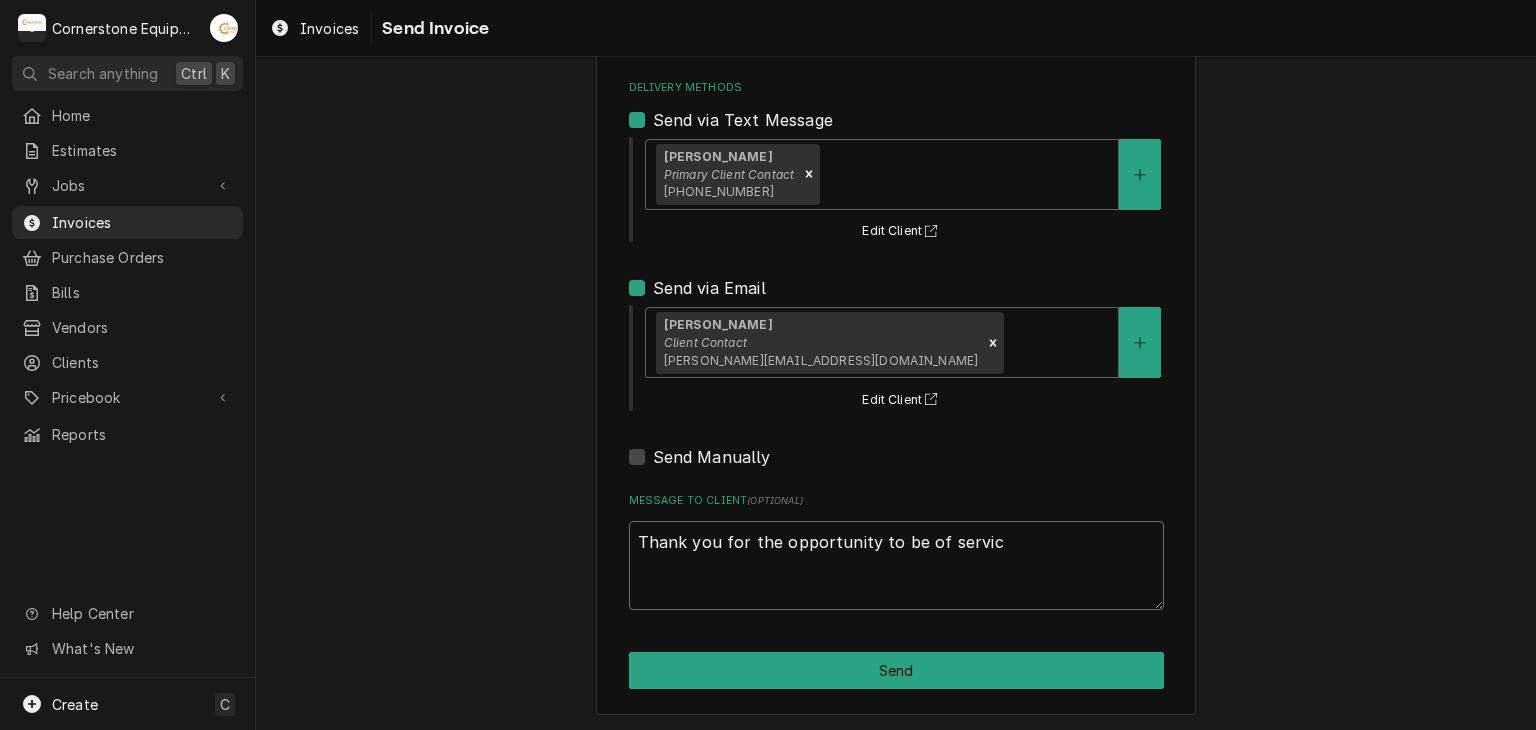 type on "x" 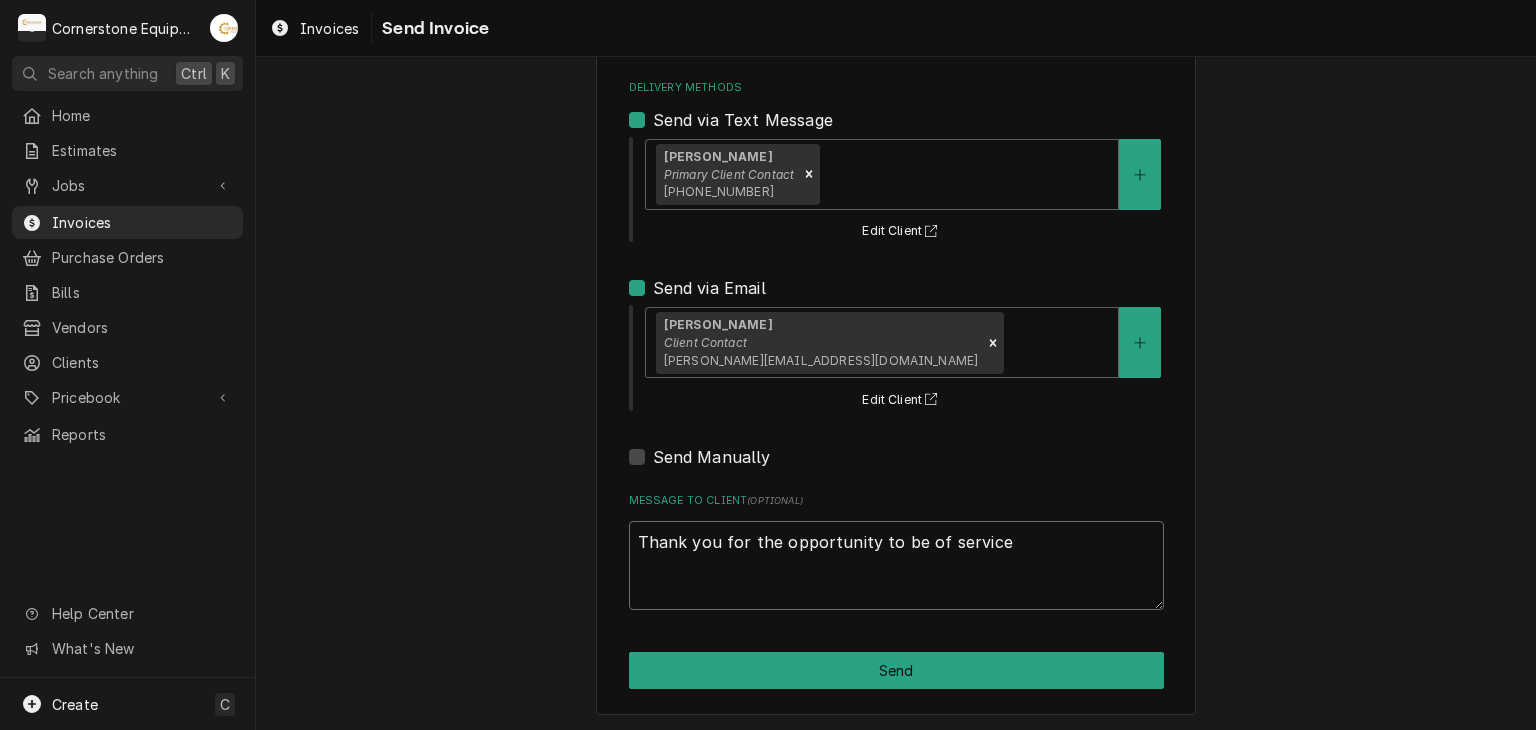 type on "x" 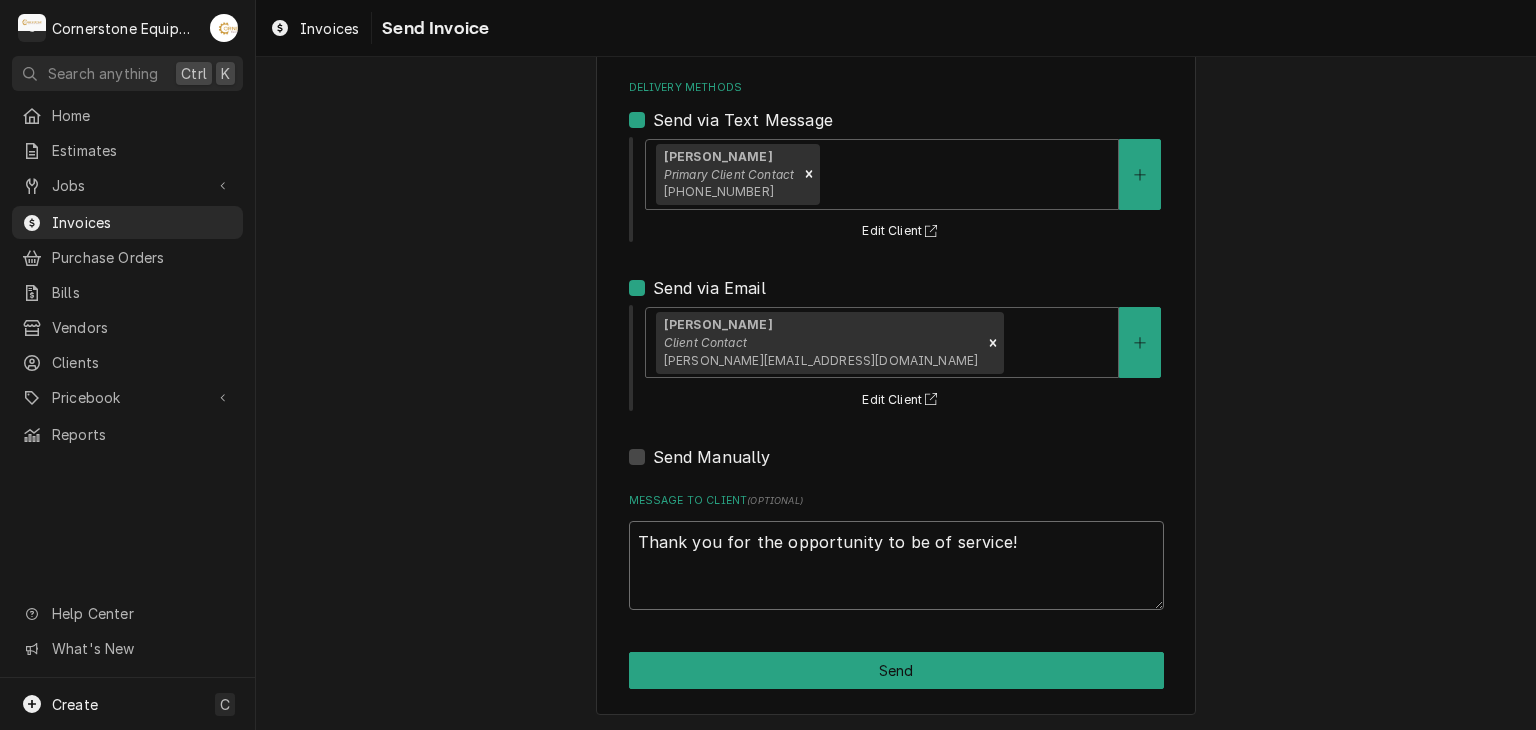 type on "Thank you for the opportunity to be of service!" 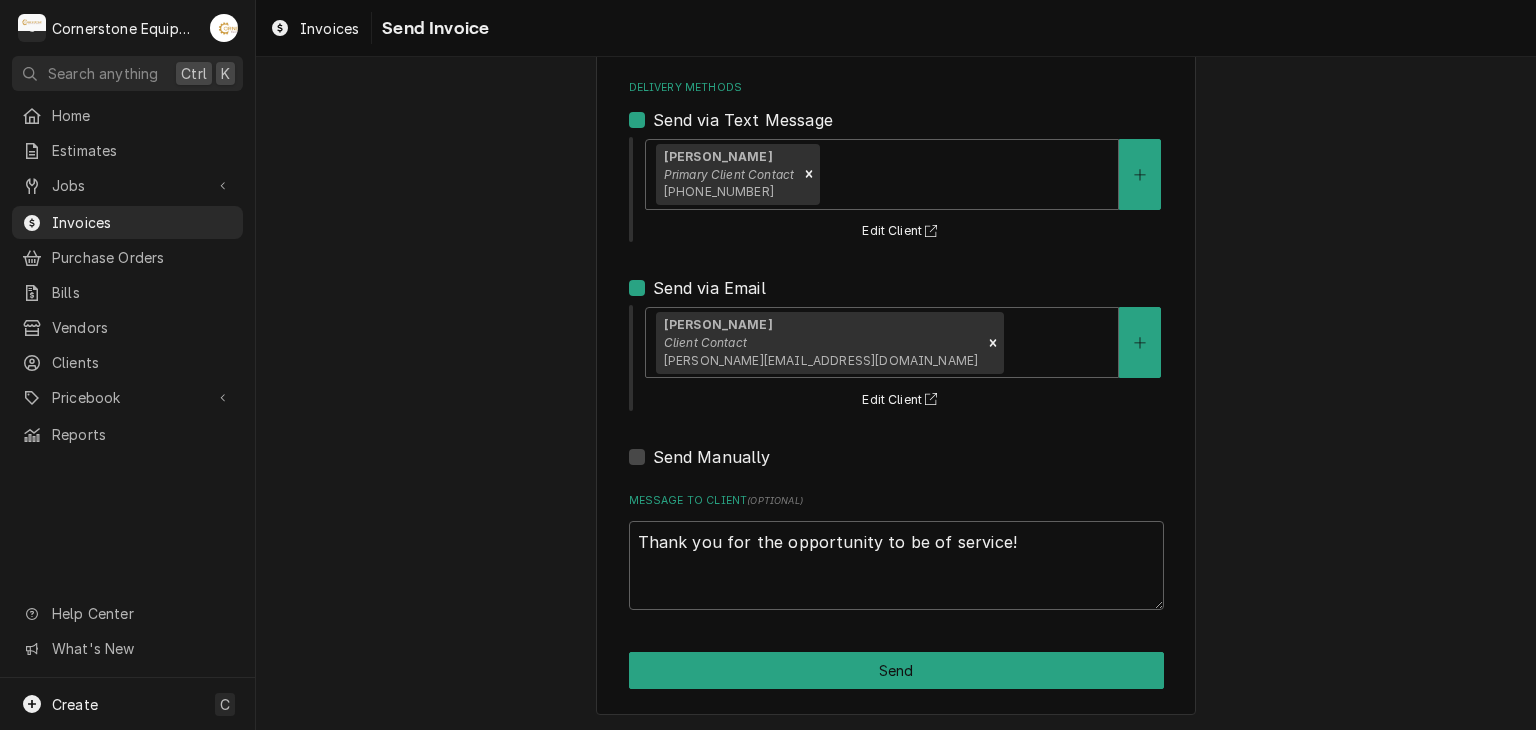 click on "Please provide the following information to send this invoice to your client. It's time to get you paid! Share Link https://app.roopairs.com/invoices/kgadBv1/taH7gnYjDrmJFd5Zt25LPQqGNkBPOJMsU7OsmMcoJMY/ COPY Delivery Methods Send via Text Message Ashton Vazquez Primary Client Contact (346) 249-1763 Edit Client    Send via Email Amy Moore Client Contact amy@masonmcdonalds.com Edit Client    Send Manually Message to Client  ( optional ) Thank you for the opportunity to be of service! Send" at bounding box center [896, 303] 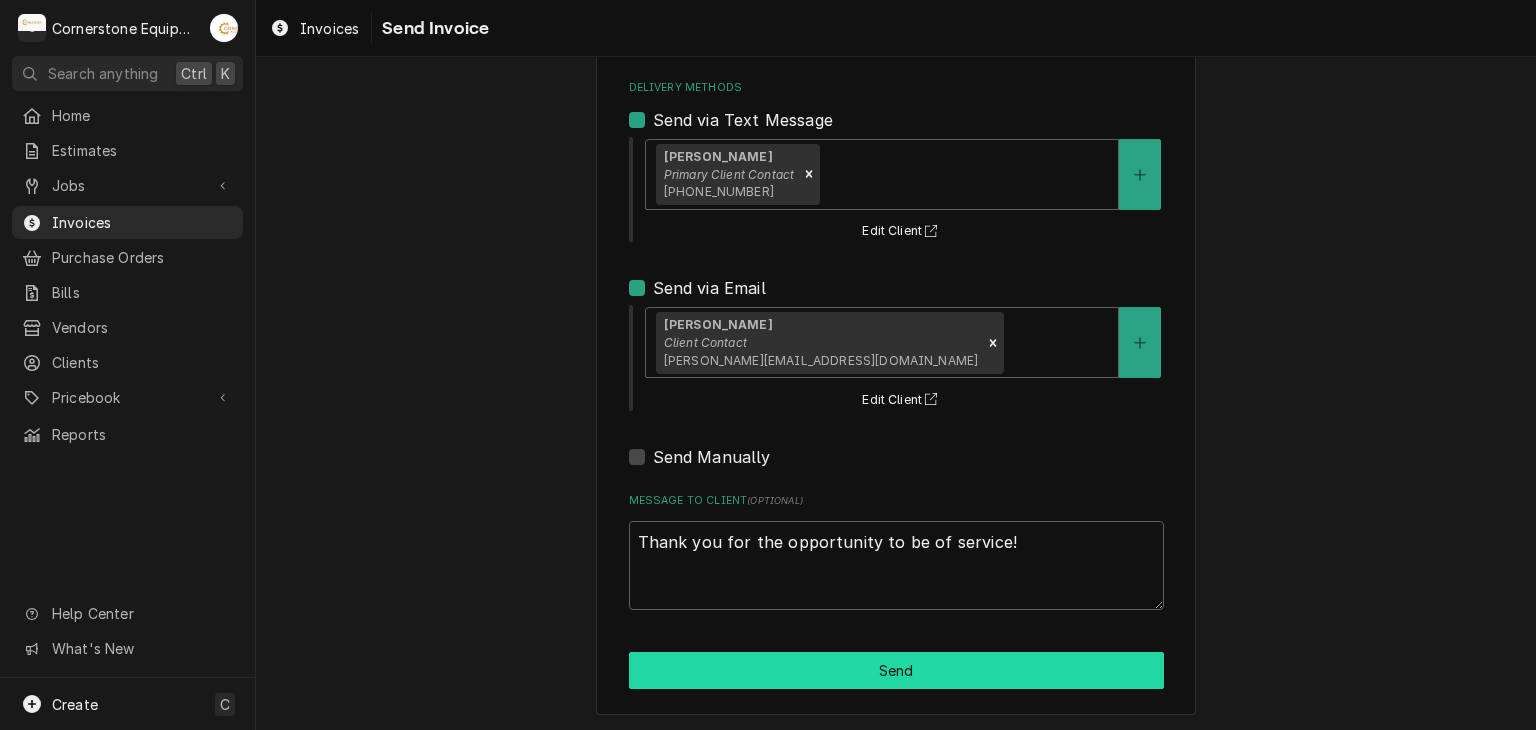 click on "Send" at bounding box center [896, 670] 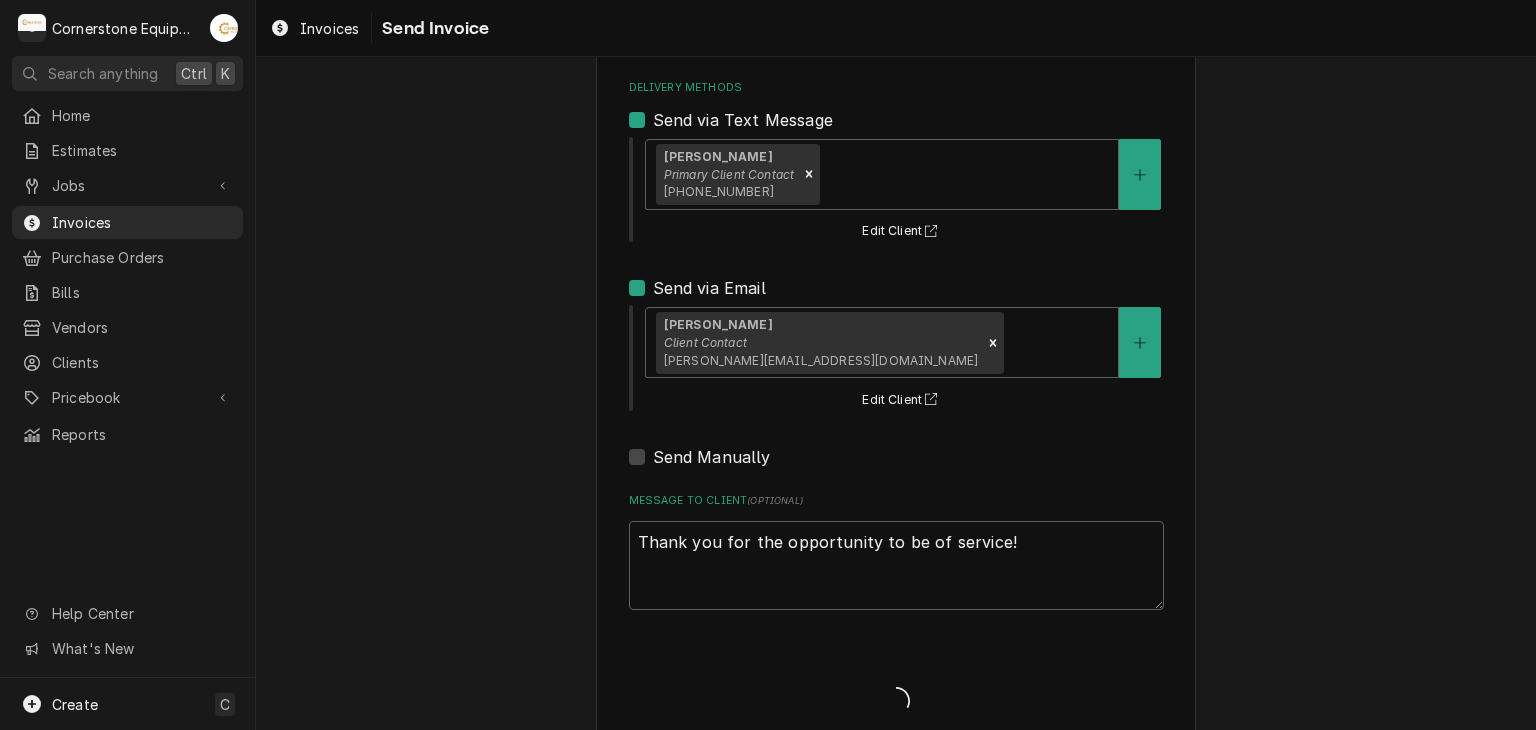 type on "x" 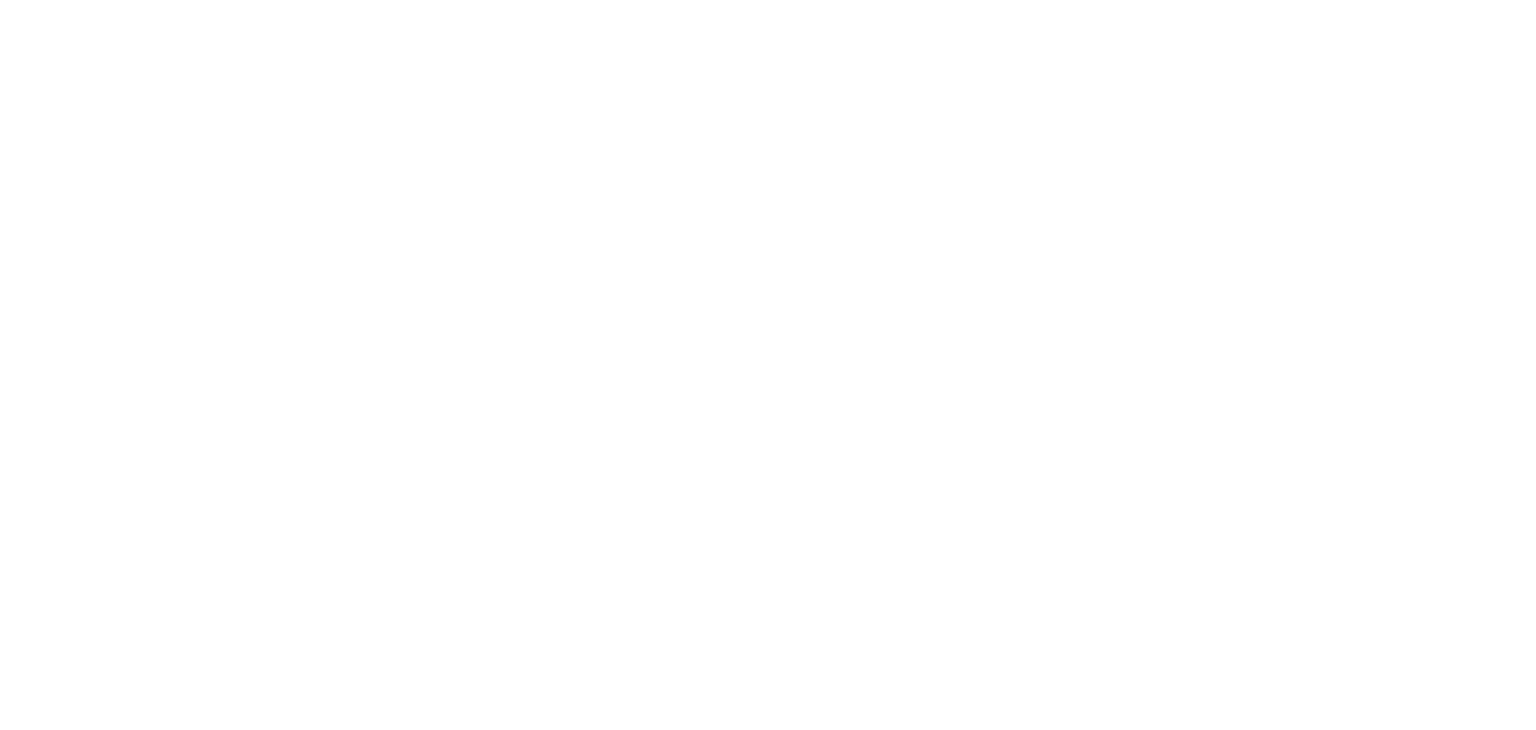 scroll, scrollTop: 0, scrollLeft: 0, axis: both 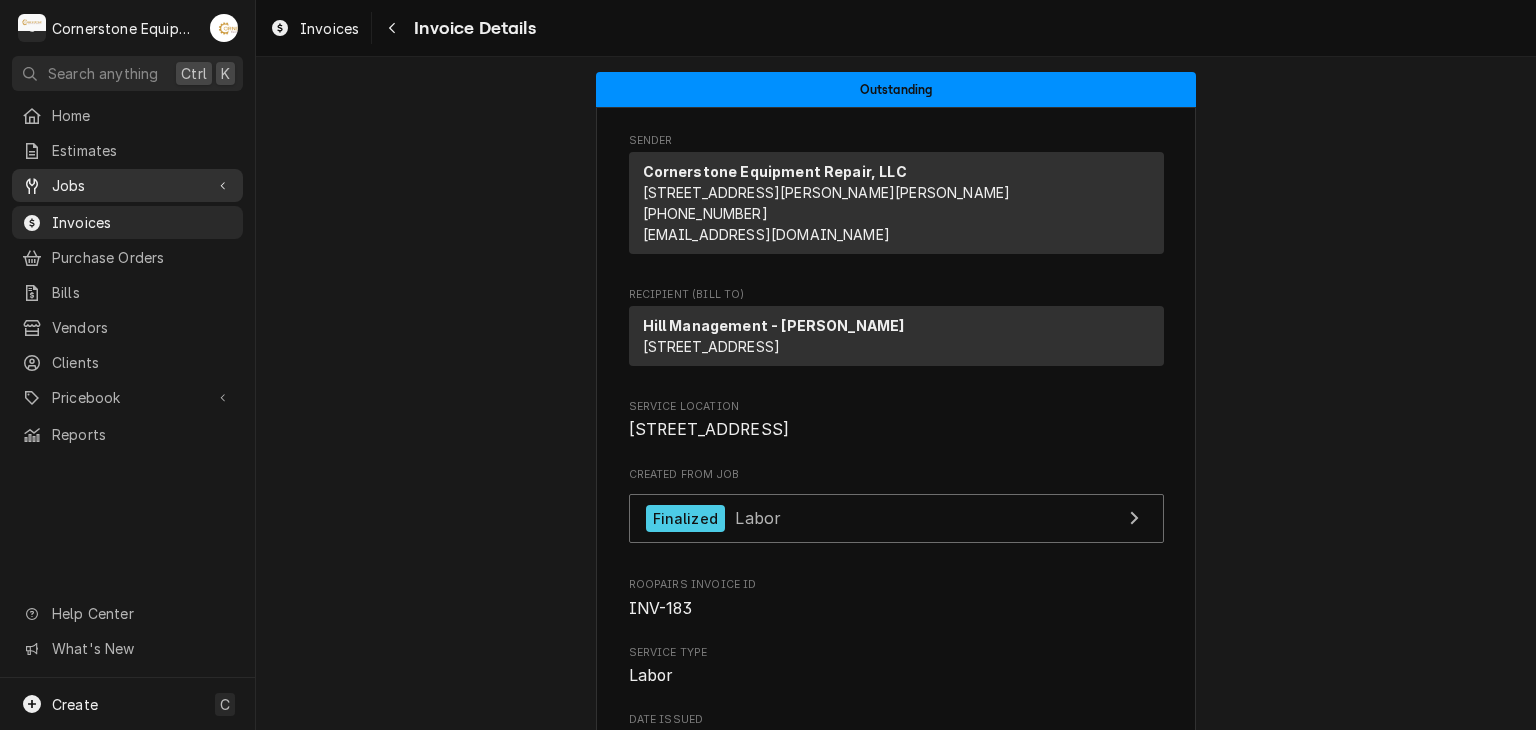 click on "Jobs" at bounding box center (127, 185) 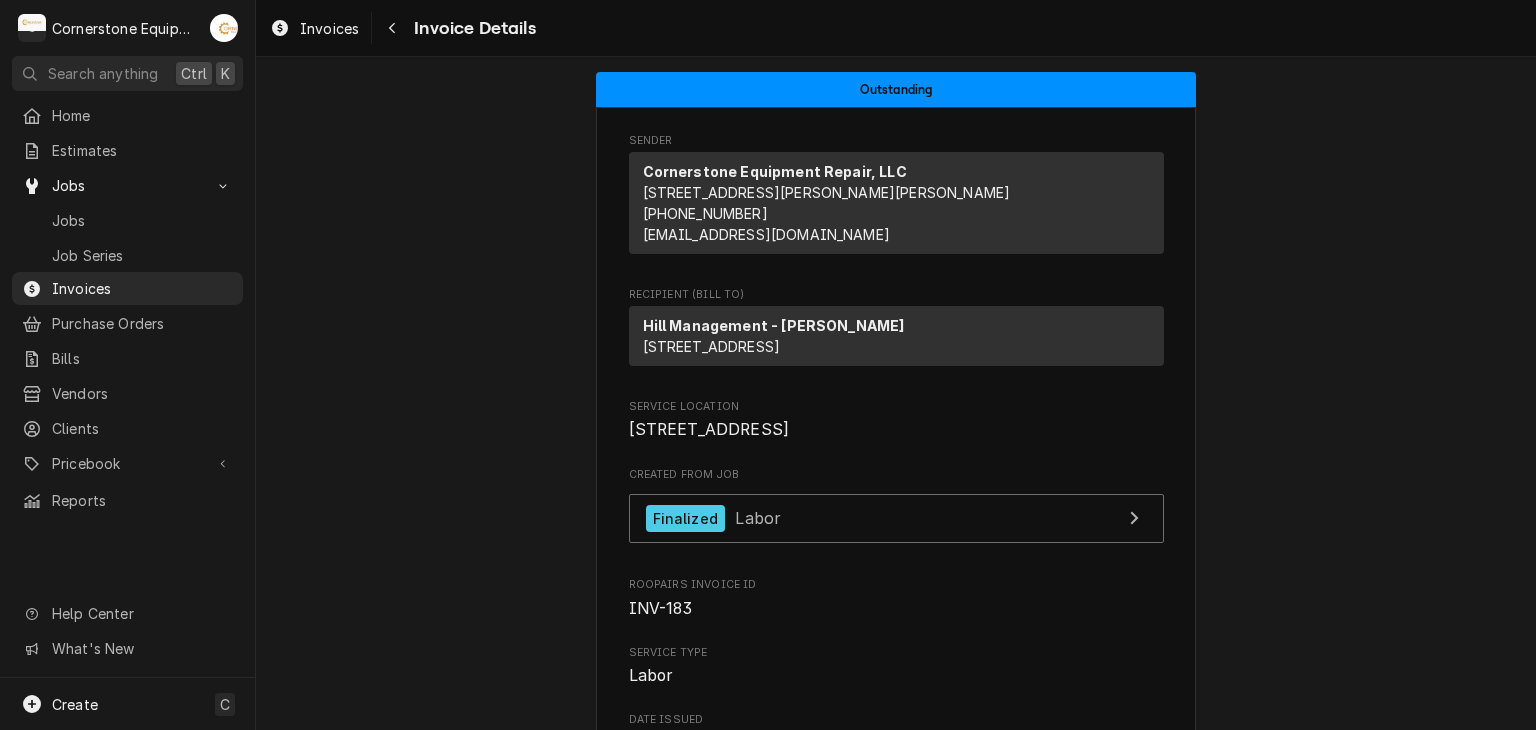 click on "Outstanding Sender Cornerstone Equipment Repair, LLC 1429 W Floyd Baker Blvd 234
Gaffney, SC 29341 (864) 335-8867 admin@cornerstoneequipmentrepair.com Recipient (Bill To) Hill Management - McDonald’s 2259 River Rd
Greer, SC 29650 Service Location 11123 - Chesney Hwy
2244 Chesnee Hwy
Spartanburg, SC 29303 Created From Job Finalized Labor Roopairs Invoice ID INV-183 Service Type Labor Date Issued Jul 17, 2025 Terms Net 30 Date Due Aug 16, 2025 Sent On Thu, Jul 17th, 2025 - 4:02 PM Last Modified Thu, Jul 17th, 2025 - 4:02 PM Service Charges Short Description Labor Service Date Jul 17, 2025 Hourly Cost $60.00/hr Qty. 2hrs Rate $150.00/hr Amount $300.00 Tax Non-Taxable Service  Summary Parts and Materials Short Description misc hardware Manufacturer — Manufacturer Part # — Unit Cost $0.00 Qty. 1 Price $24.99 Amount $24.99 Tax Taxable Detailed  Summary Misc cleaning and hardware materials Trip Charges, Diagnostic Fees, etc. Short Description Dispatch/Diagnostic Unit Cost $0.00 Qty. 1 Price $85.00 Amount Tax [" at bounding box center (896, 1660) 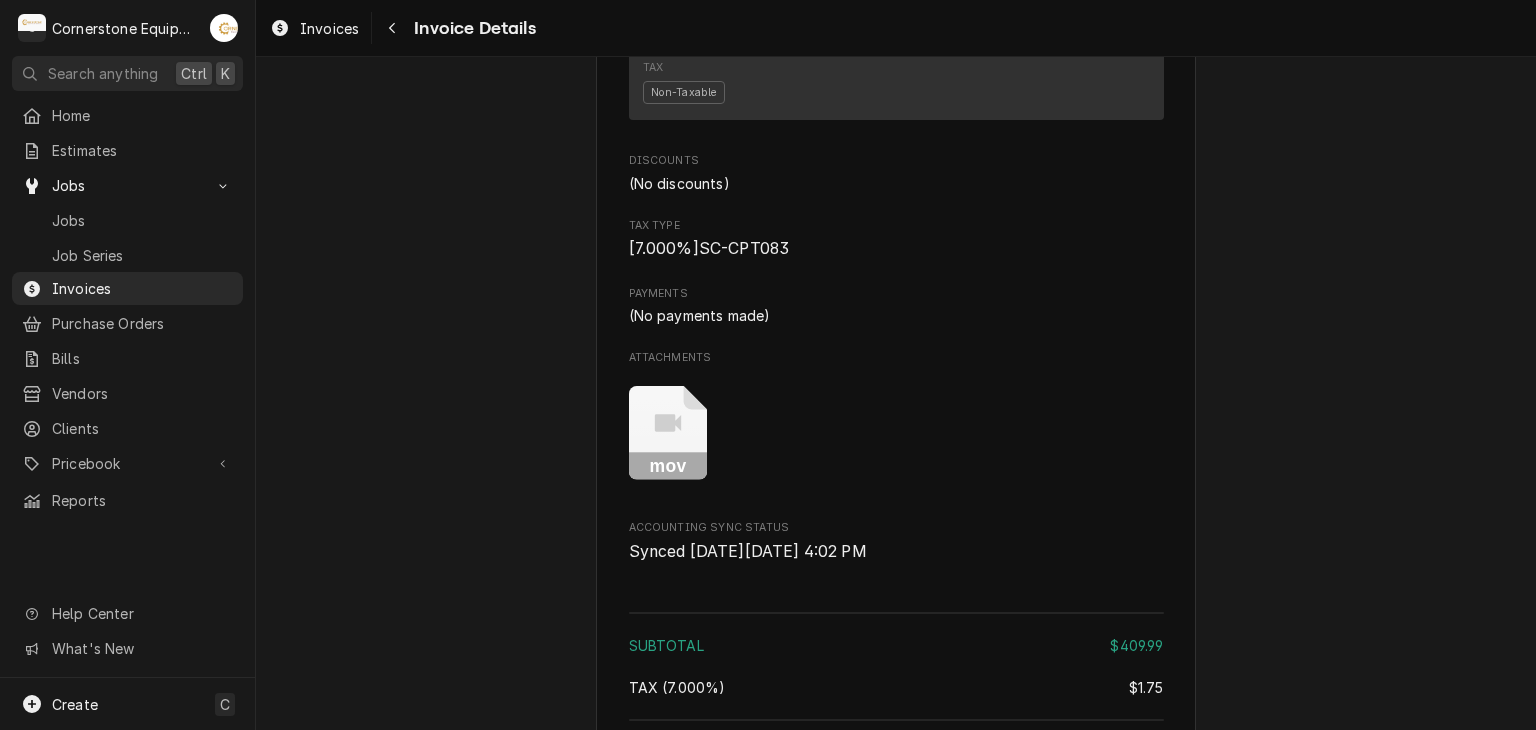 scroll, scrollTop: 2120, scrollLeft: 0, axis: vertical 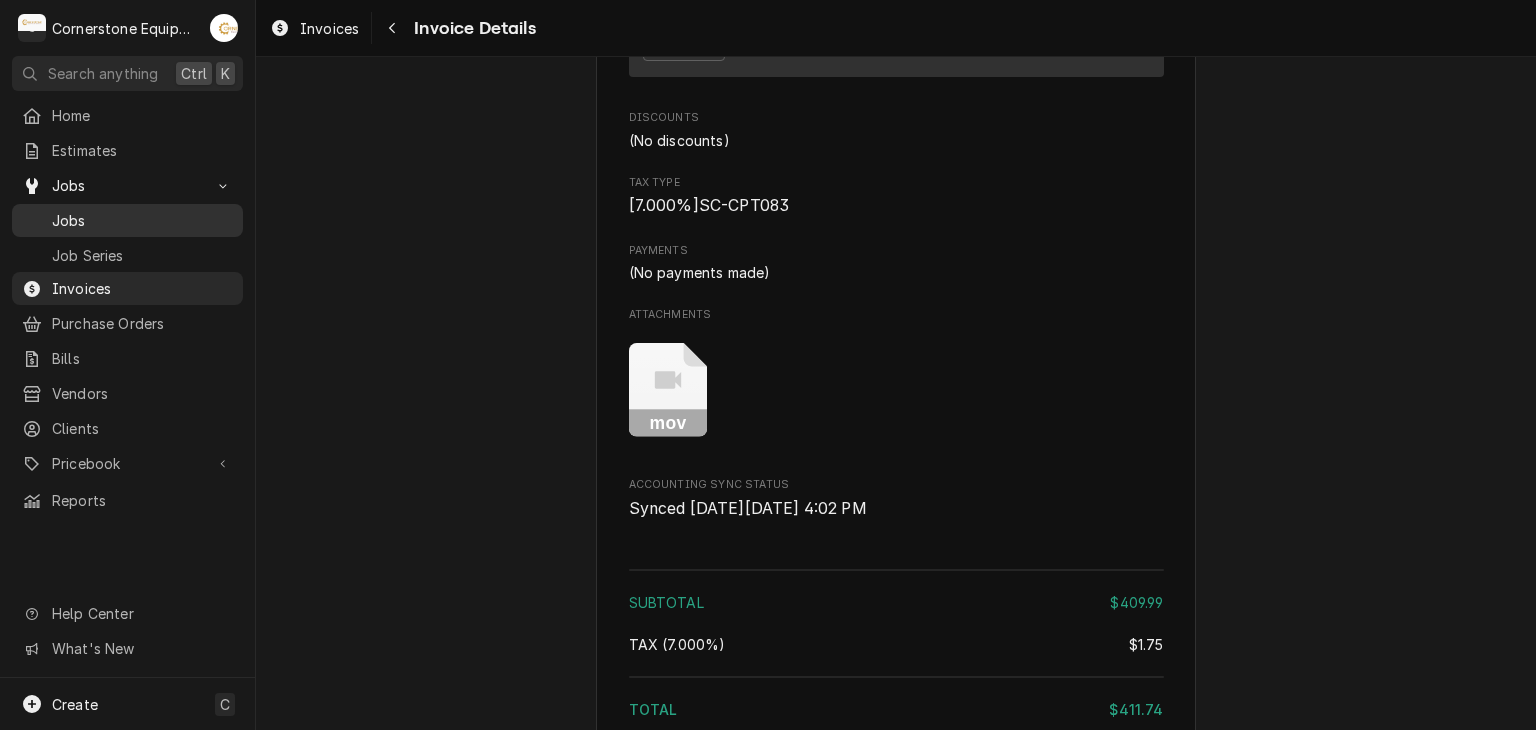 click on "Jobs" at bounding box center [142, 220] 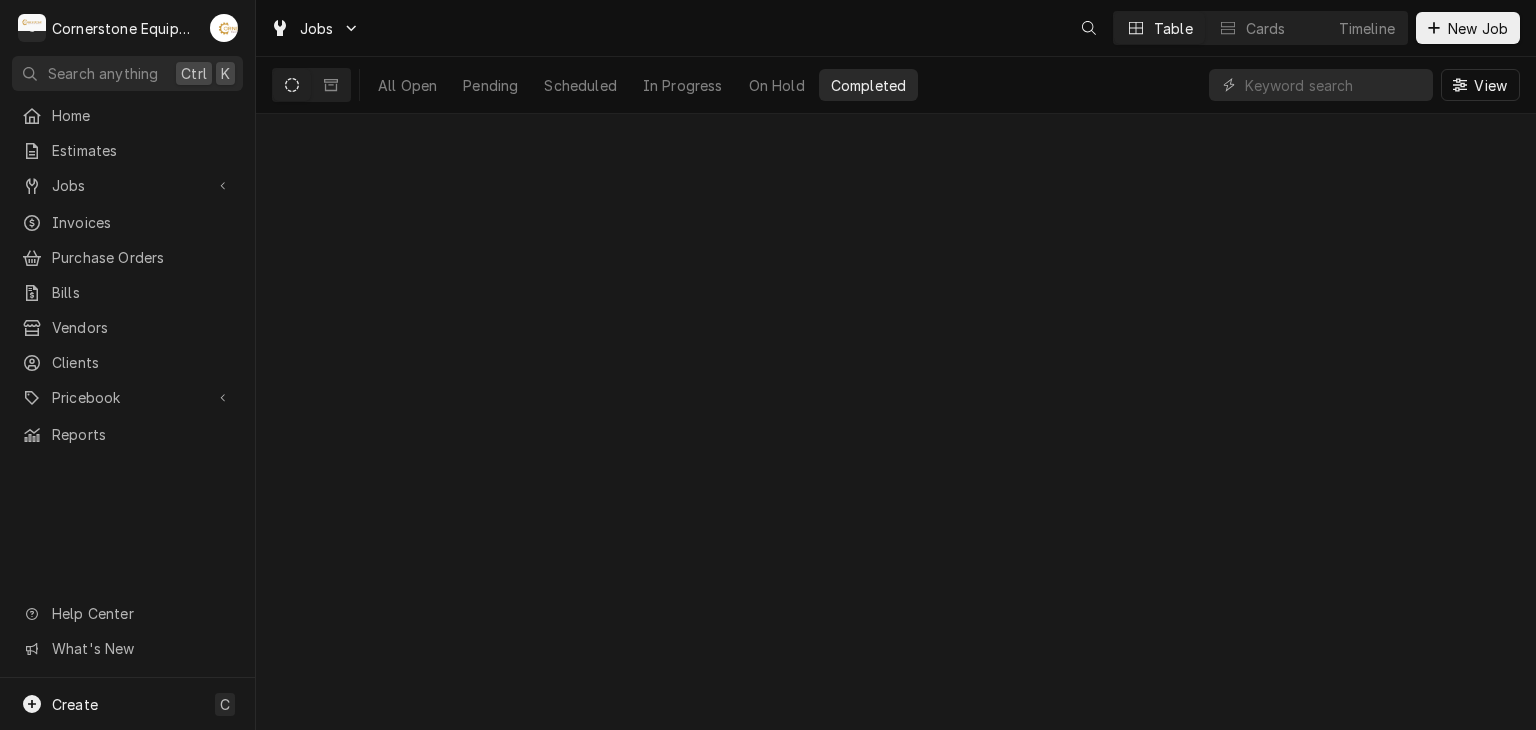 scroll, scrollTop: 0, scrollLeft: 0, axis: both 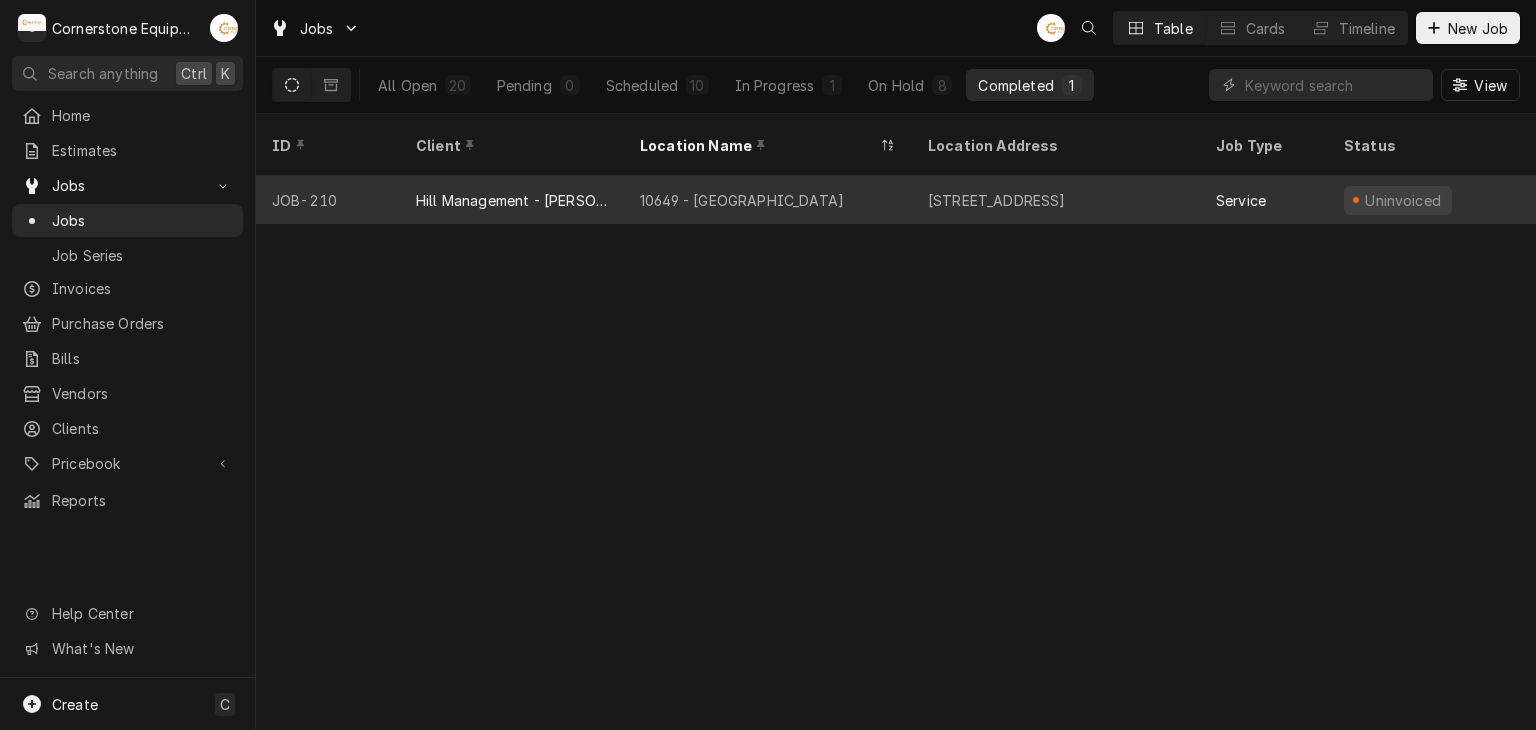 click on "10649 - Downtown Clinton" at bounding box center (768, 200) 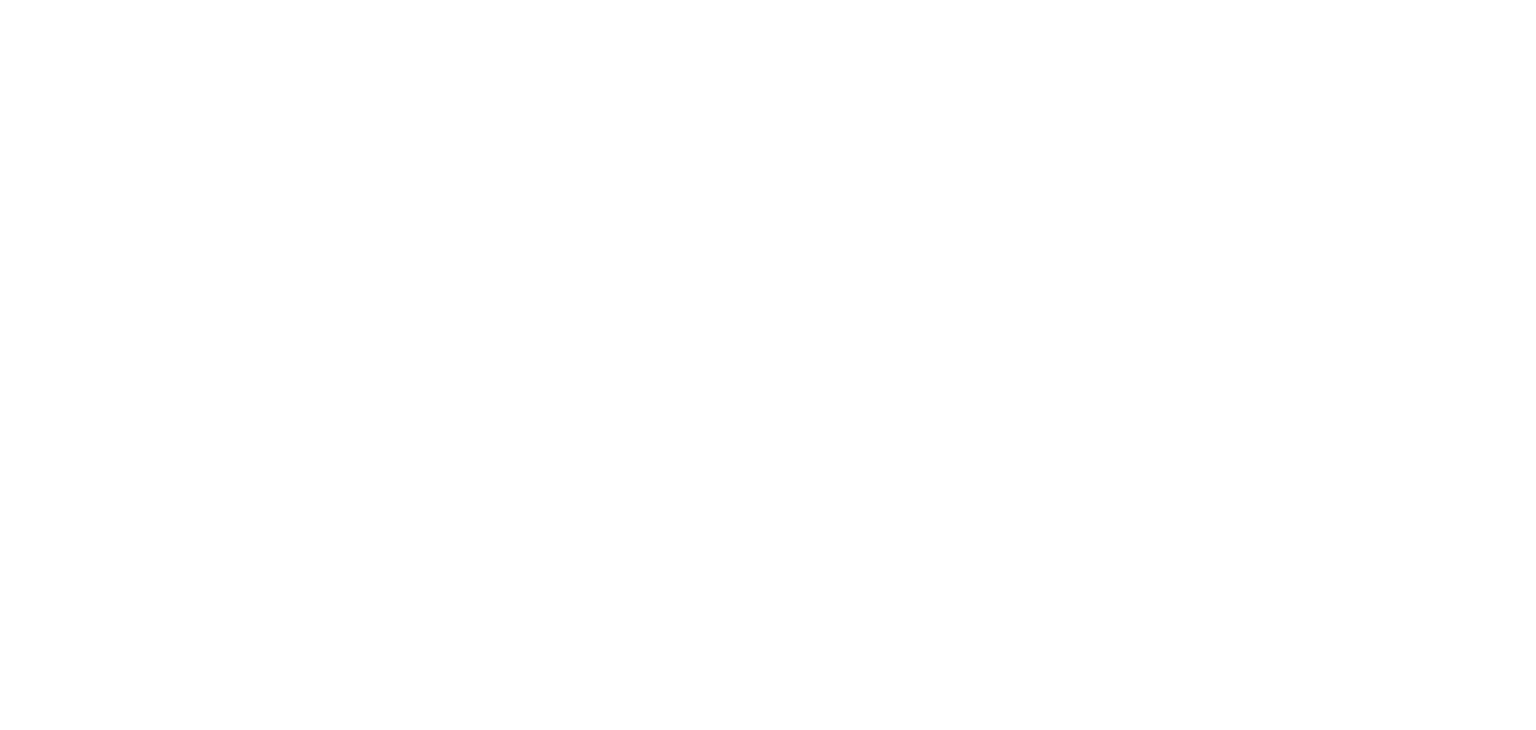 scroll, scrollTop: 0, scrollLeft: 0, axis: both 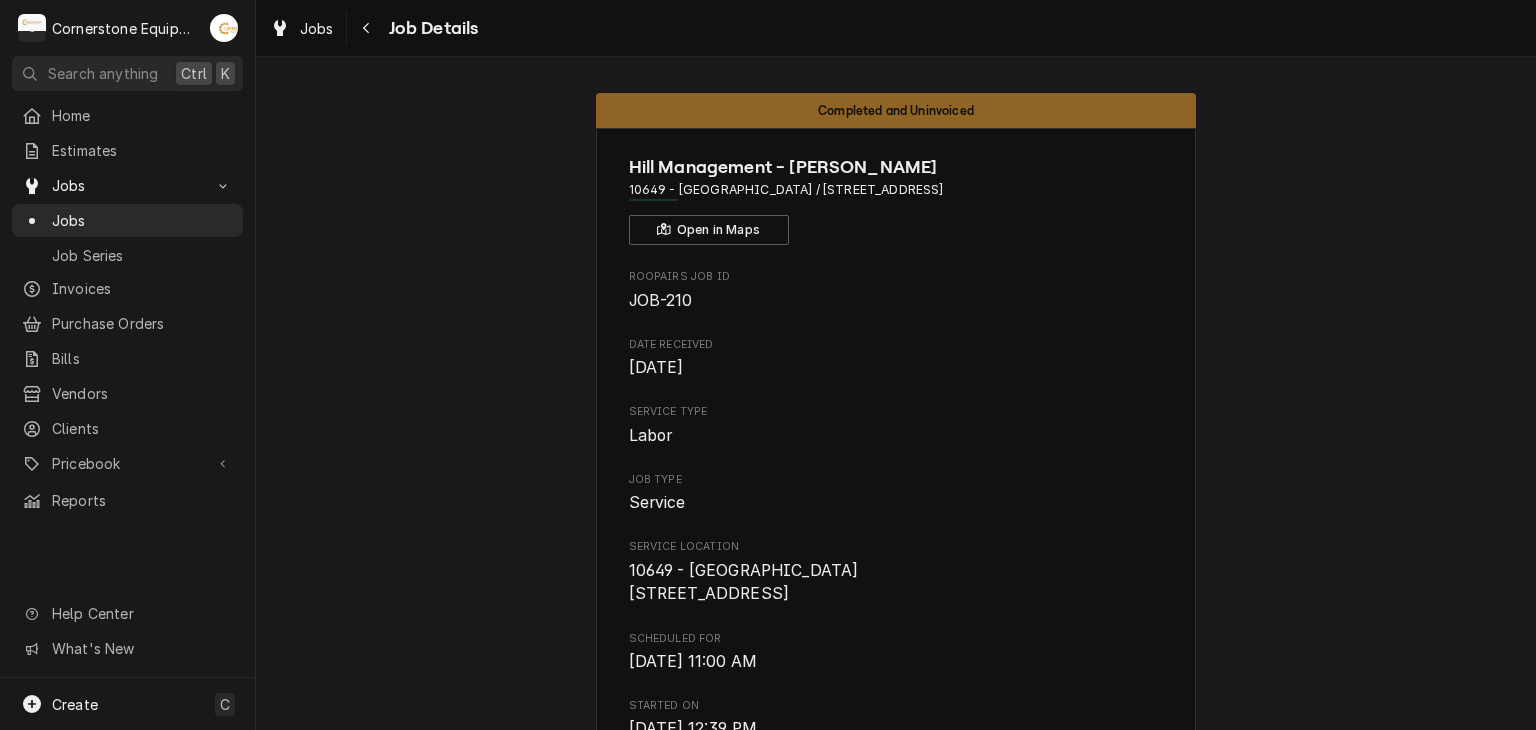 click on "Completed and Uninvoiced Hill Management - [PERSON_NAME] 10649 - [GEOGRAPHIC_DATA] / [STREET_ADDRESS] Open in Maps Roopairs Job ID JOB-210 Date Received [DATE] Service Type Labor Job Type Service Service Location 10649 - Downtown [GEOGRAPHIC_DATA]
[STREET_ADDRESS] Scheduled For [DATE] 11:00 AM Started [DATE][DATE] 12:39 PM Completed [DATE][DATE] 12:42 PM Last Modified [DATE] 12:42 PM Estimated Job Duration 1h Assigned Technician(s) [PERSON_NAME] Reason For Call Middle vat not working Priority No Priority Job Reporter Name [PERSON_NAME] Phone [PHONE_NUMBER] [PERSON_NAME] [PERSON_NAME][EMAIL_ADDRESS][DOMAIN_NAME] Client Contact Name [PERSON_NAME] Phone [PHONE_NUMBER] Email [EMAIL_ADDRESS][PERSON_NAME][DOMAIN_NAME] Reminders — Estimate reminders via Email Attachments Create Invoice Mark as Invoiced Edit Equipment Edit Job Details Edit Job Summary Update Attachments Resume Job Download PDF" at bounding box center (896, 1181) 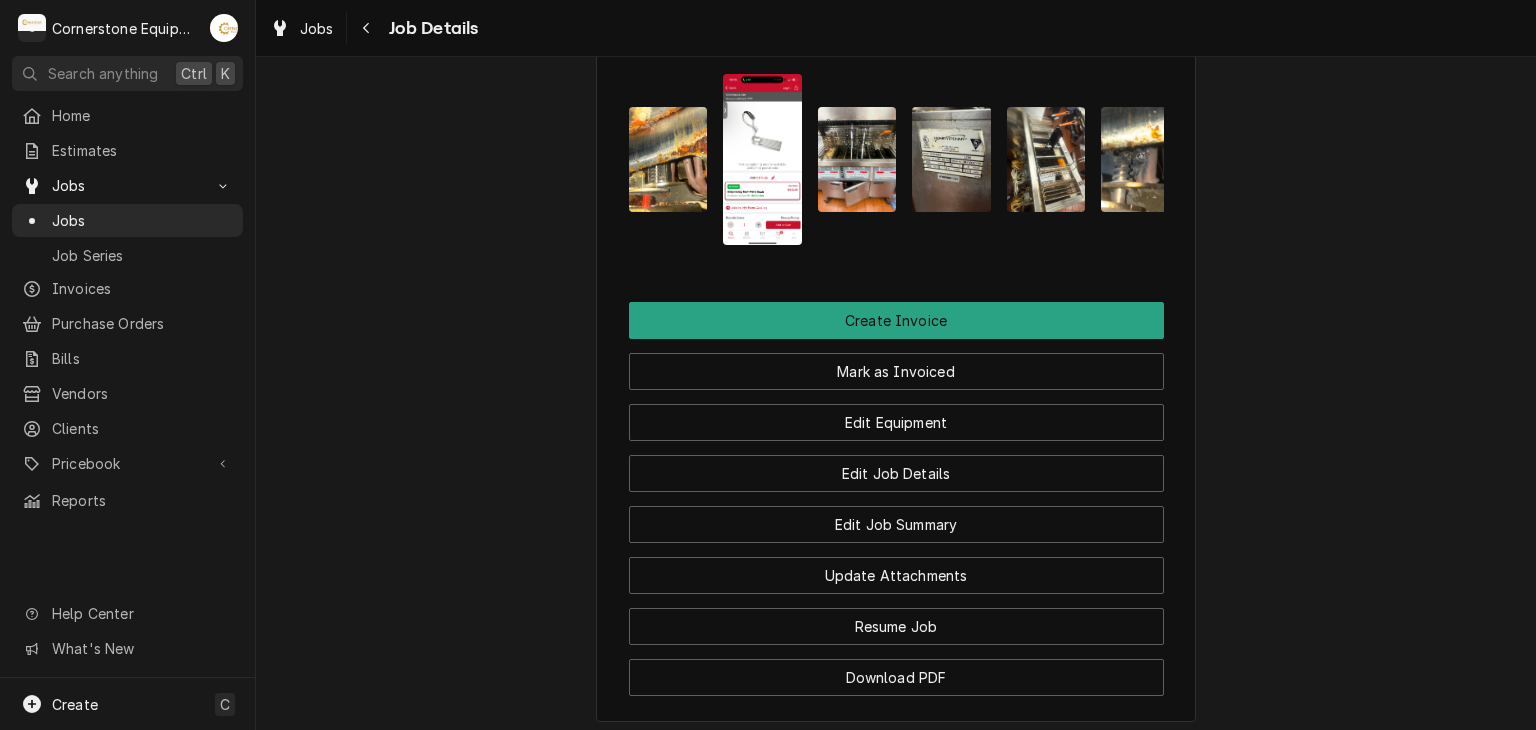 scroll, scrollTop: 1560, scrollLeft: 0, axis: vertical 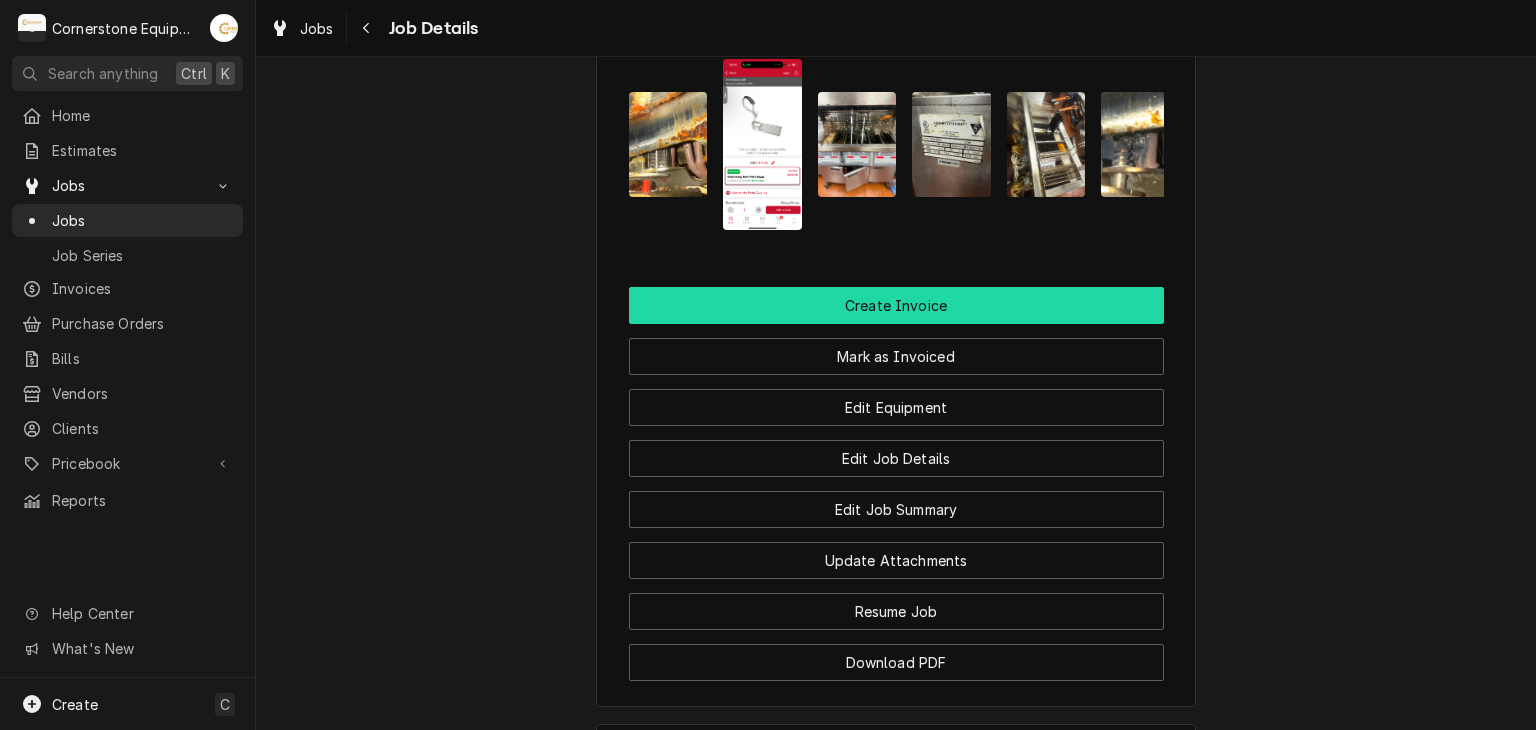 click on "Create Invoice" at bounding box center [896, 305] 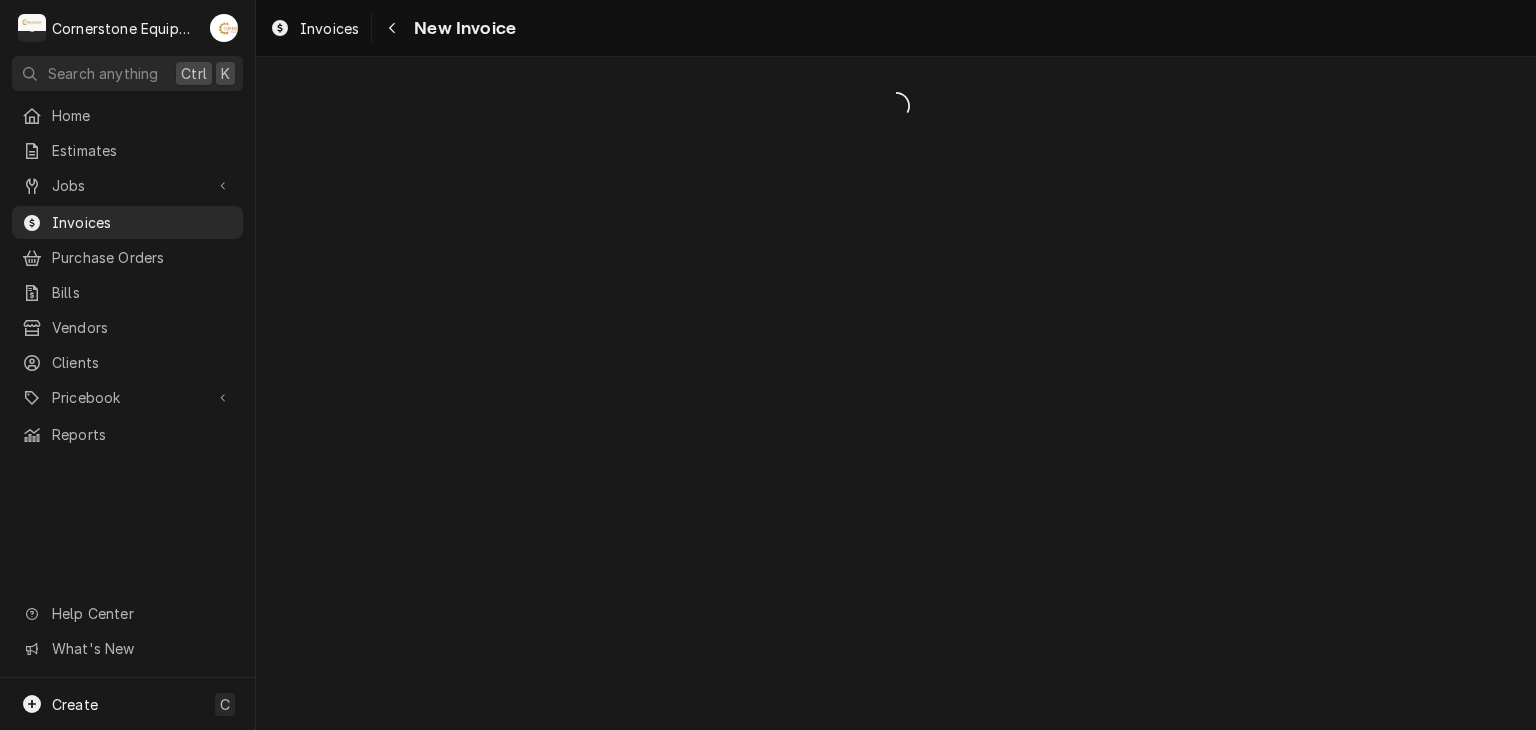 scroll, scrollTop: 0, scrollLeft: 0, axis: both 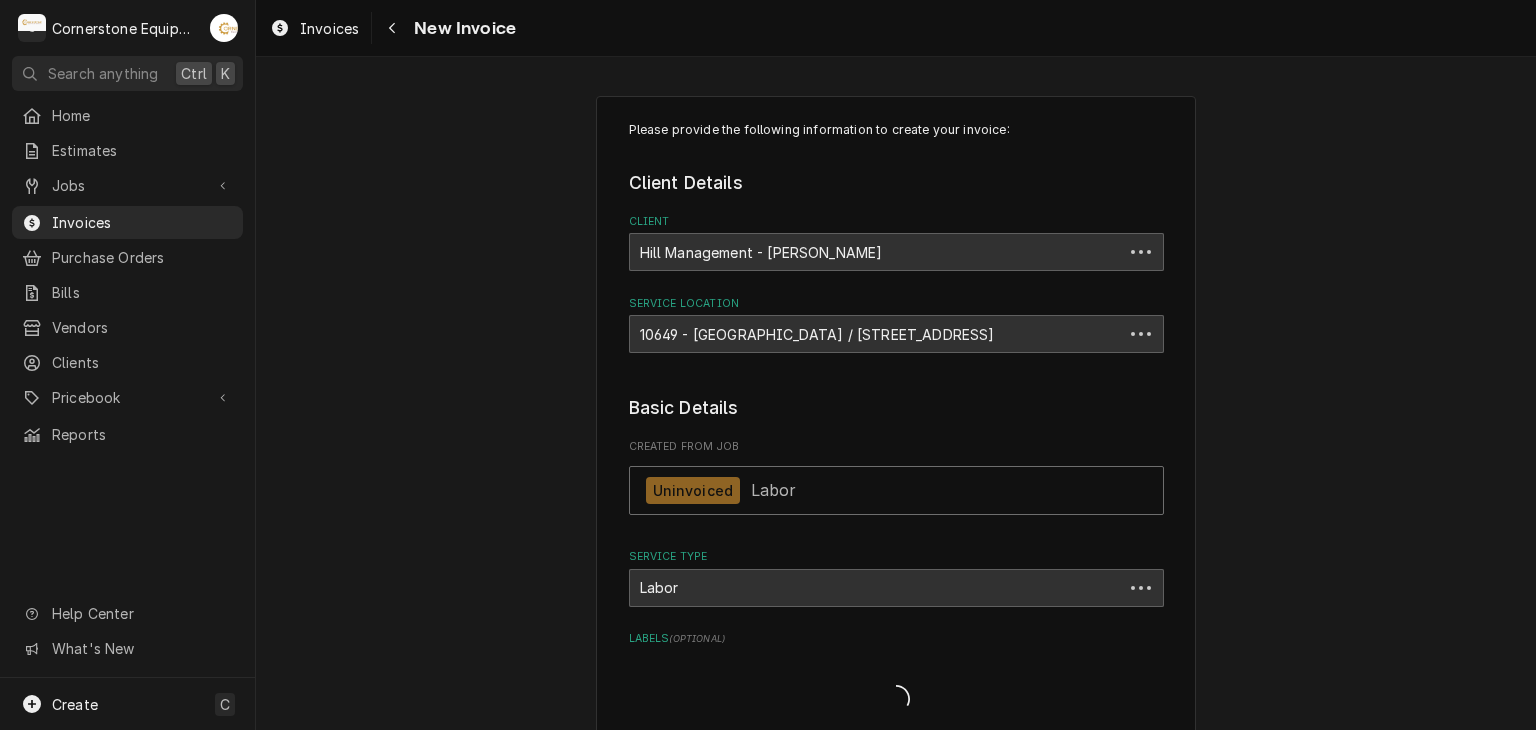 type on "x" 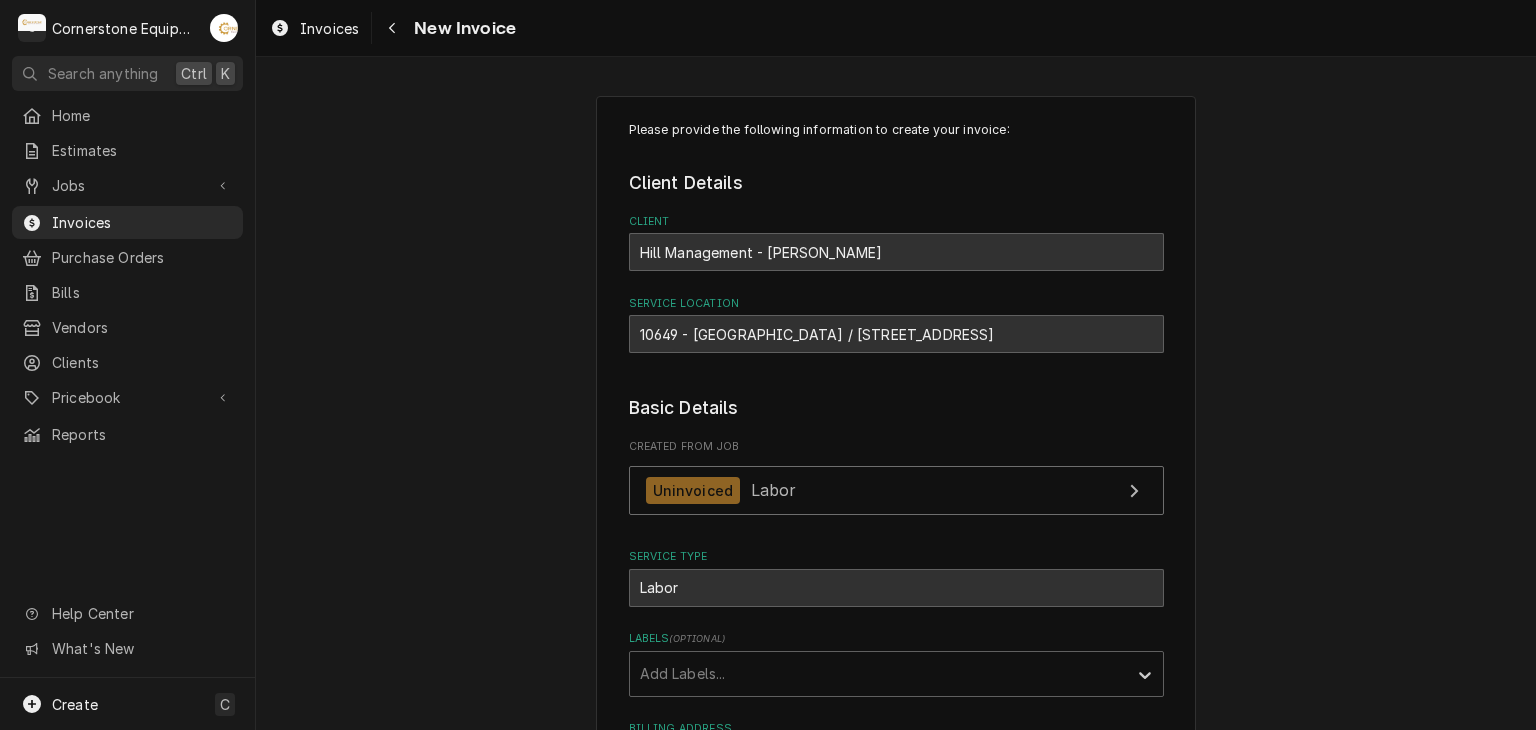 click on "Please provide the following information to create your invoice: Client Details Client Hill Management - [PERSON_NAME] Service Location [STREET_ADDRESS] Basic Details Created From Job Uninvoiced Labor Service Type Labor Labels  ( optional ) Add Labels... Billing Address Same as service location Recipient, Attention To, etc.  ( if different ) Street Address [STREET_ADDRESS]. City [GEOGRAPHIC_DATA]/Province SC Postal Code 29650 Issue Date [DATE] Terms Choose payment terms... Same Day Net 7 Net 14 Net 21 Net 30 Net 45 Net 60 Net 90 Due Date [DATE] Payment Methods Accept Online Card Payments Charge Details Service Charges Short Description Labor Service Date [DATE] Hourly Cost $60.00/hr Qty. 1hr Rate $150.00/hr Amount $150.00 Tax Non-Taxable Service  Summary Add Service Charge Parts and Materials  ( if any ) Short Description misc hardware Manufacturer — Manufacturer Part # — Unit Cost $0.00 Qty. 1 Price $24.99 Amount $24.99 Tax Taxable  (" at bounding box center [896, 2176] 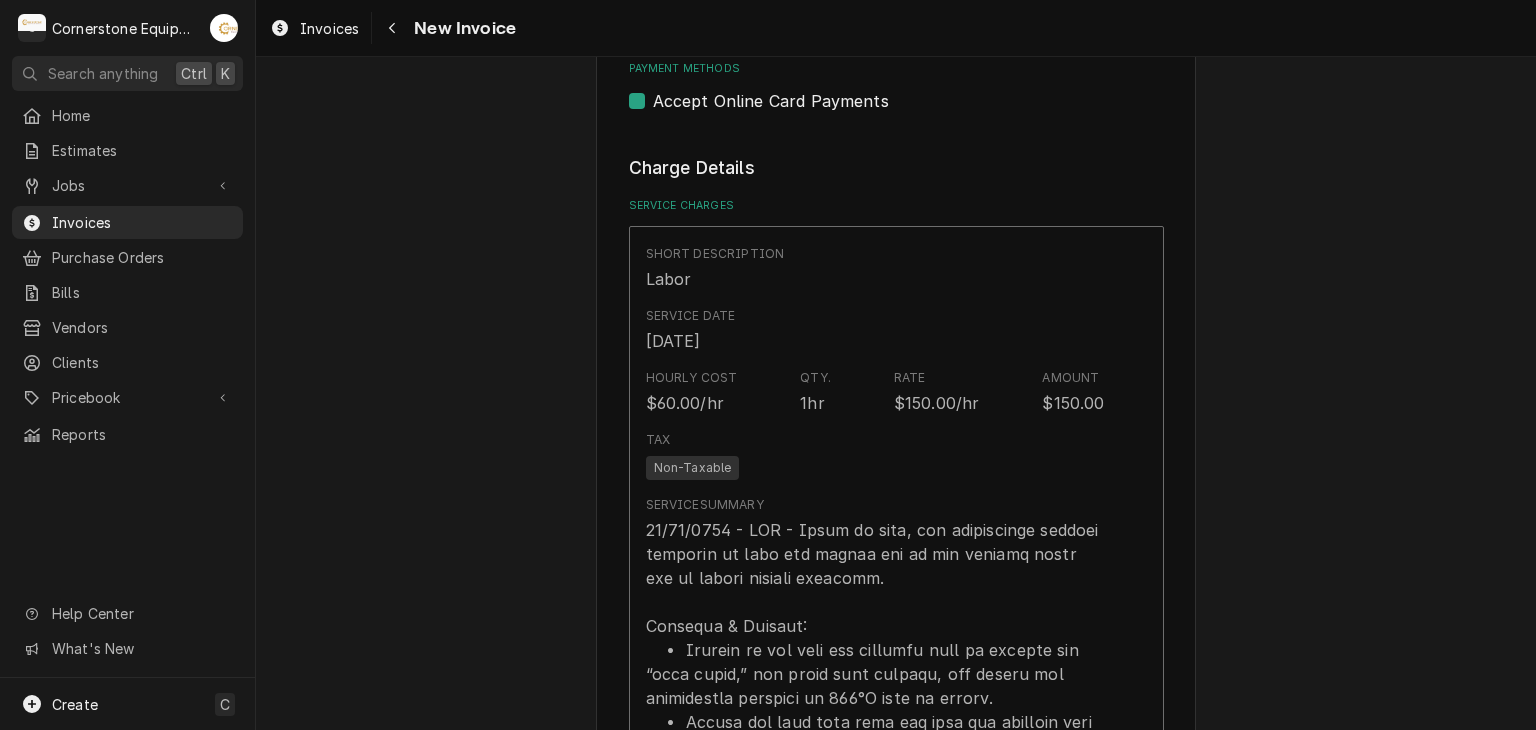 scroll, scrollTop: 1480, scrollLeft: 0, axis: vertical 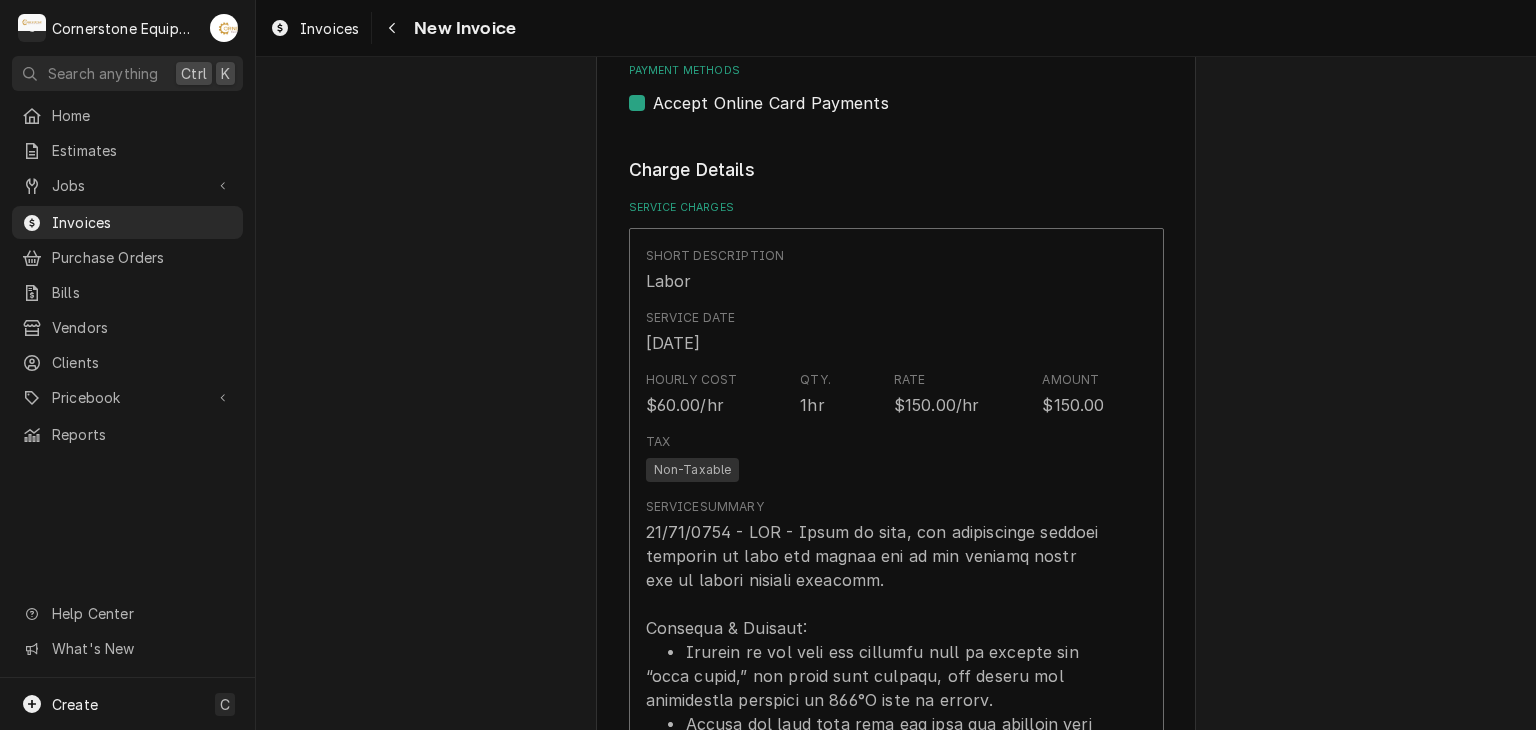 click on "Accept Online Card Payments" at bounding box center (771, 103) 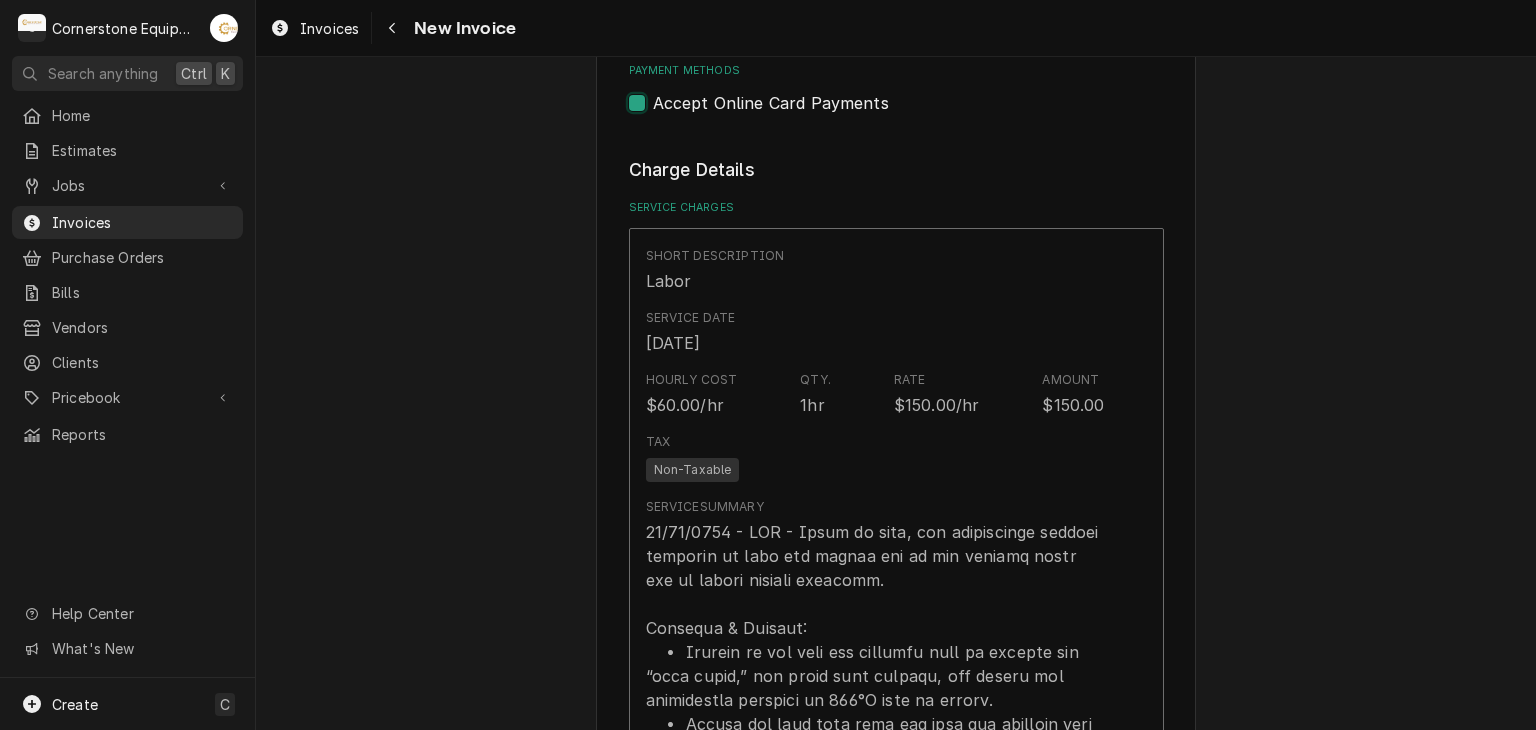click on "Payment Methods" at bounding box center [920, 113] 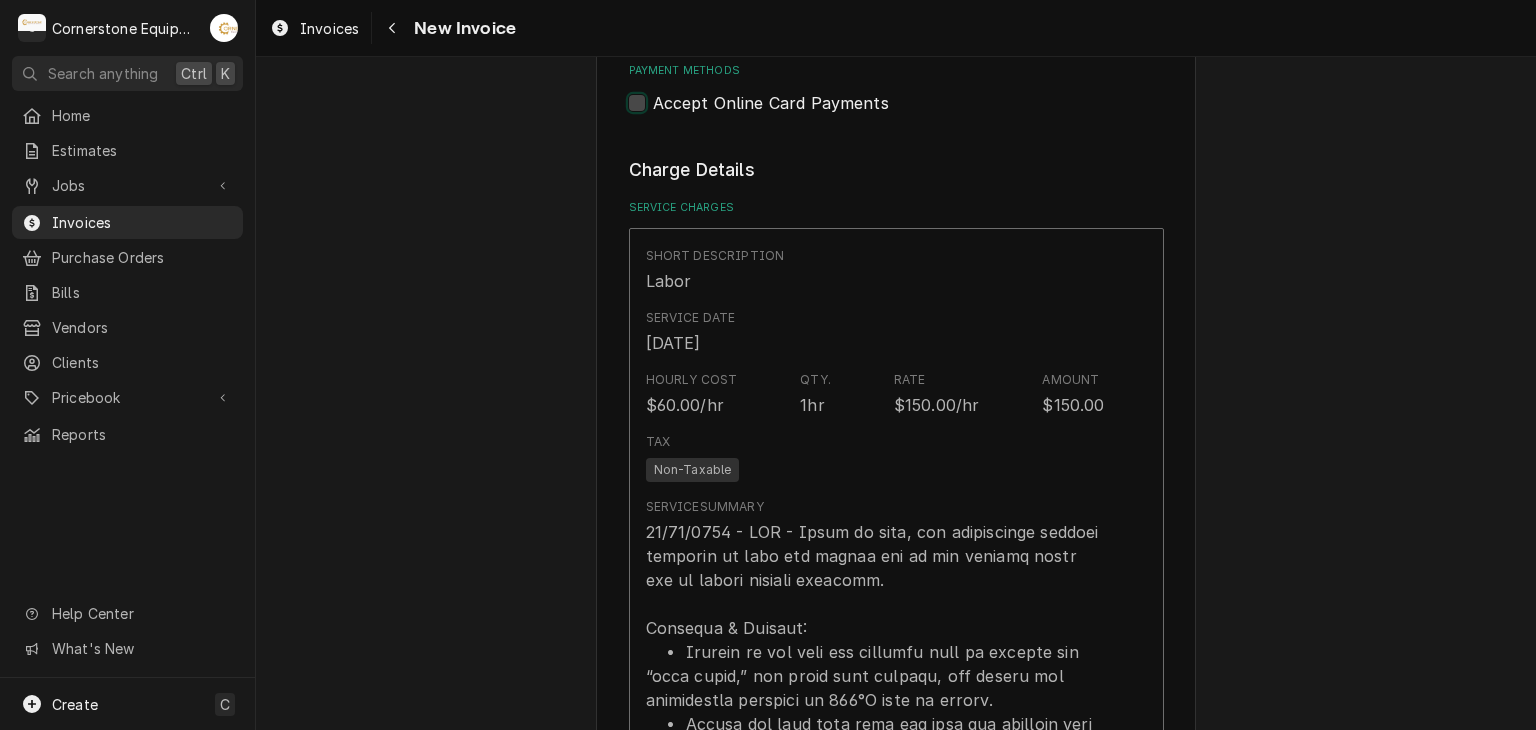 checkbox on "false" 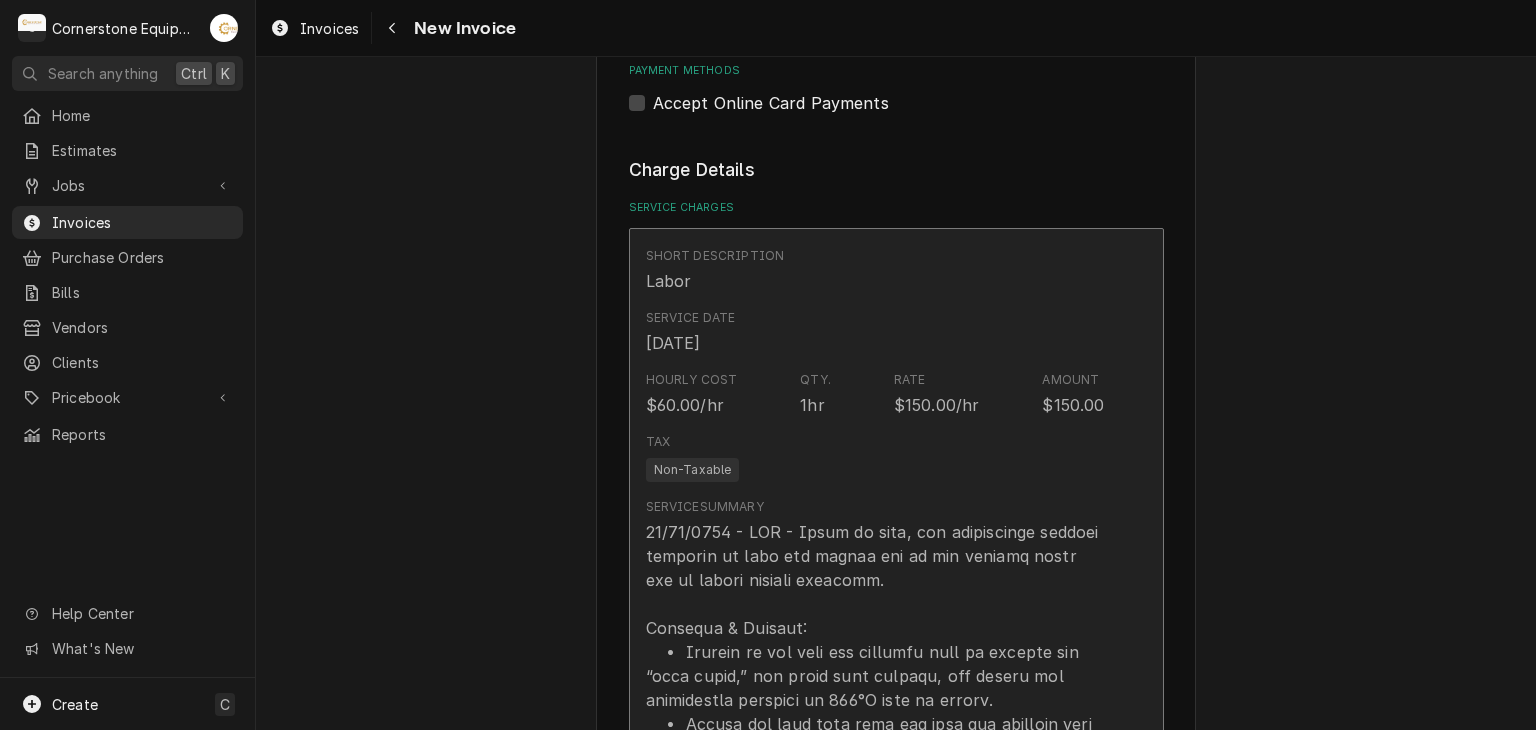 click on "Short Description Labor" at bounding box center (875, 270) 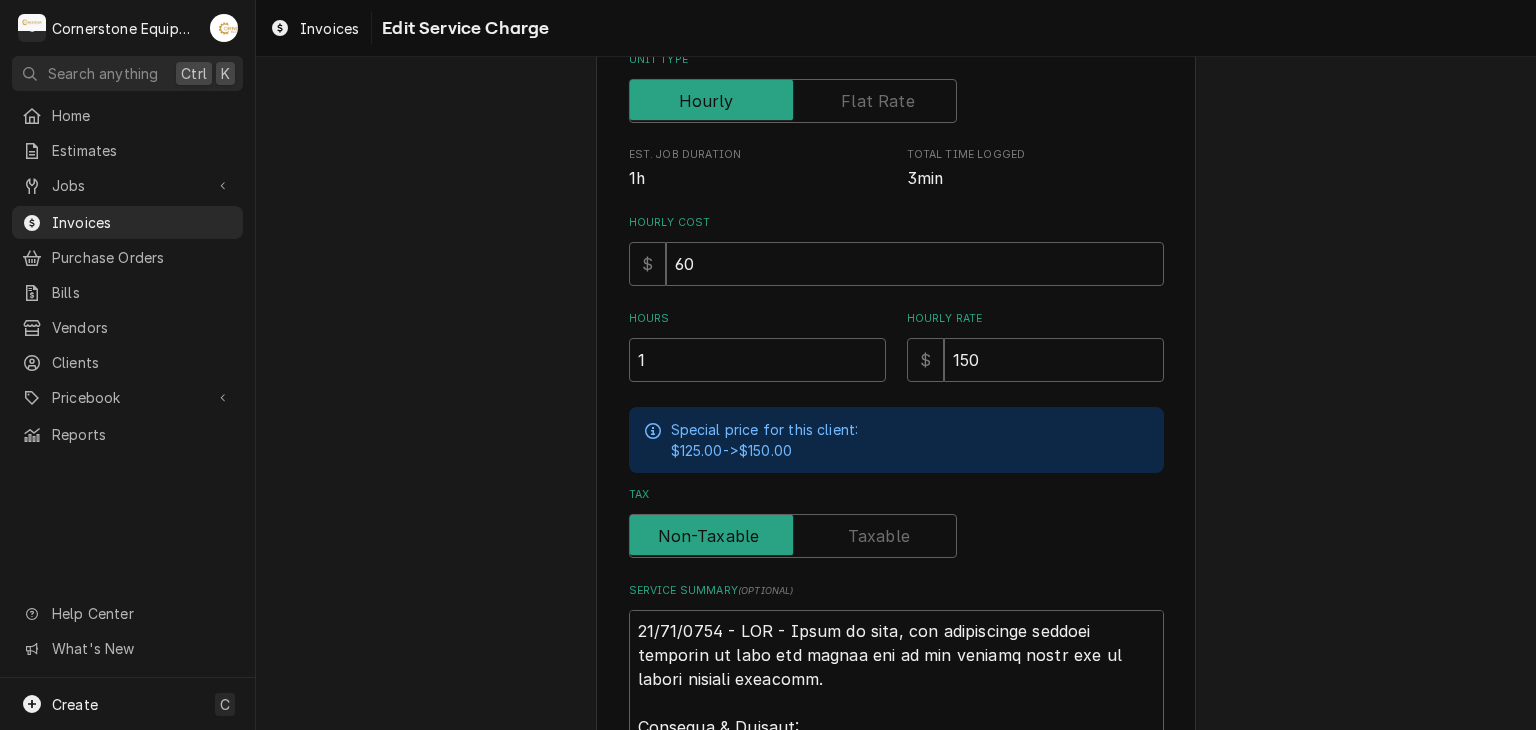 scroll, scrollTop: 0, scrollLeft: 0, axis: both 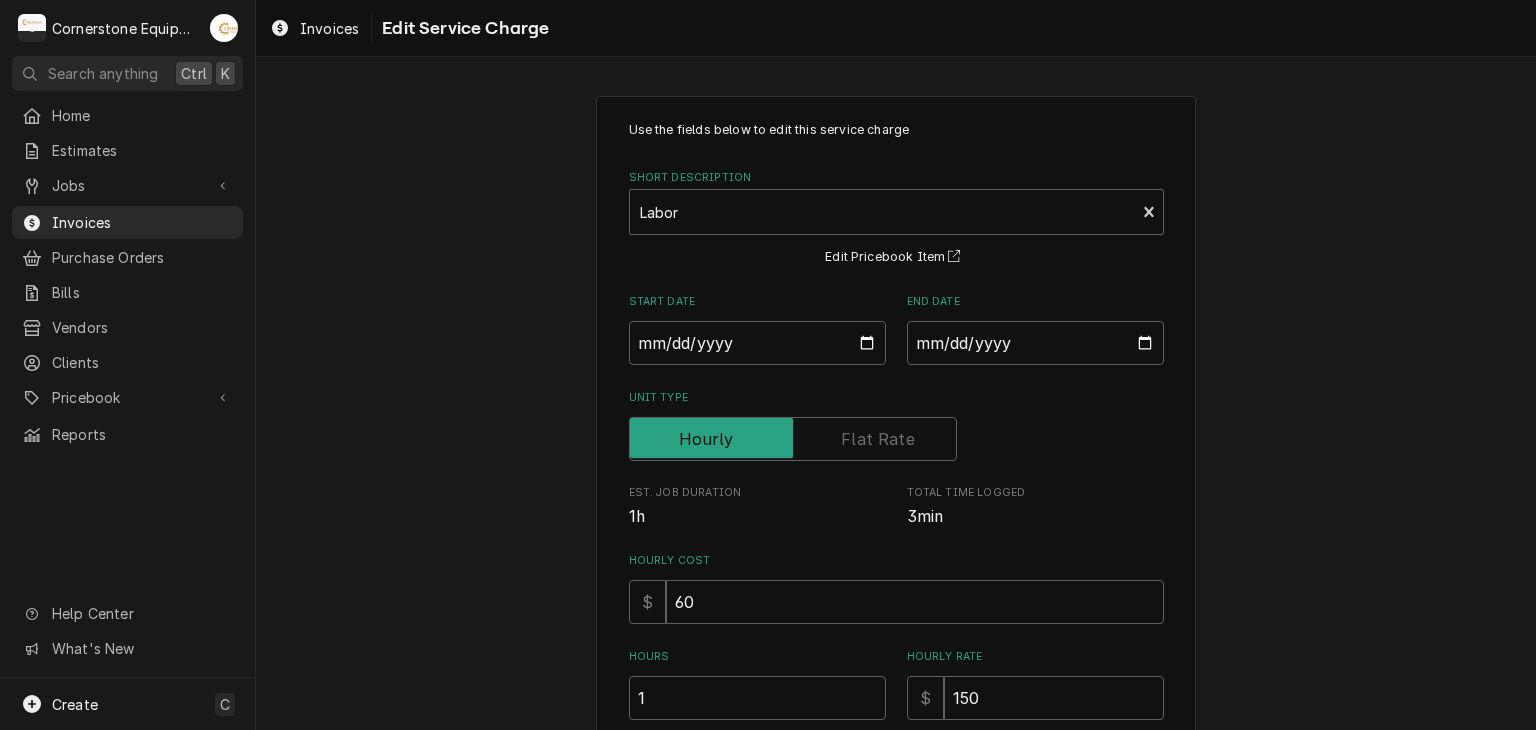 click on "Use the fields below to edit this service charge Short Description Labor Edit Pricebook Item    Start Date 2025-07-17 End Date 2025-07-17 Unit Type Est. Job Duration 1h Total Time Logged 3min Hourly Cost $ 60 Hours 1 Hourly Rate $ 150 Special price for this client: $125.00  ->  $150.00 Tax Service Summary  ( optional ) Save Delete Cancel" at bounding box center [896, 932] 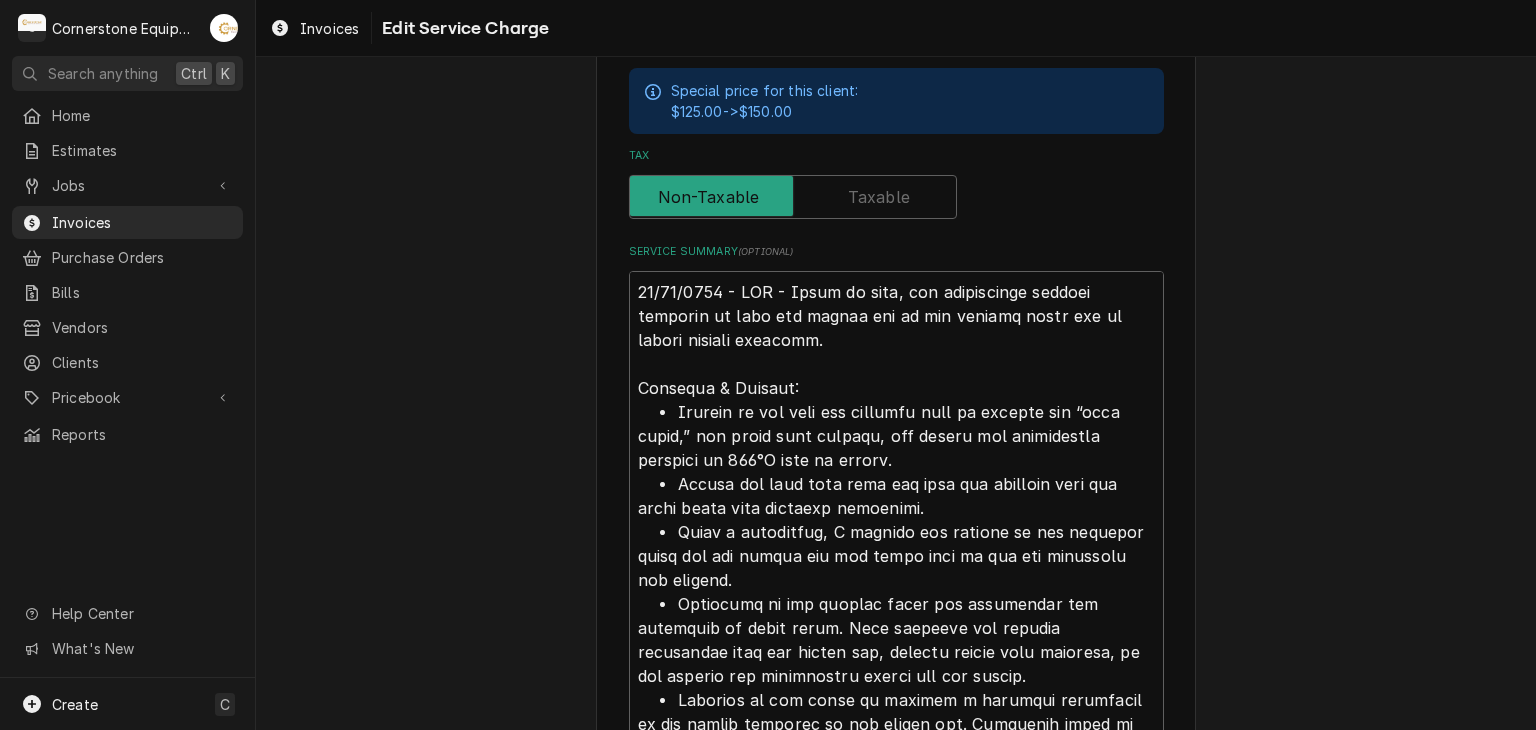 scroll, scrollTop: 680, scrollLeft: 0, axis: vertical 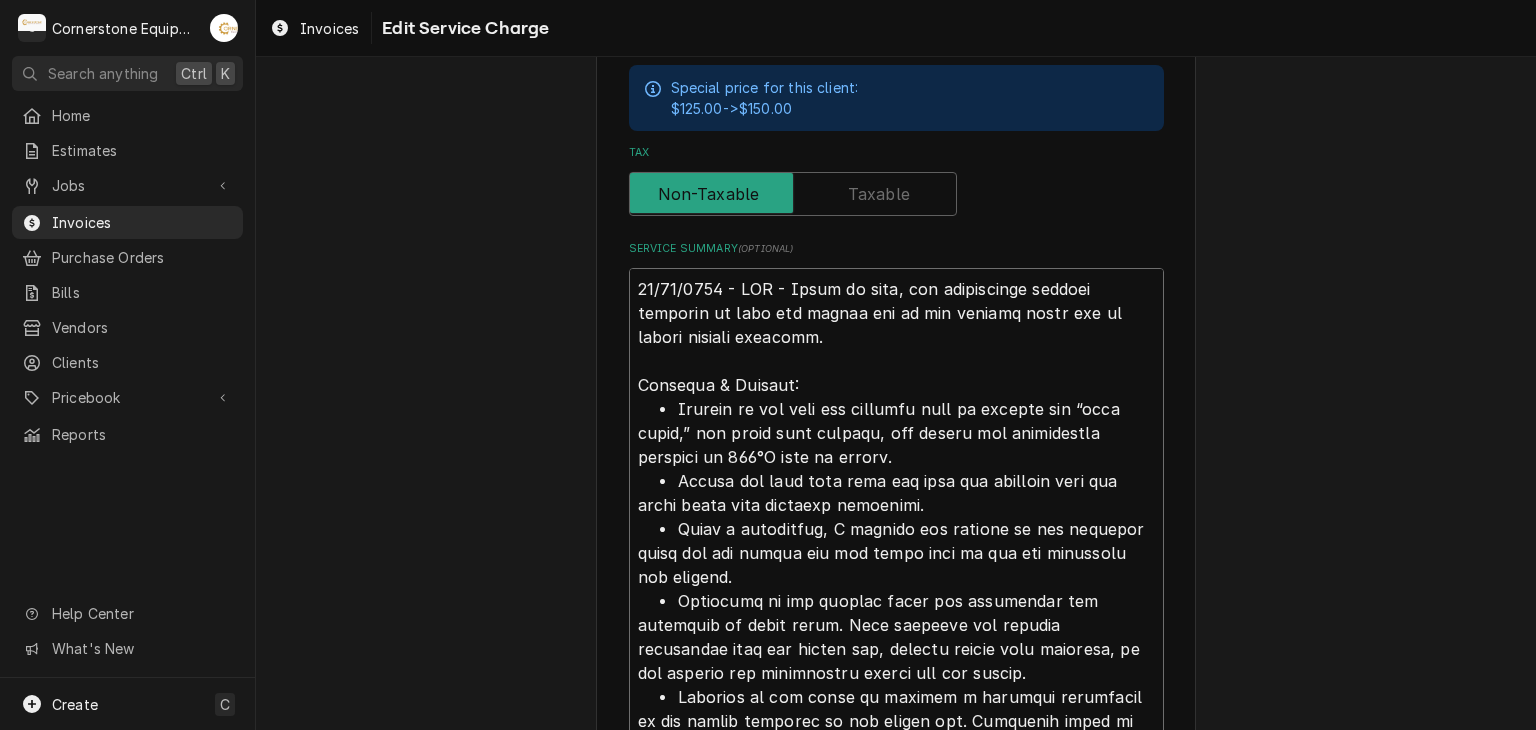 click on "Service Summary  ( optional )" at bounding box center (896, 601) 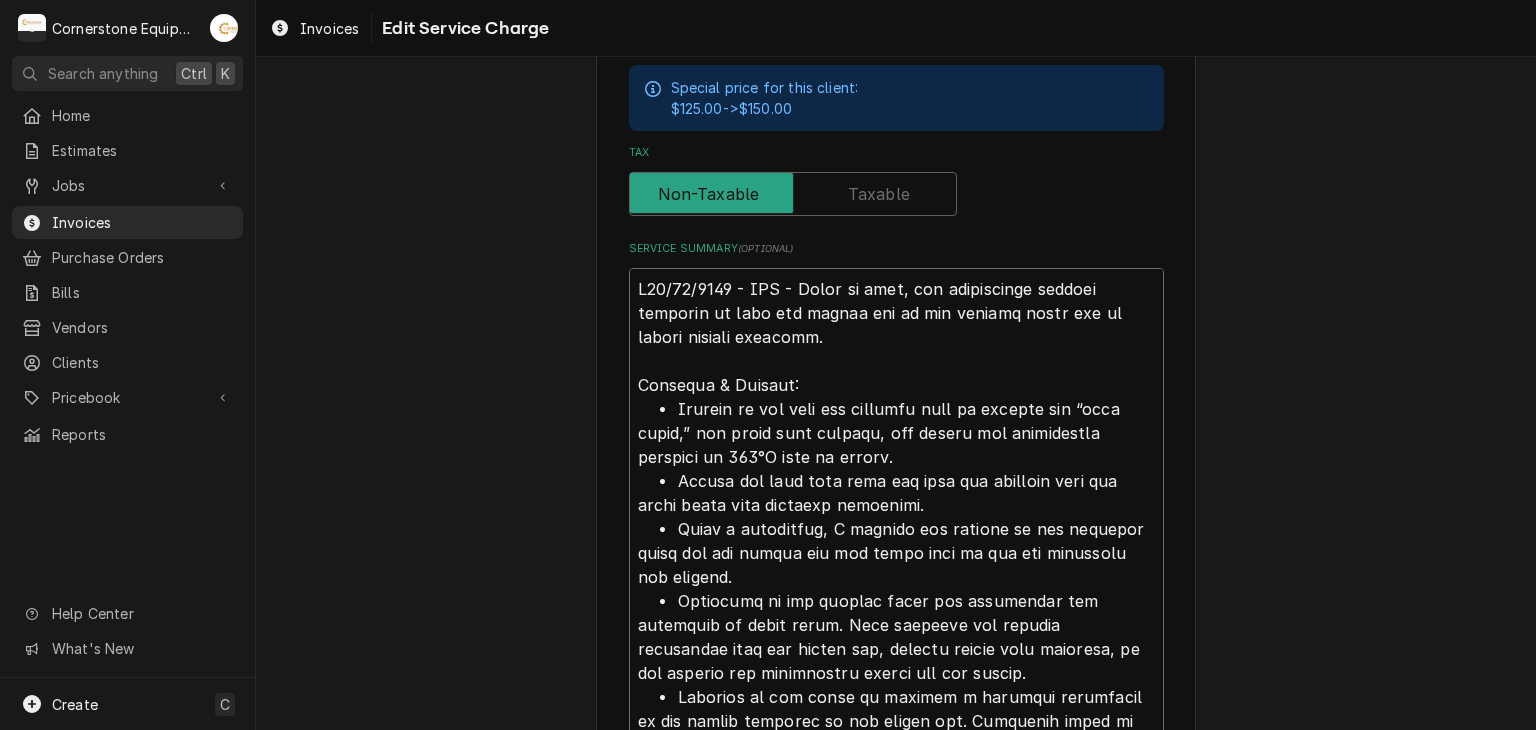 type on "x" 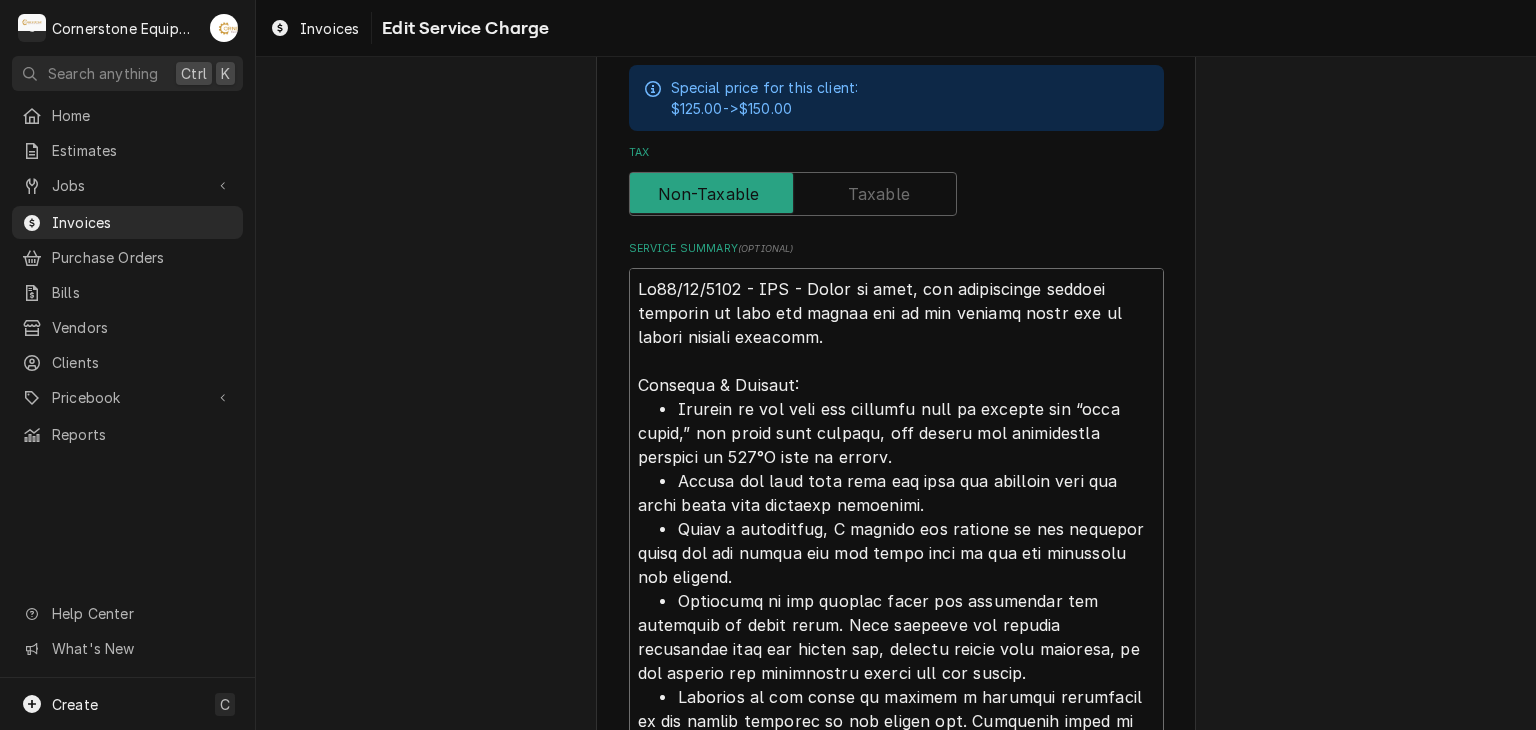 type on "x" 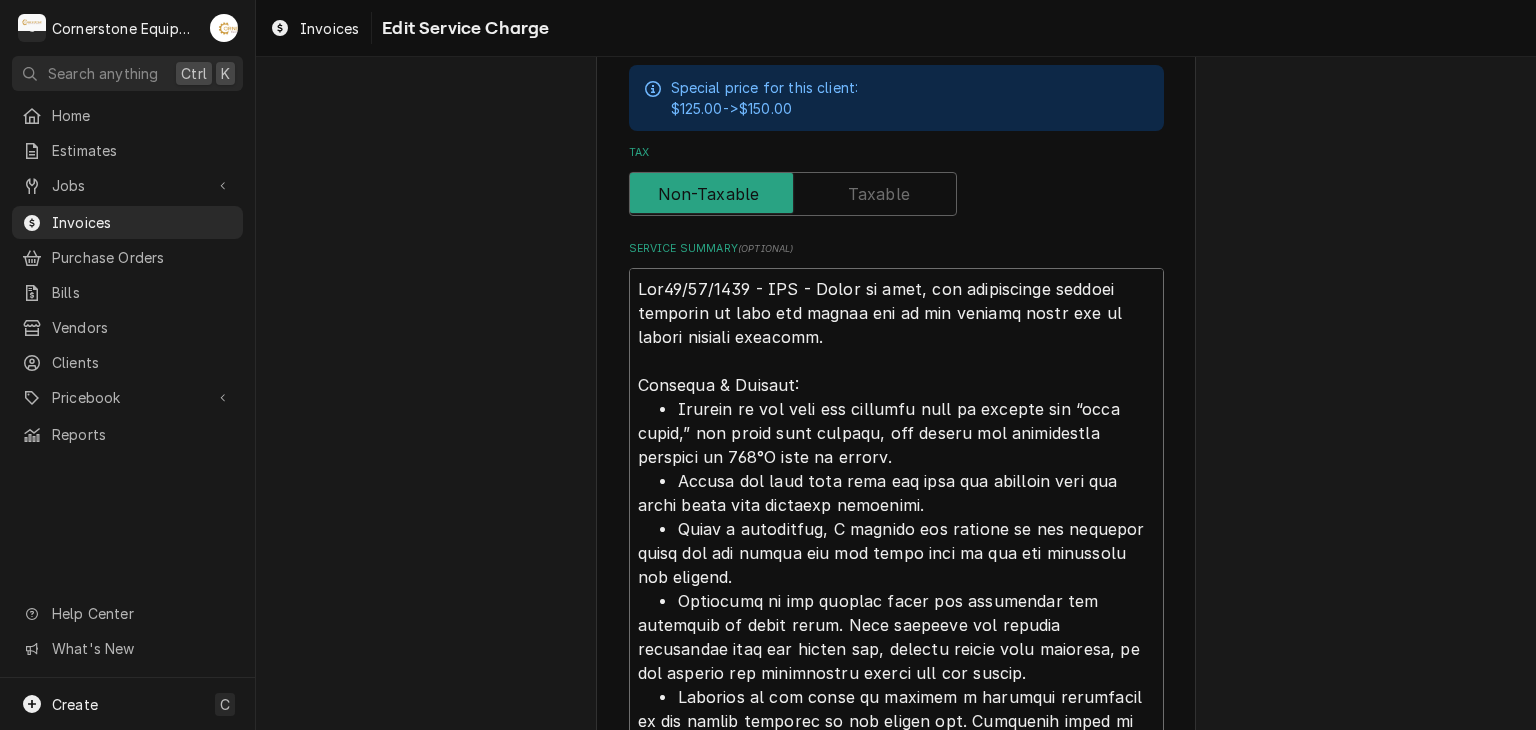 type on "x" 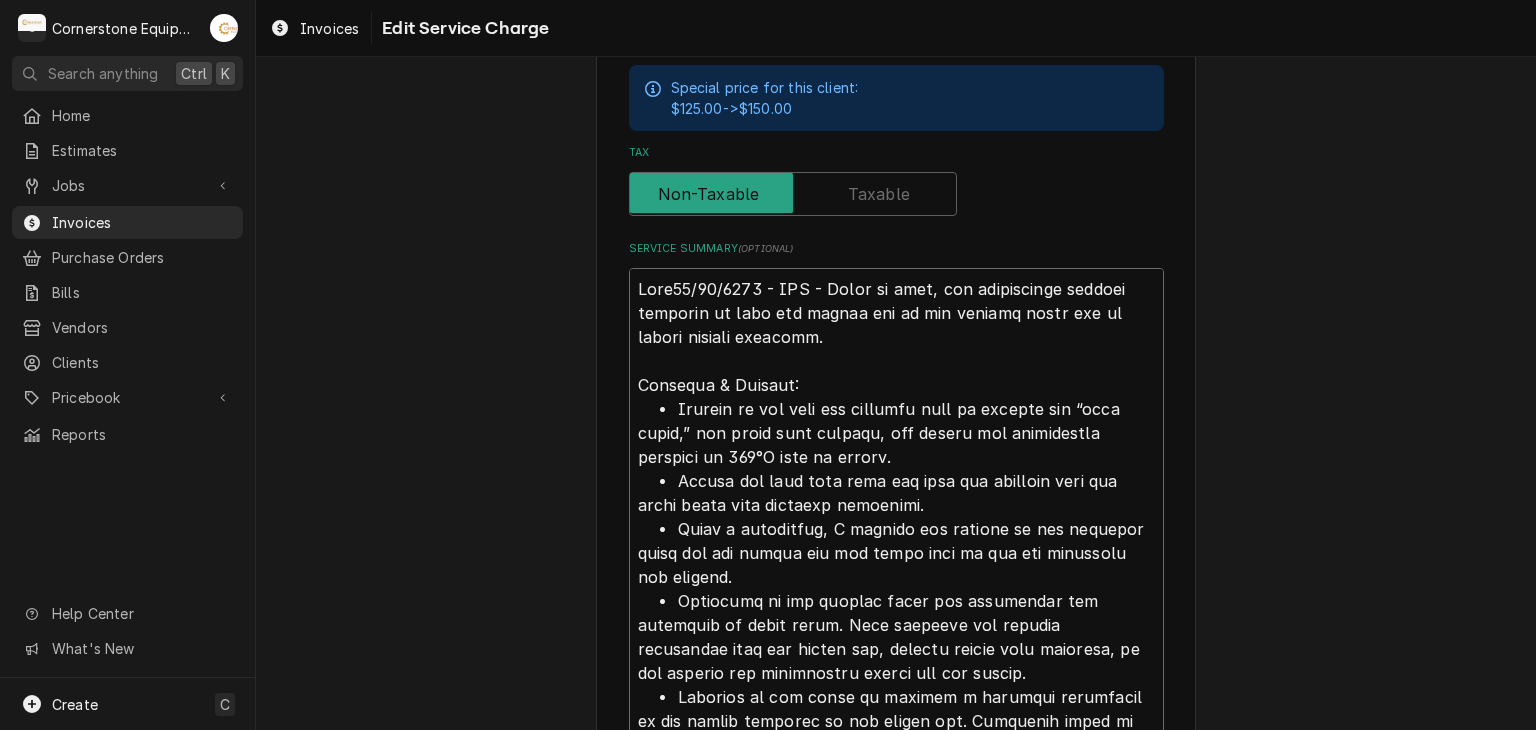 type on "x" 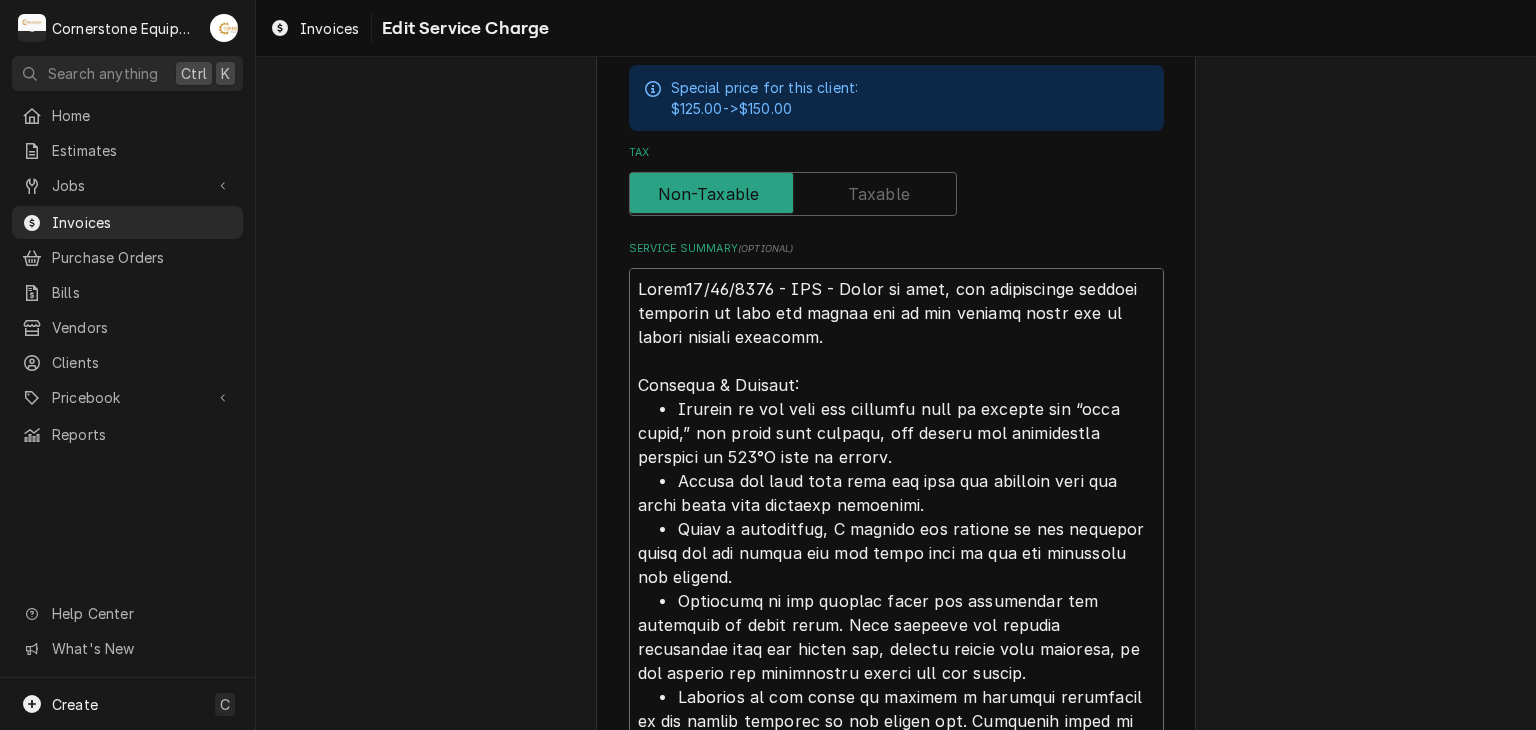 type on "x" 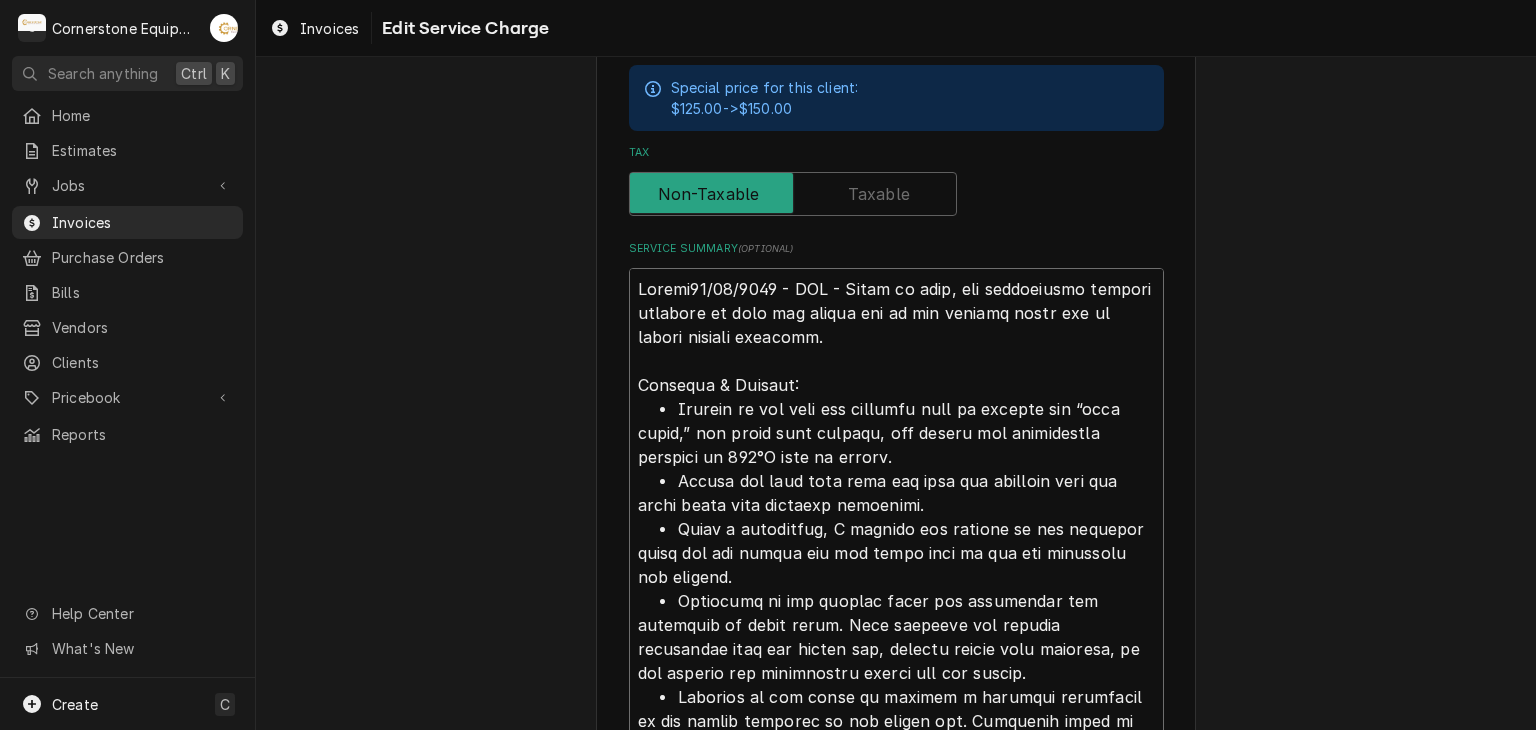 type on "x" 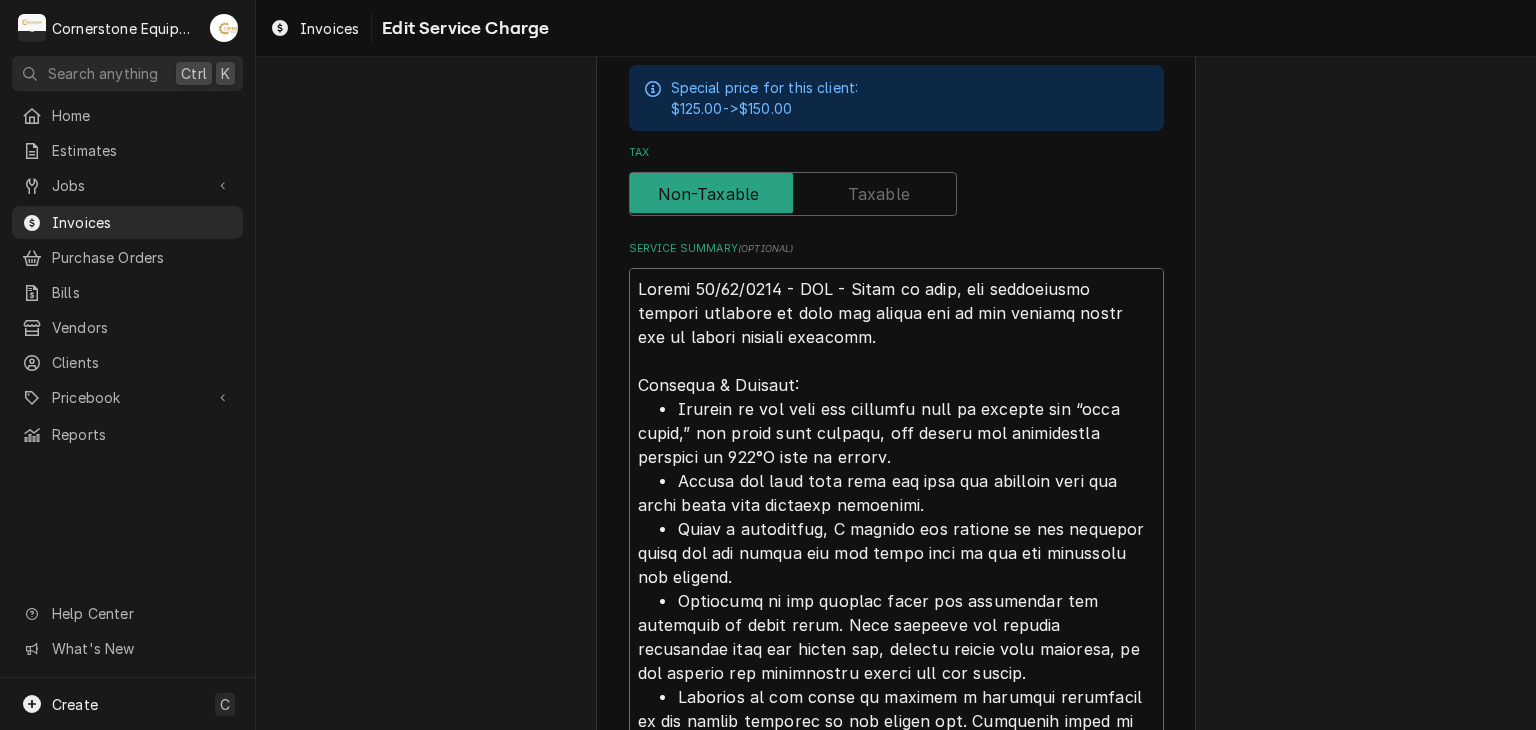 type on "x" 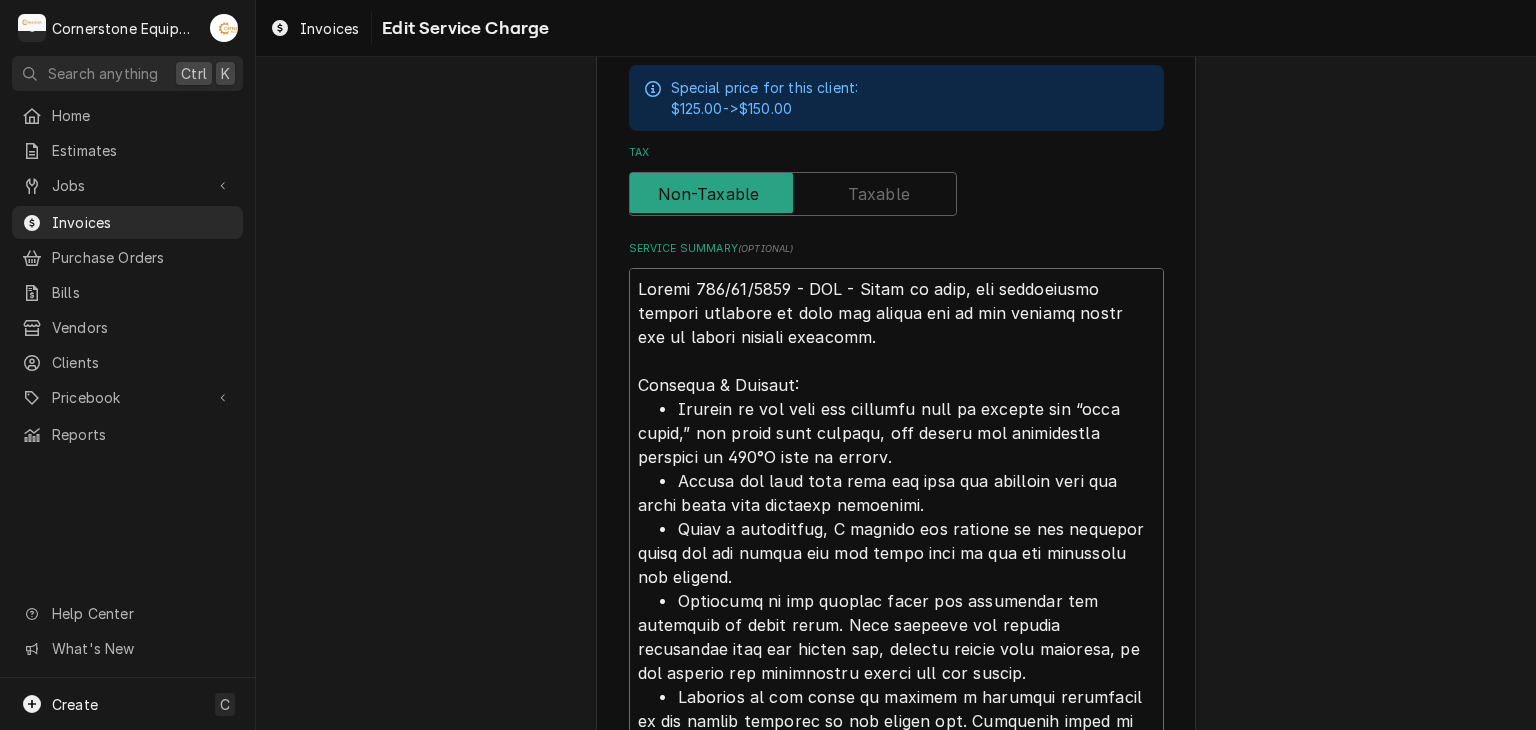 type on "x" 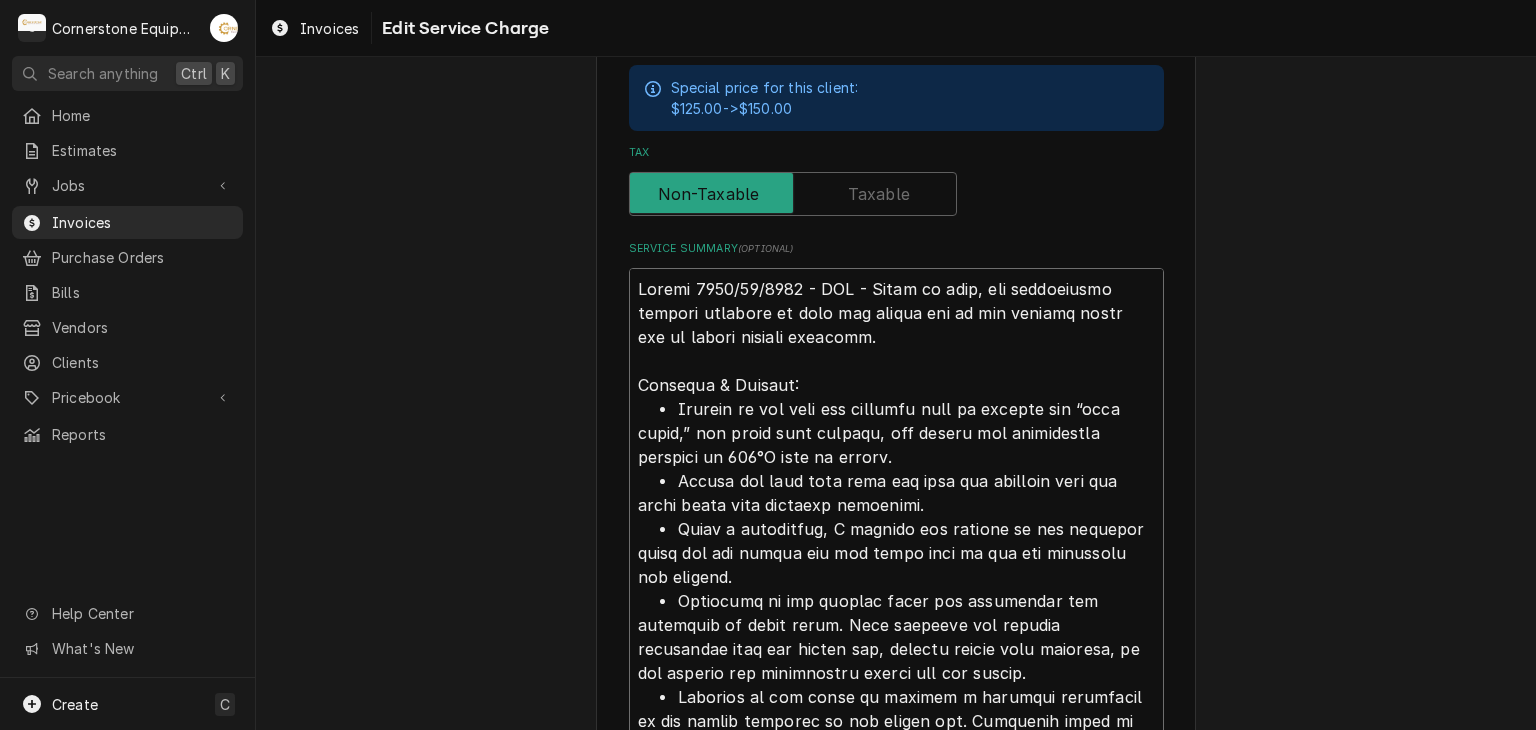 type on "x" 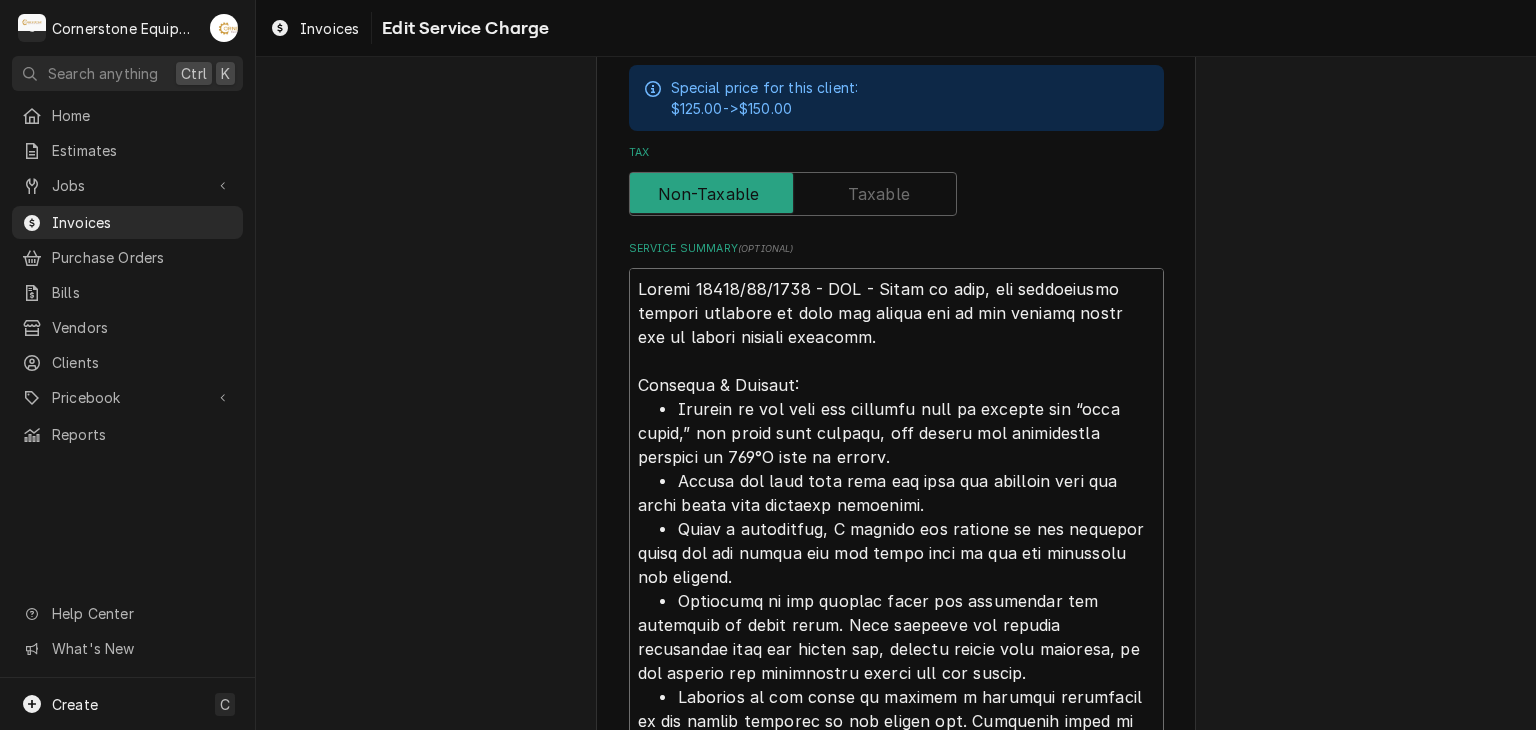 type on "x" 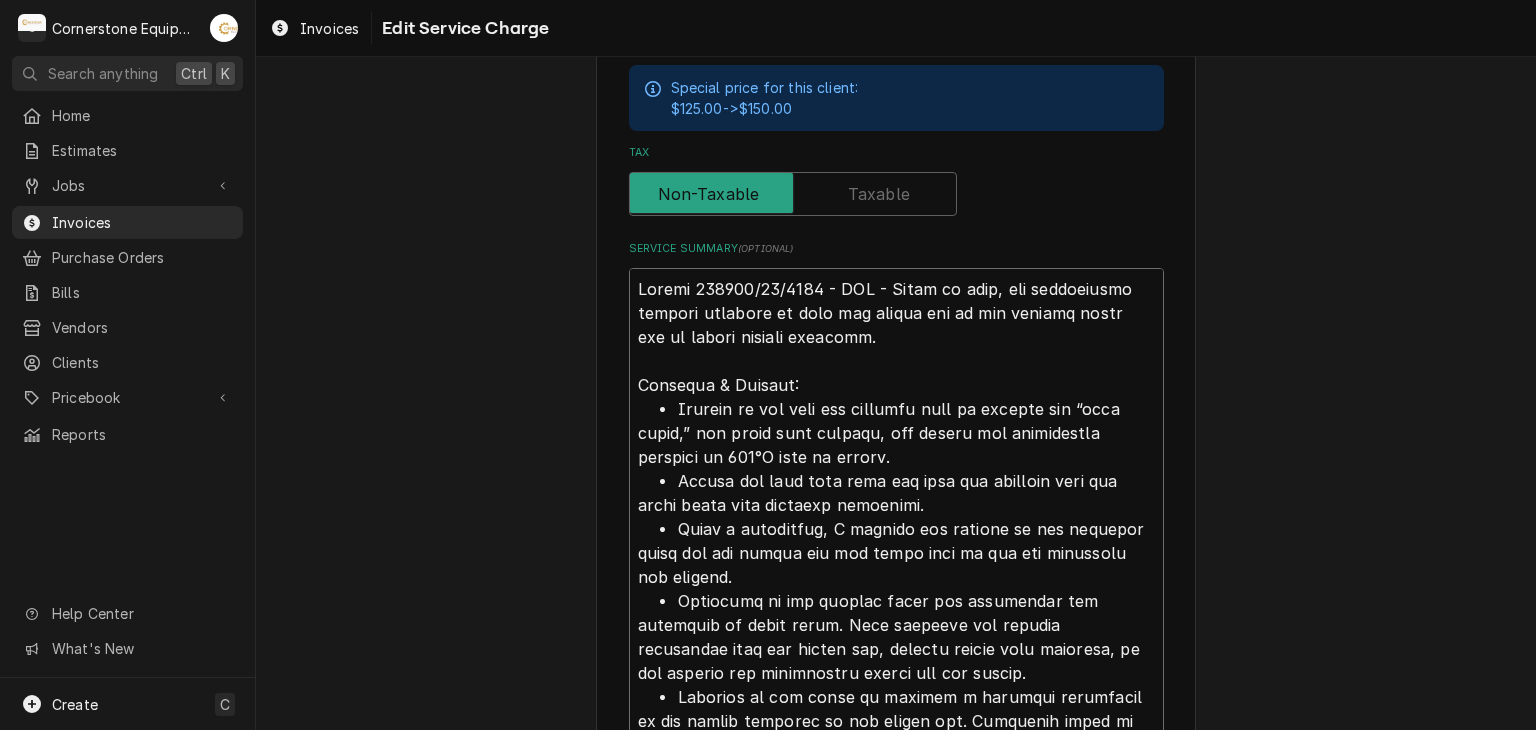 type on "x" 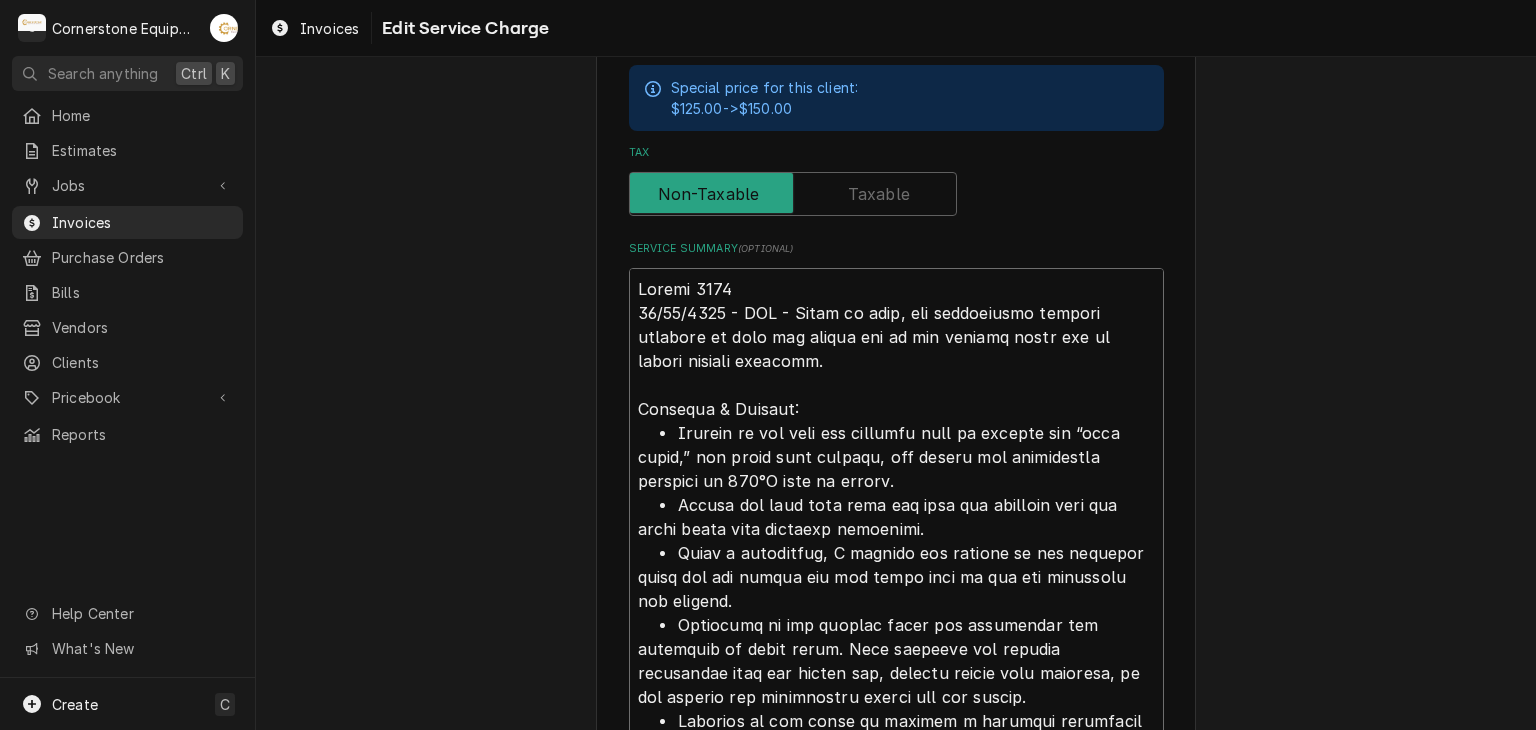 click on "Service Summary  ( optional )" at bounding box center [896, 613] 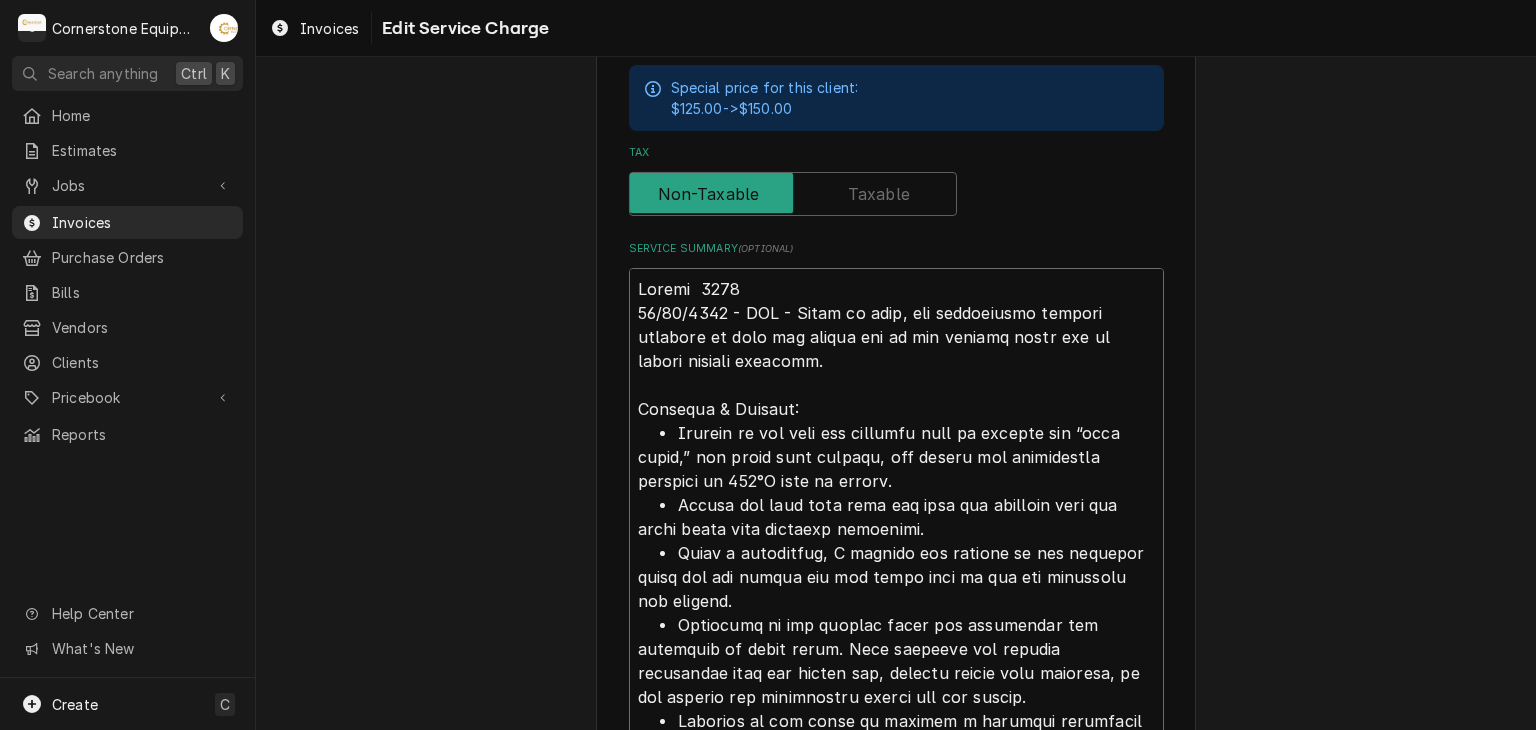type on "x" 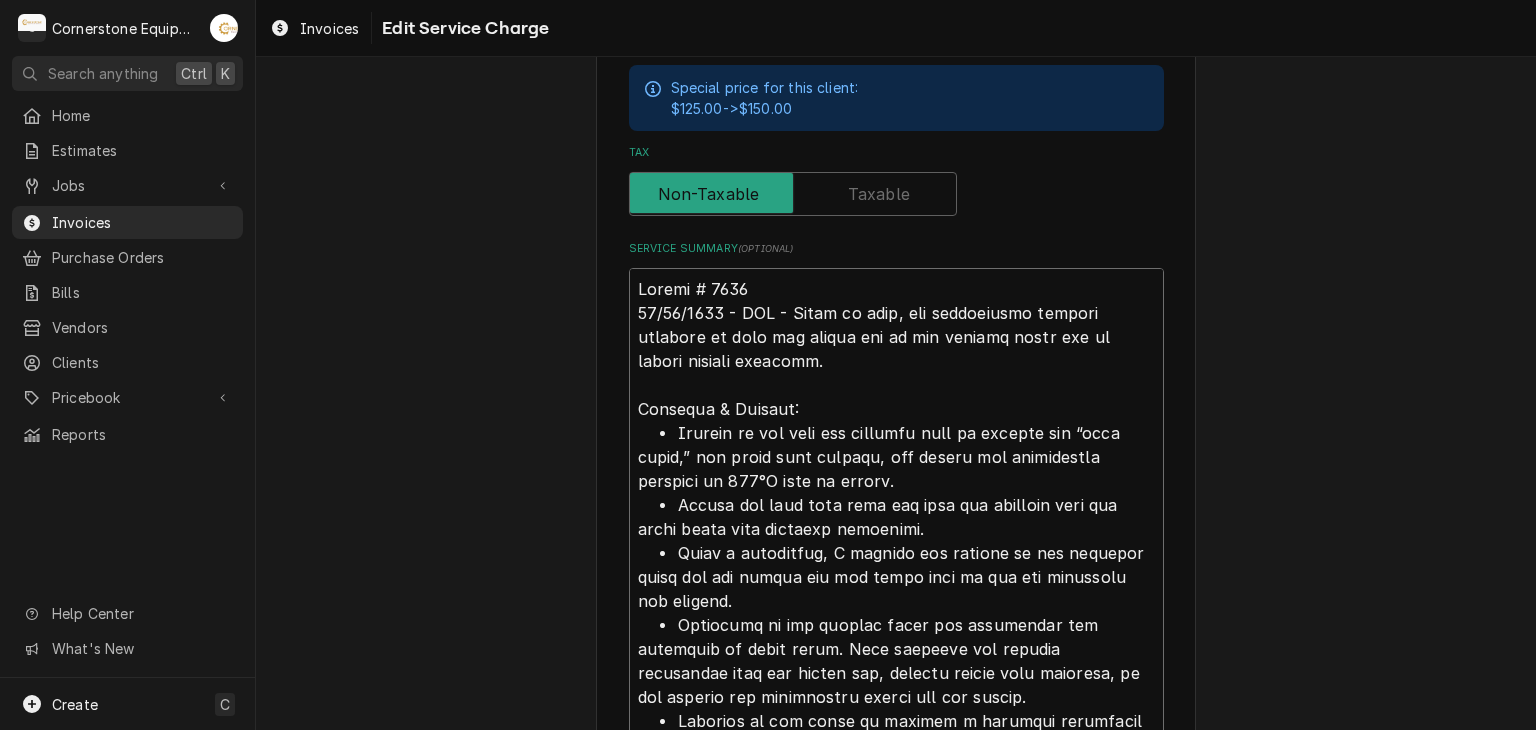 type on "x" 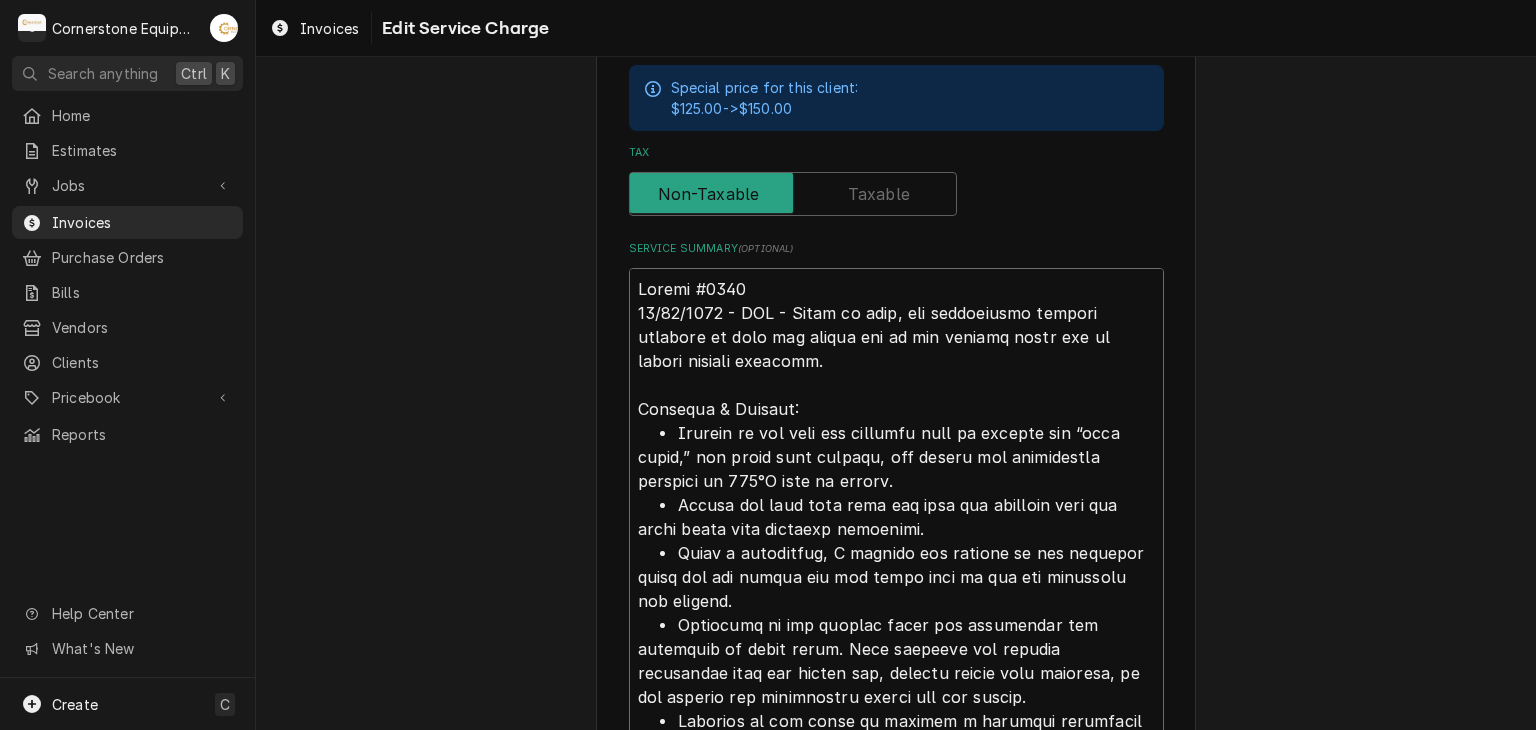 type on "Maintx #3580
07/17/2025 - MDP - While on site, the maintenance manager informed me that the middle vat of the protein fryer was no longer heating properly.
Findings & Actions:
•	Powered on the unit and observed that it entered the “milk cycle,” but after five minutes, the middle vat temperature remained at 139°F with no change.
•	Pulled the unit away from the wall and verified that all power plugs were securely connected.
•	Using a multimeter, I checked for voltage at the terminal block for the middle vat and found that it was not receiving any voltage.
•	Proceeded to the breaker panel and instructed all personnel to stand clear. Upon flipping the breaker associated with the middle vat, visible sparks were observed, so the breaker was immediately turned off for safety.
•	Returned to the fryer to conduct a thorough inspection of the wiring specific to the middle vat. Initially found no obvious damage.
•	Upon lifting the heating element for closer examination, I discovered that the element wiring insi..." 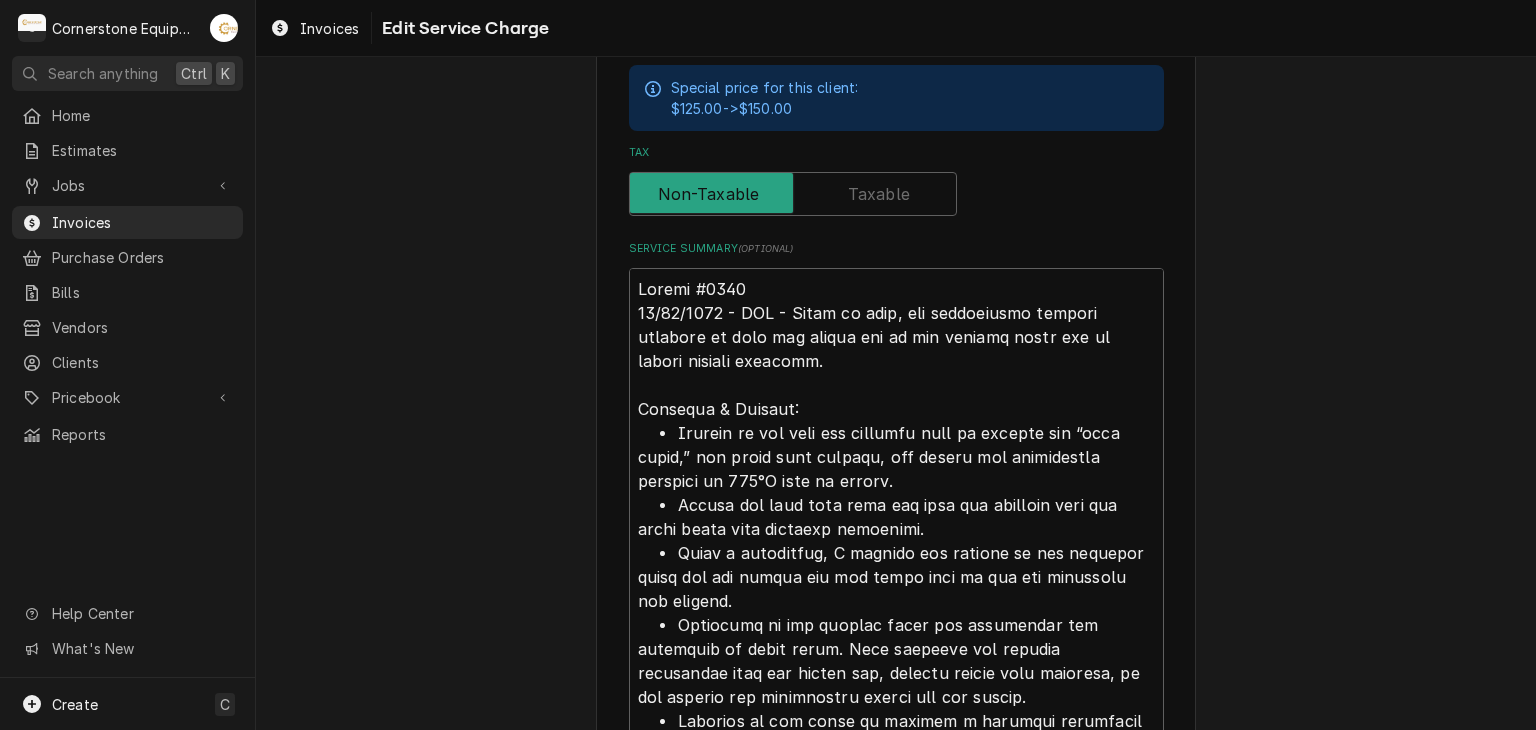 click on "Use the fields below to edit this service charge Short Description Labor Edit Pricebook Item    Start Date 2025-07-17 End Date 2025-07-17 Unit Type Est. Job Duration 1h Total Time Logged 3min Hourly Cost $ 60 Hours 1 Hourly Rate $ 150 Special price for this client: $125.00  ->  $150.00 Tax Service Summary  ( optional ) Save Delete Cancel" at bounding box center [896, 264] 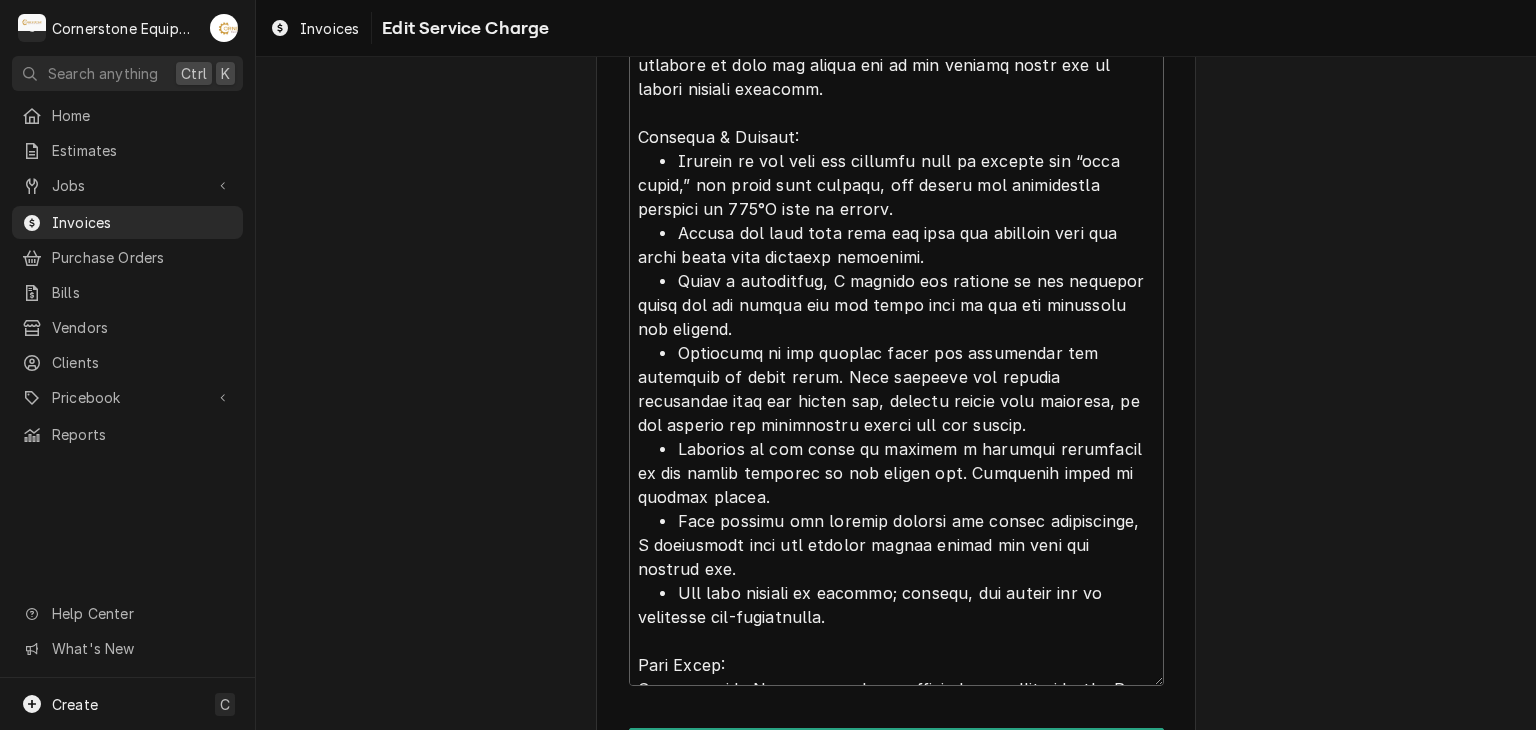 scroll, scrollTop: 1077, scrollLeft: 0, axis: vertical 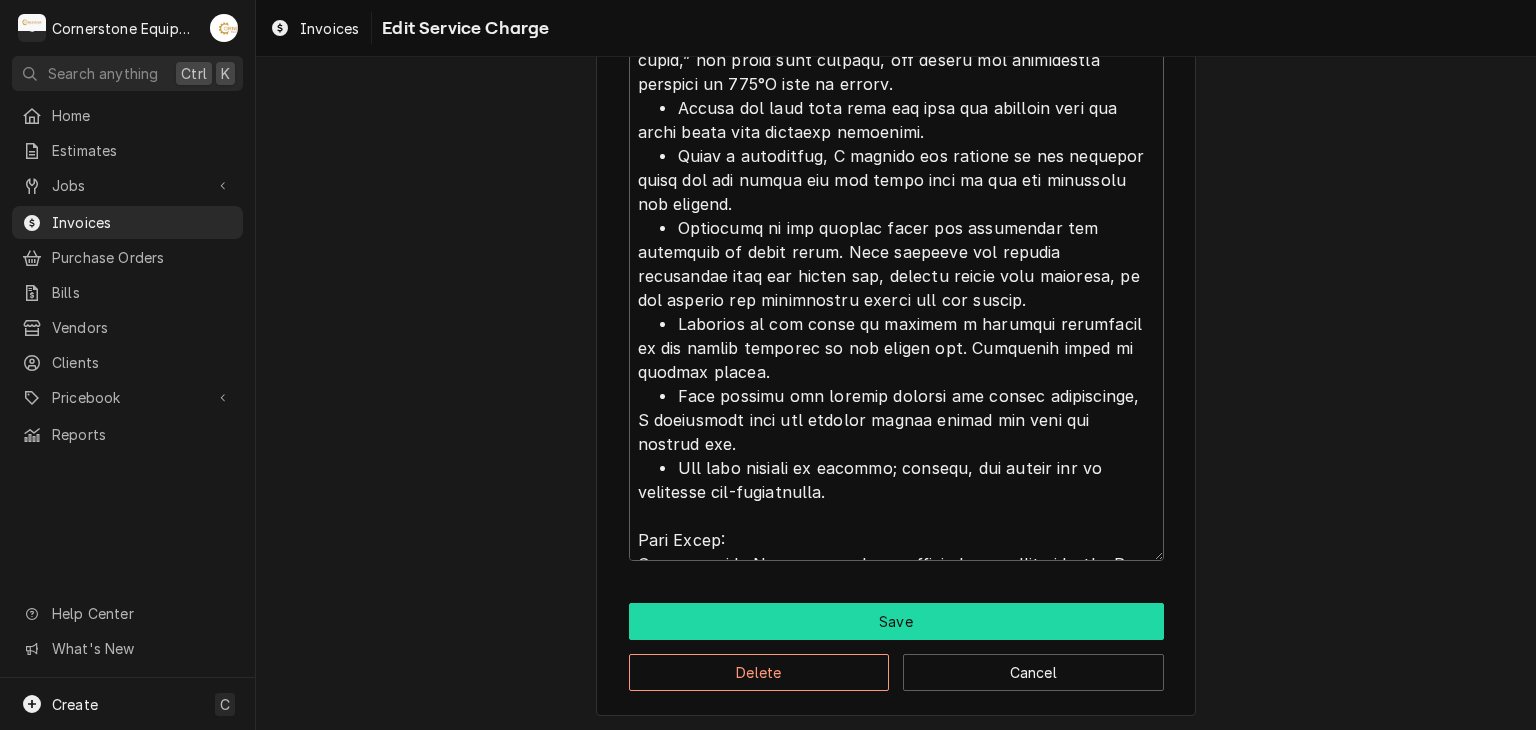 click on "Save" at bounding box center [896, 621] 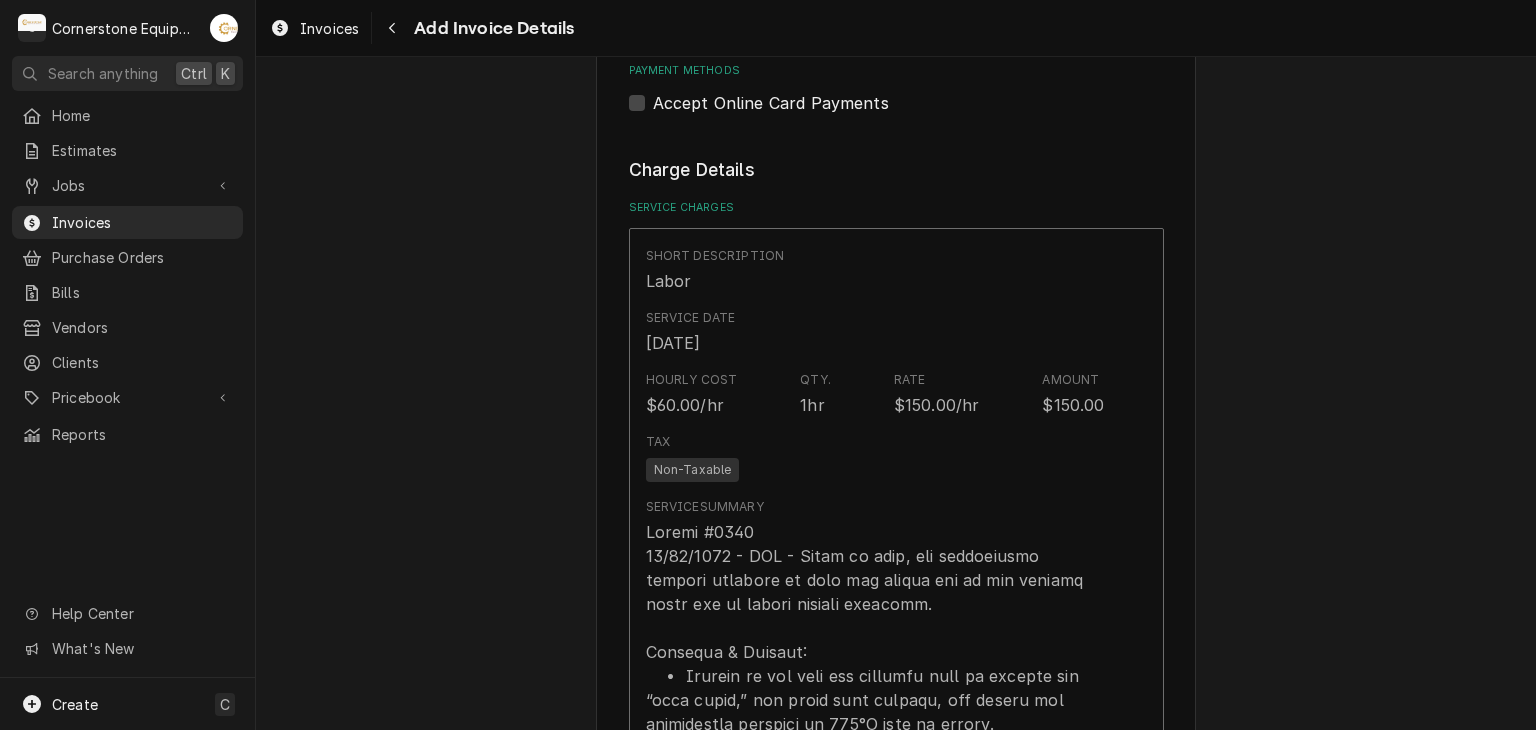 scroll, scrollTop: 1455, scrollLeft: 0, axis: vertical 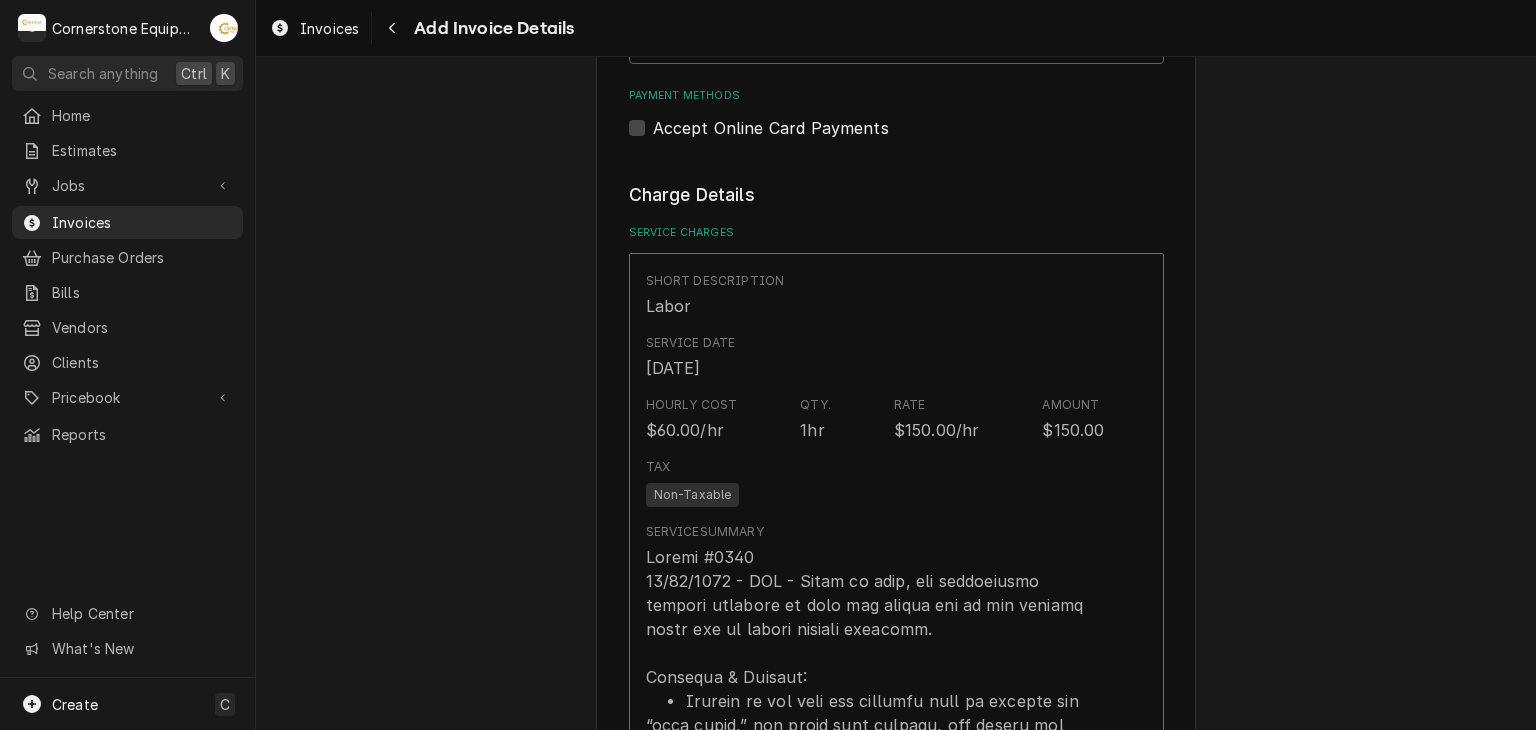click on "Please provide the following information to create your invoice: Client Details Client Hill Management - McDonald’s Service Location 10649 - Downtown Clinton / 101 S Broad St, Clinton, SC 29325 Basic Details Created From Job Uninvoiced Labor Service Type Labor Labels  ( optional ) Add Labels... Billing Address Same as service location Recipient, Attention To, etc.  ( if different ) Street Address 2259 River Rd Apartment, Suite, etc. City Greer State/Province SC Postal Code 29650 Issue Date 2025-07-17 Terms Choose payment terms... Same Day Net 7 Net 14 Net 21 Net 30 Net 45 Net 60 Net 90 Due Date 2025-08-16 Payment Methods Accept Online Card Payments Charge Details Service Charges Short Description Labor Service Date Jul 17, 2025 Hourly Cost $60.00/hr Qty. 1hr Rate $150.00/hr Amount $150.00 Tax Non-Taxable Service  Summary Add Service Charge Parts and Materials  ( if any ) Short Description misc hardware Manufacturer — Manufacturer Part # — Unit Cost $0.00 Qty. 1 Price $24.99 Amount $24.99 Tax Taxable  (" at bounding box center (896, 733) 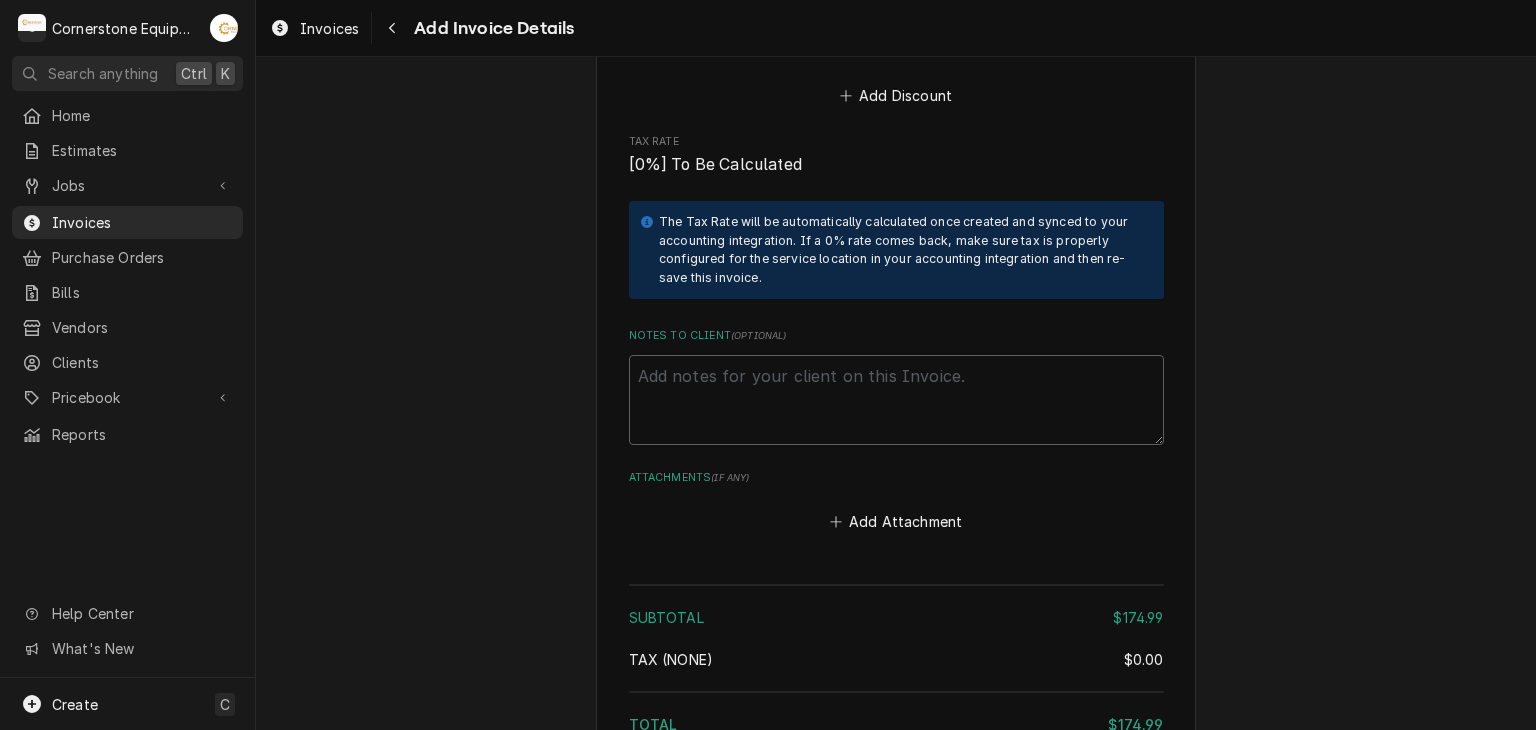 scroll, scrollTop: 3415, scrollLeft: 0, axis: vertical 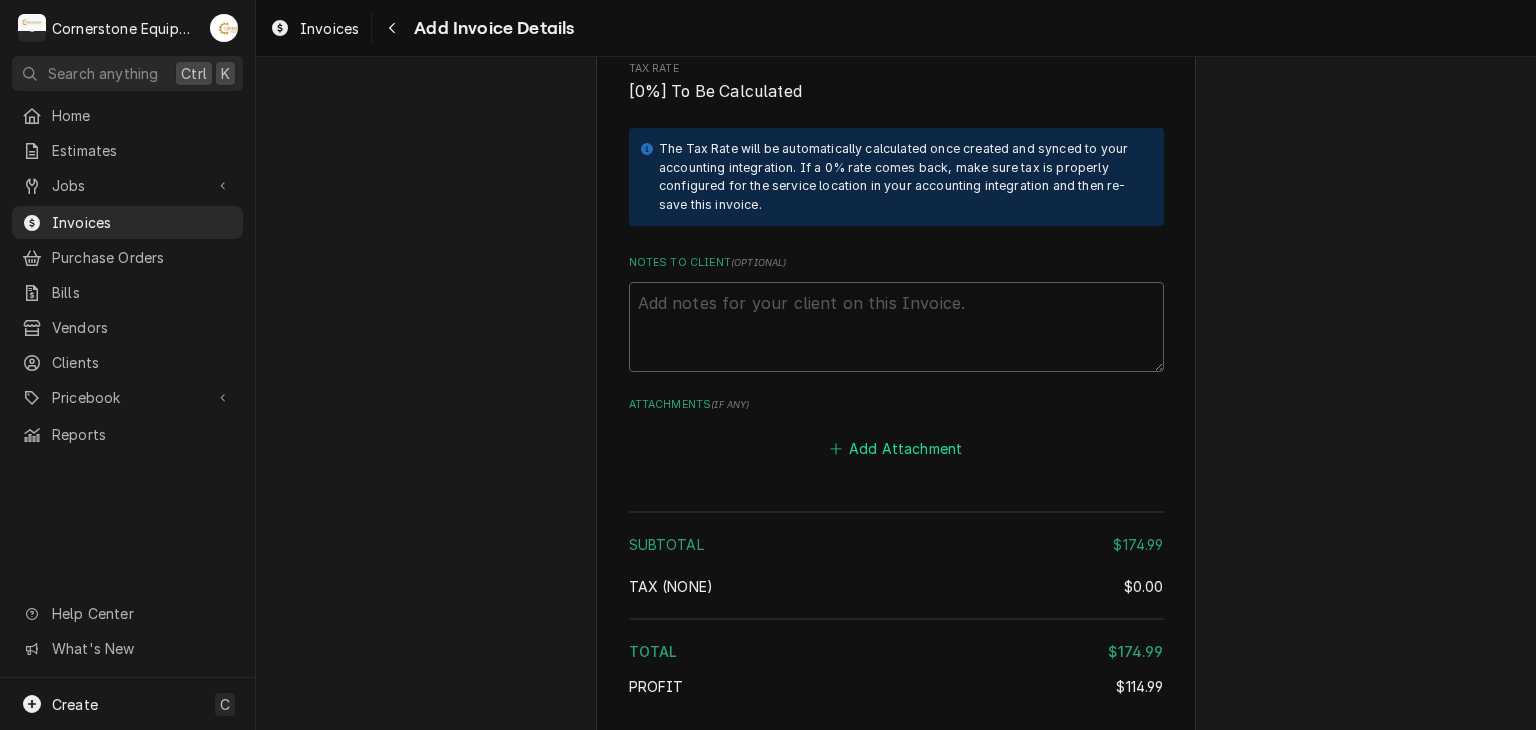 click on "Add Attachment" at bounding box center (896, 448) 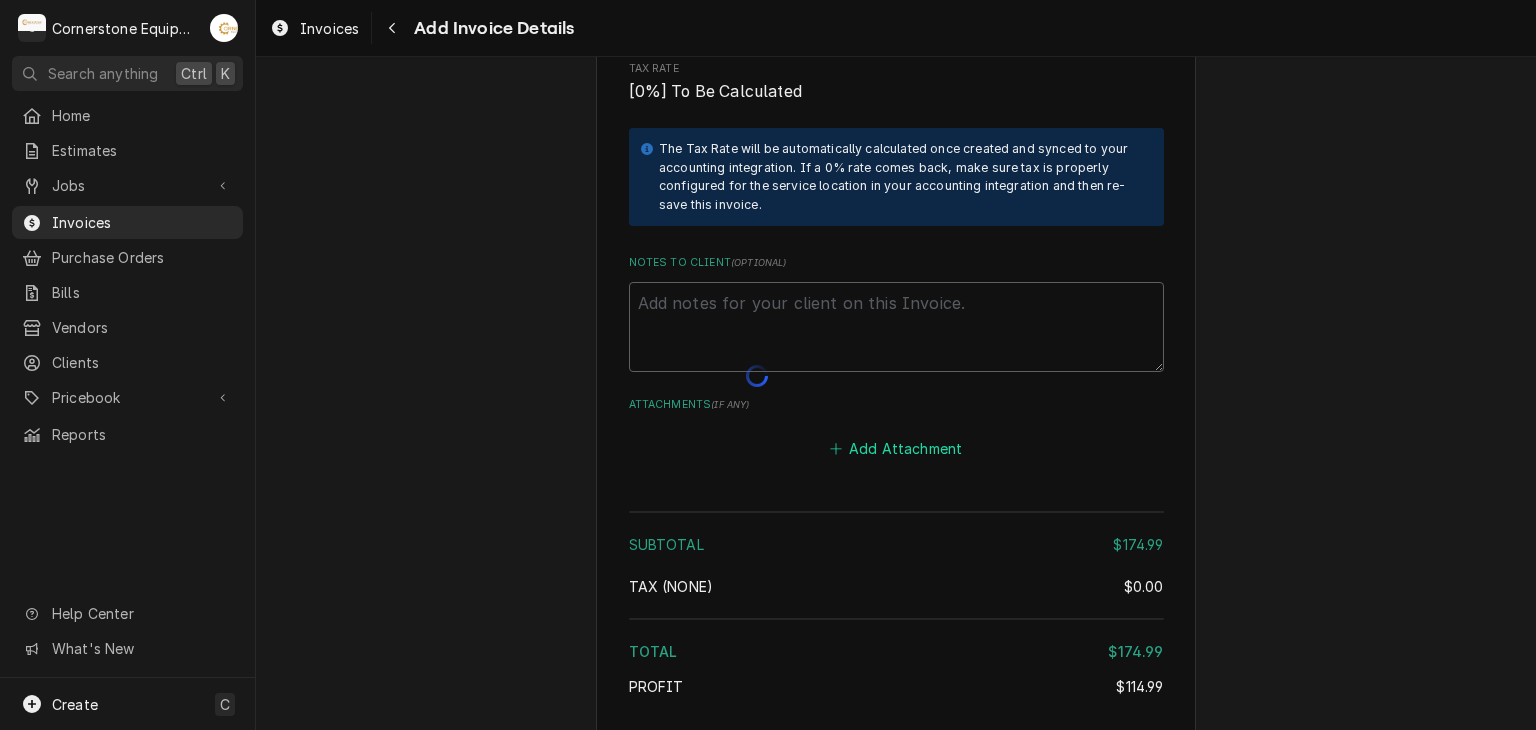 type on "x" 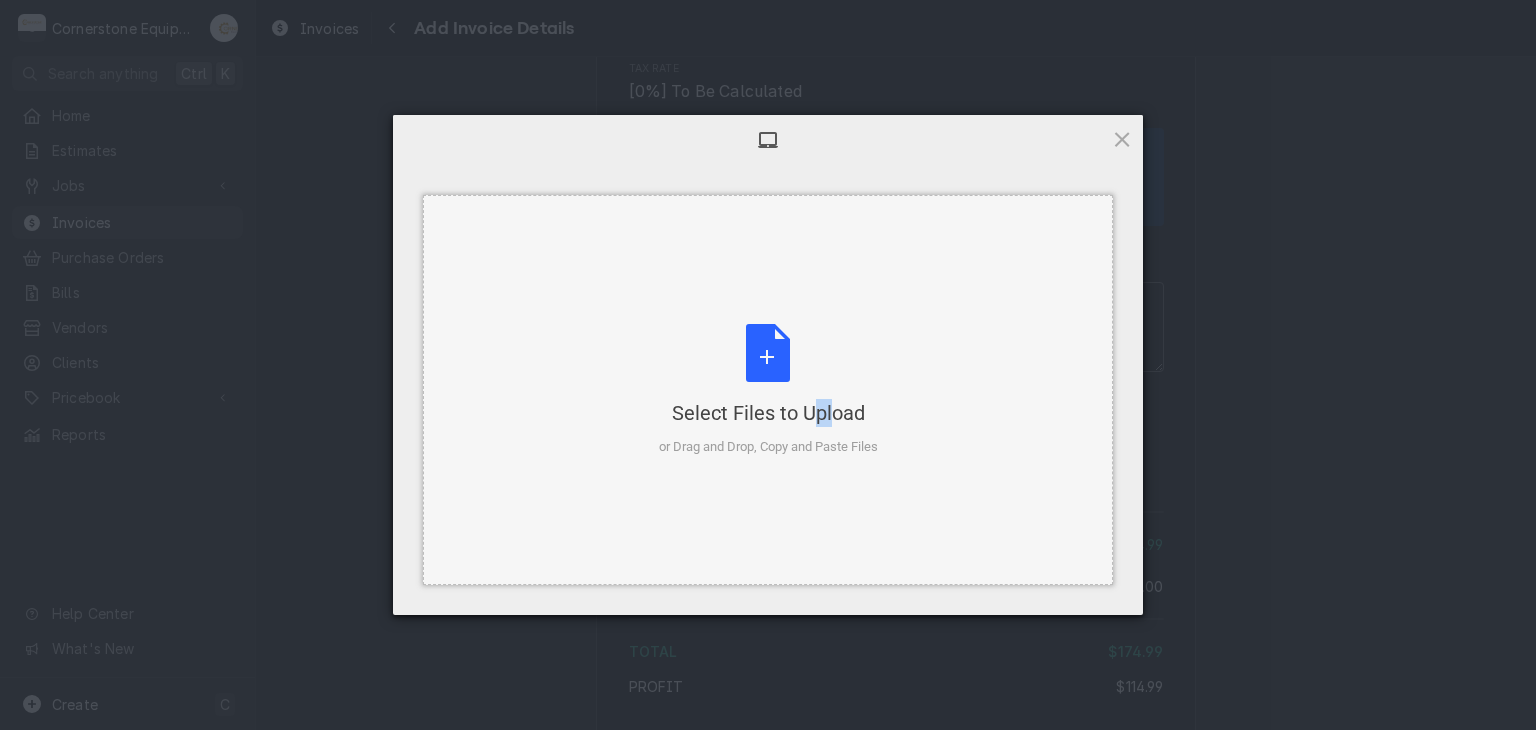 drag, startPoint x: 784, startPoint y: 424, endPoint x: 770, endPoint y: 417, distance: 15.652476 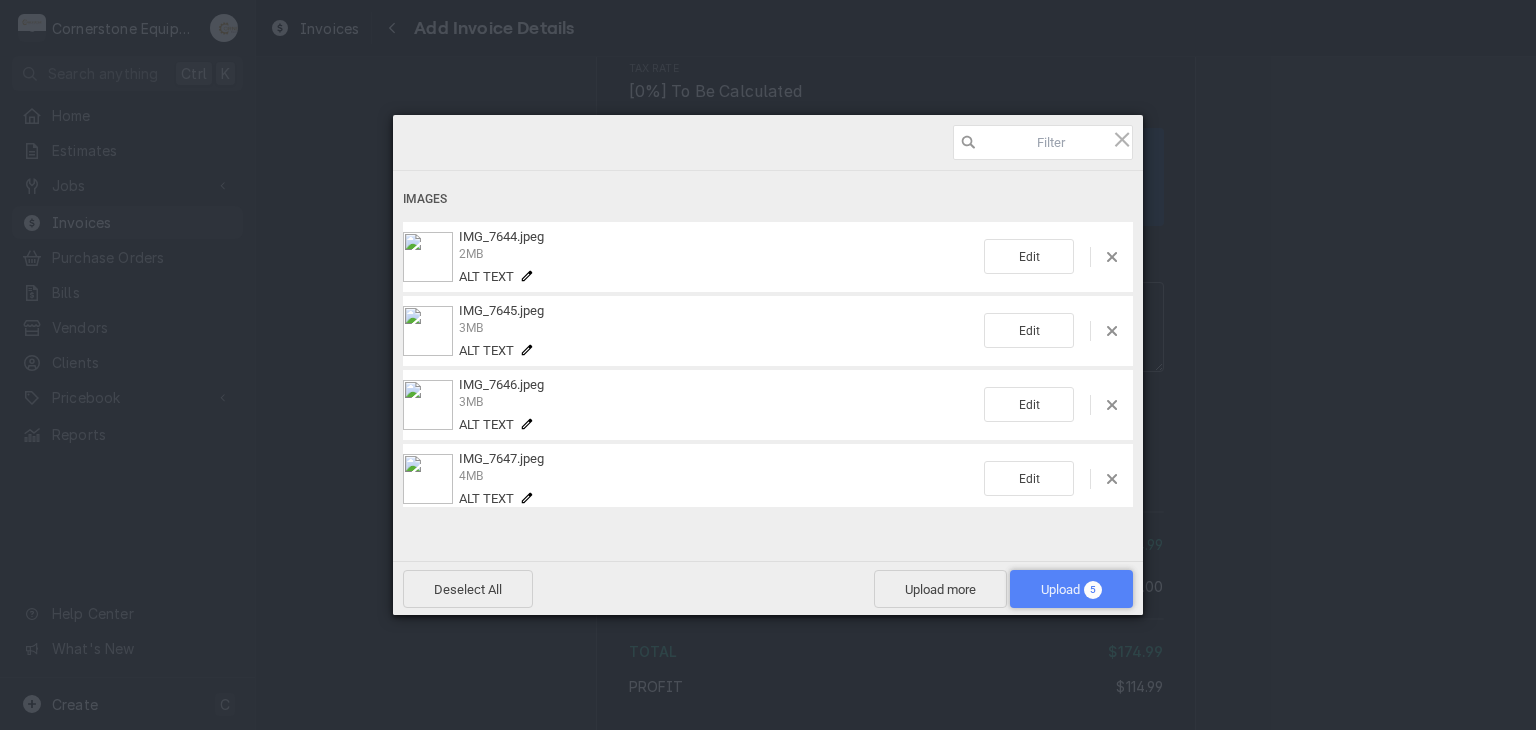 click on "Upload
5" at bounding box center [1071, 589] 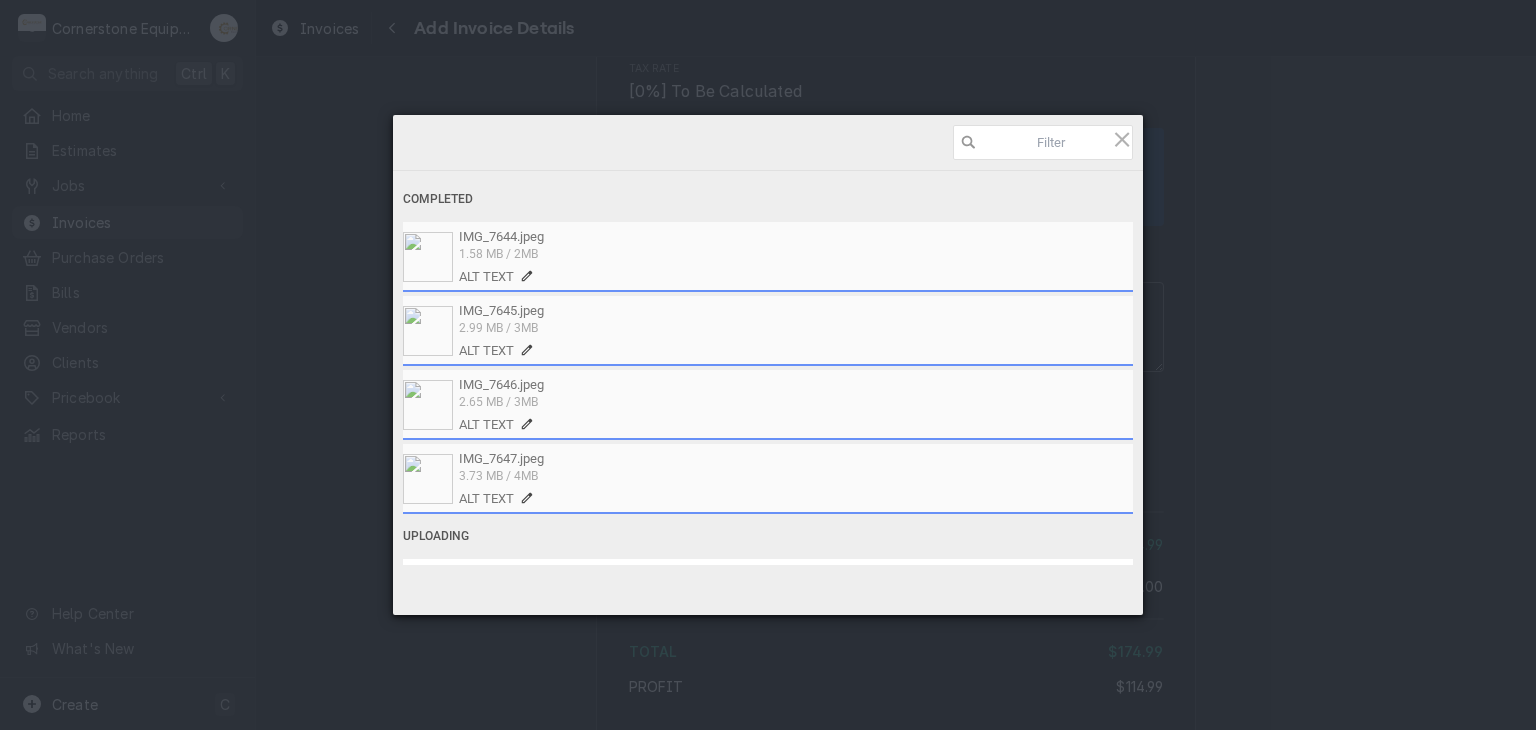 scroll, scrollTop: 72, scrollLeft: 0, axis: vertical 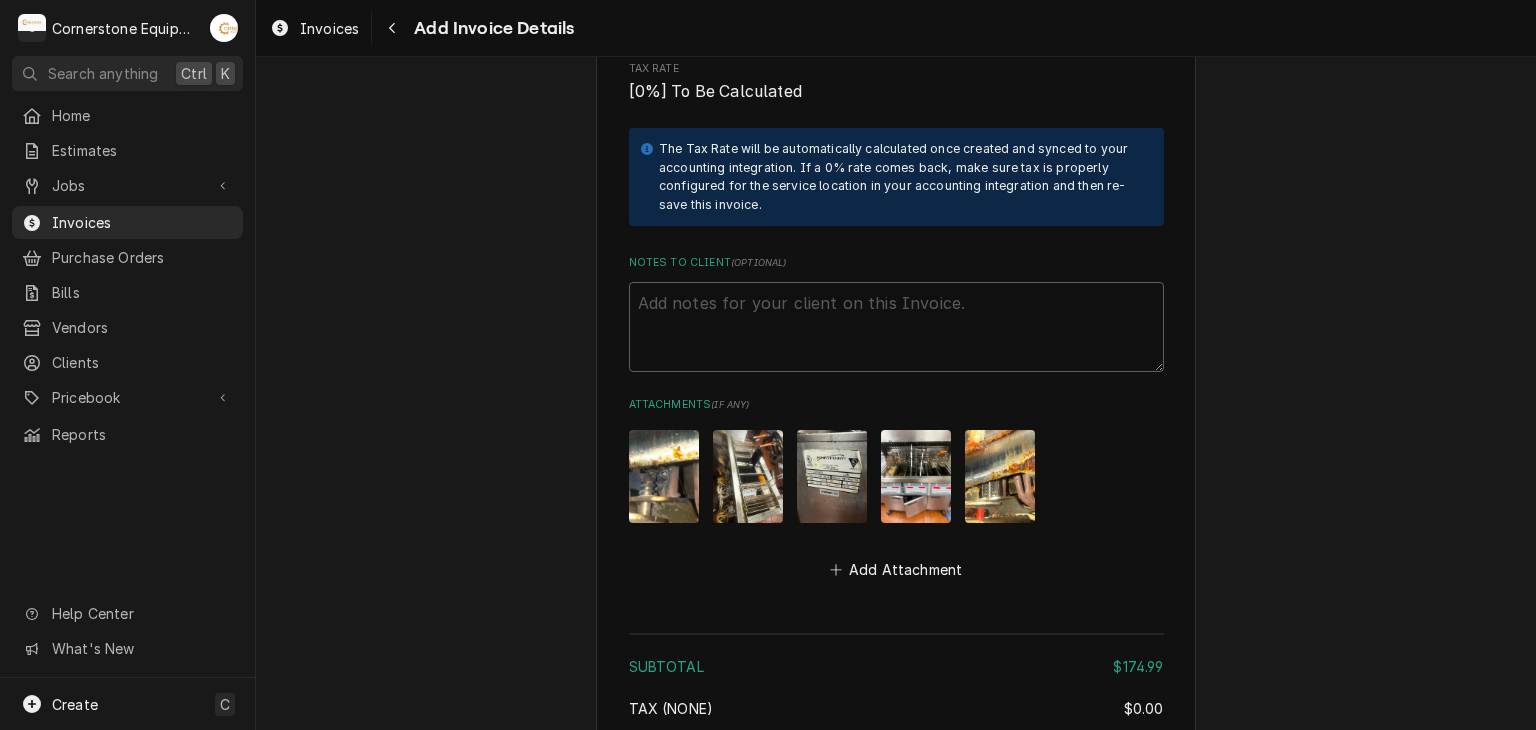 click on "Please provide the following information to create your invoice: Client Details Client Hill Management - McDonald’s Service Location 10649 - Downtown Clinton / 101 S Broad St, Clinton, SC 29325 Basic Details Created From Job Uninvoiced Labor Service Type Labor Labels  ( optional ) Add Labels... Billing Address Same as service location Recipient, Attention To, etc.  ( if different ) Street Address 2259 River Rd Apartment, Suite, etc. City Greer State/Province SC Postal Code 29650 Issue Date 2025-07-17 Terms Choose payment terms... Same Day Net 7 Net 14 Net 21 Net 30 Net 45 Net 60 Net 90 Due Date 2025-08-16 Payment Methods Accept Online Card Payments Charge Details Service Charges Short Description Labor Service Date Jul 17, 2025 Hourly Cost $60.00/hr Qty. 1hr Rate $150.00/hr Amount $150.00 Tax Non-Taxable Service  Summary Add Service Charge Parts and Materials  ( if any ) Short Description misc hardware Manufacturer — Manufacturer Part # — Unit Cost $0.00 Qty. 1 Price $24.99 Amount $24.99 Tax Taxable  (" at bounding box center [896, -1166] 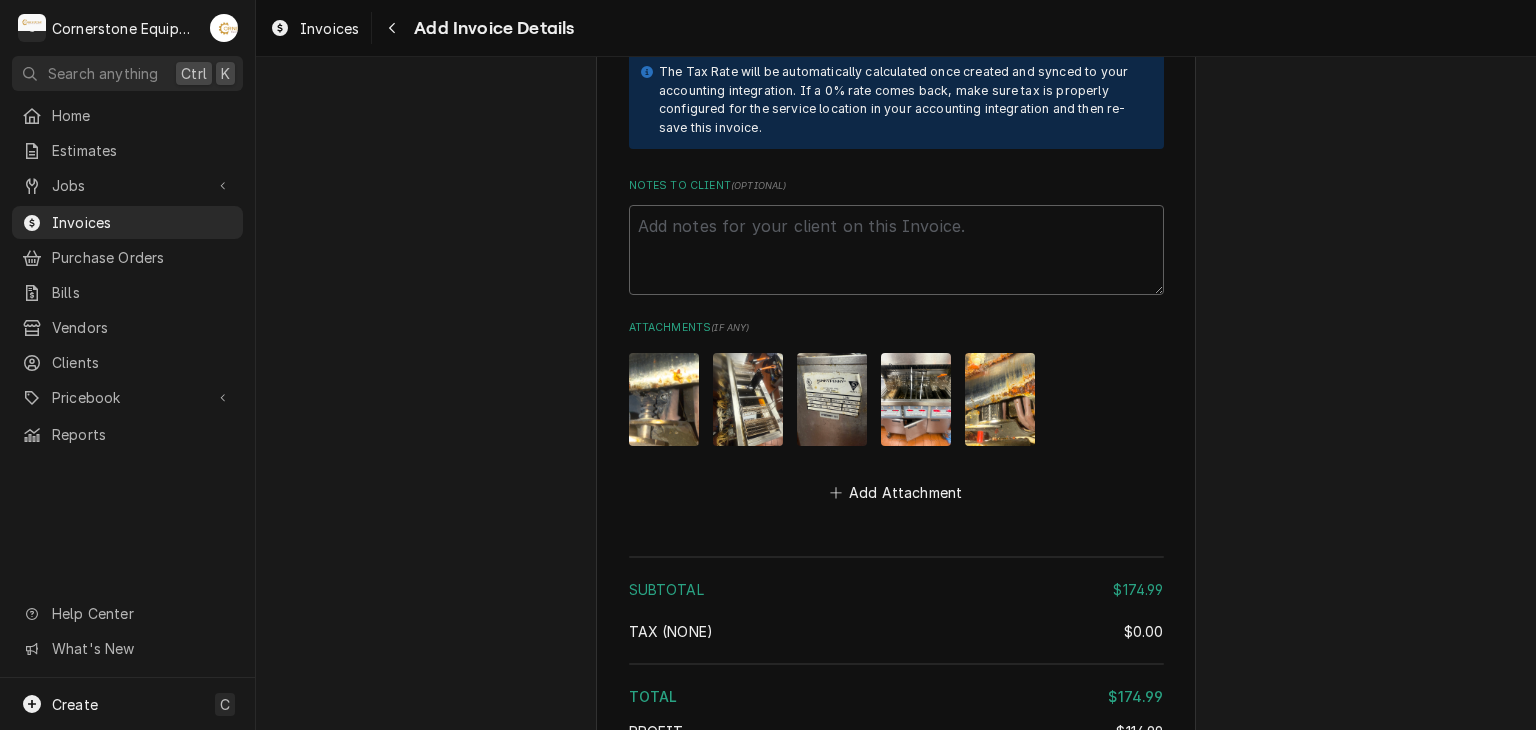 scroll, scrollTop: 3661, scrollLeft: 0, axis: vertical 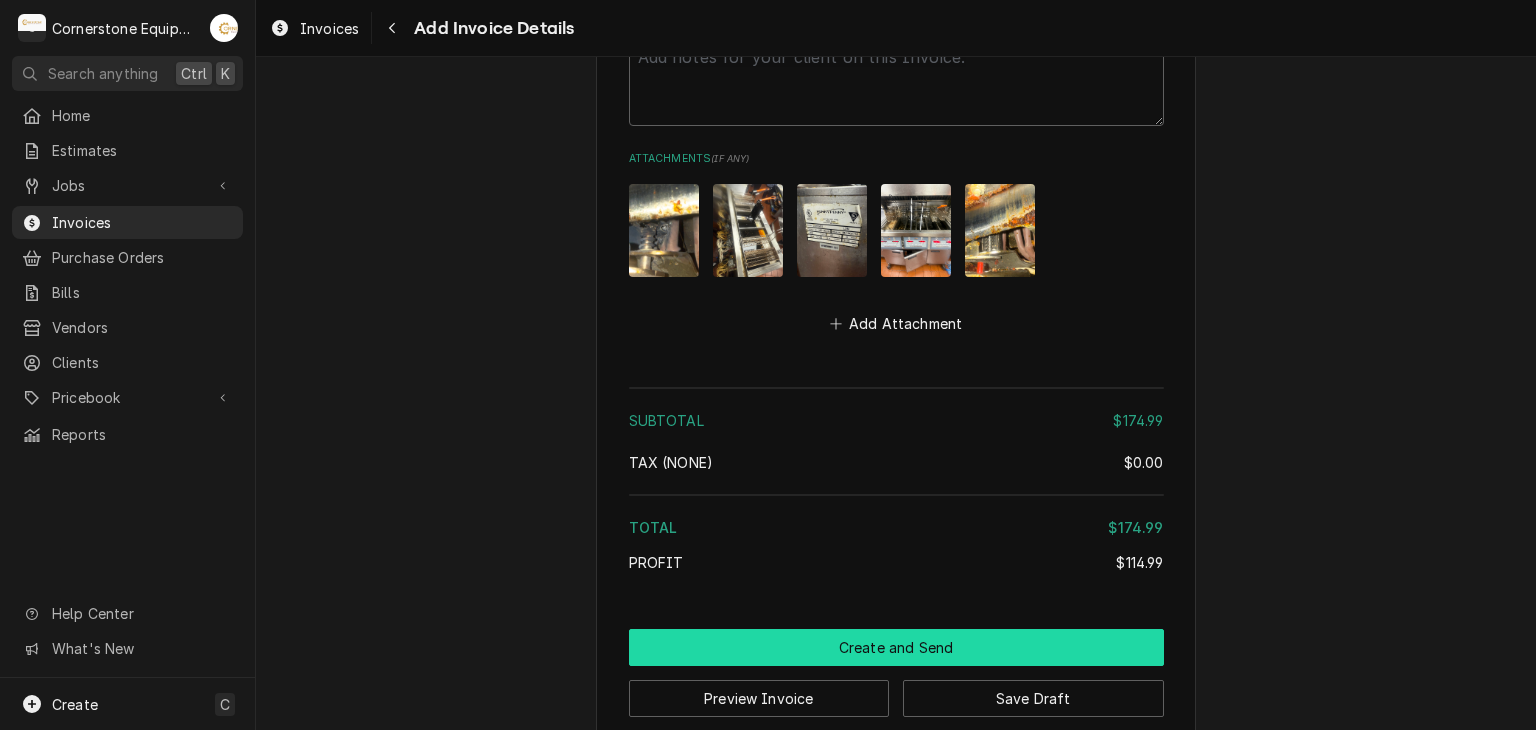 click on "Create and Send" at bounding box center [896, 647] 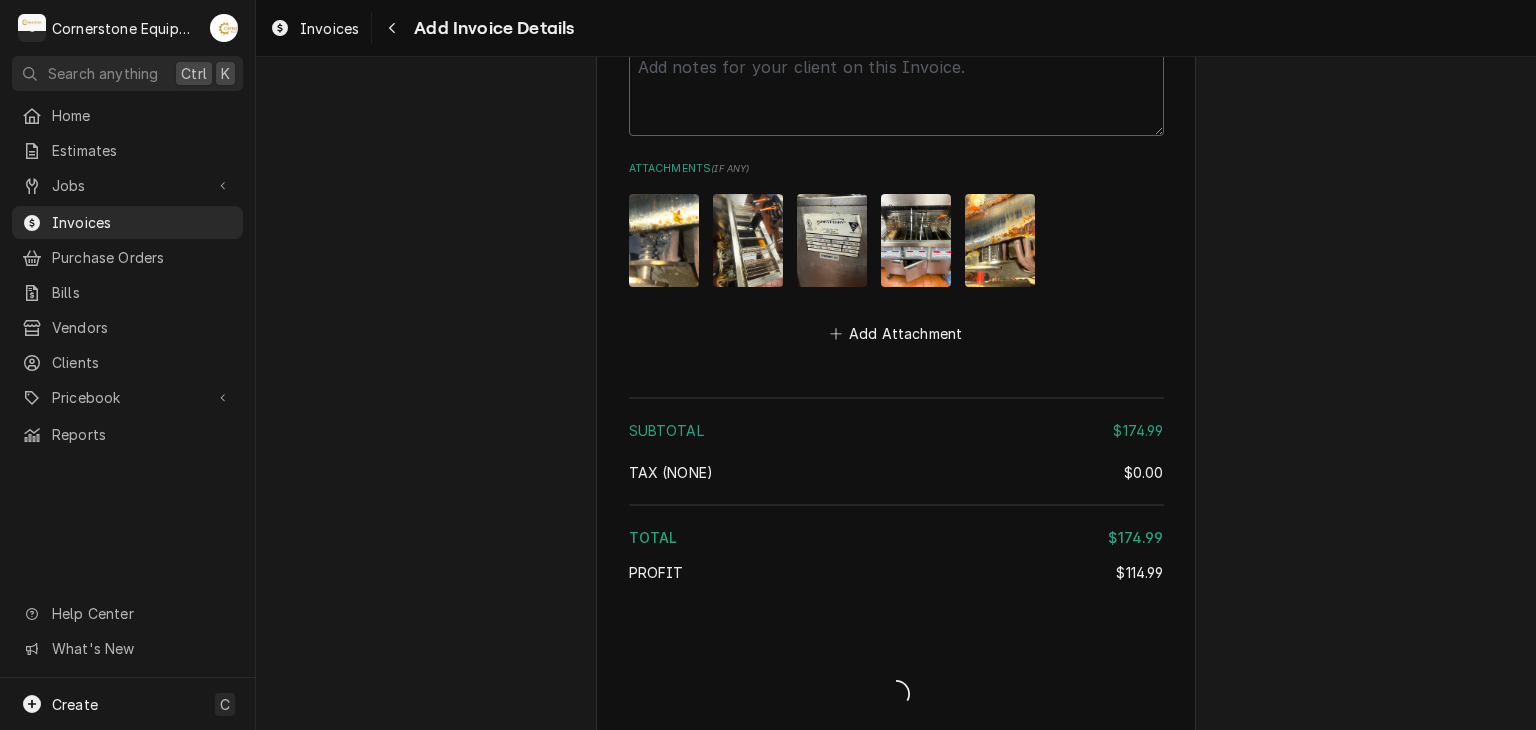 type on "x" 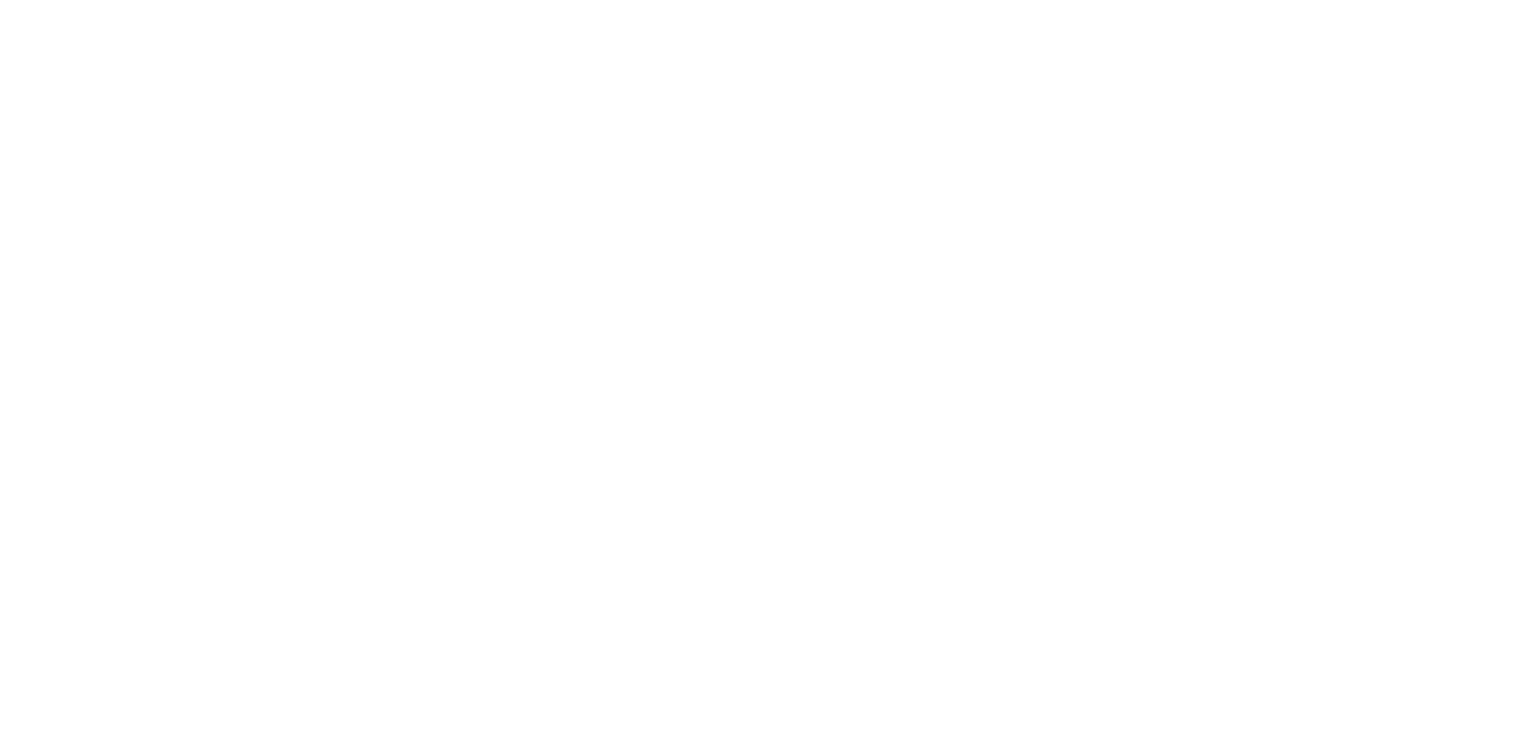scroll, scrollTop: 0, scrollLeft: 0, axis: both 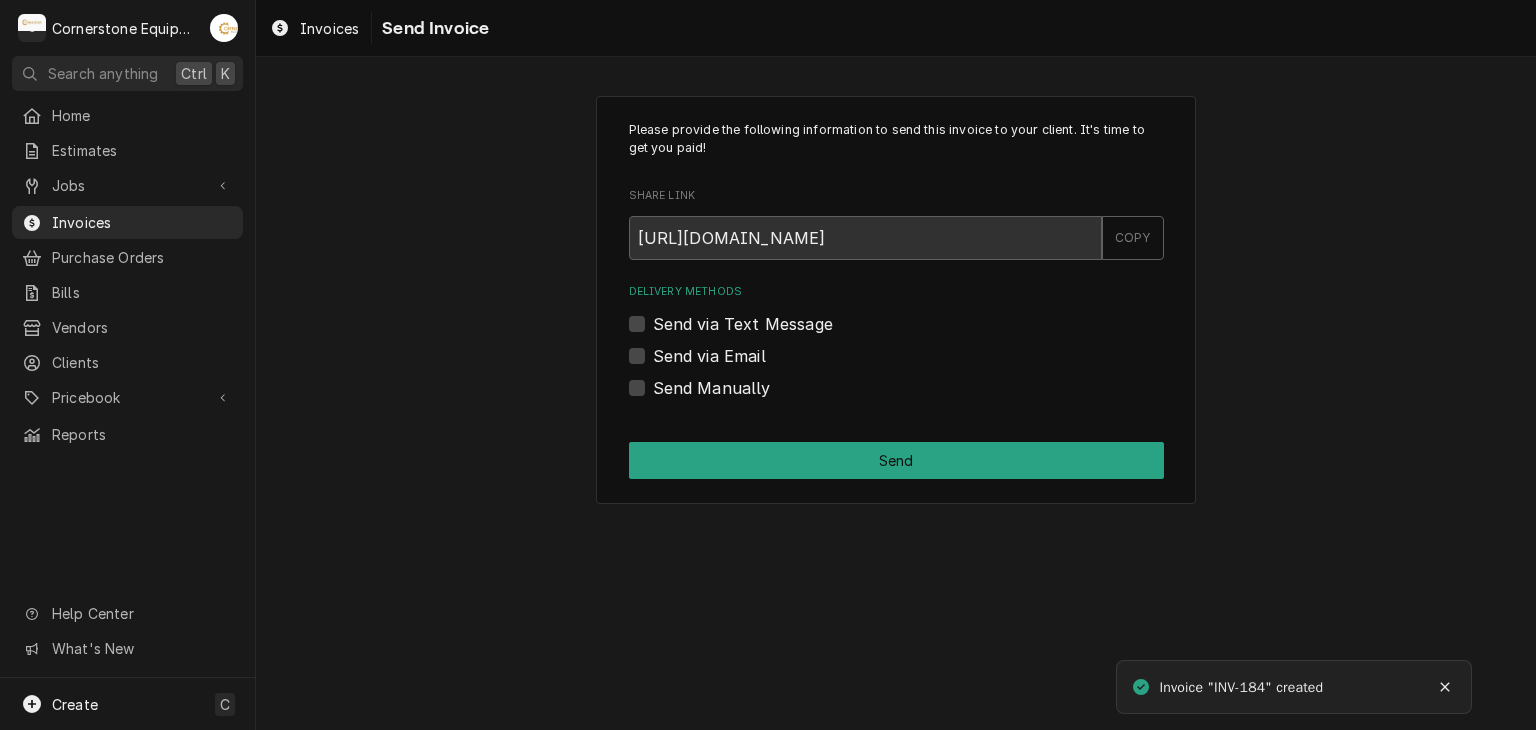click on "Send via Text Message" at bounding box center (743, 324) 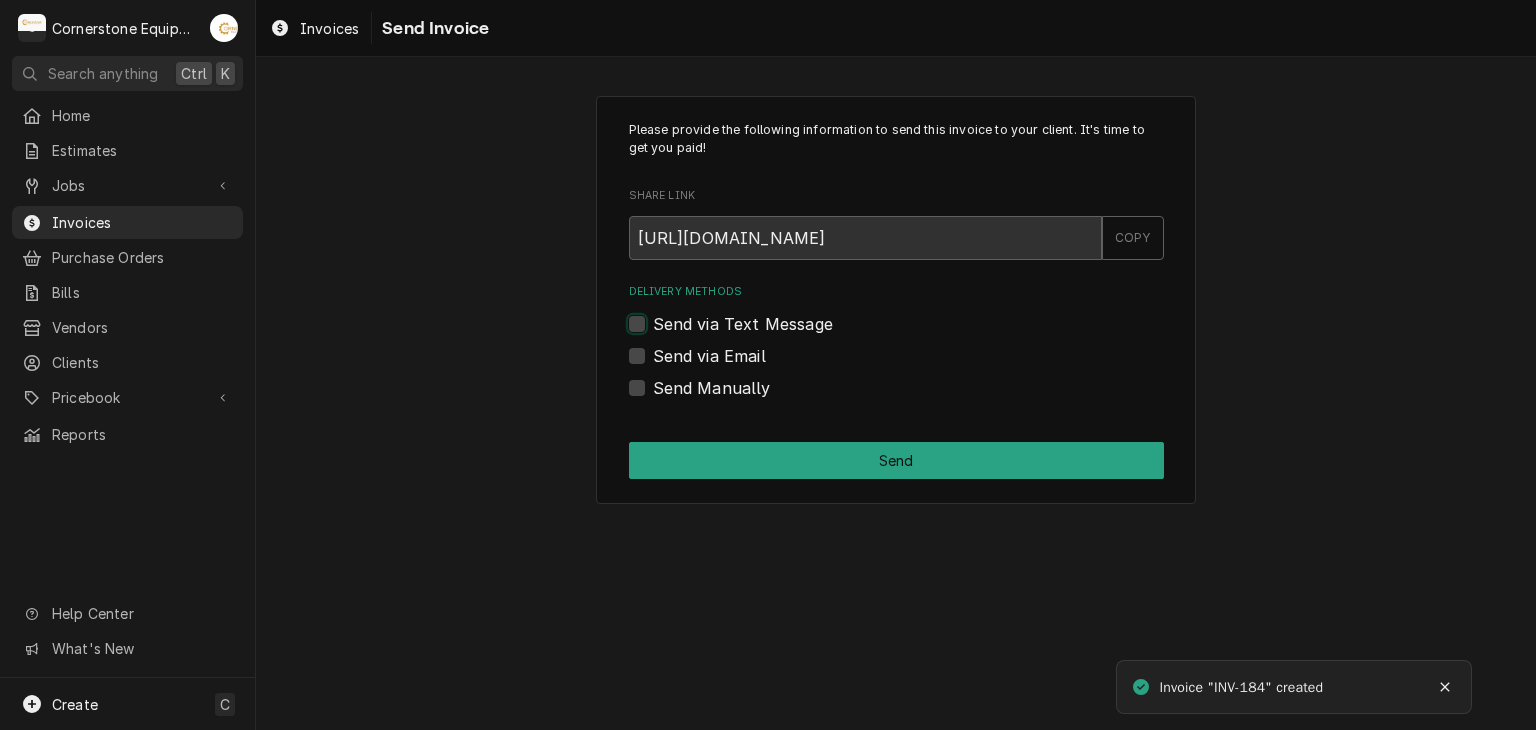 click on "Send via Text Message" at bounding box center (920, 334) 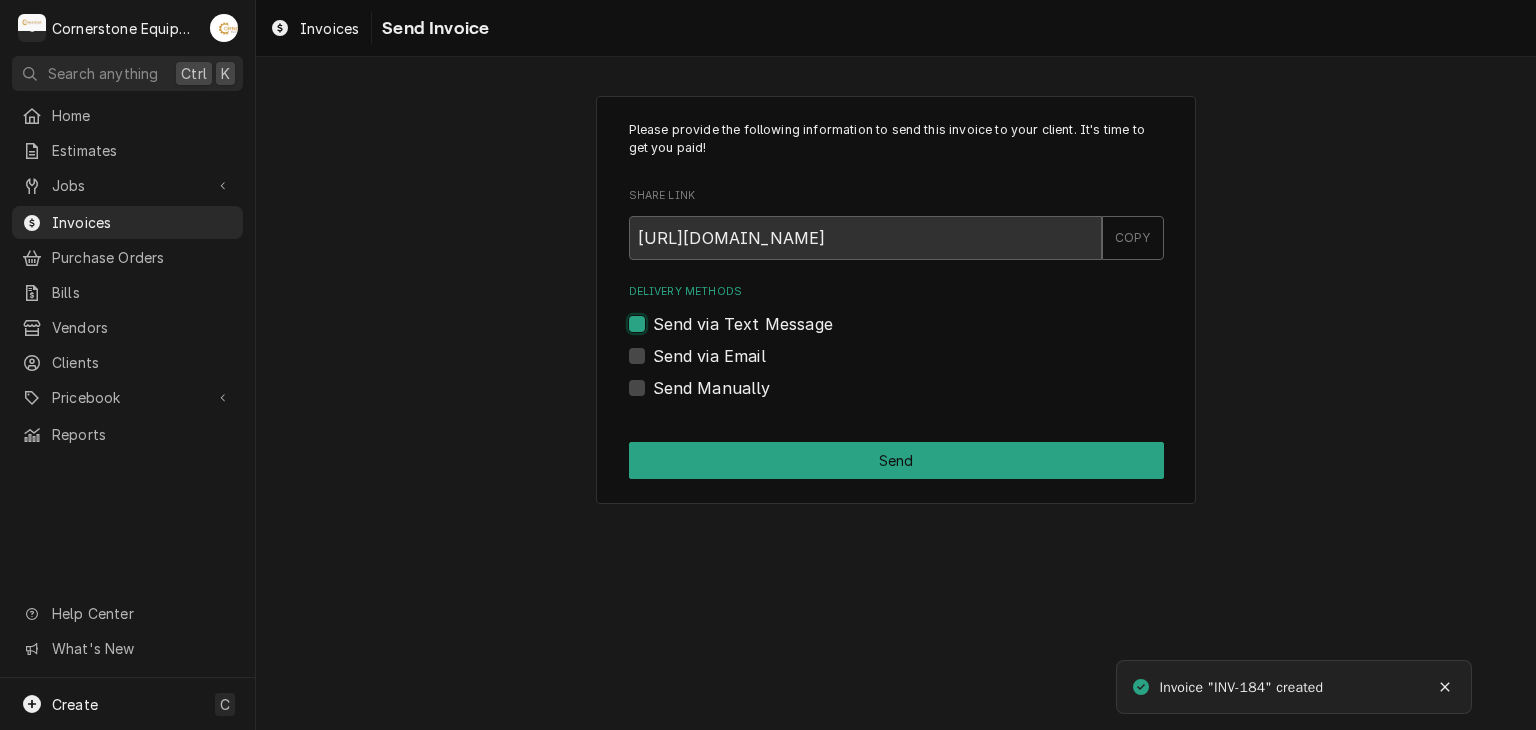 checkbox on "true" 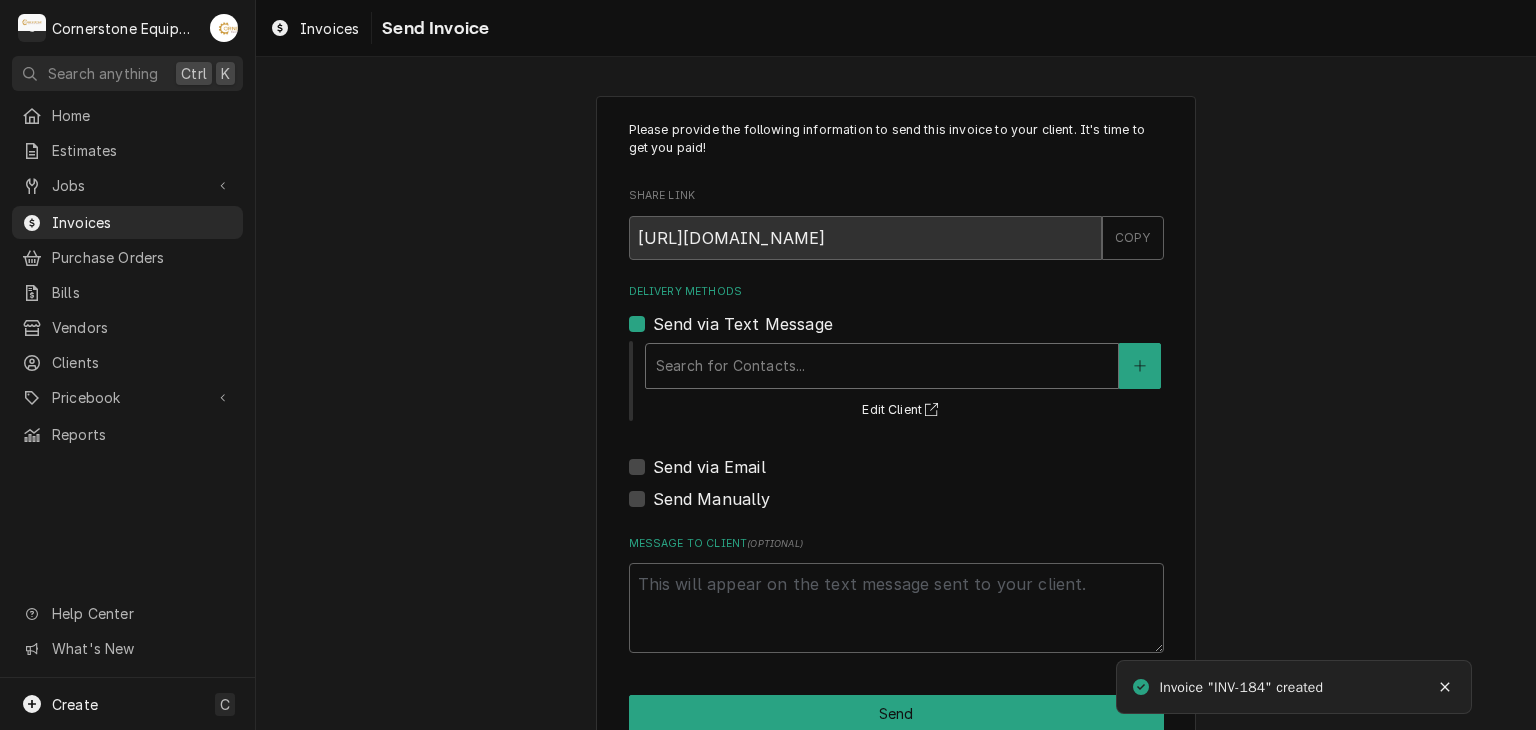 click at bounding box center (882, 366) 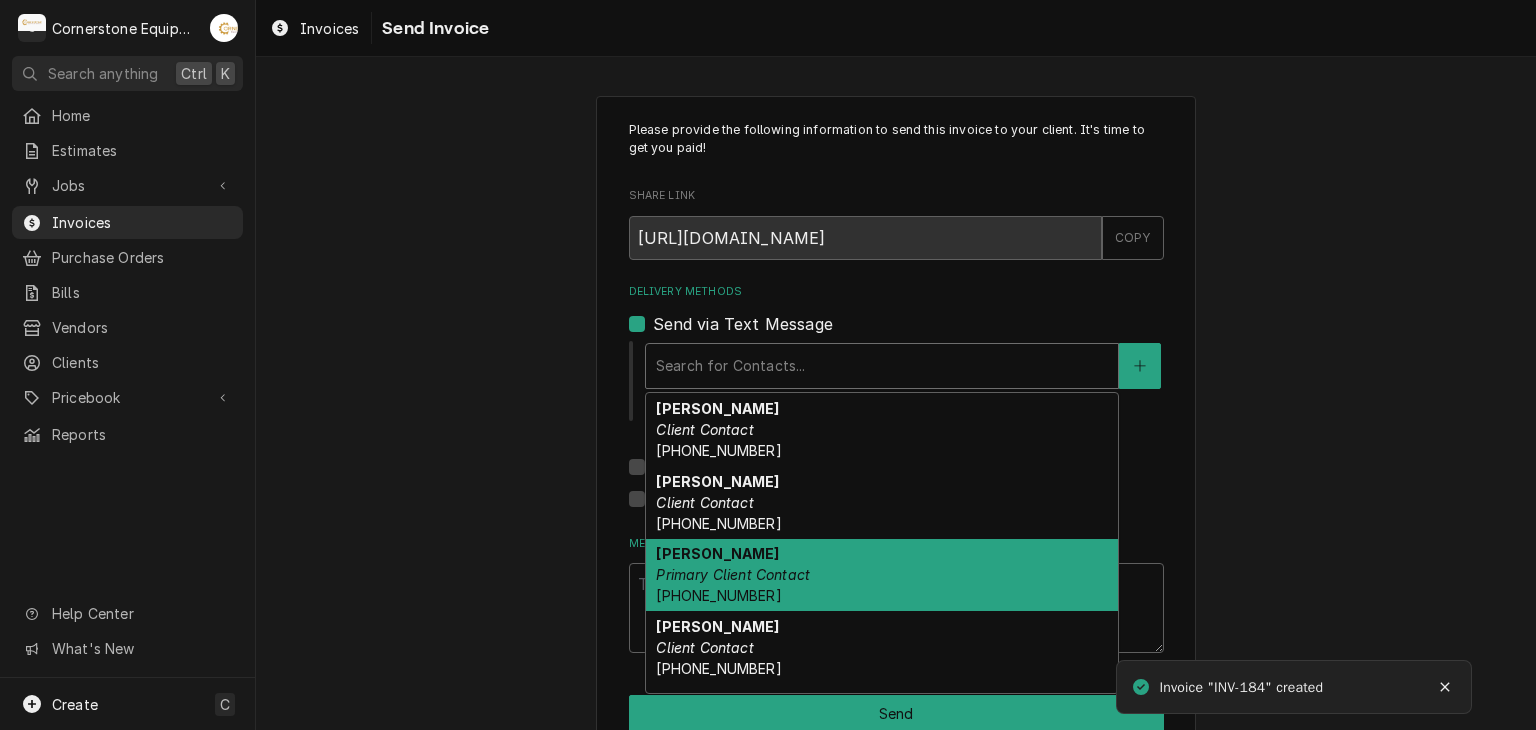click on "Ashton Vazquez" at bounding box center [717, 553] 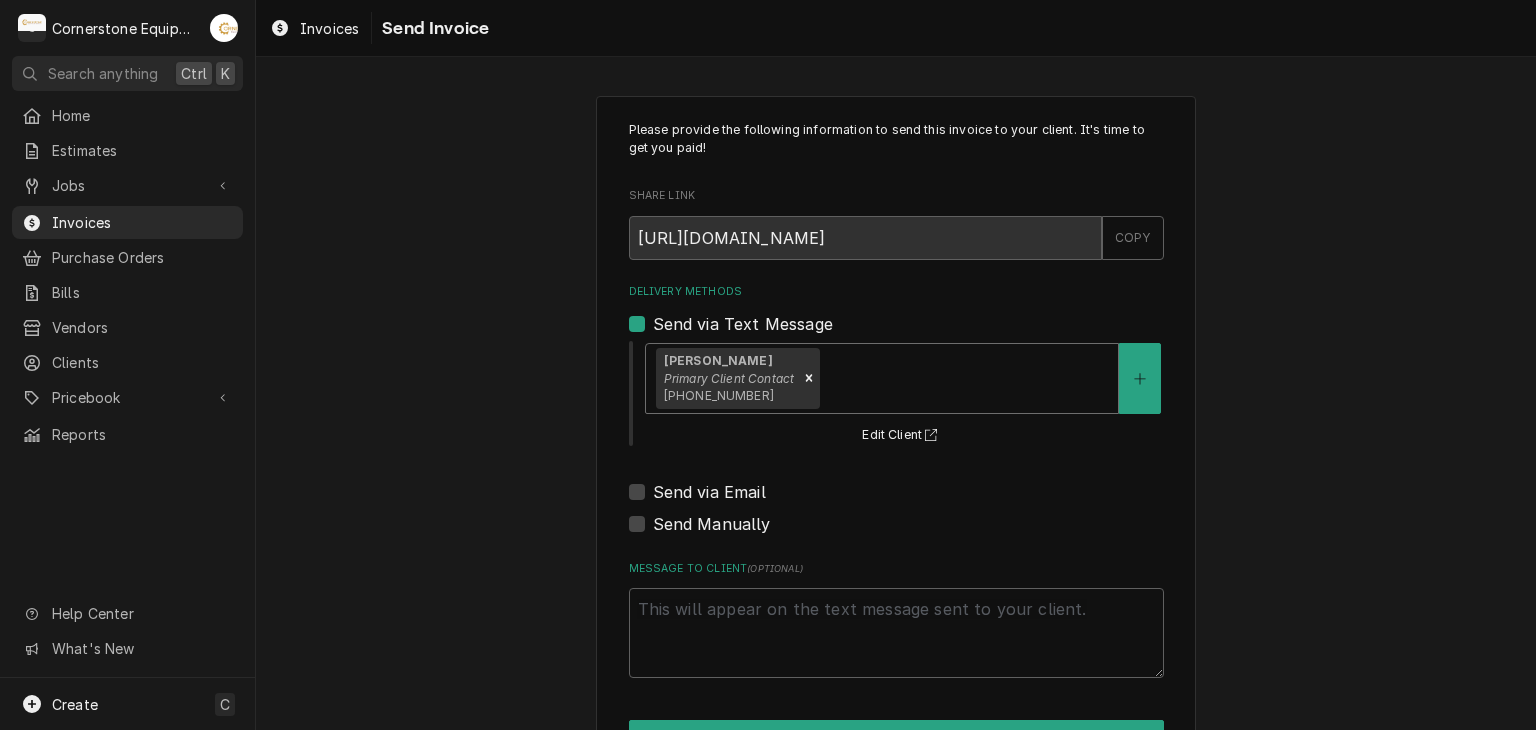 click on "Send via Email" at bounding box center (709, 492) 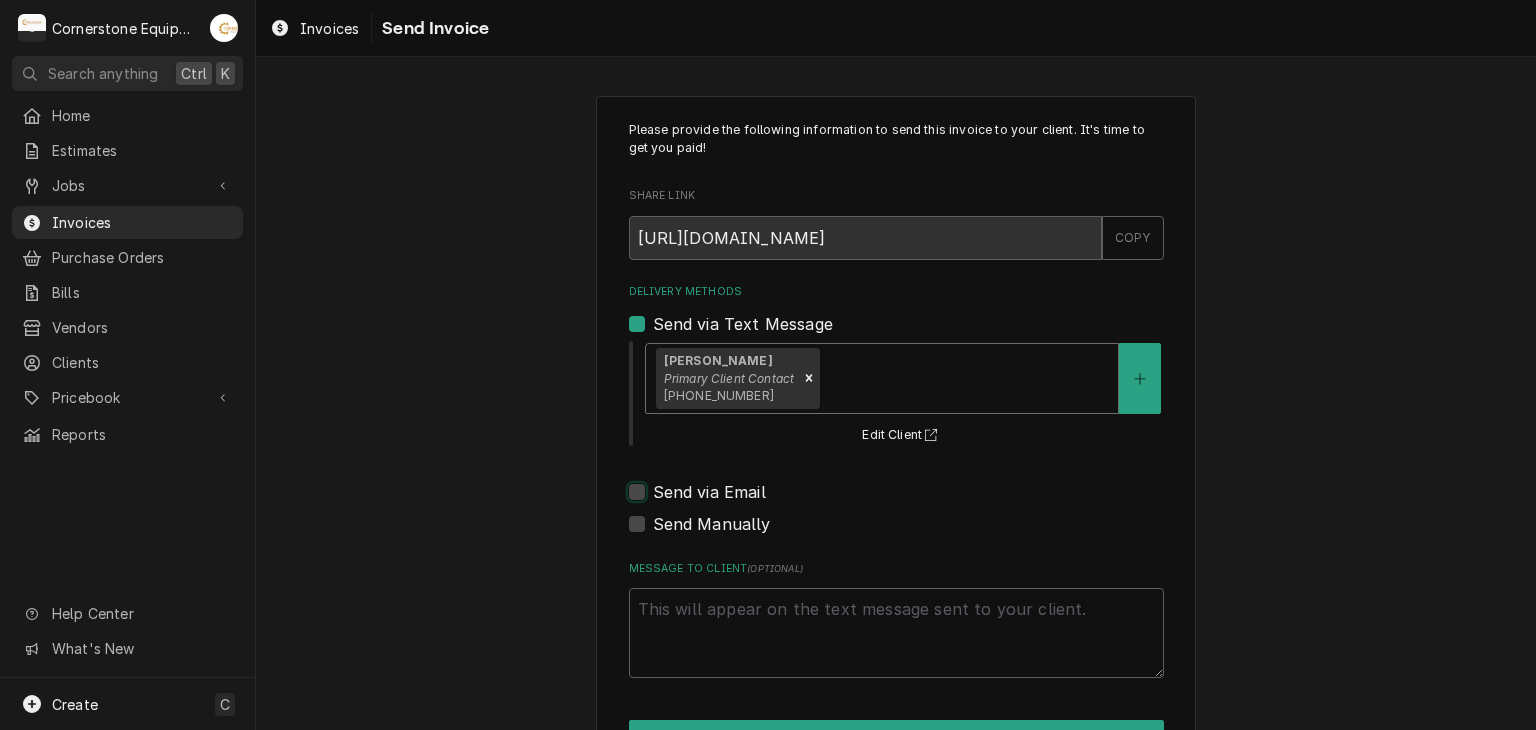 click on "Send via Email" at bounding box center [920, 502] 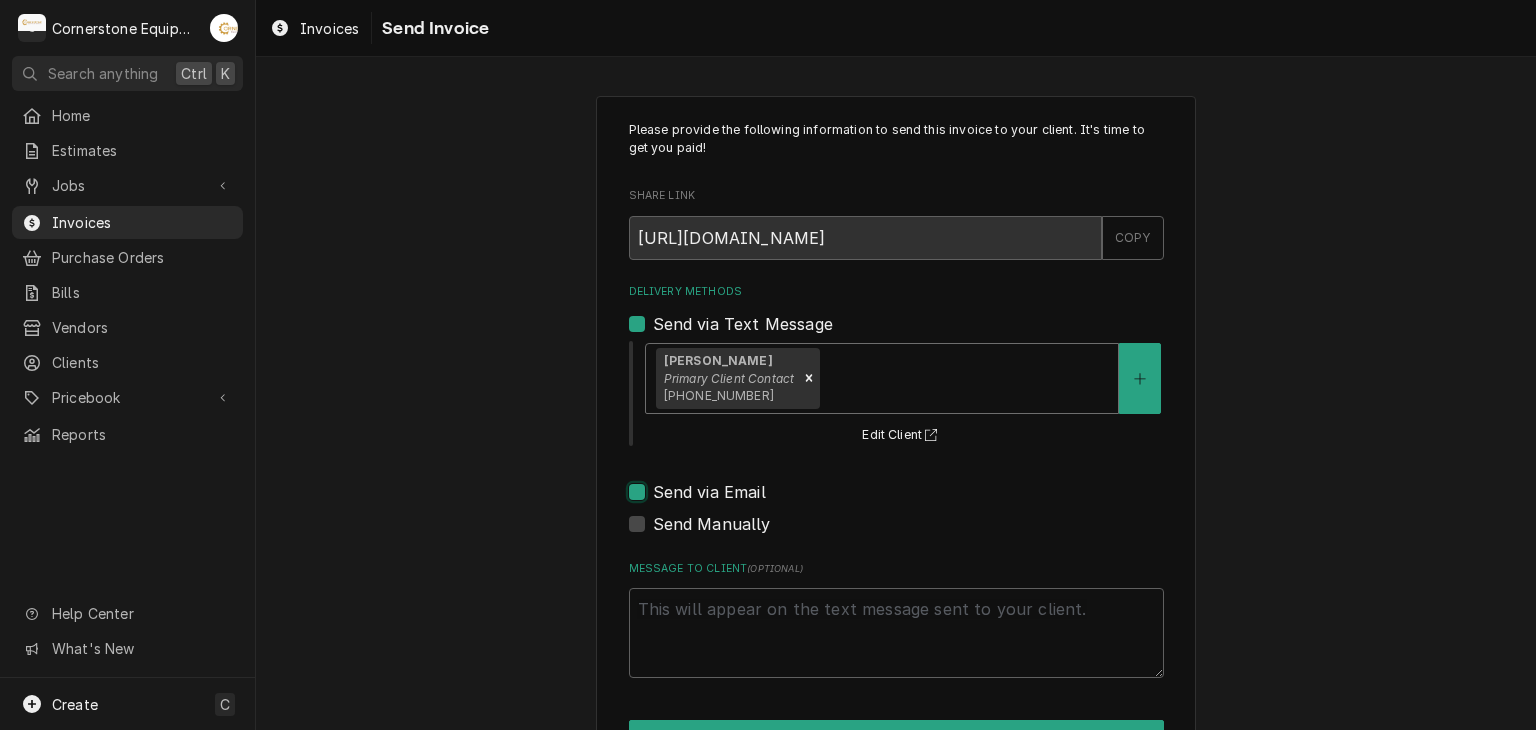 checkbox on "true" 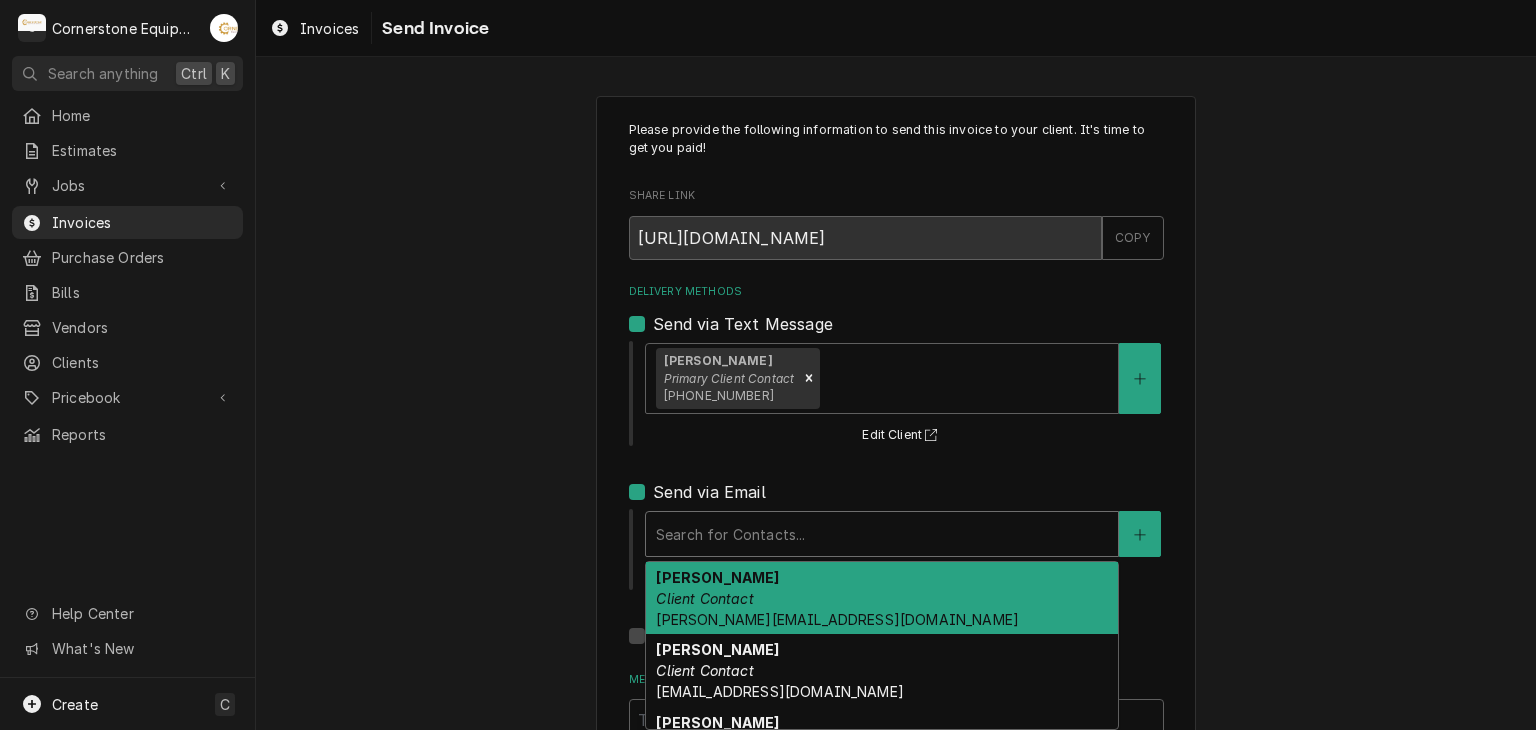 click at bounding box center (882, 534) 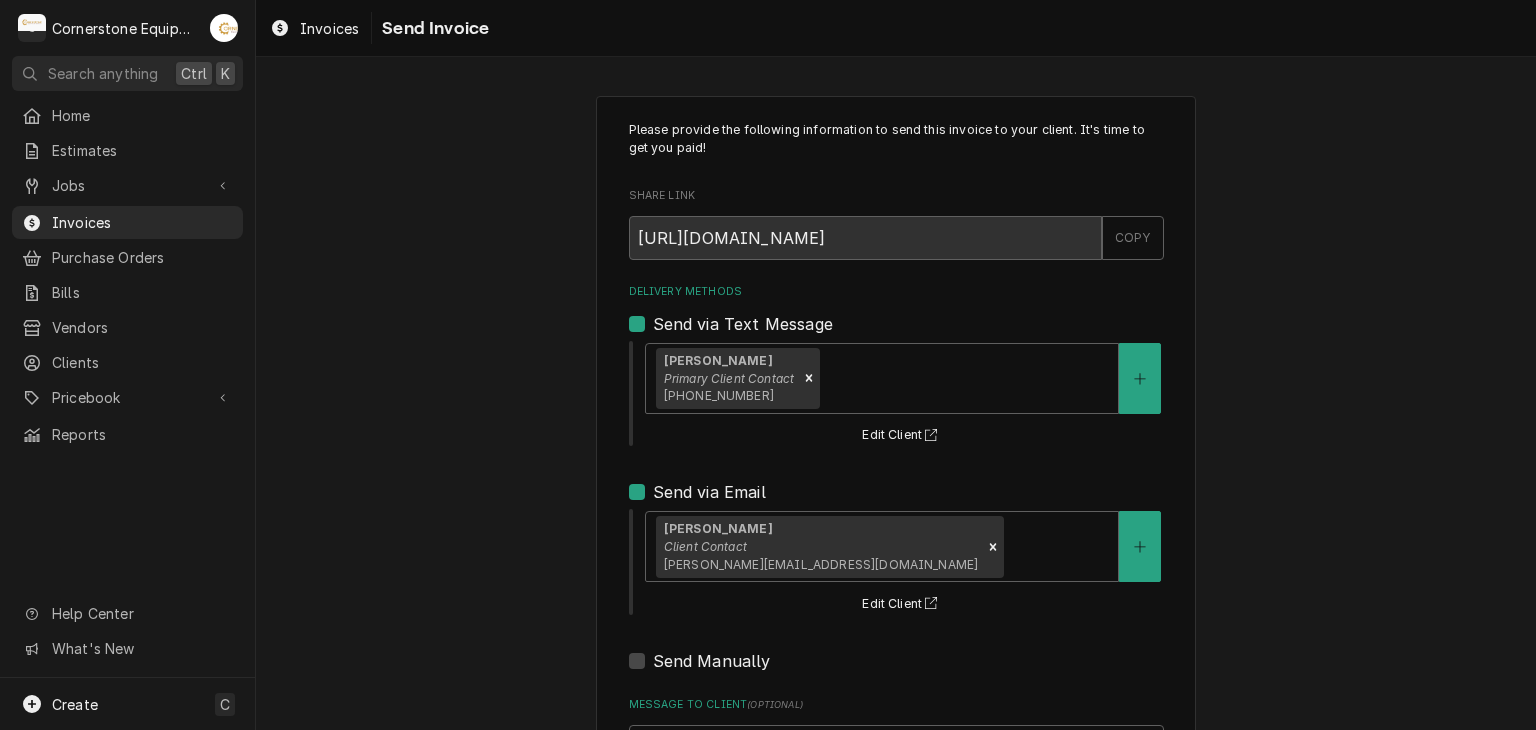click on "Please provide the following information to send this invoice to your client. It's time to get you paid! Share Link https://app.roopairs.com/invoices/xRGqRm1/pvjujlvgFs0dXEA3nDeWOWvZ_Rb7o6mBewJYPDMH278/ COPY Delivery Methods Send via Text Message Ashton Vazquez Primary Client Contact (346) 249-1763 Edit Client    Send via Email Amy Moore Client Contact amy@masonmcdonalds.com Edit Client    Send Manually Message to Client  ( optional ) Send" at bounding box center [896, 507] 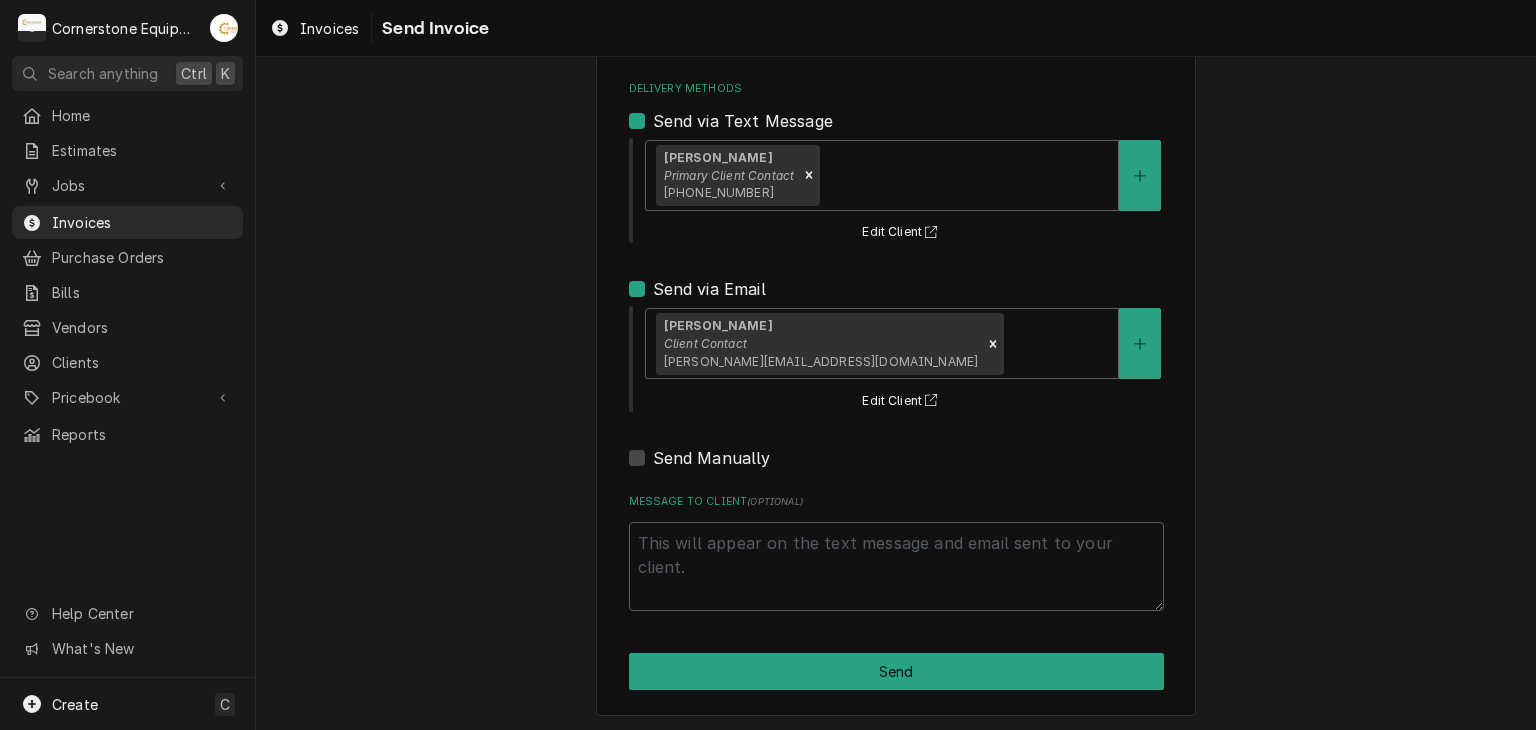 scroll, scrollTop: 204, scrollLeft: 0, axis: vertical 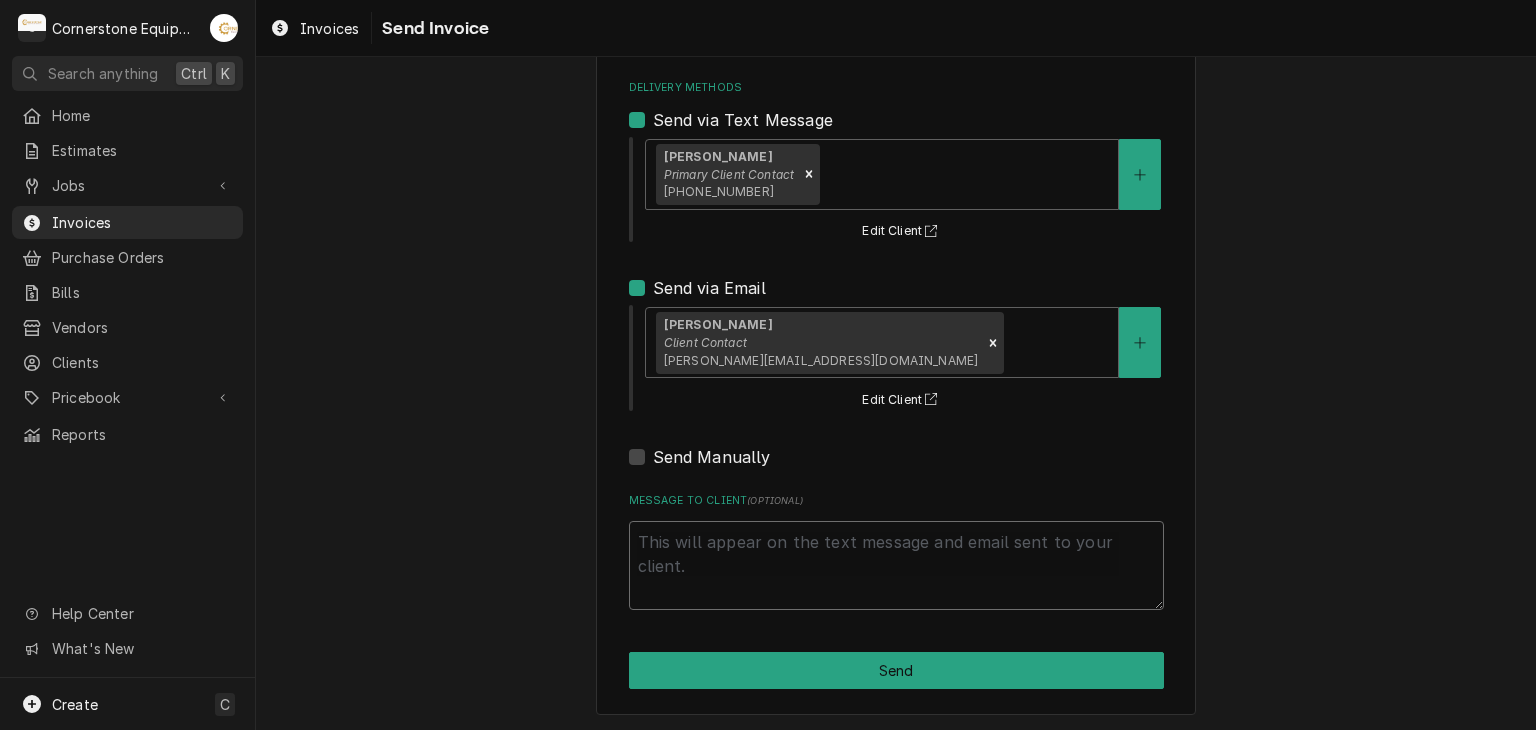 click on "Message to Client  ( optional )" at bounding box center [896, 566] 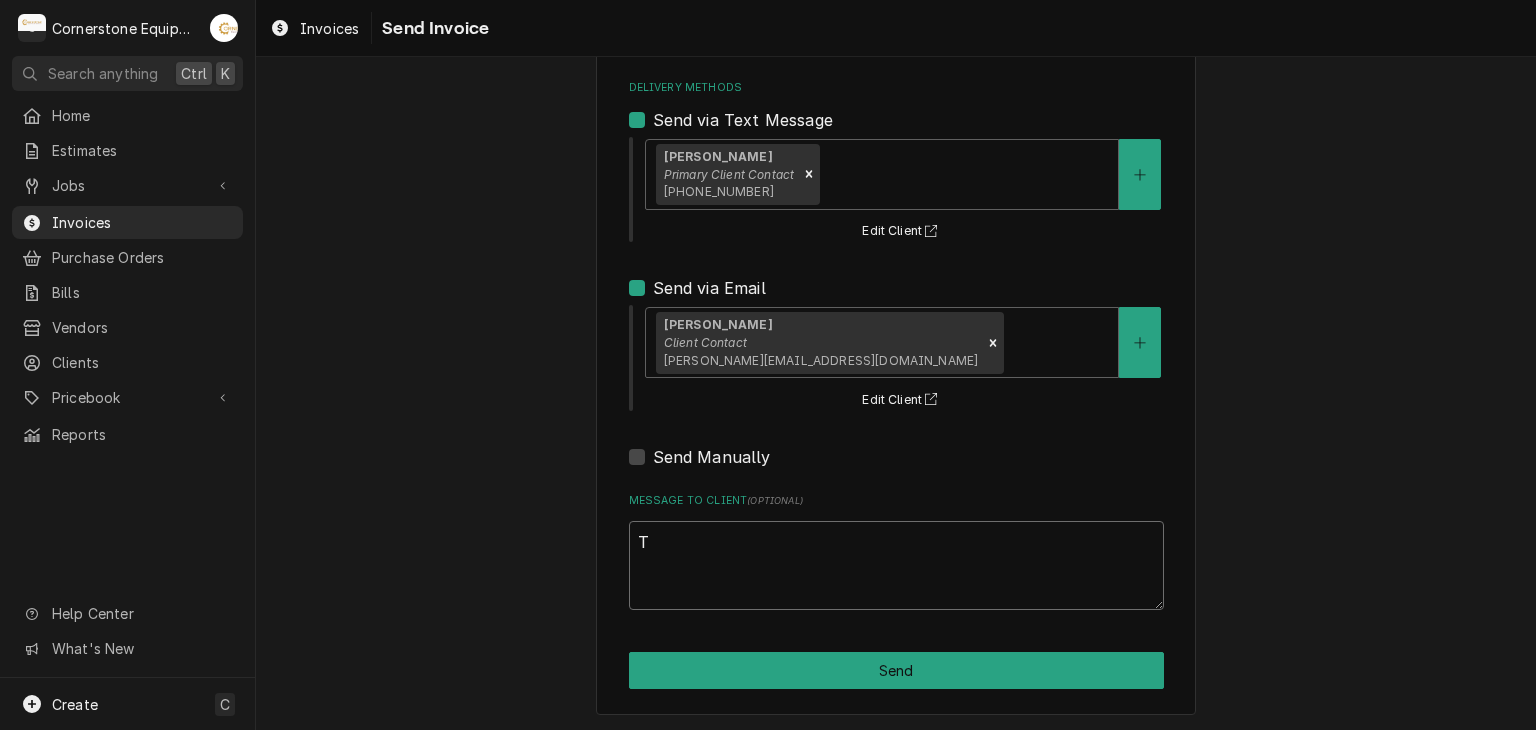 type on "x" 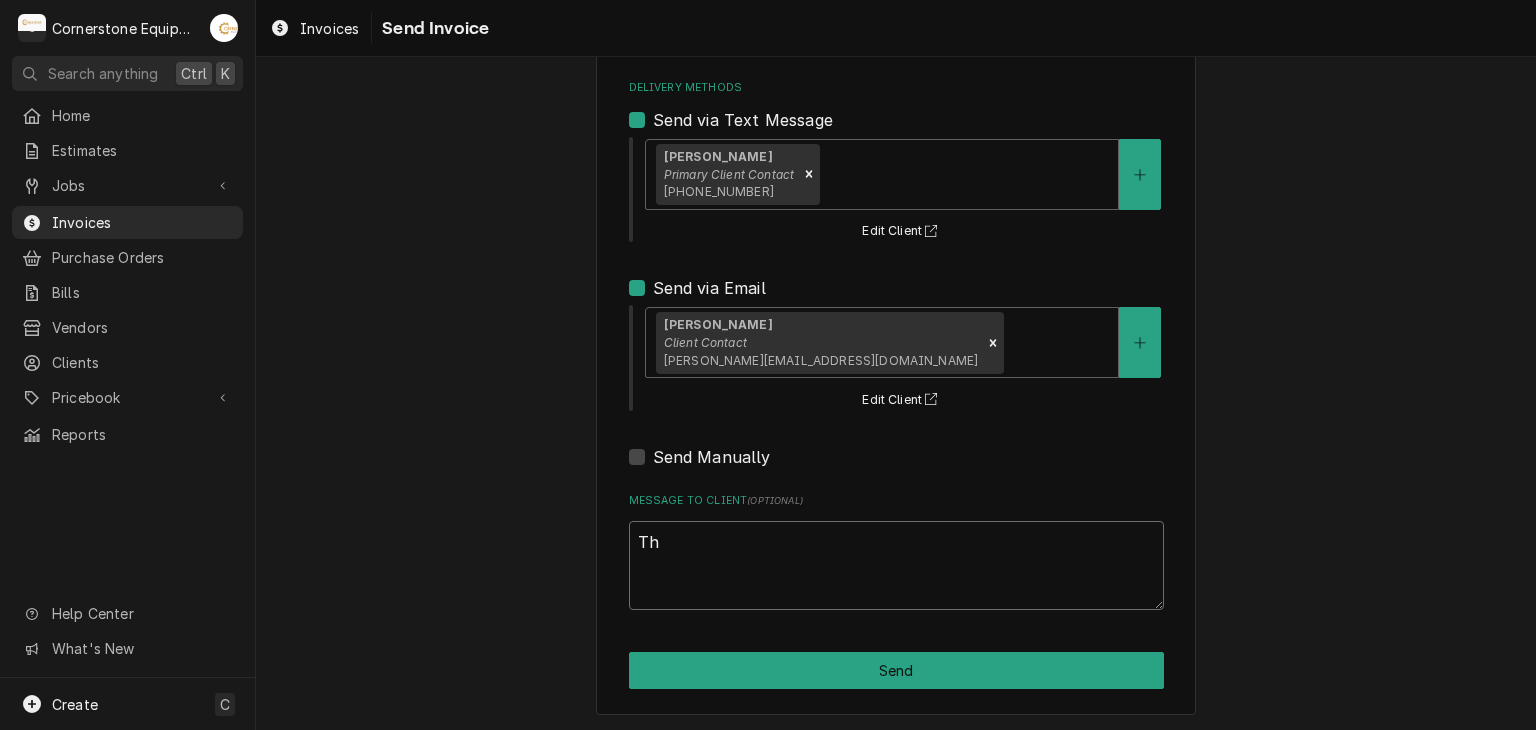 type on "x" 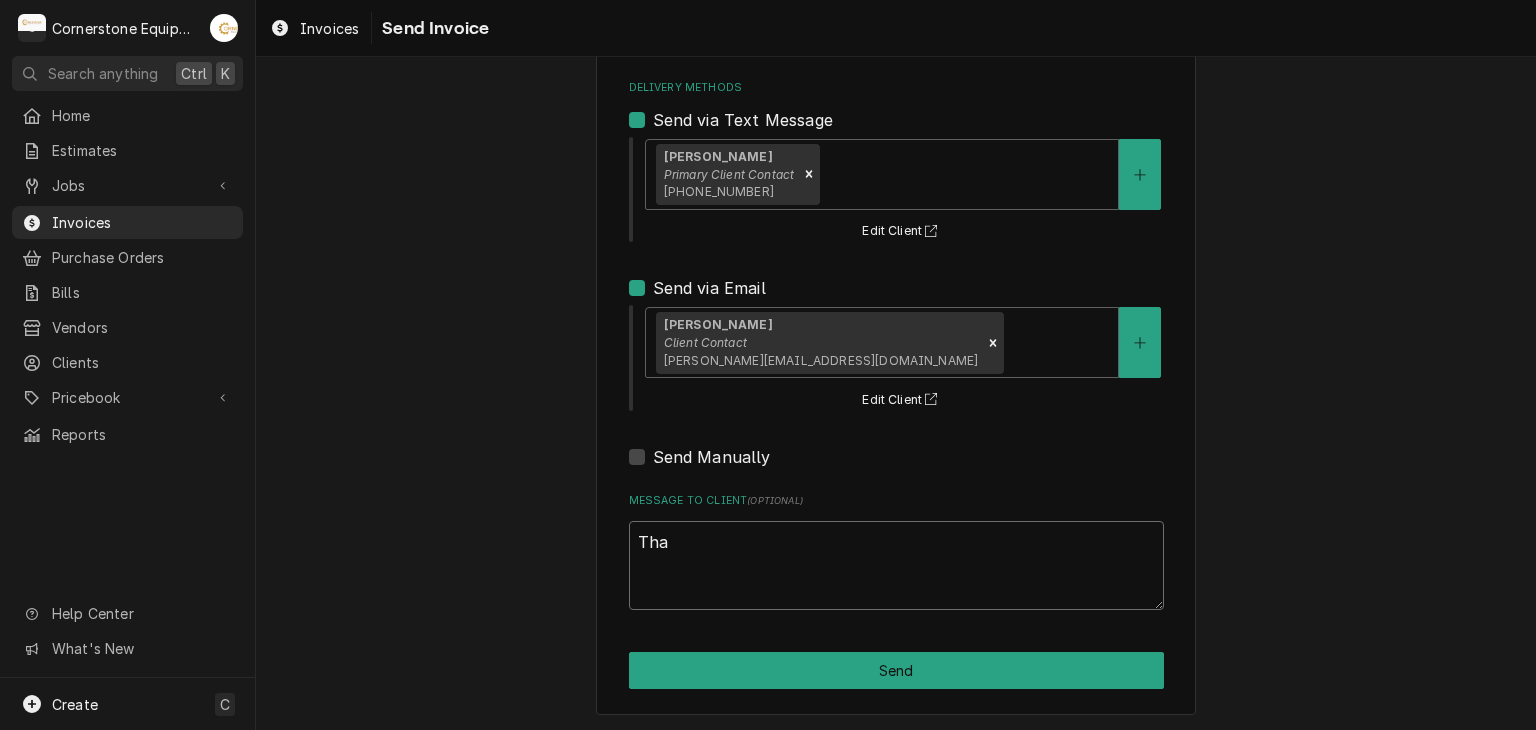 type on "x" 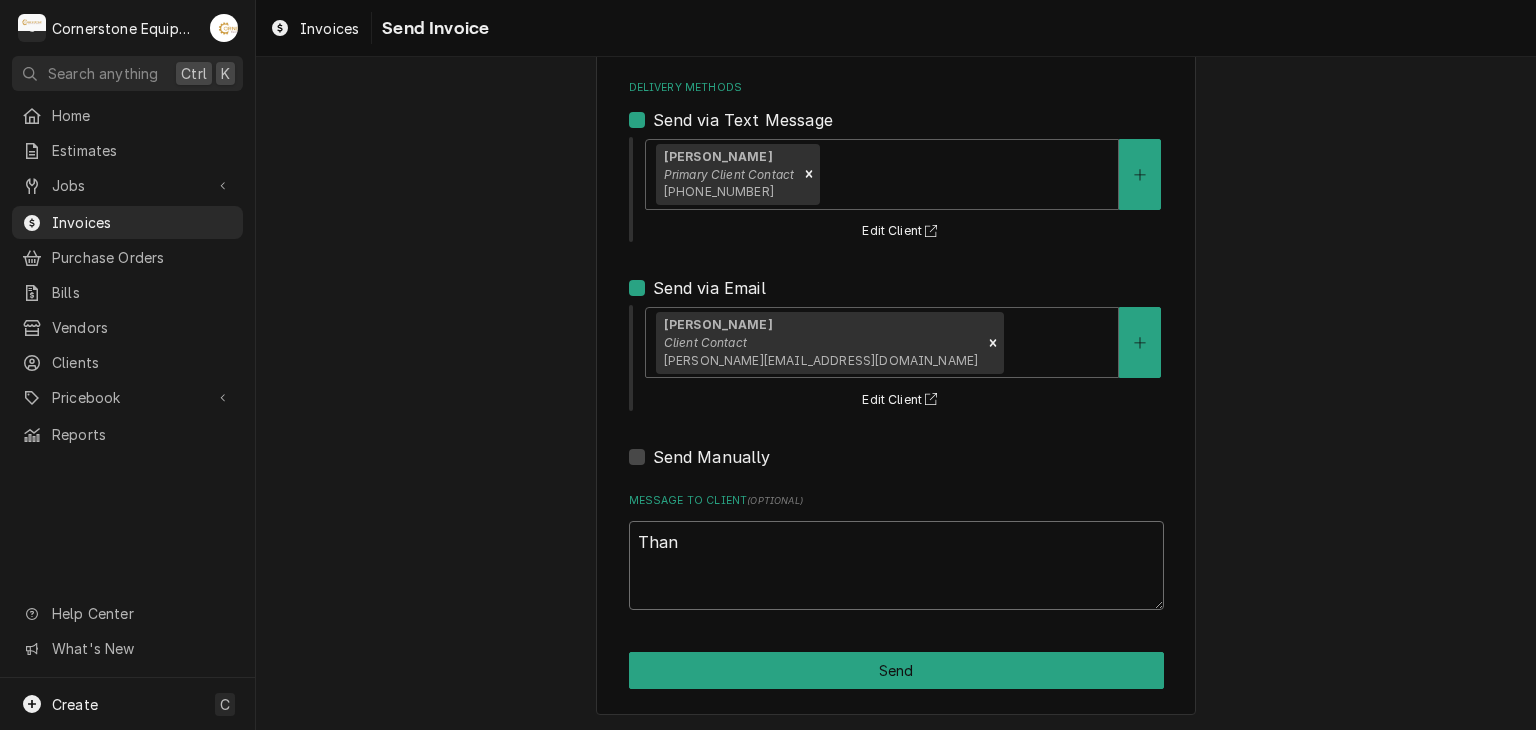 type on "x" 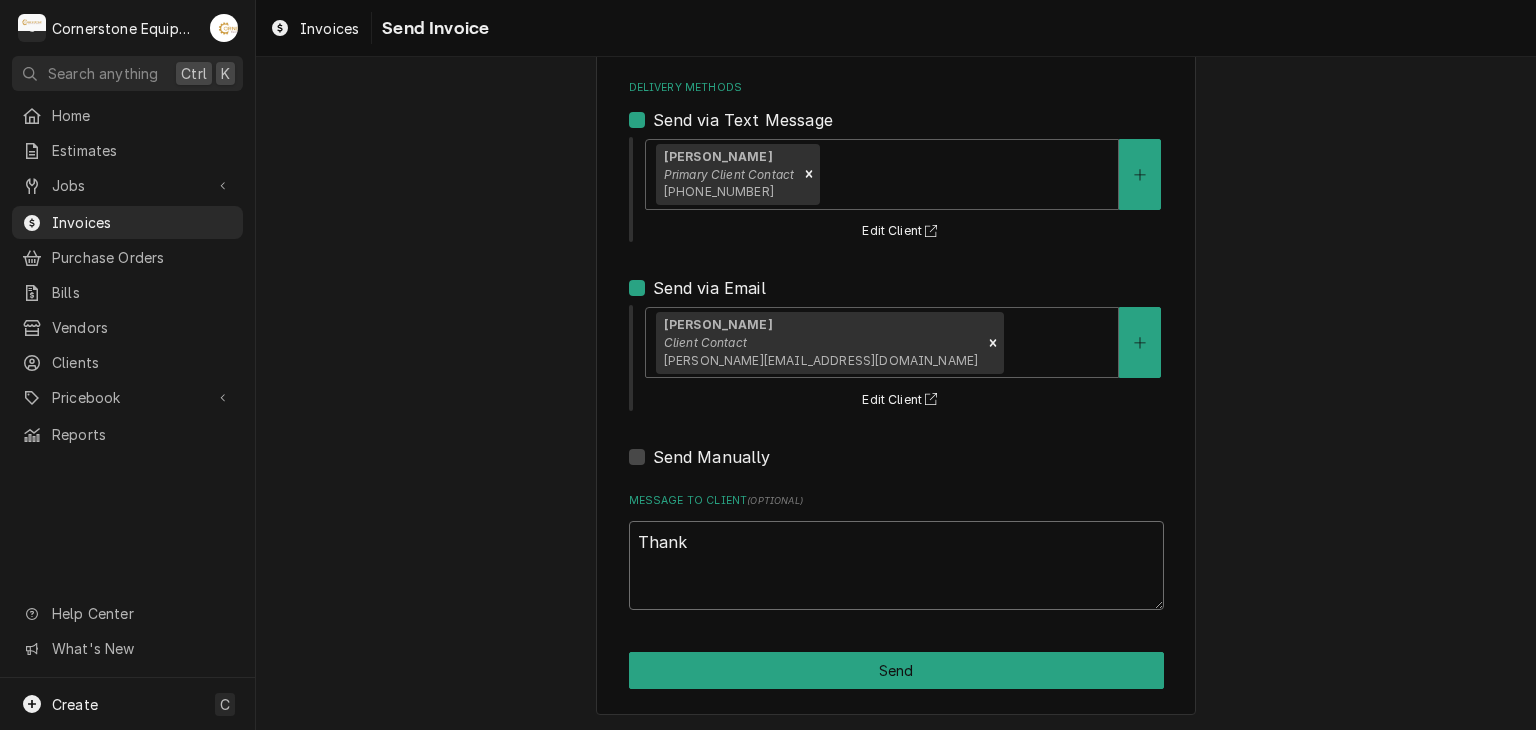 type on "x" 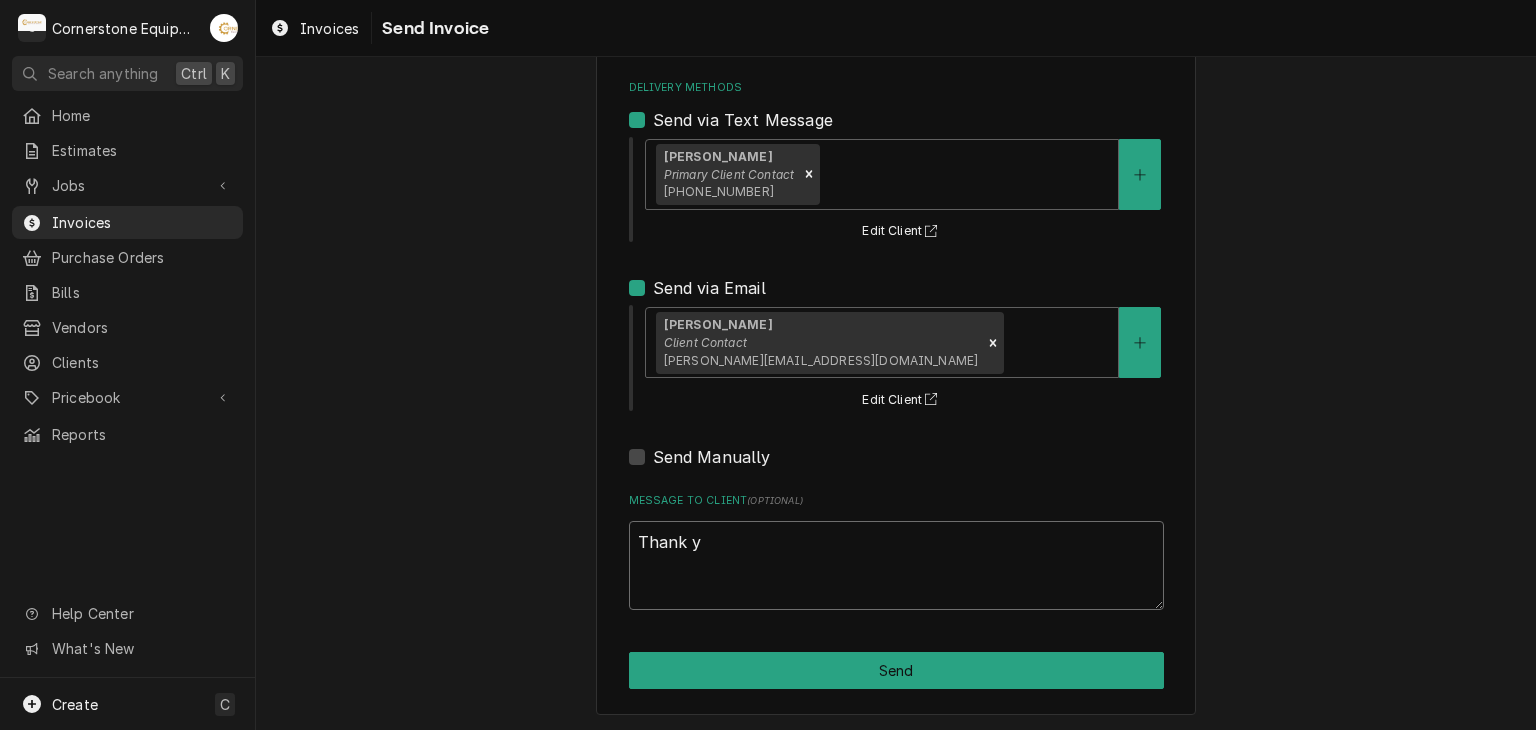 type on "x" 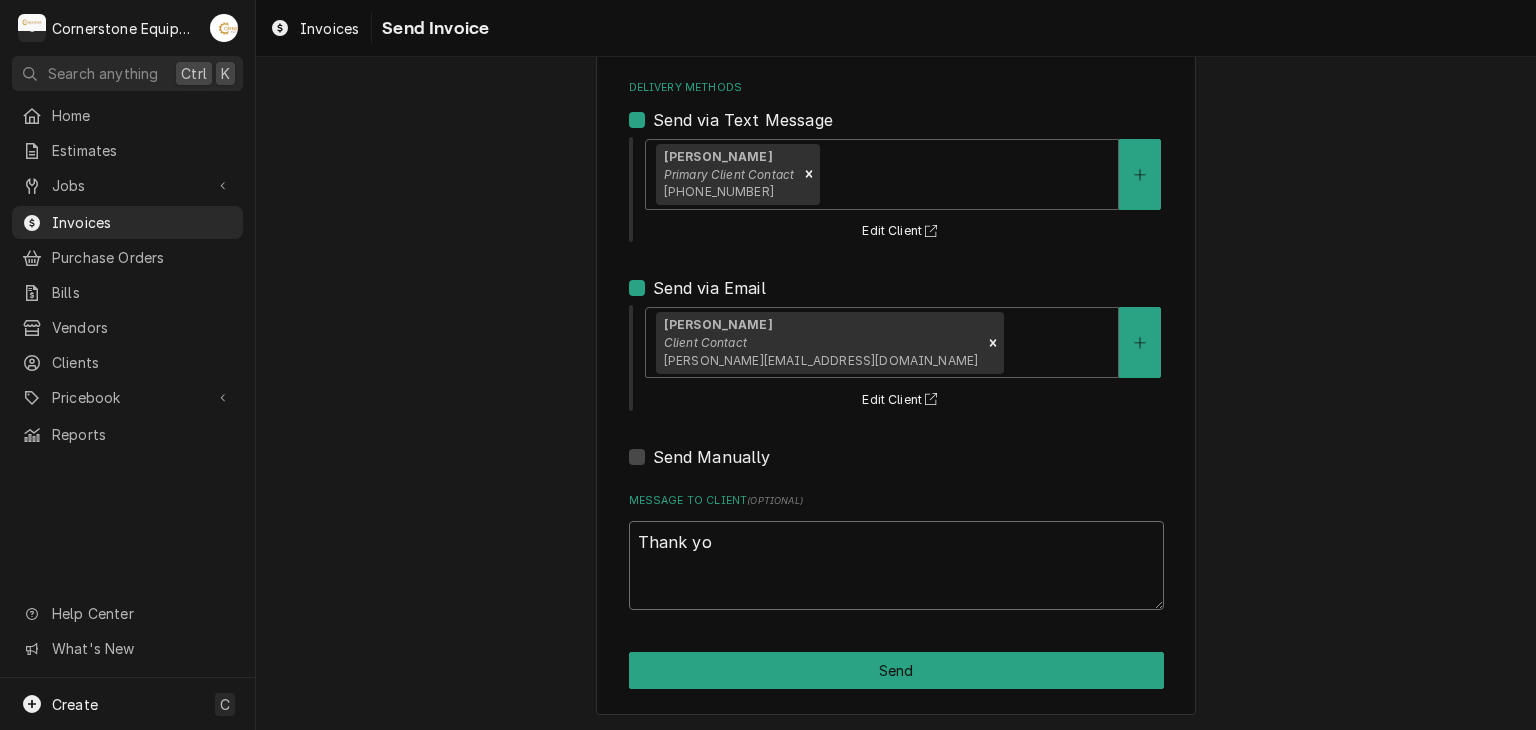 type on "x" 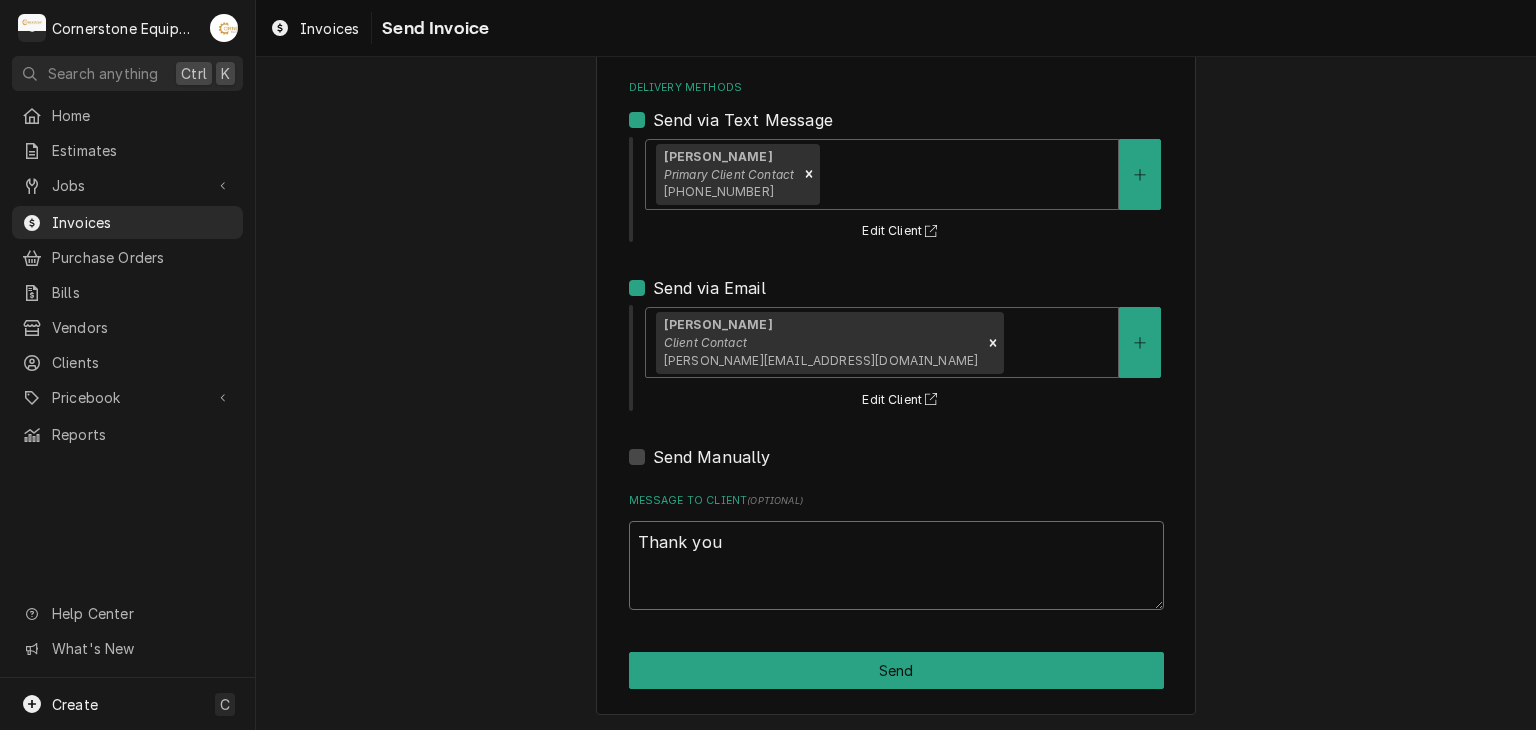 type on "Thank you" 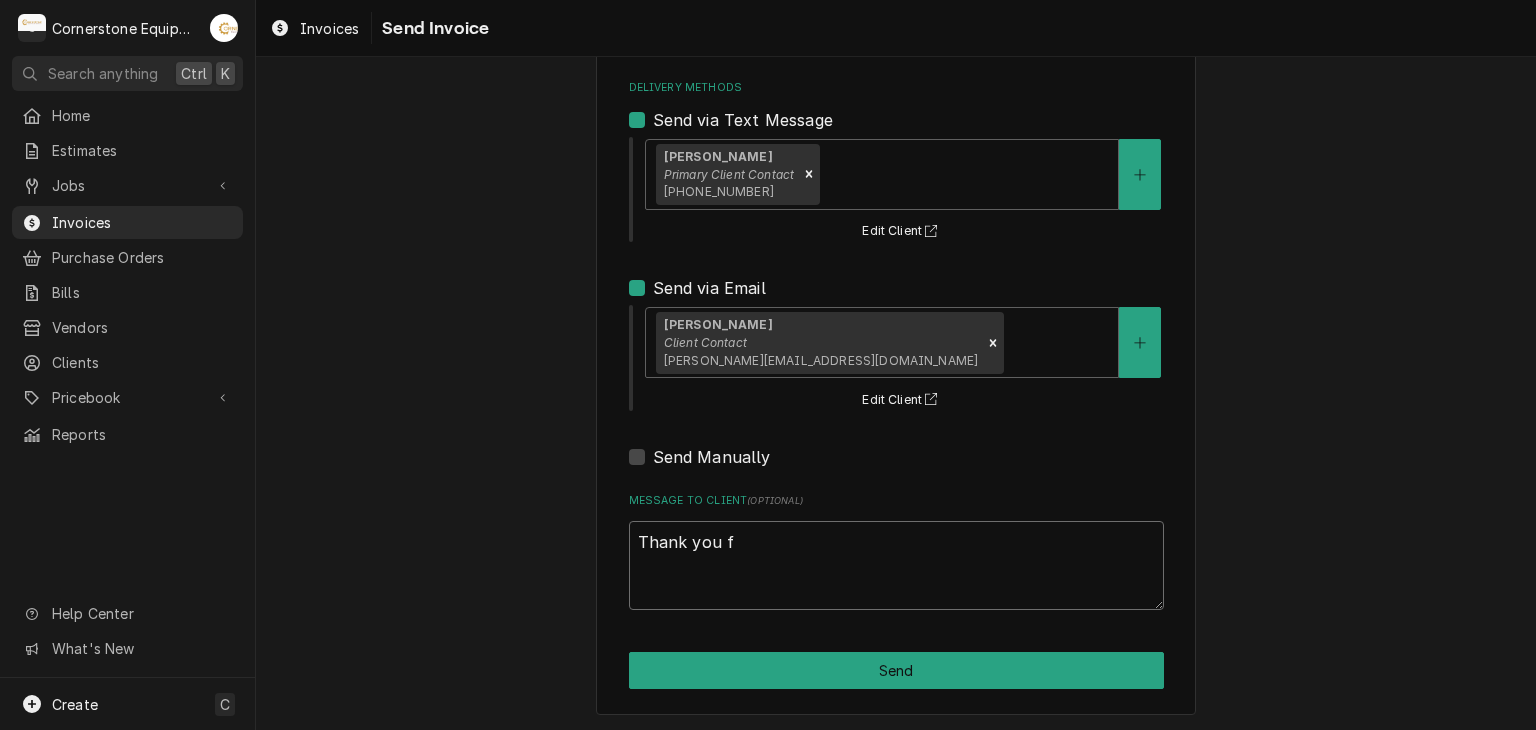 type on "x" 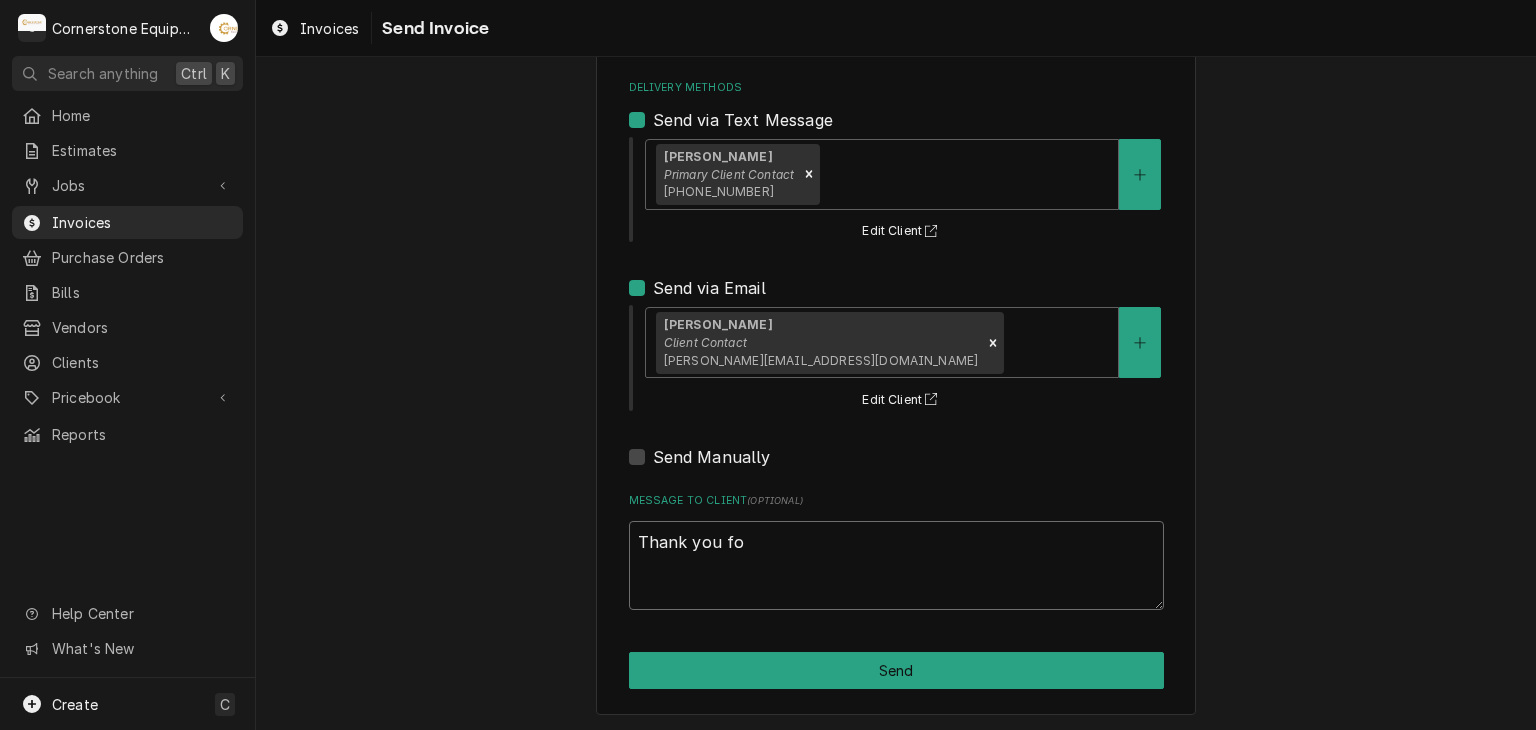 type on "Thank you for" 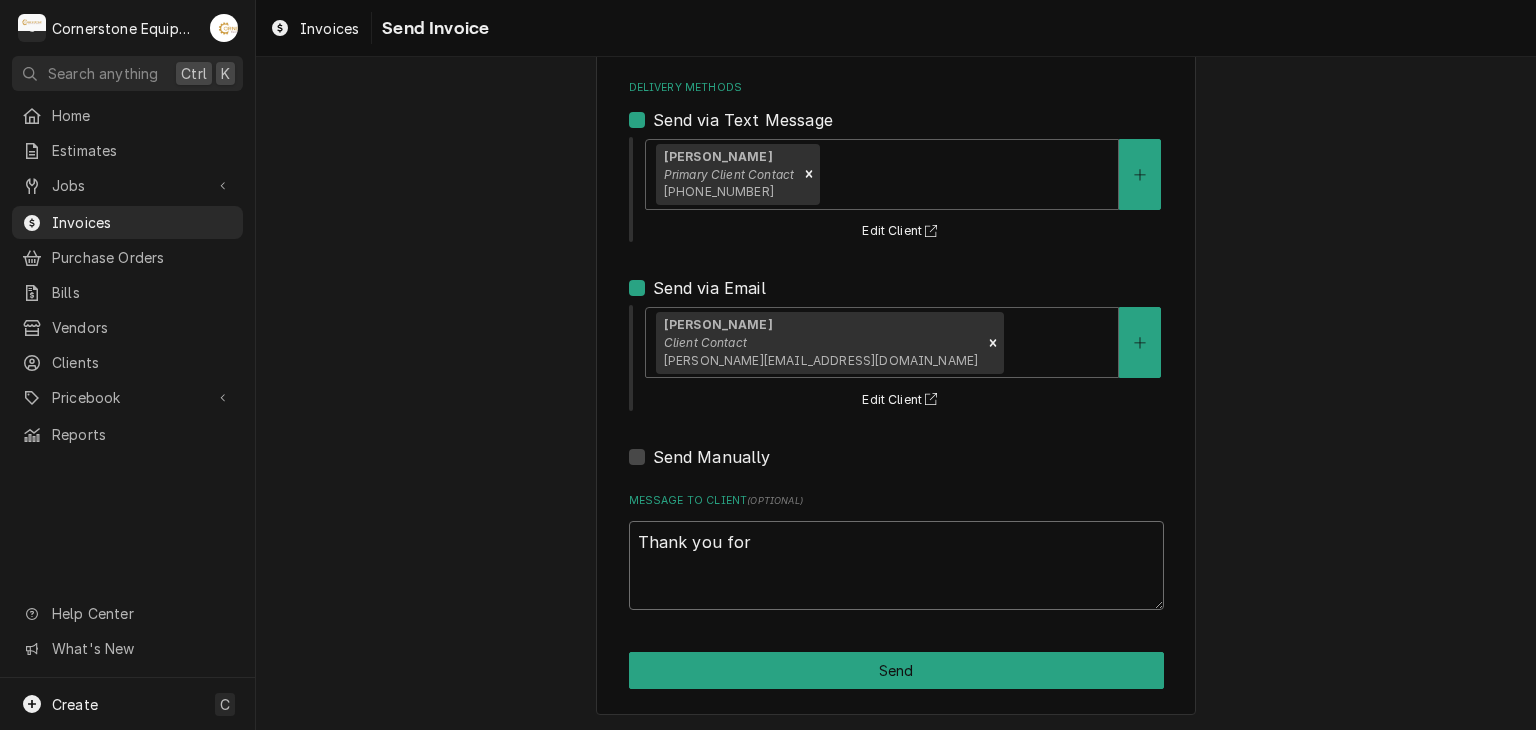 type on "x" 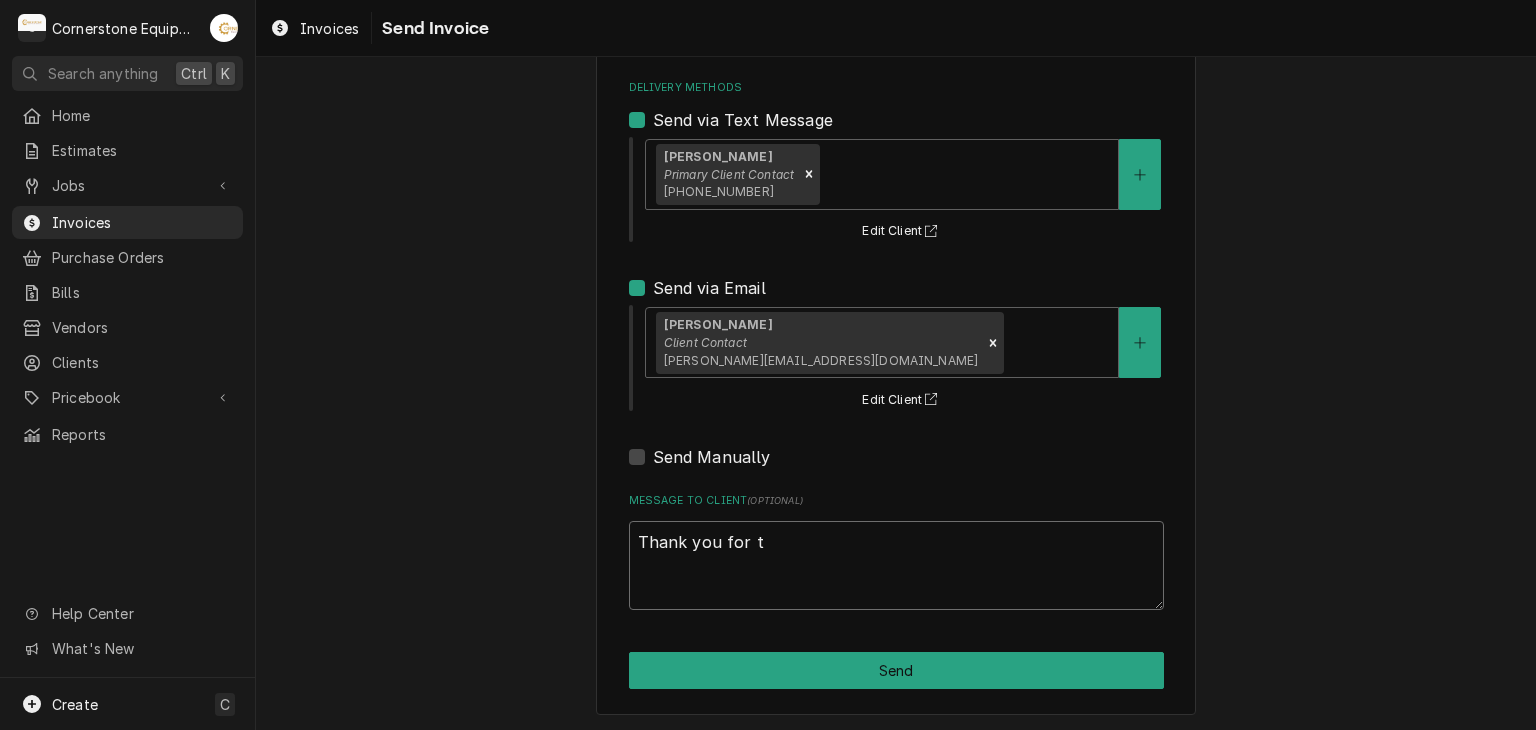 type on "x" 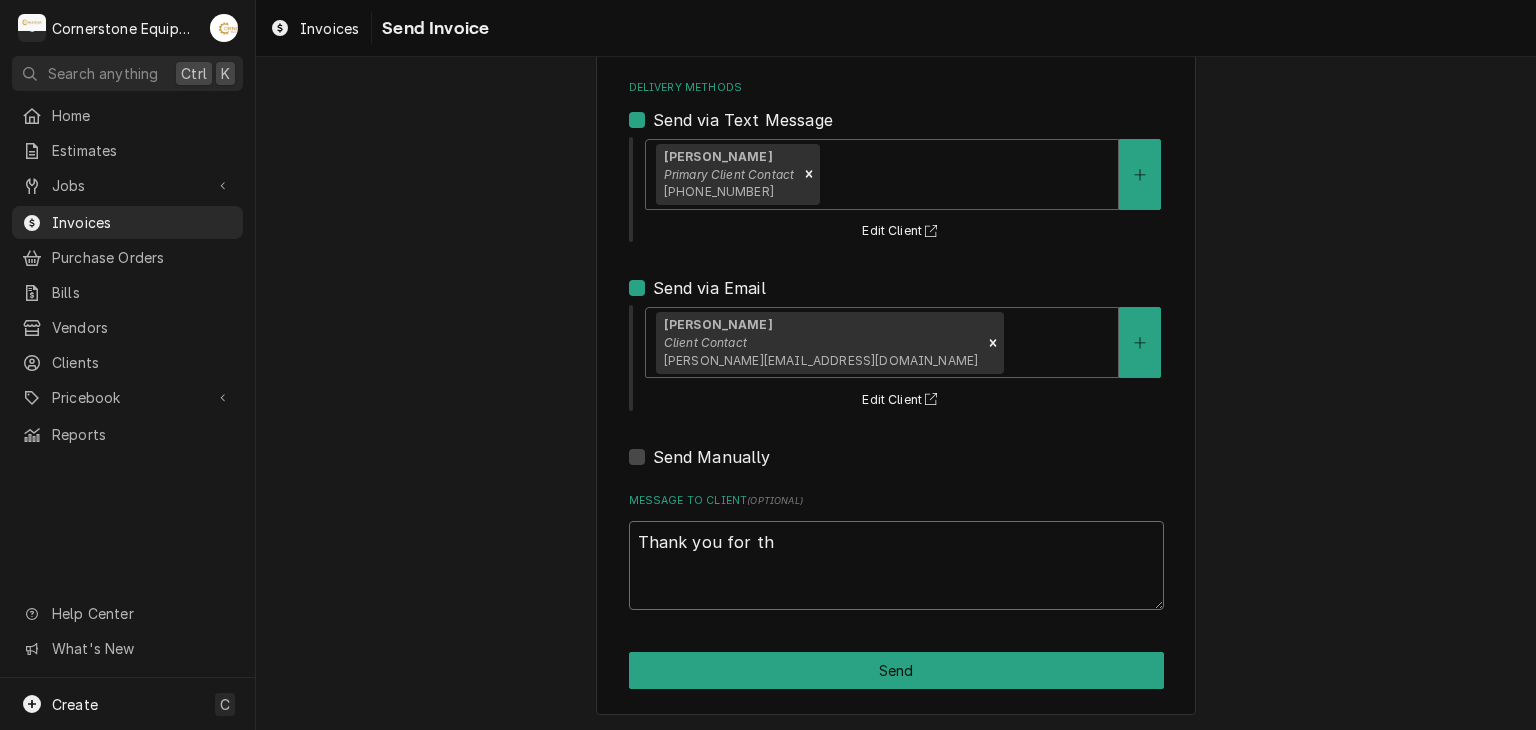 type on "x" 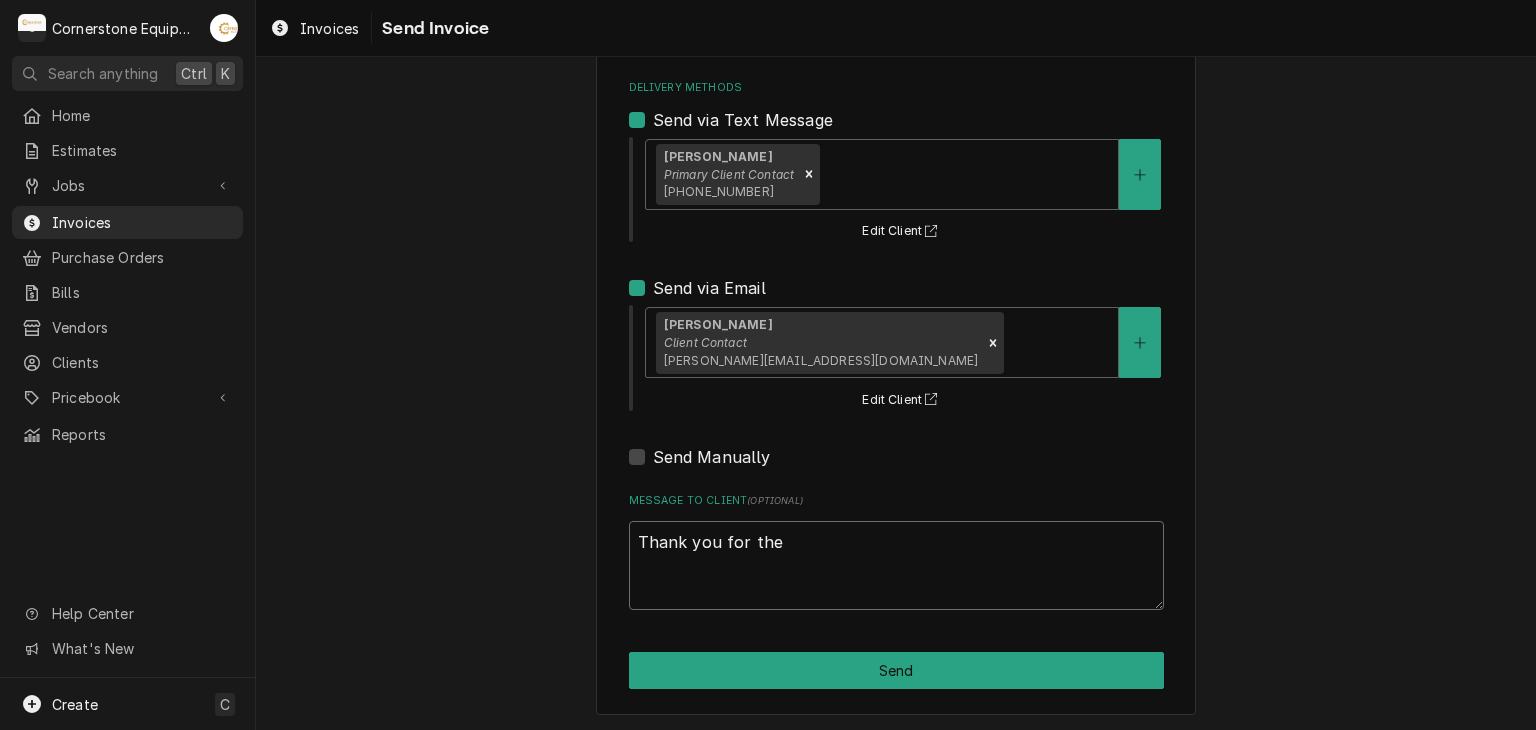 type on "x" 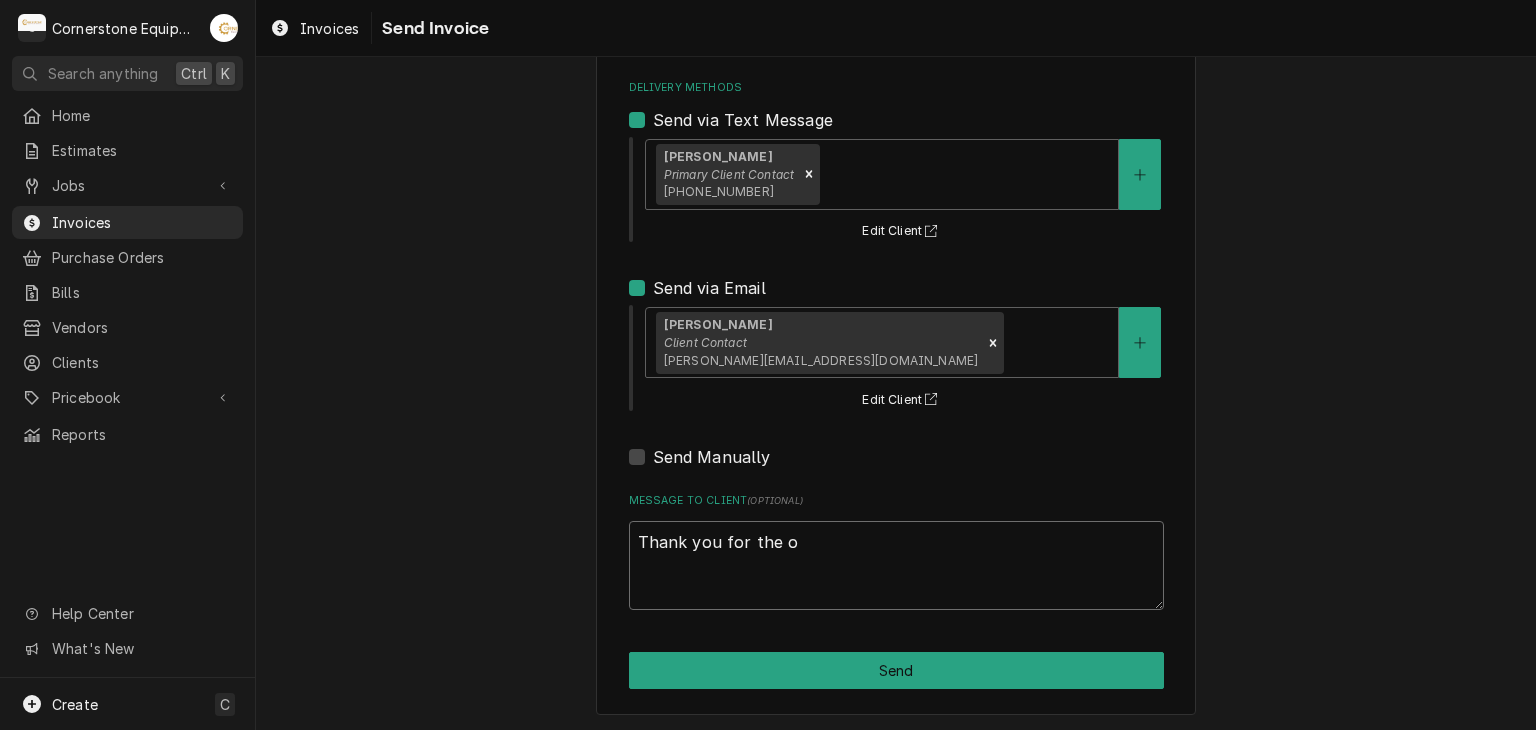 type on "x" 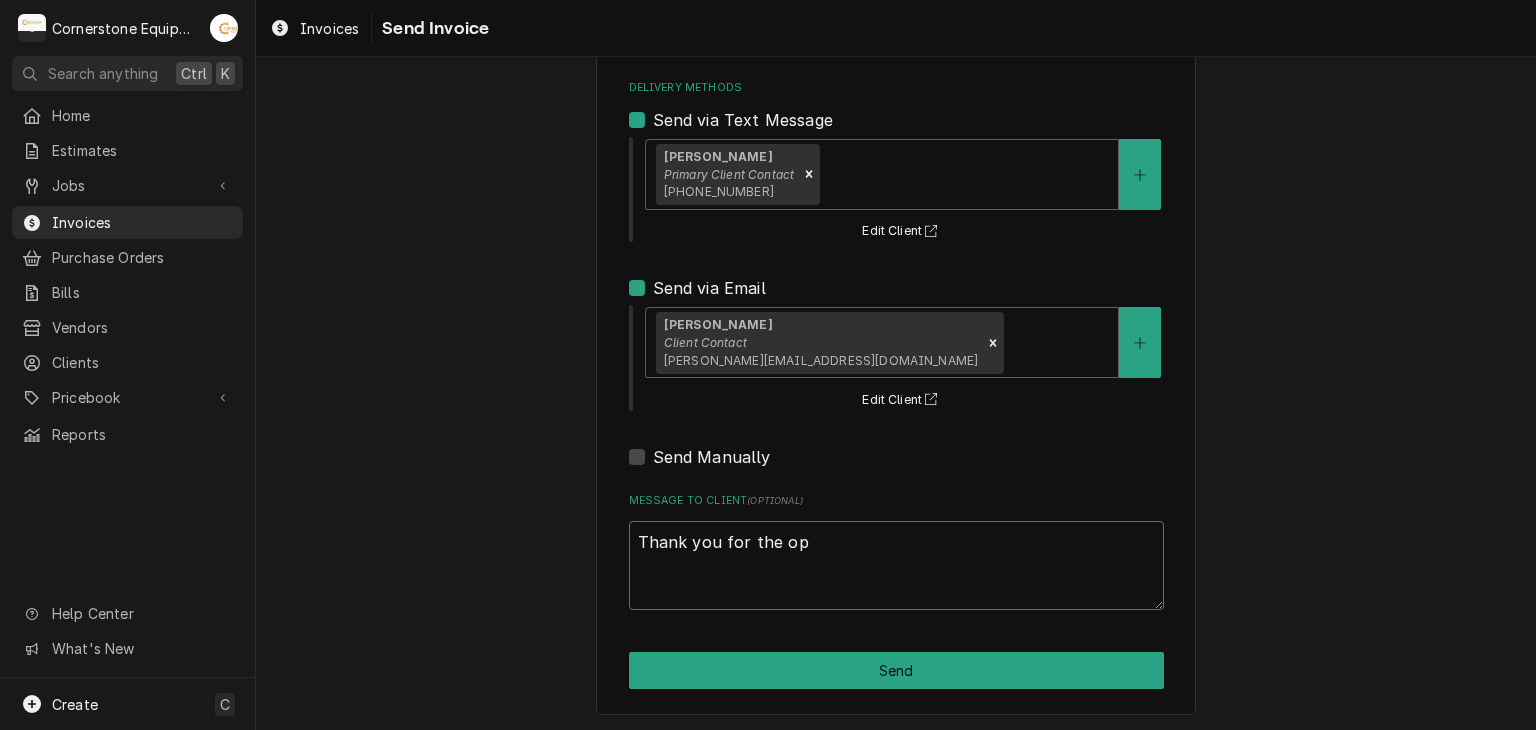 type on "x" 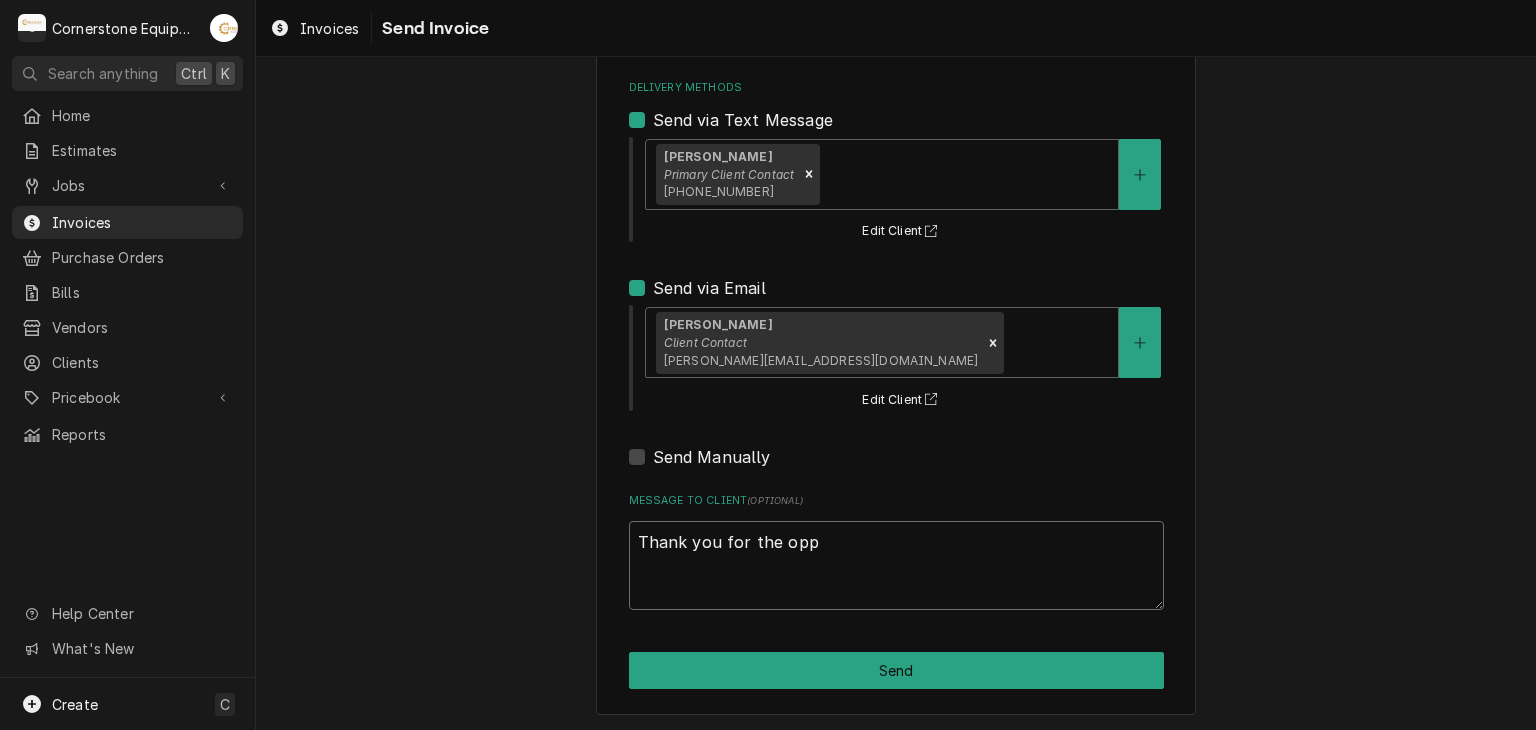 type on "x" 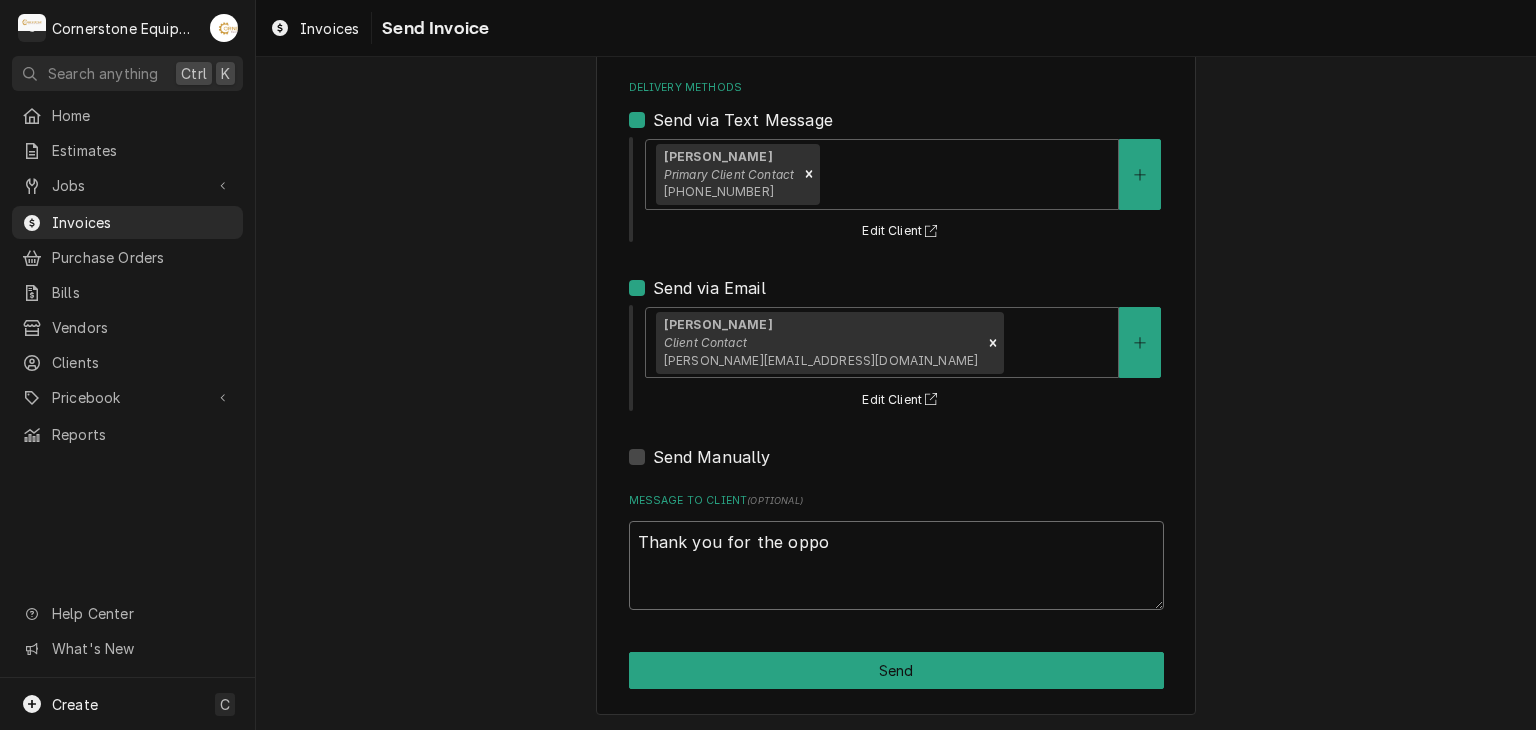 type on "x" 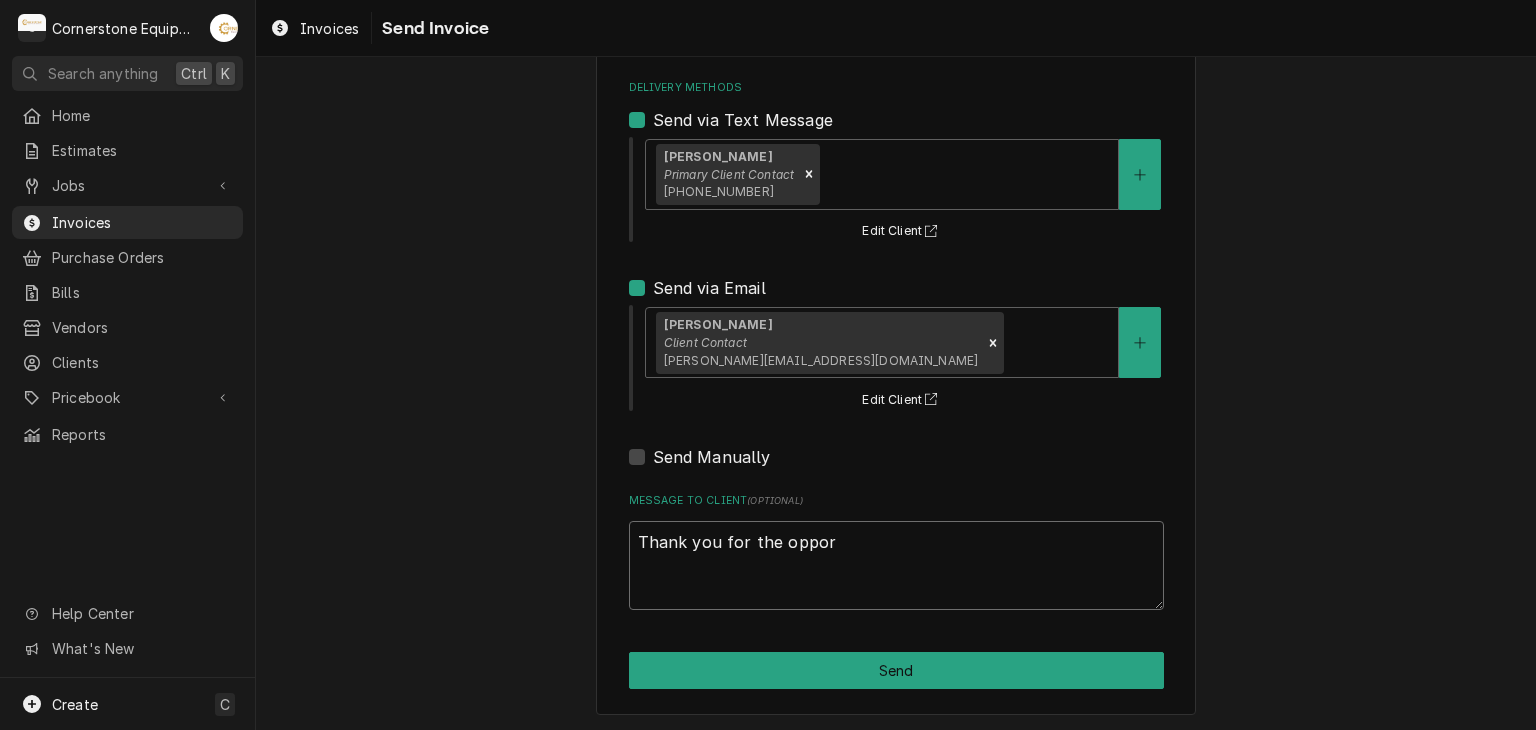 type on "x" 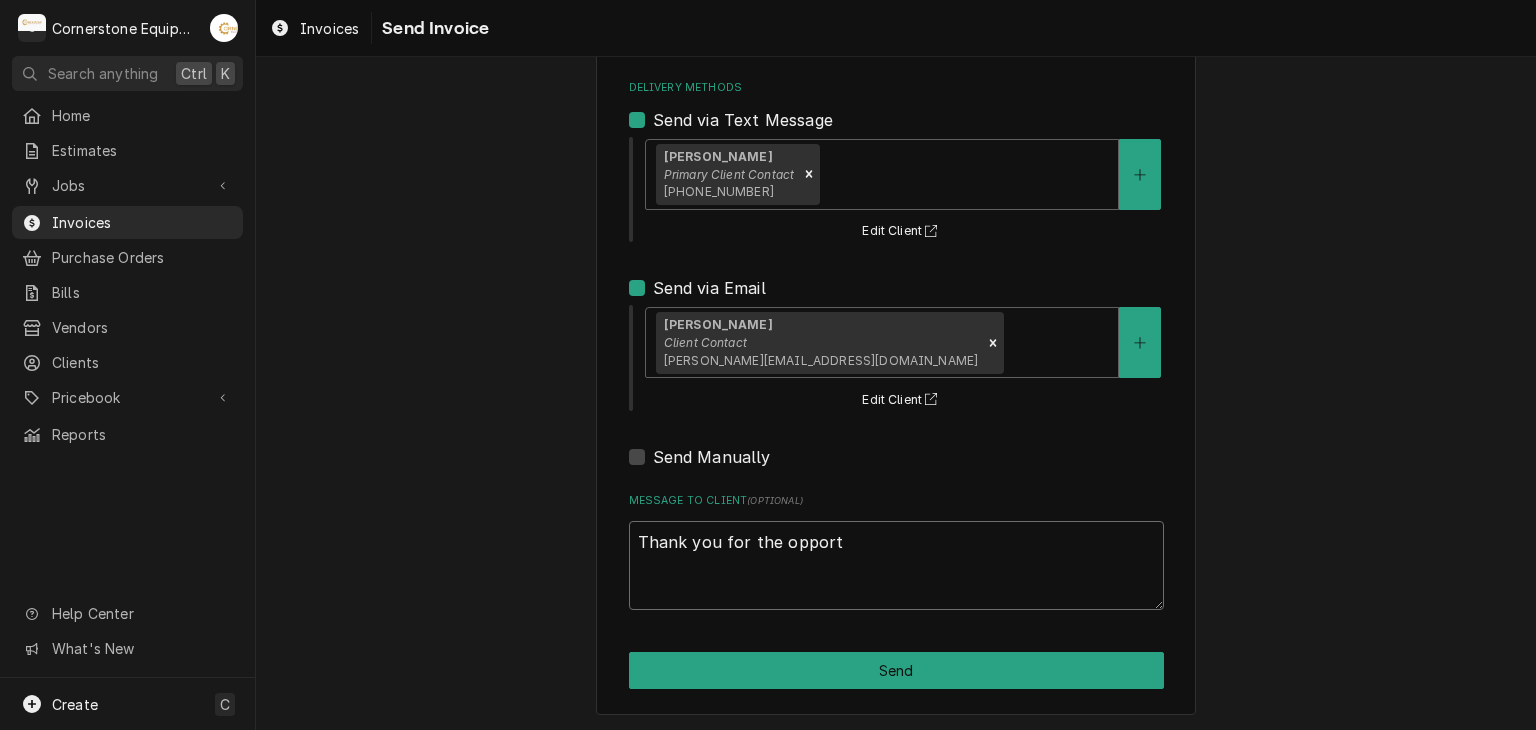 type on "x" 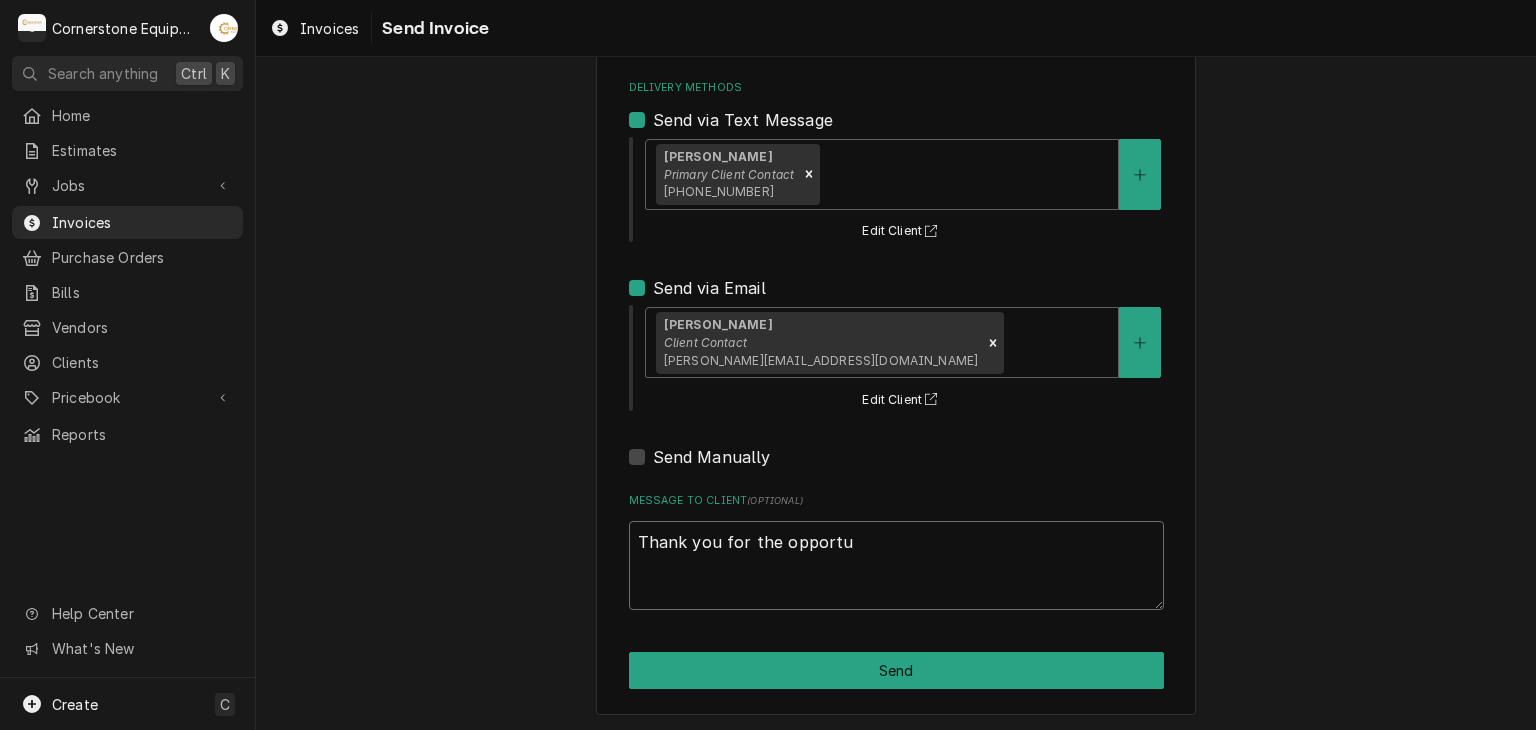 type on "x" 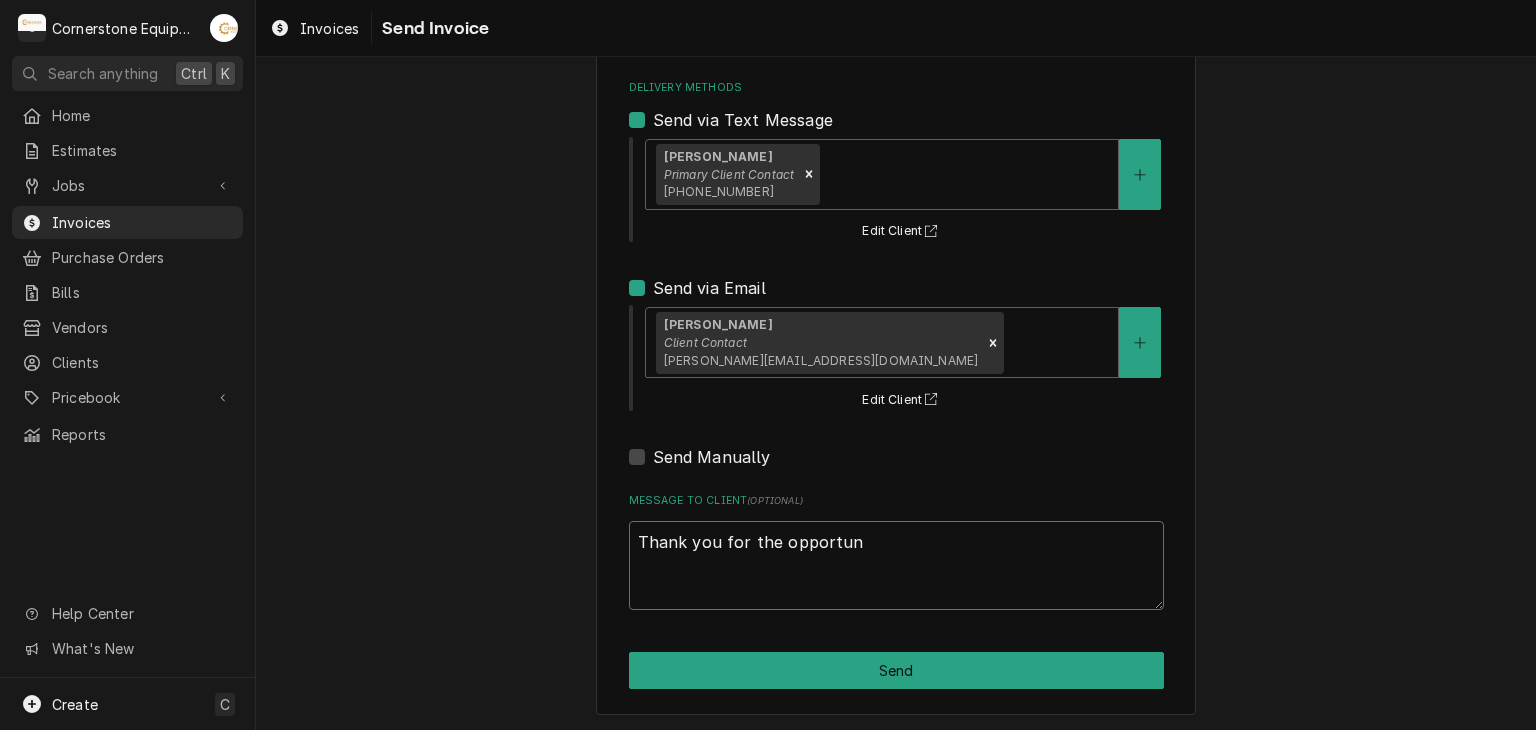 type on "x" 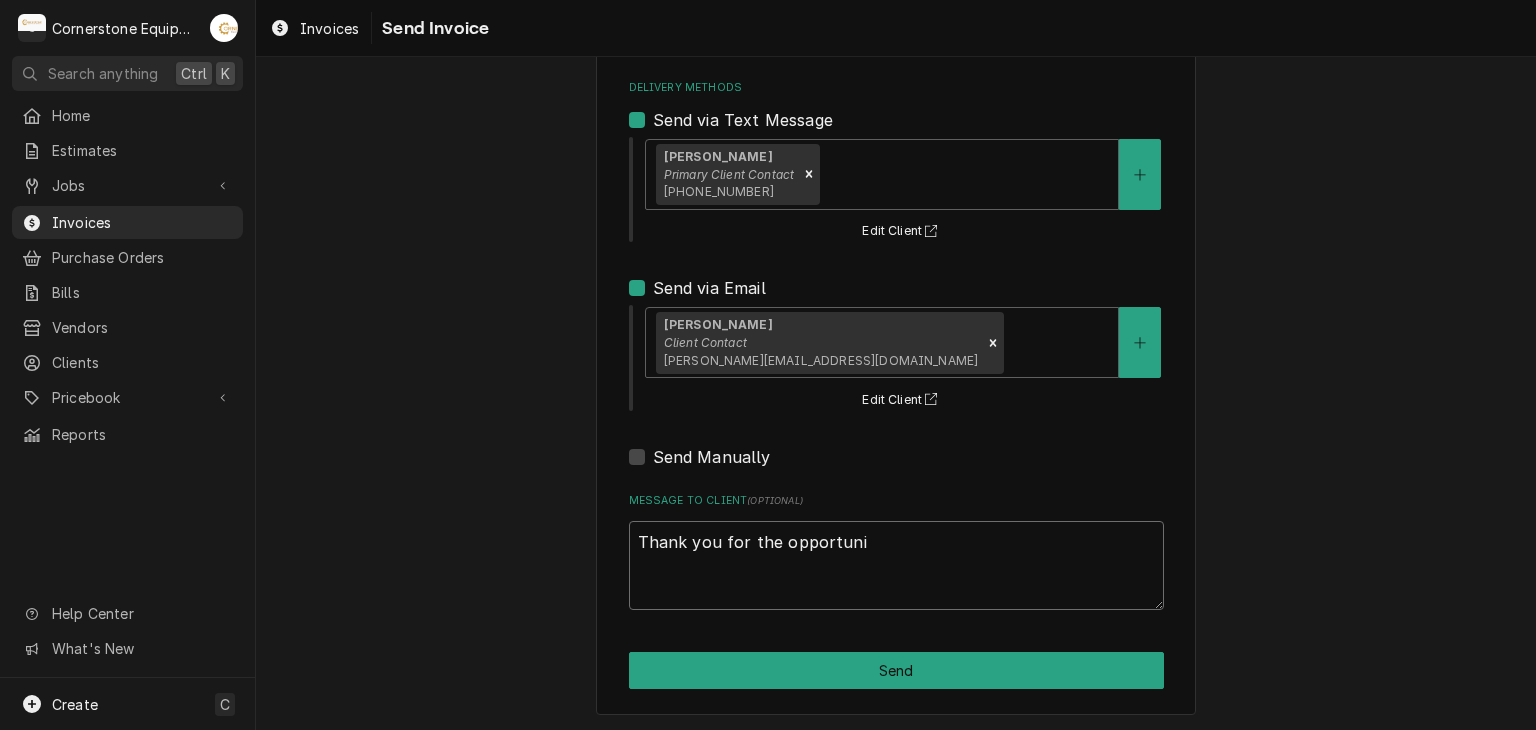 type on "x" 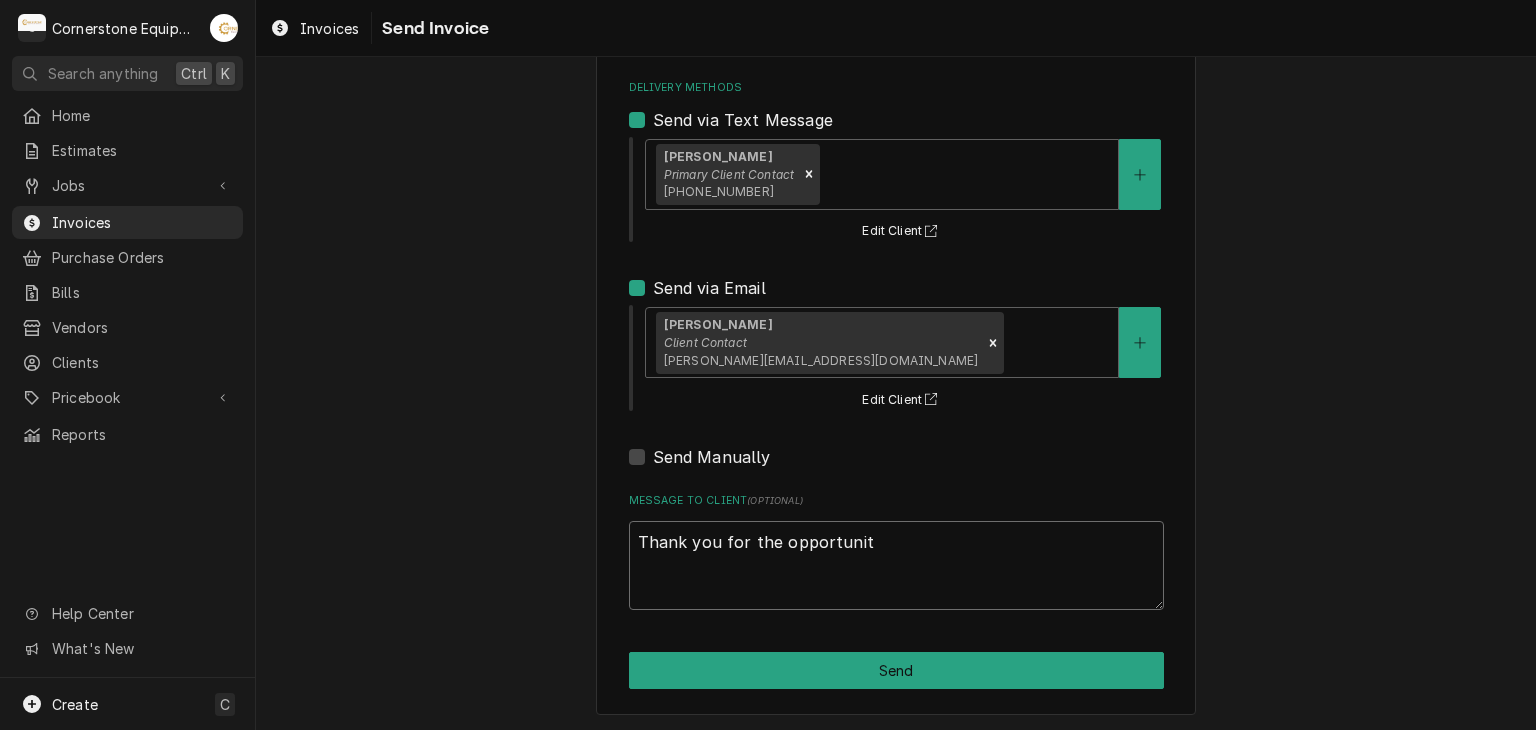 type on "x" 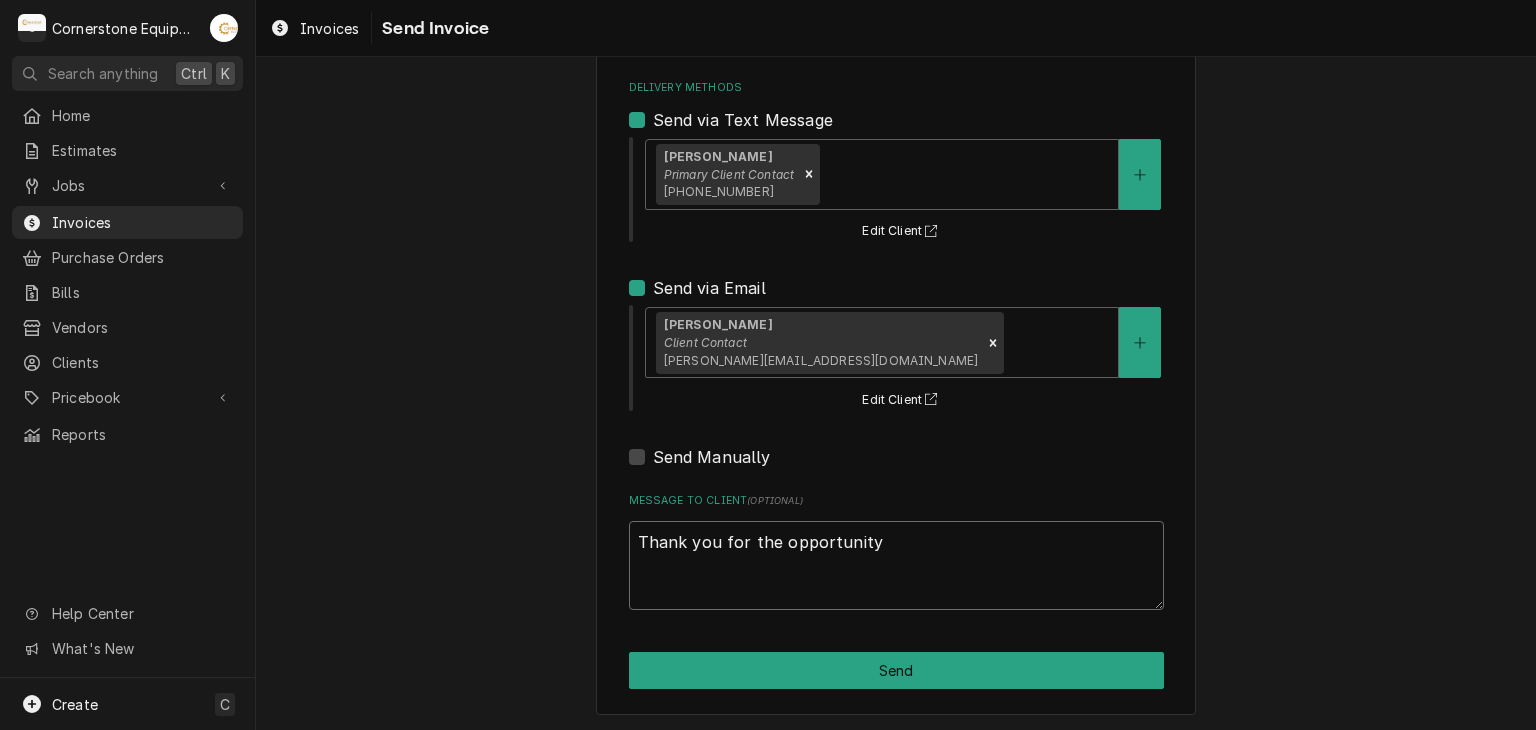 type on "x" 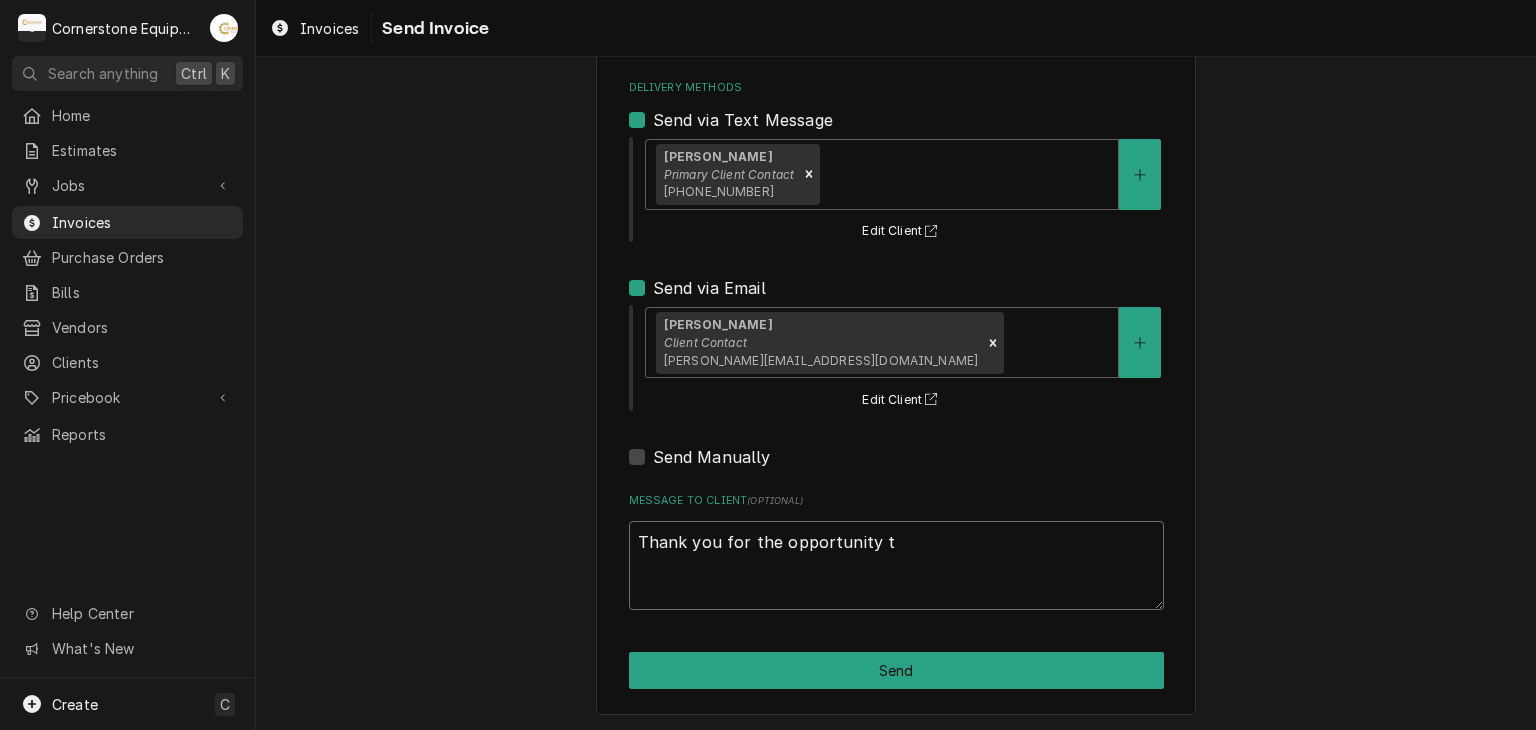 type on "x" 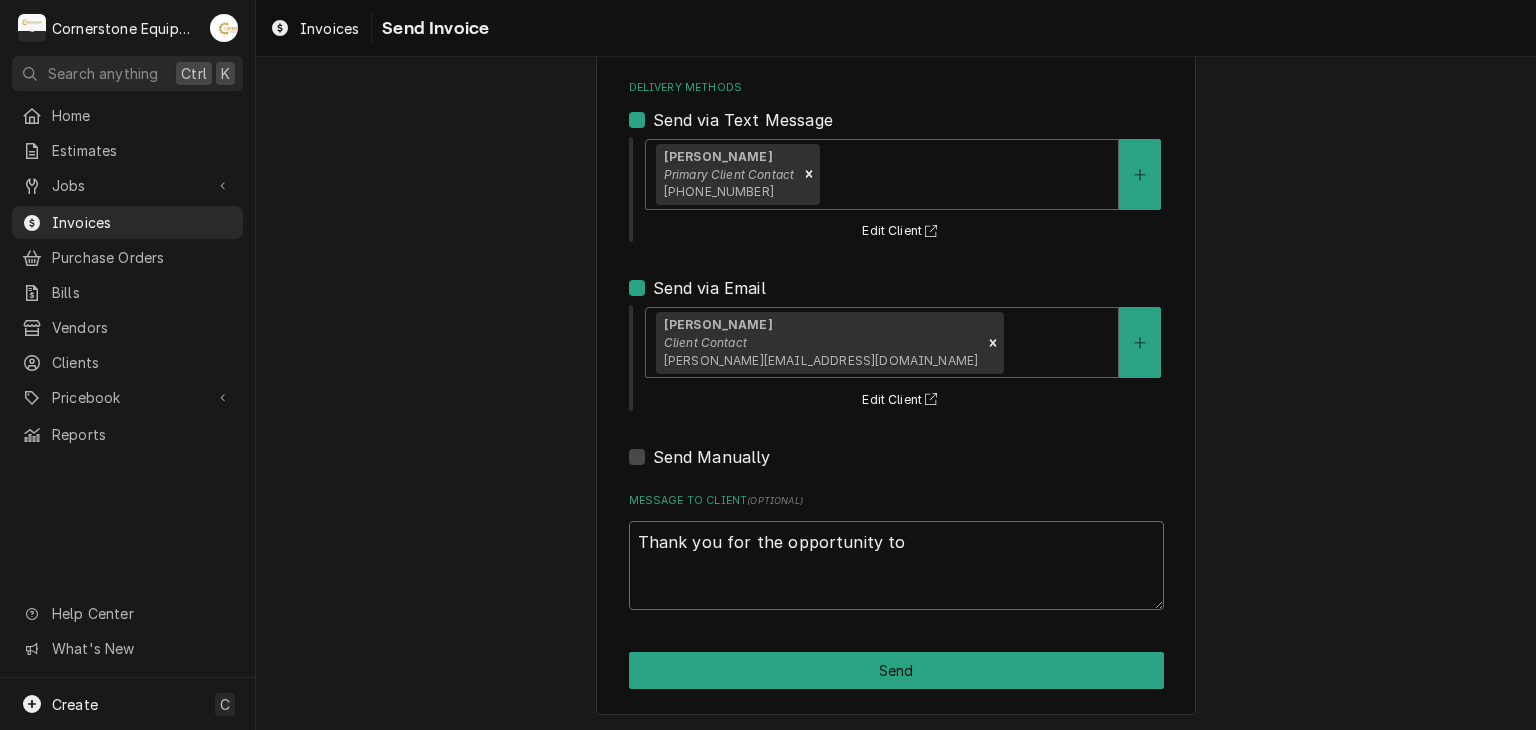 type on "x" 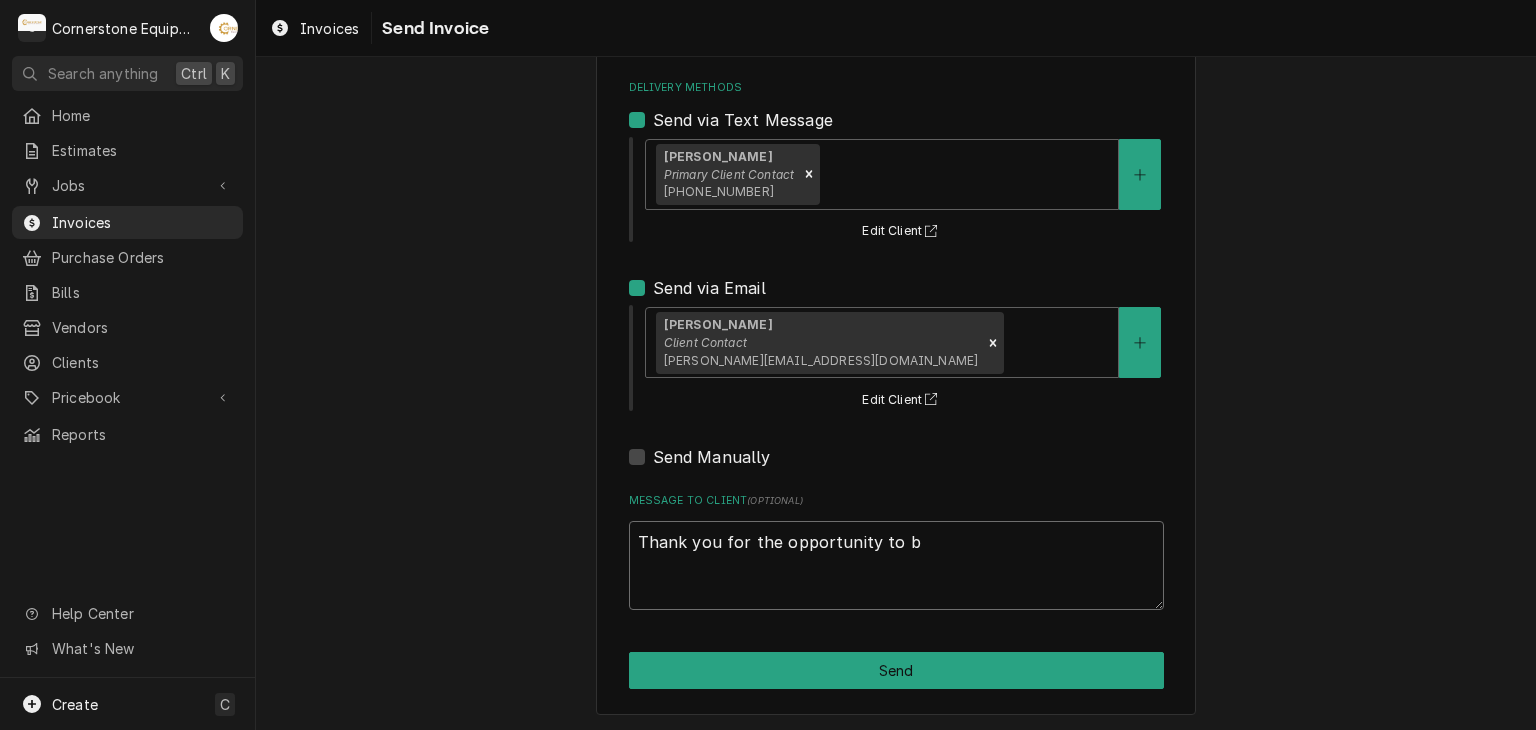 type on "x" 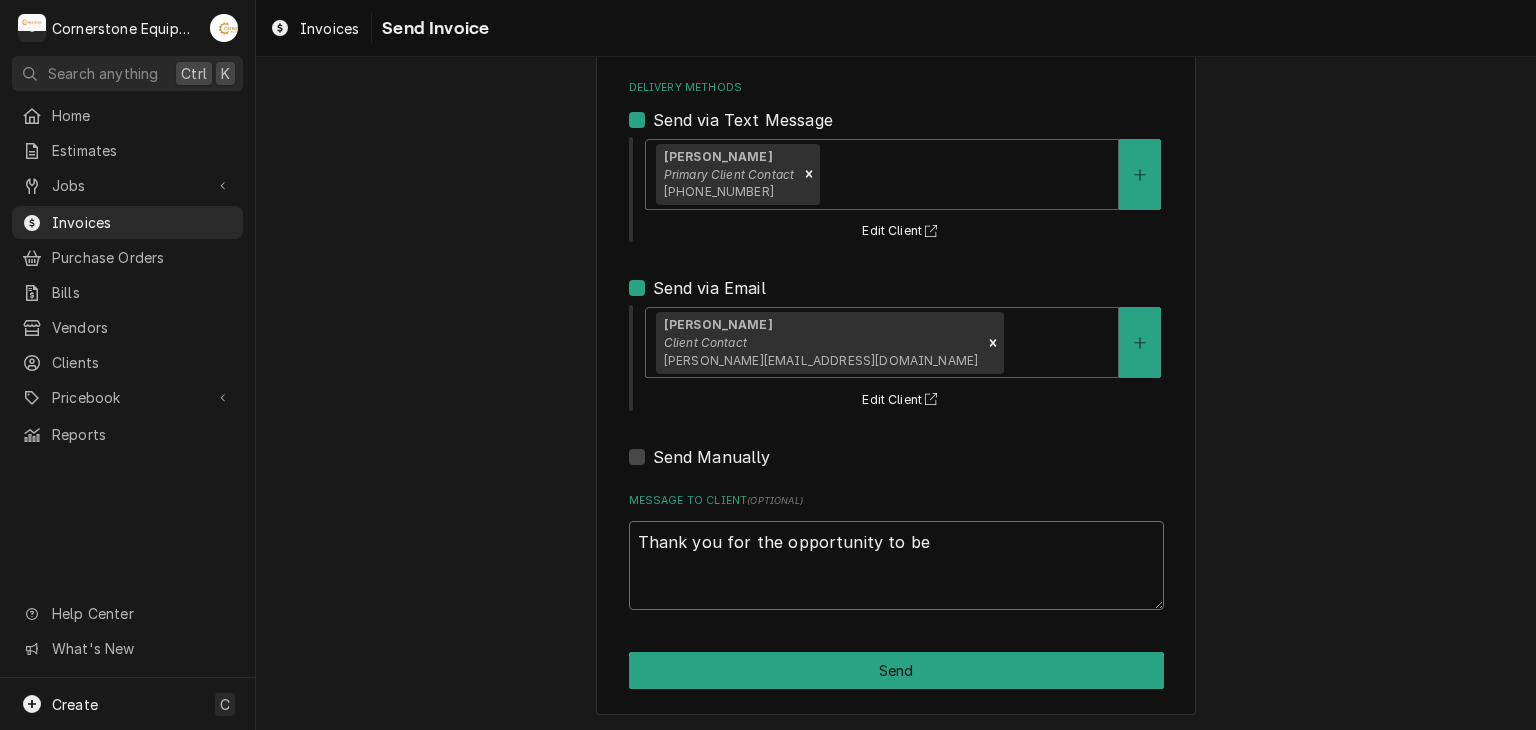 type on "x" 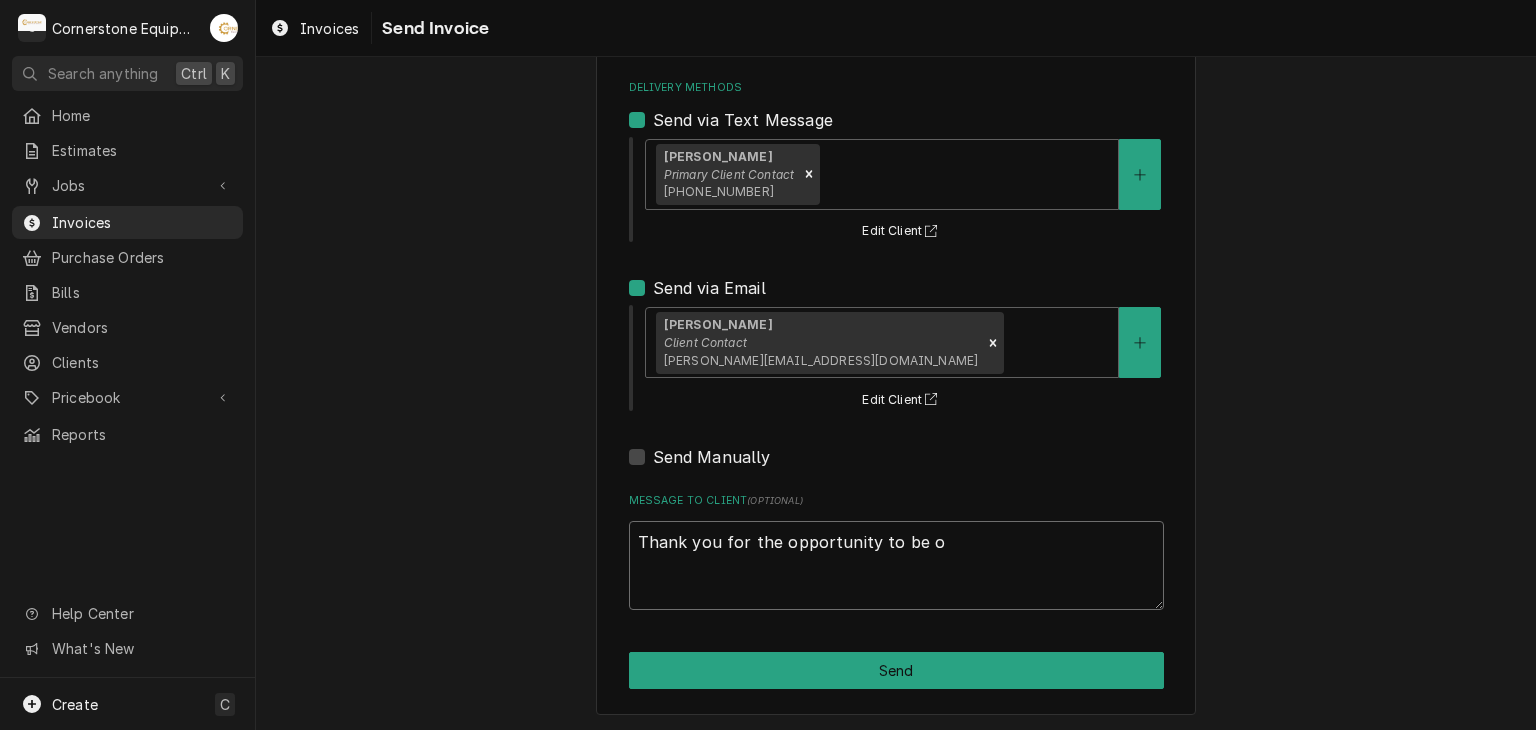 type on "x" 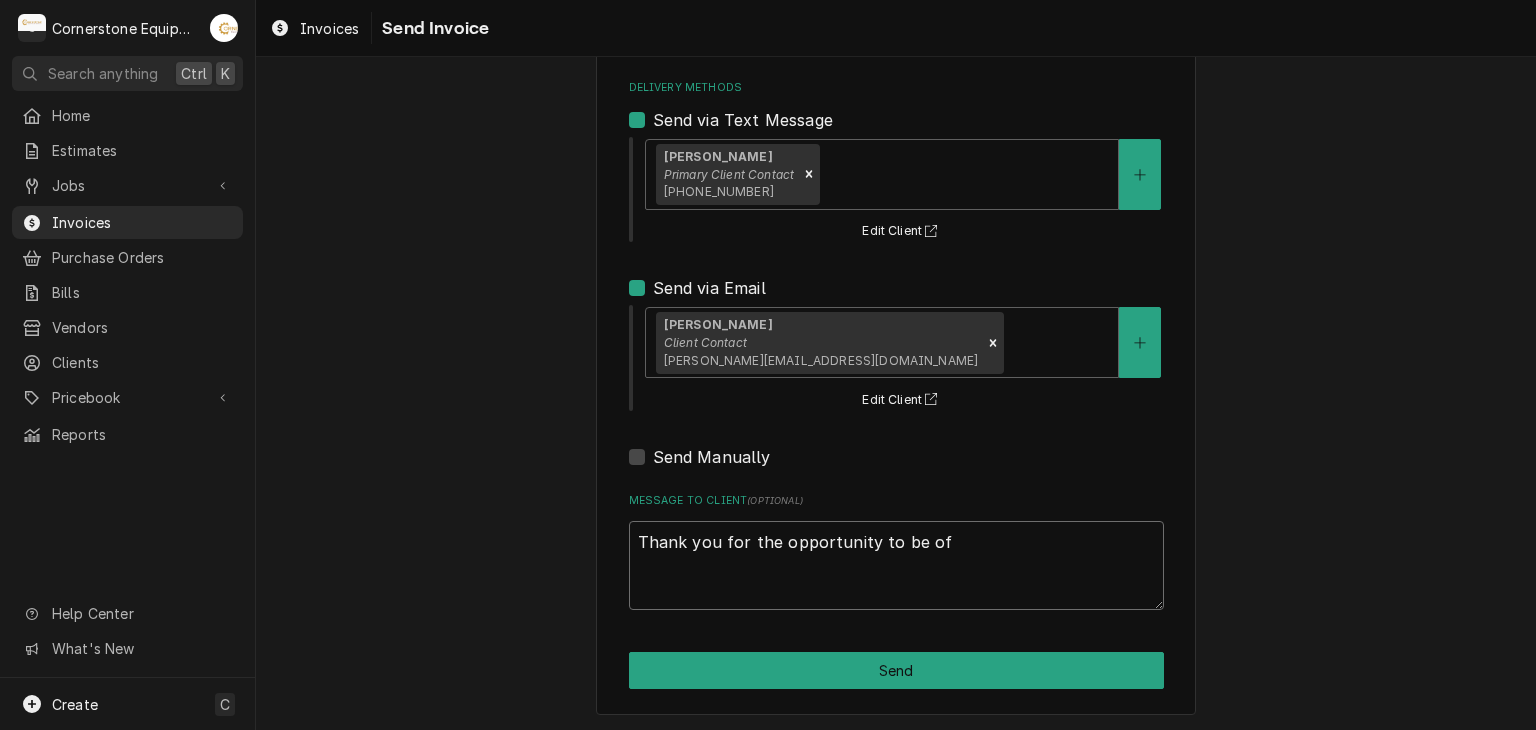 type on "x" 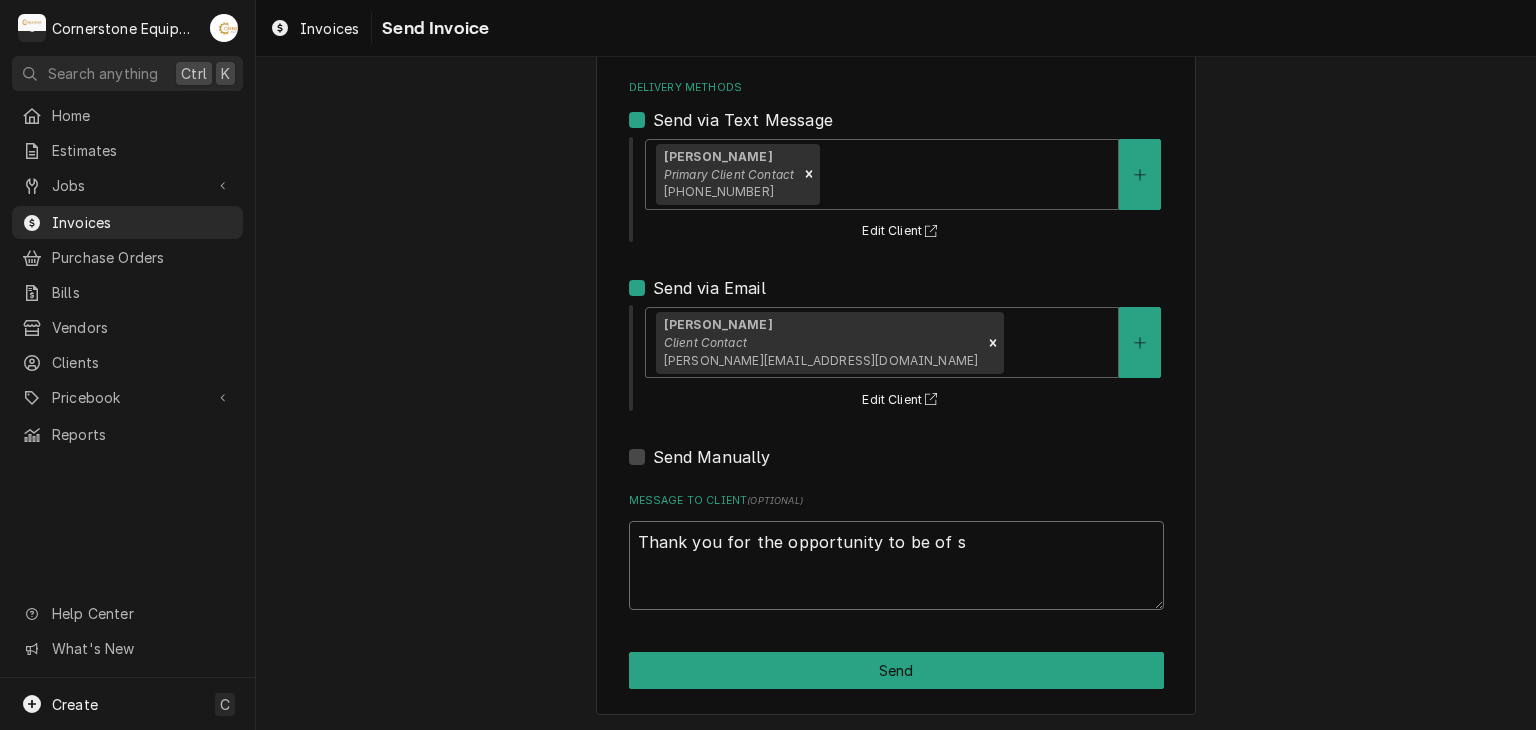 type on "x" 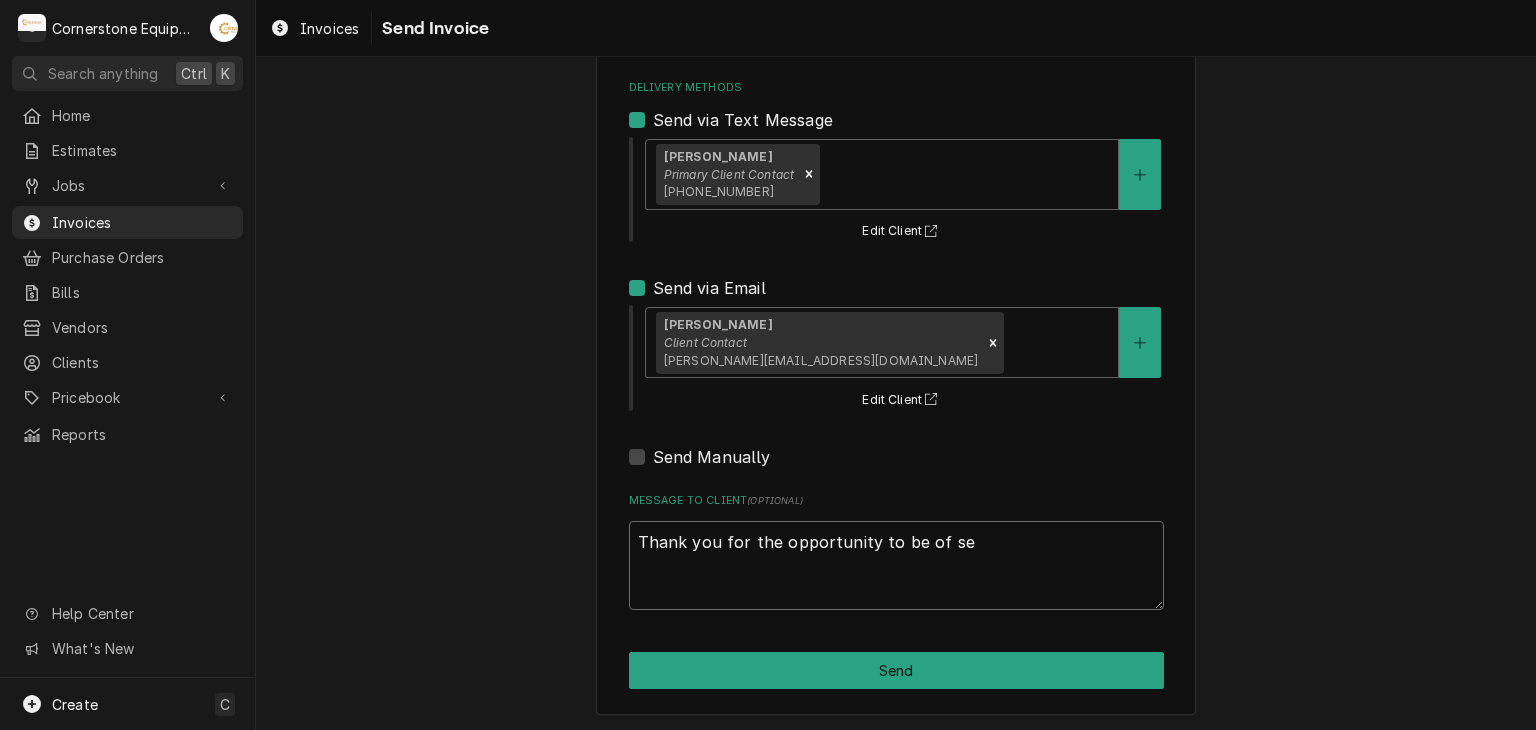 type on "x" 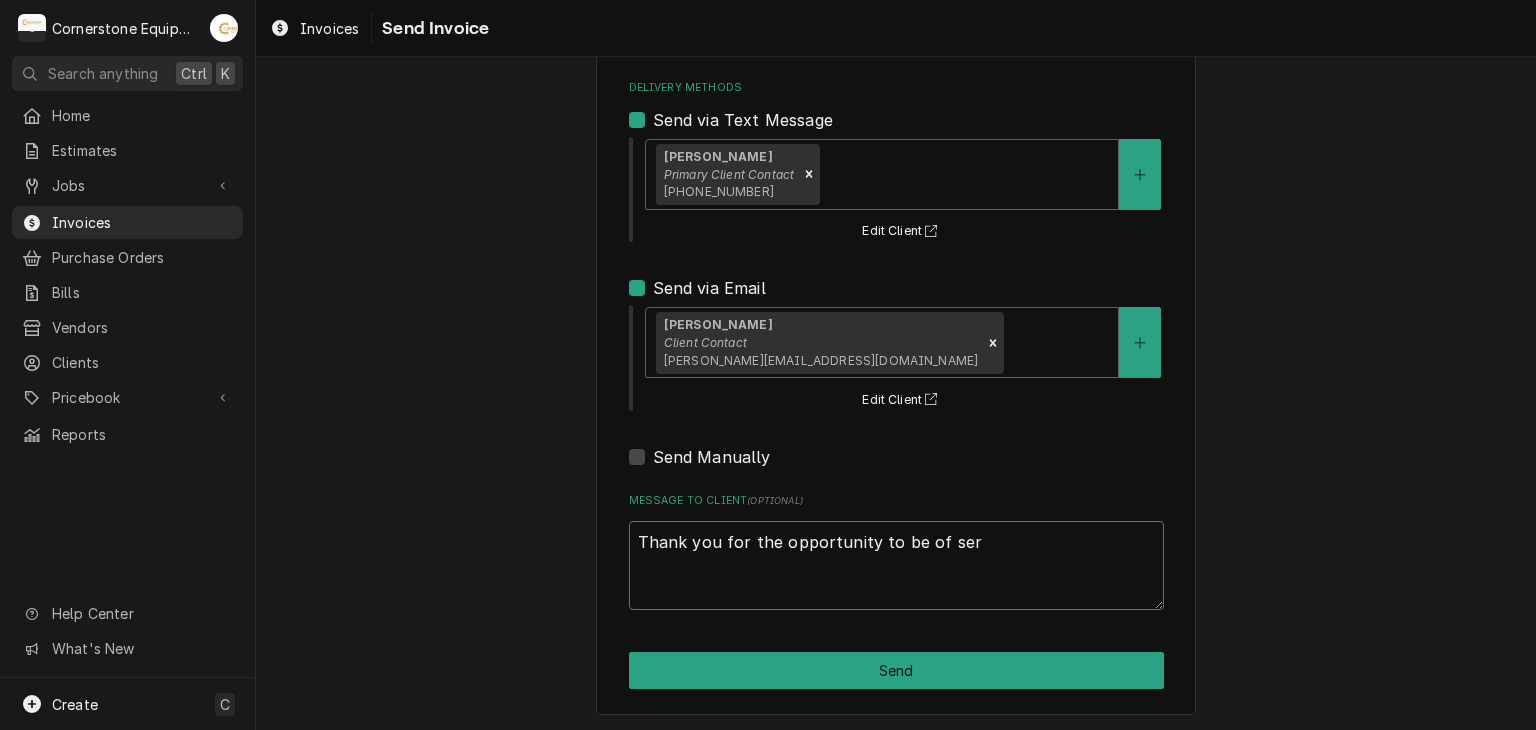 type on "x" 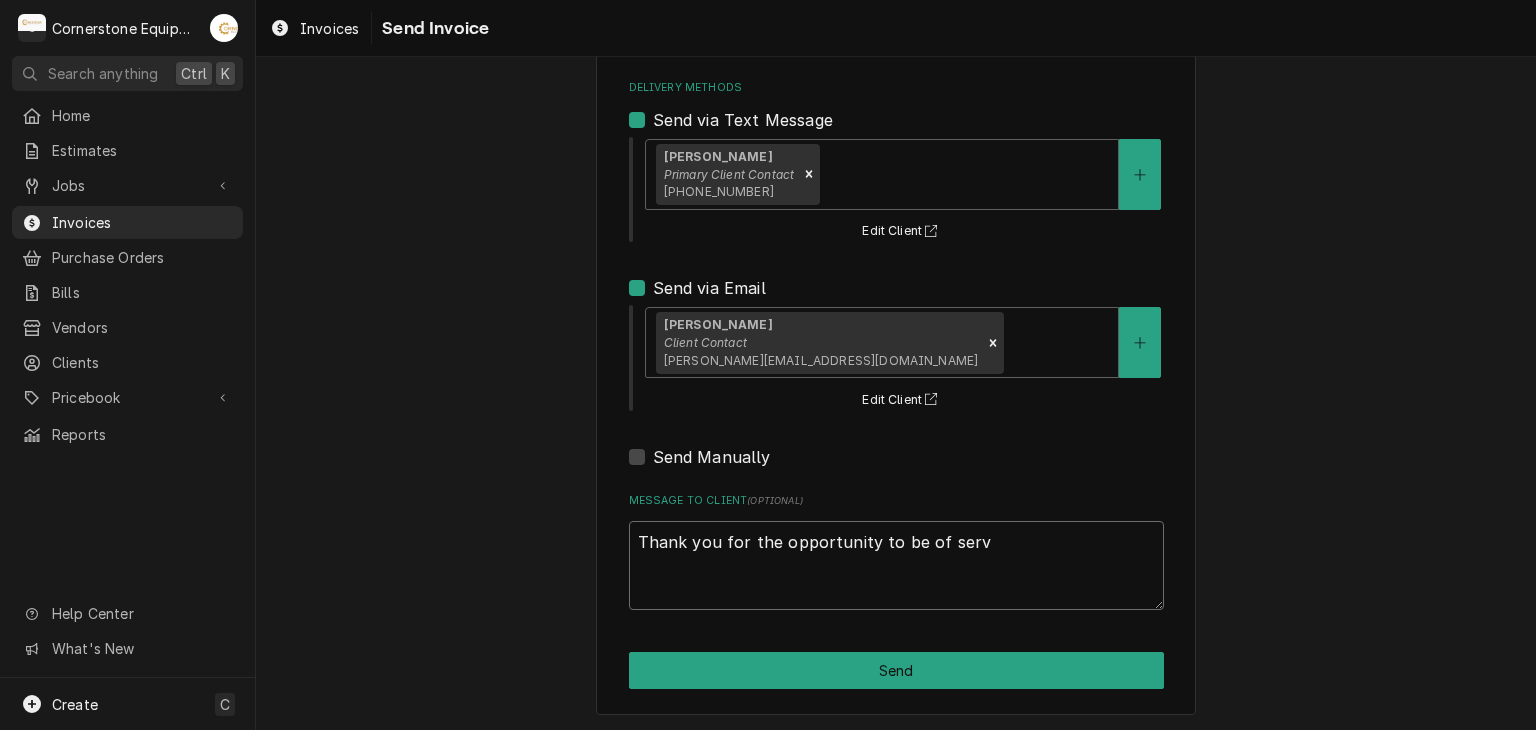 type on "x" 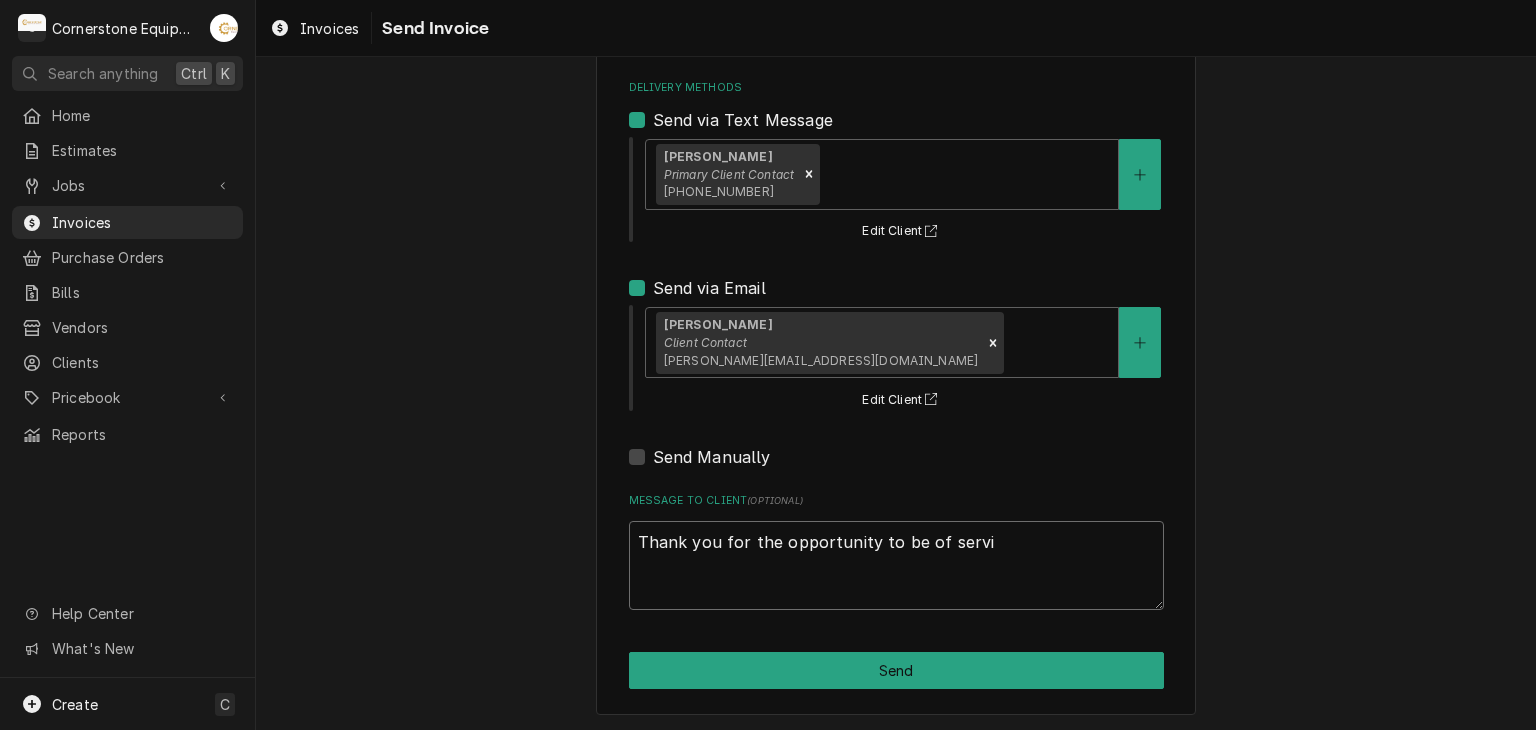 type on "x" 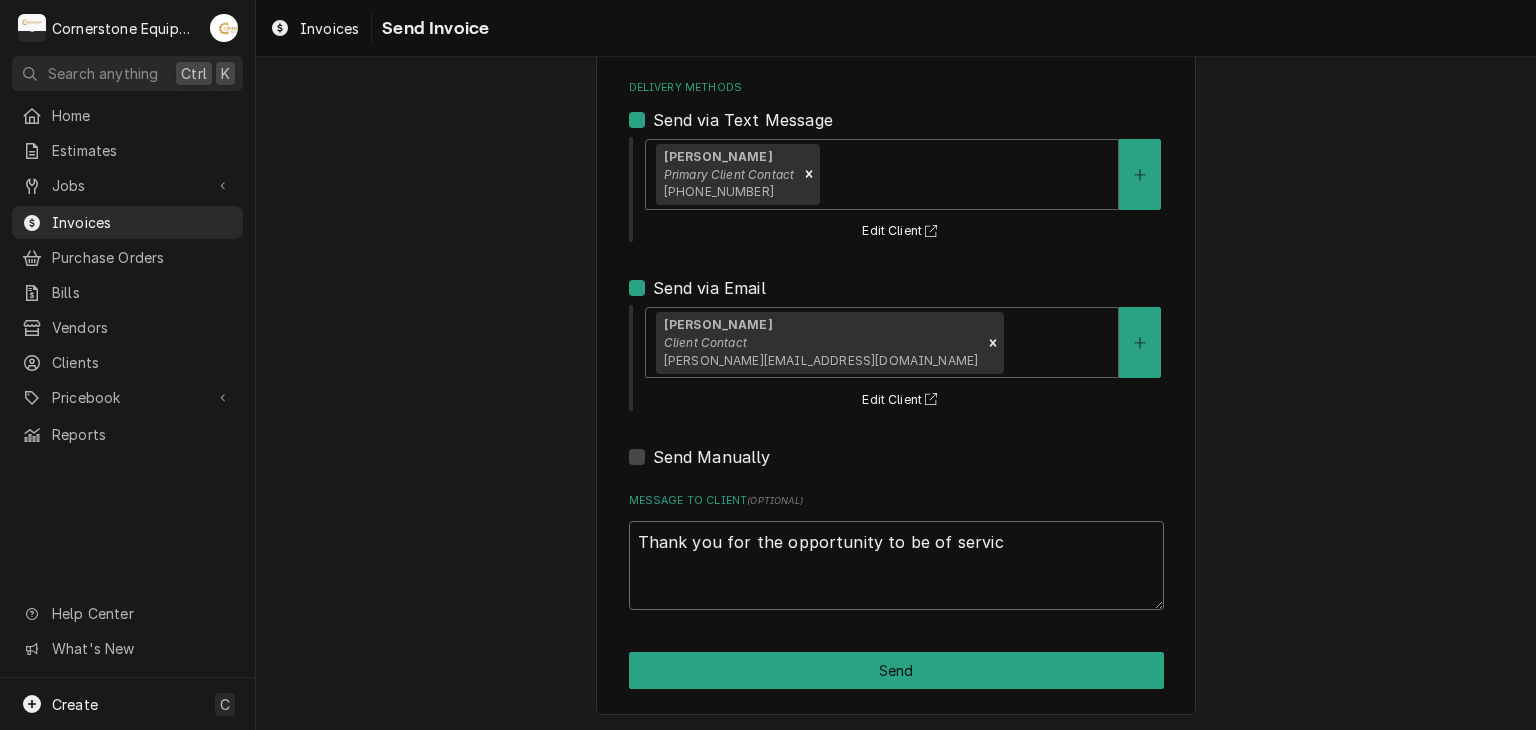 type on "x" 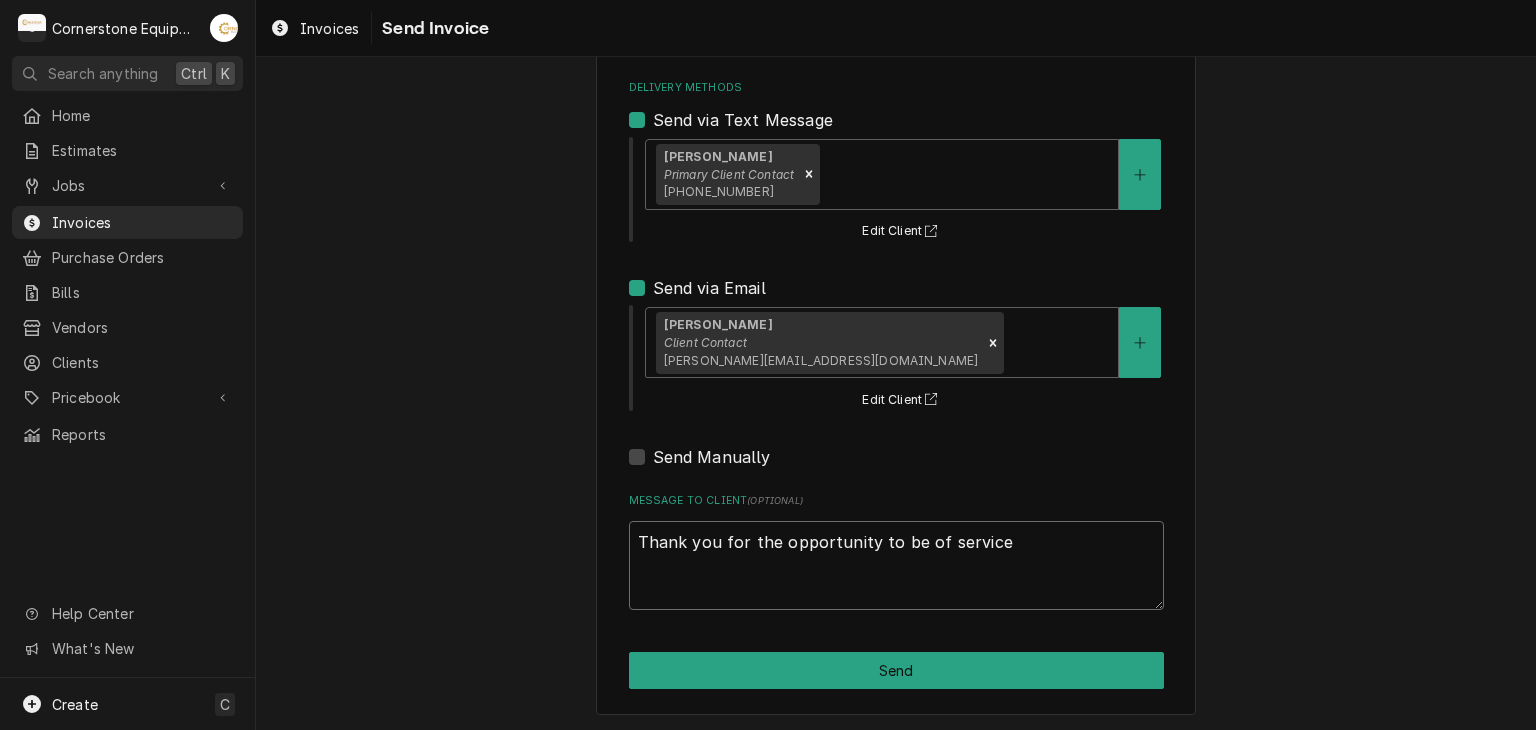 type on "x" 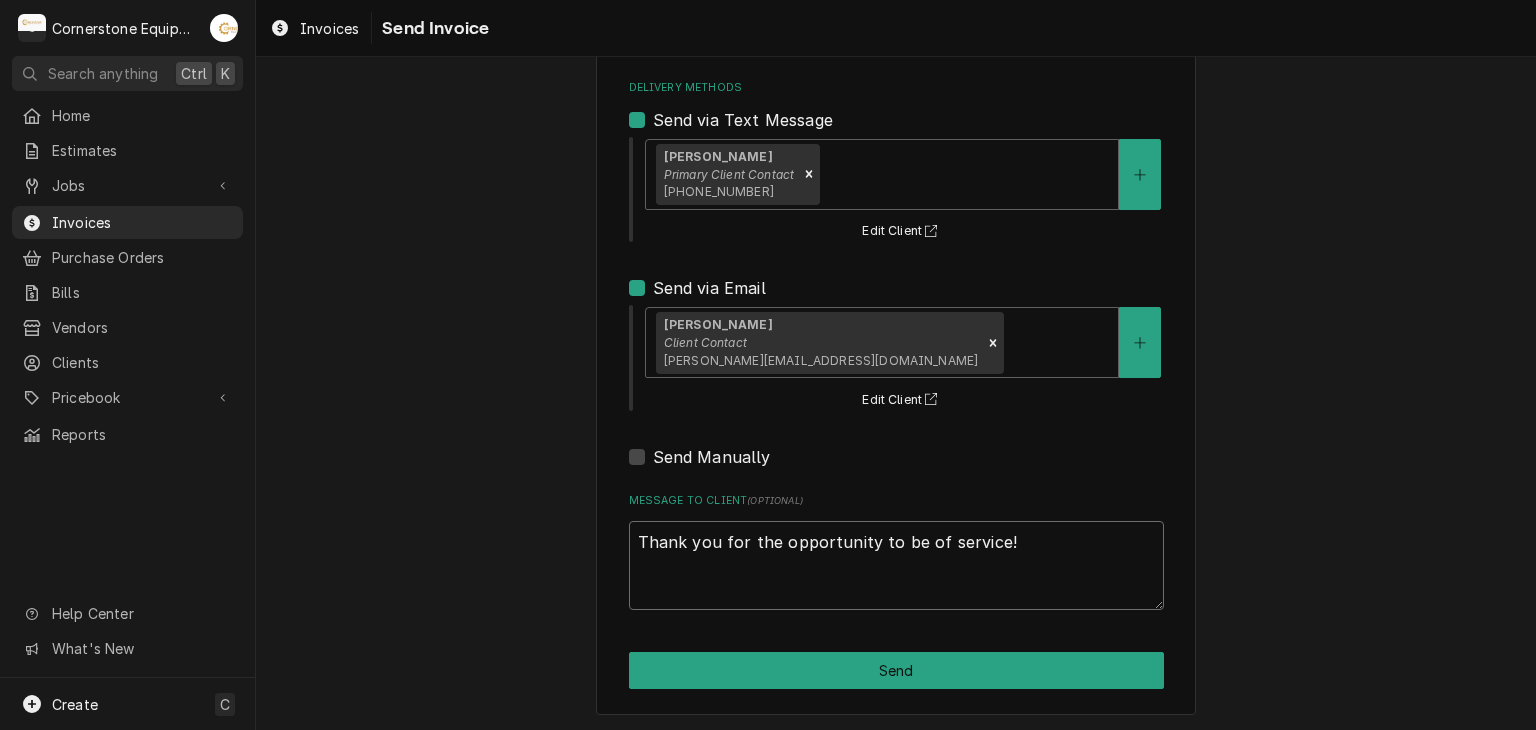 type on "Thank you for the opportunity to be of service!" 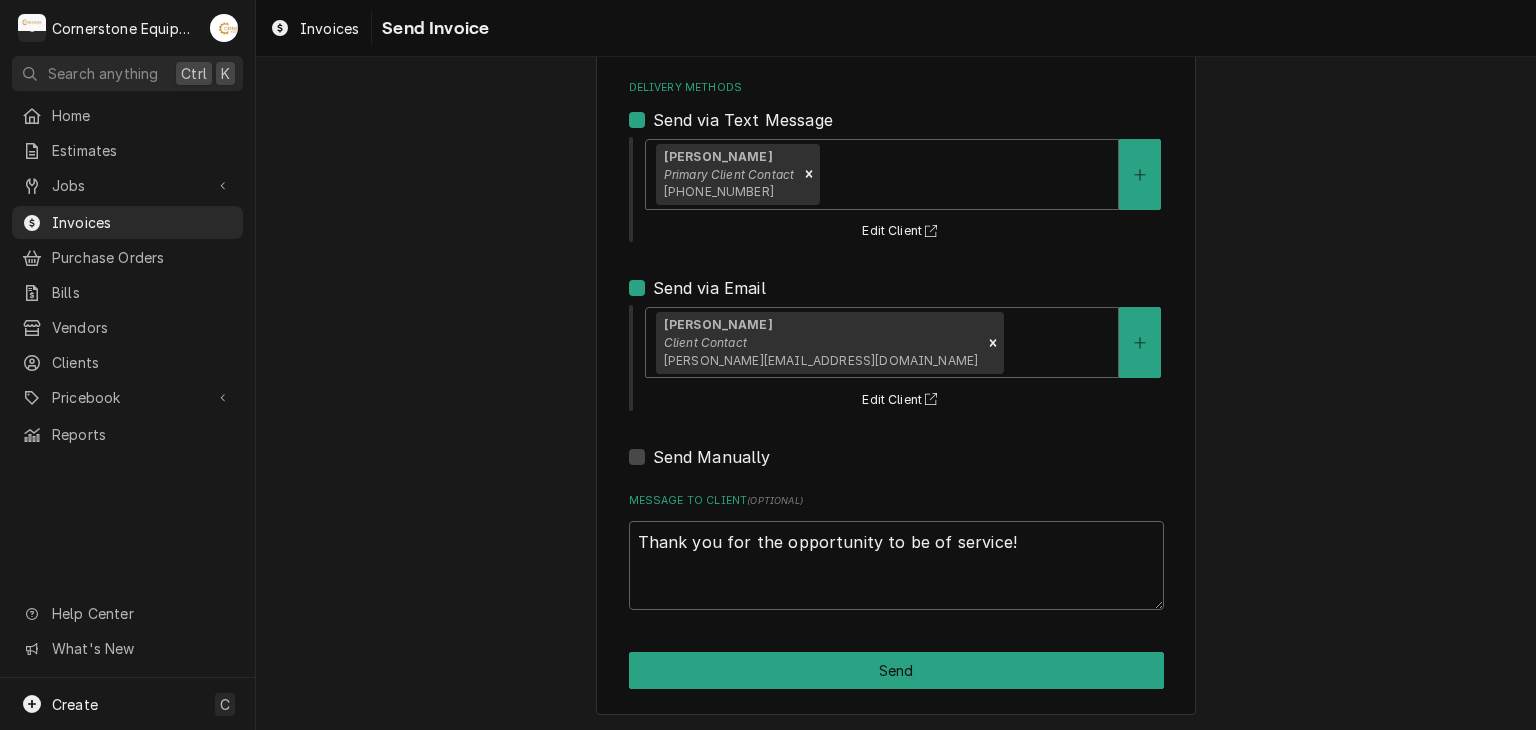 click on "Please provide the following information to send this invoice to your client. It's time to get you paid! Share Link https://app.roopairs.com/invoices/xRGqRm1/pvjujlvgFs0dXEA3nDeWOWvZ_Rb7o6mBewJYPDMH278/ COPY Delivery Methods Send via Text Message Ashton Vazquez Primary Client Contact (346) 249-1763 Edit Client    Send via Email Amy Moore Client Contact amy@masonmcdonalds.com Edit Client    Send Manually Message to Client  ( optional ) Thank you for the opportunity to be of service! Send" at bounding box center (896, 303) 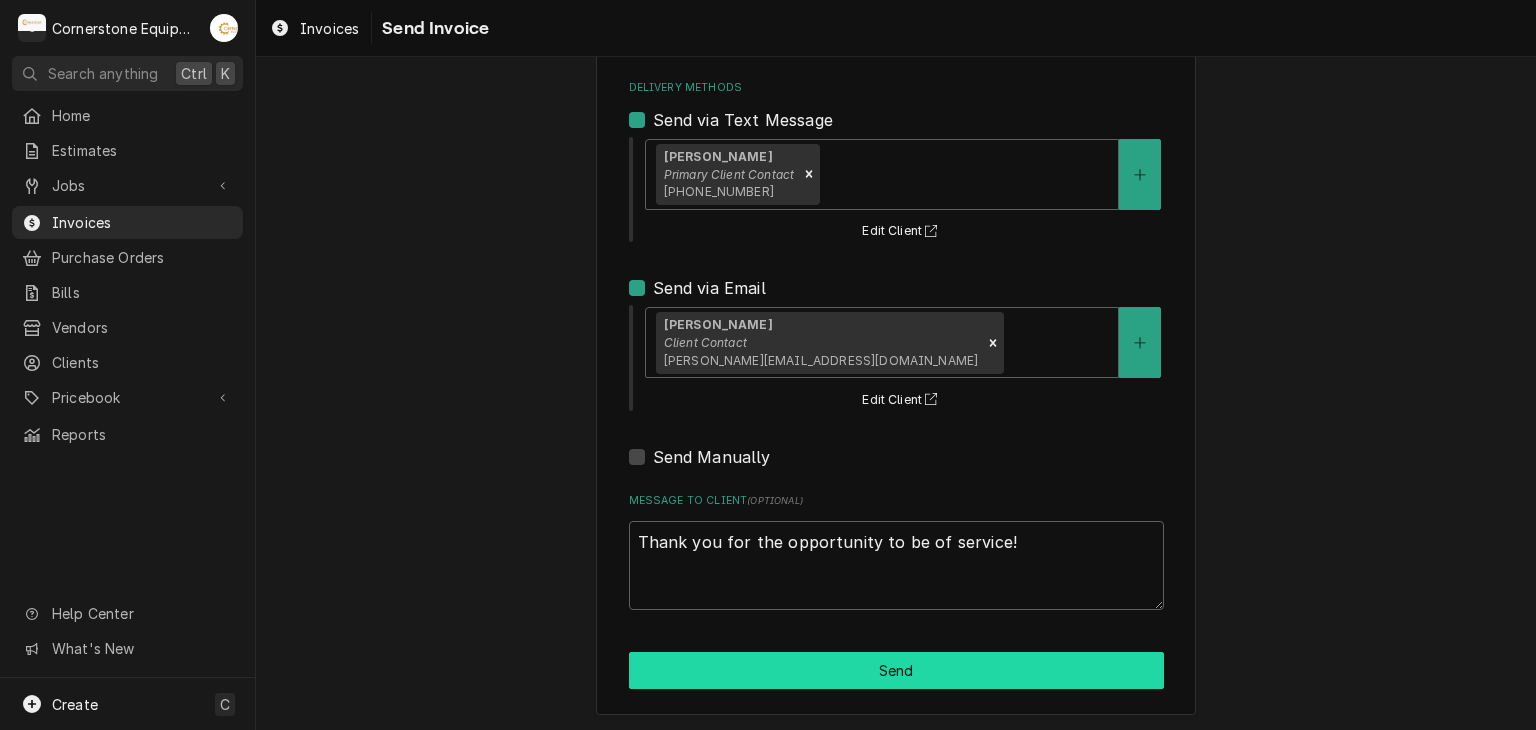 click on "Send" at bounding box center [896, 670] 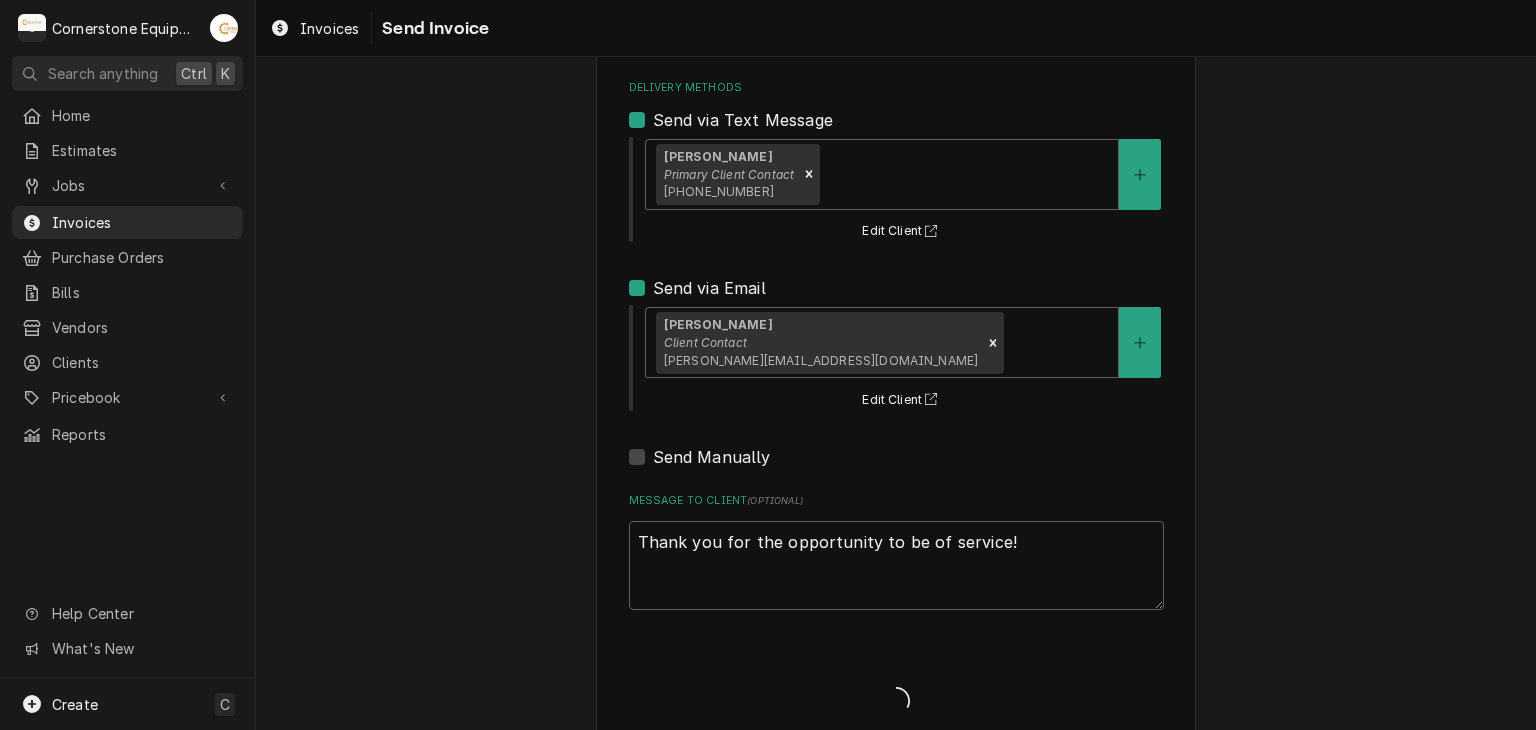 type on "x" 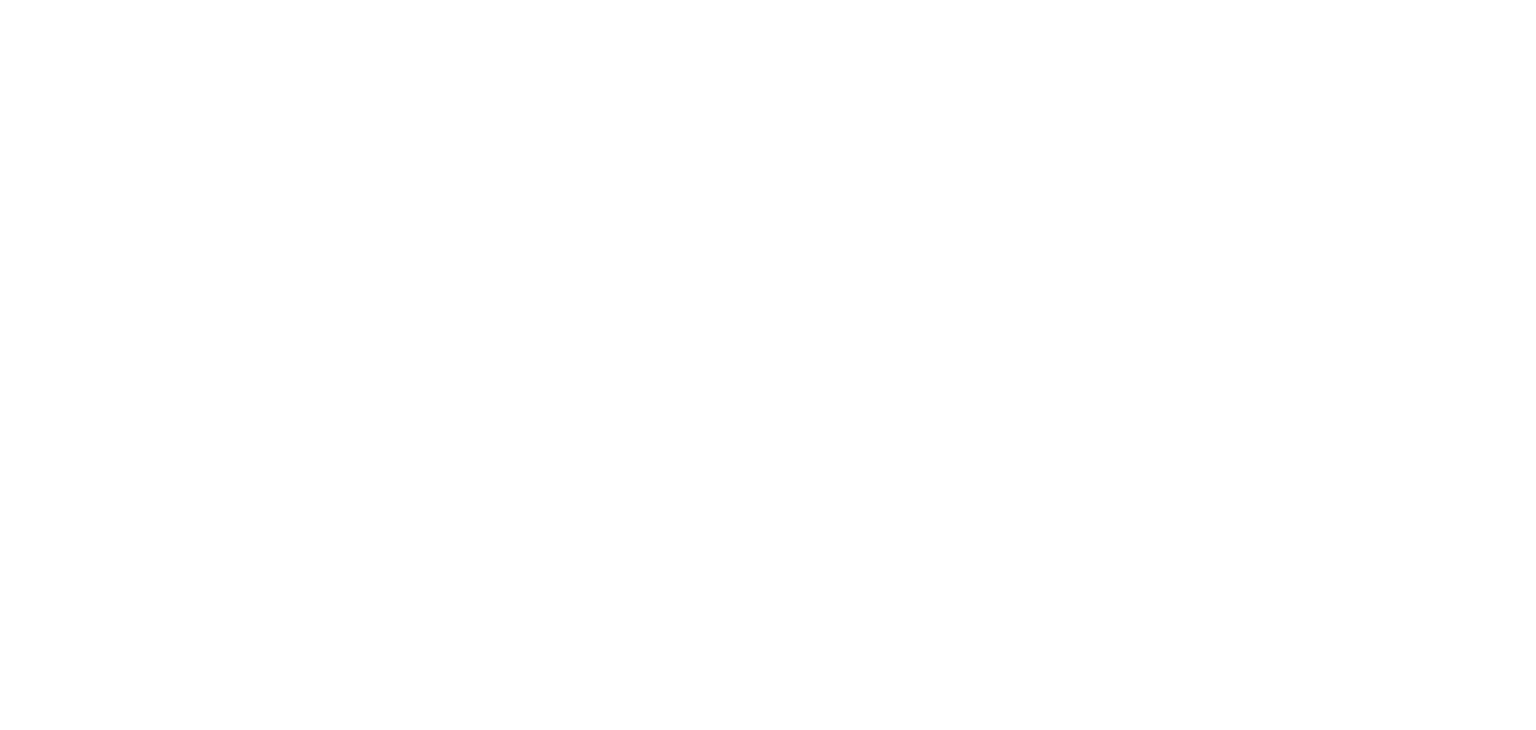 scroll, scrollTop: 0, scrollLeft: 0, axis: both 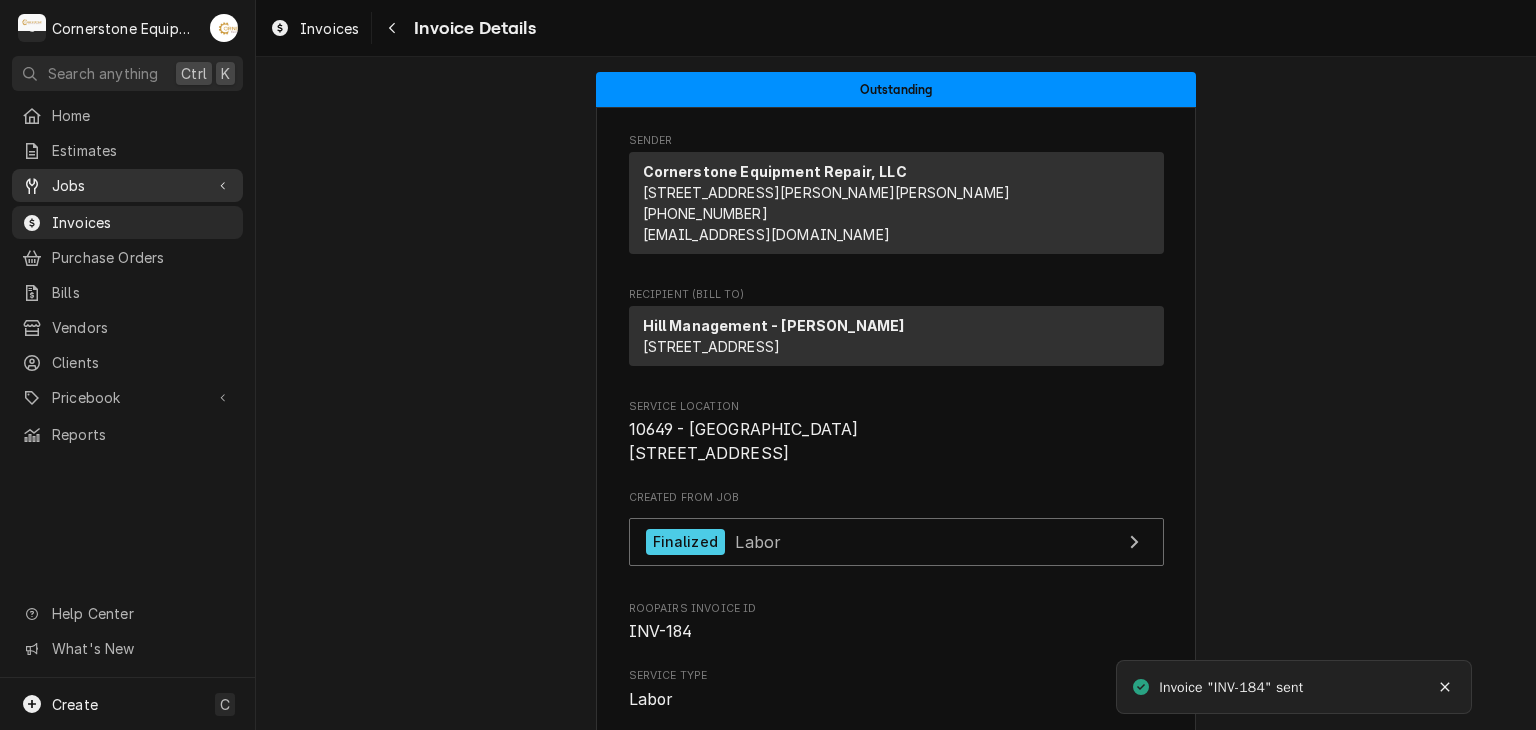 click on "Jobs" at bounding box center (127, 185) 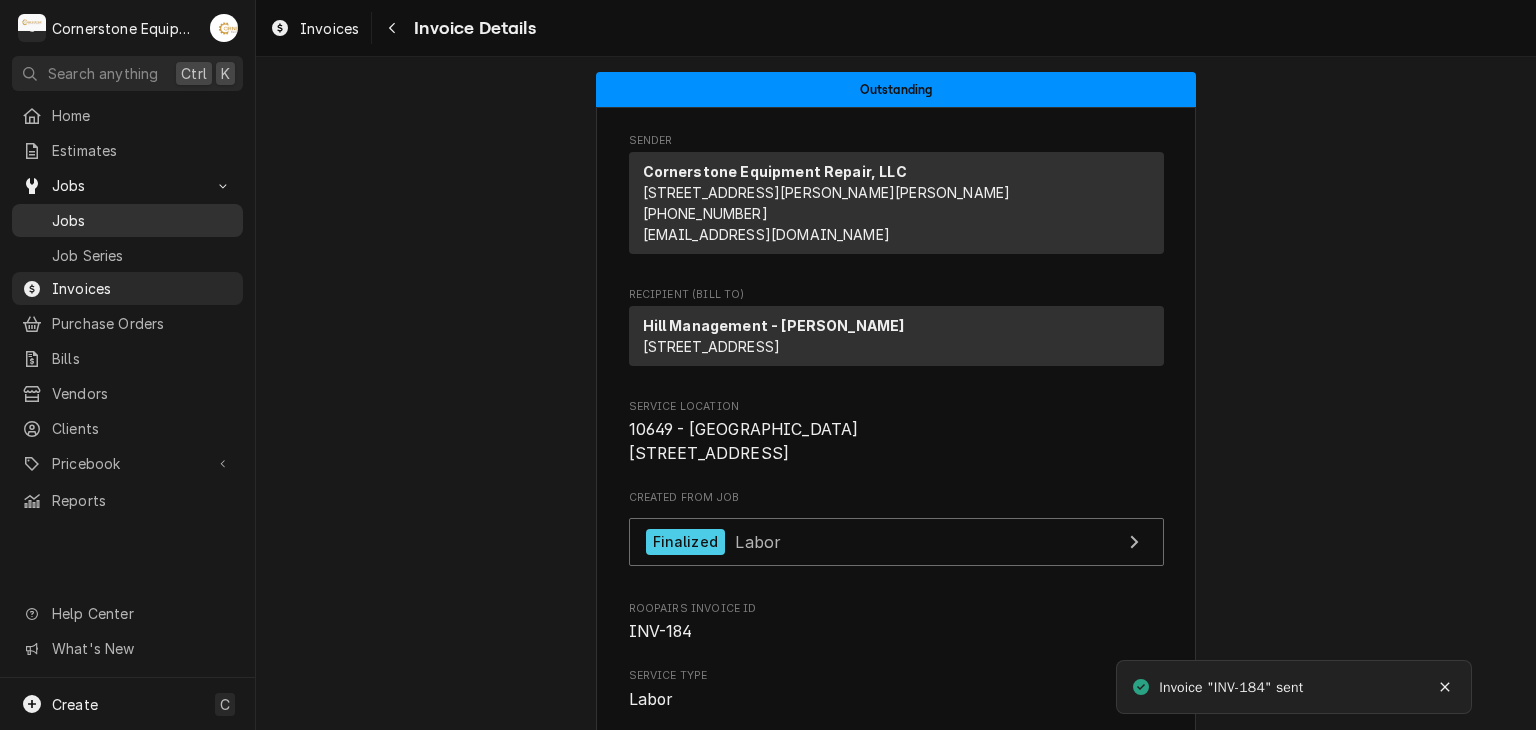 click on "Jobs" at bounding box center (142, 220) 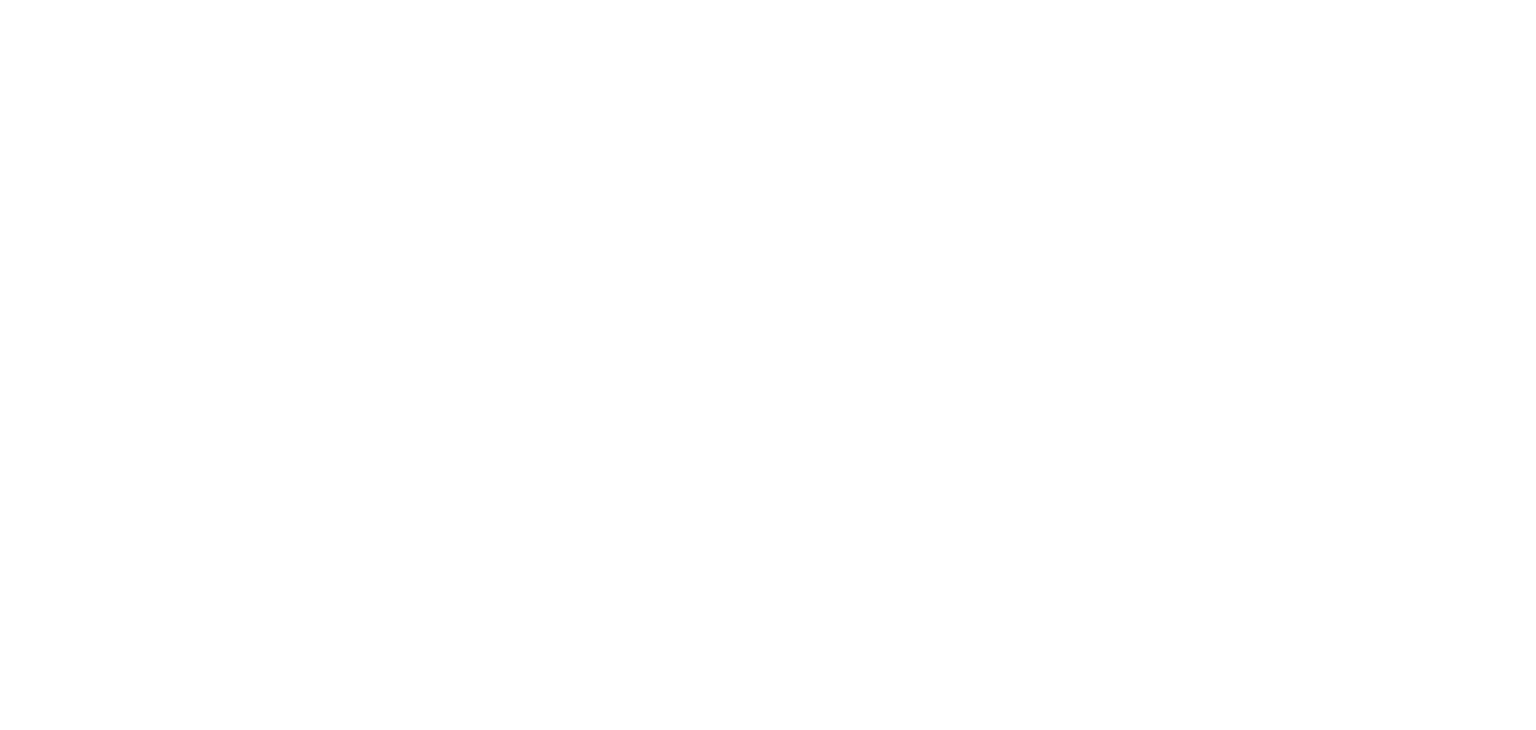 scroll, scrollTop: 0, scrollLeft: 0, axis: both 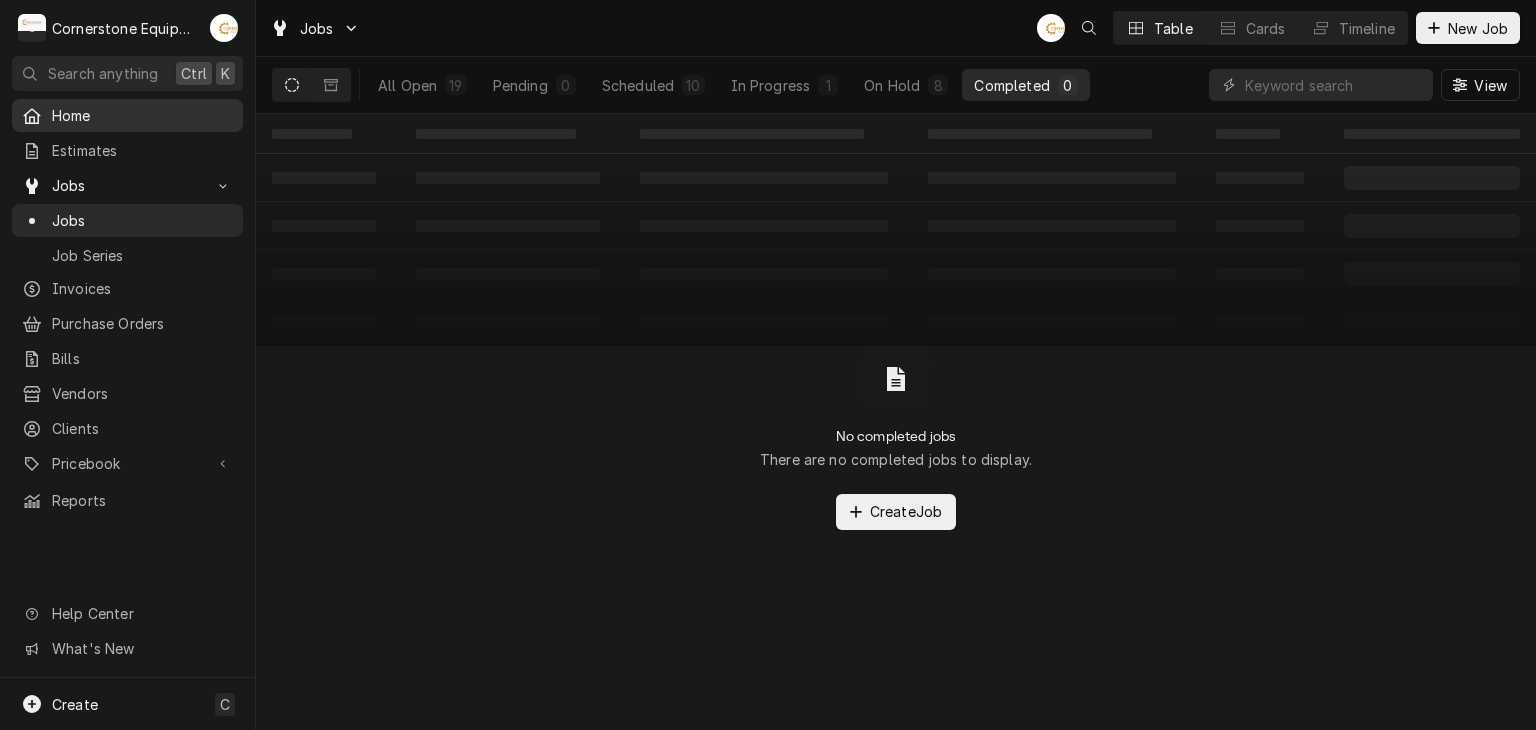 click on "Home" at bounding box center [142, 115] 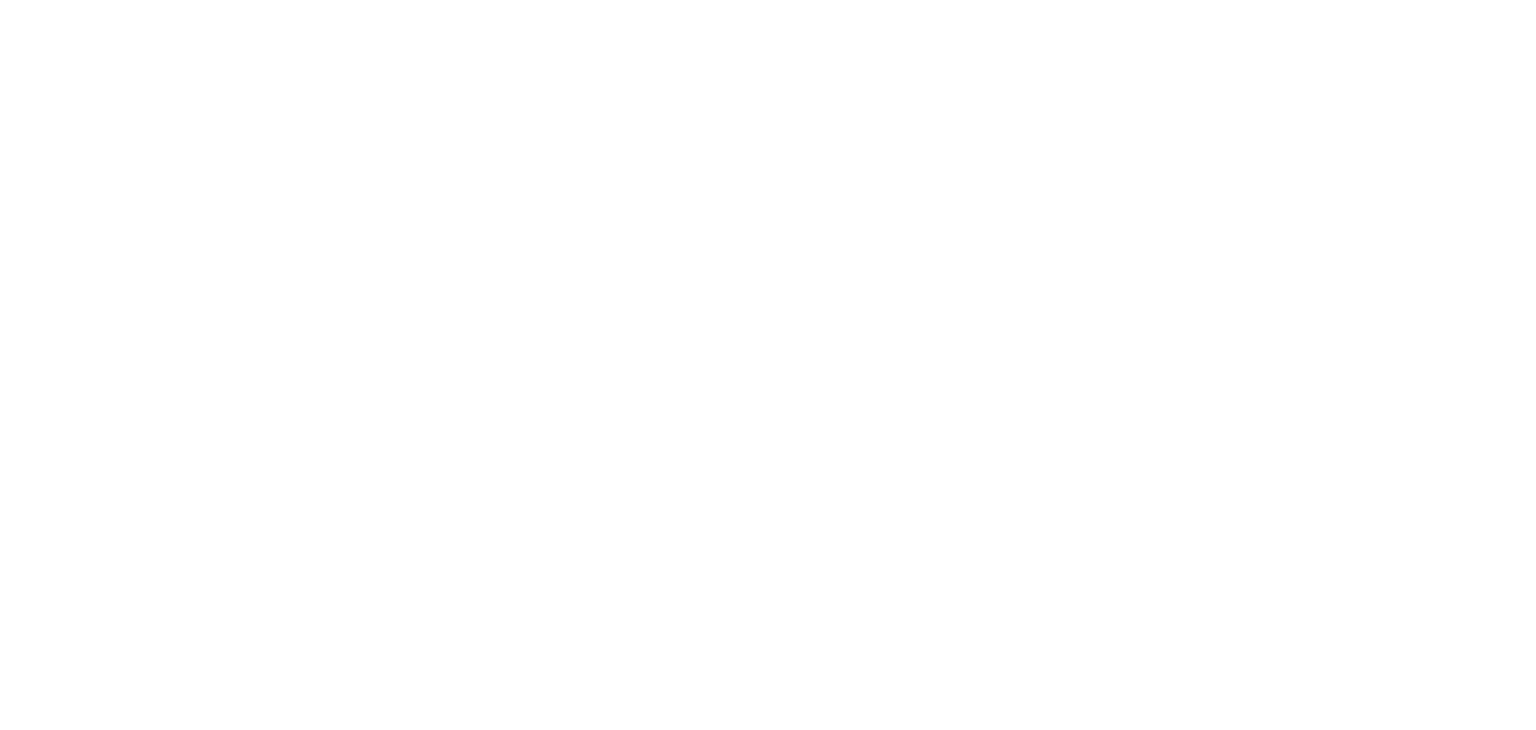 scroll, scrollTop: 0, scrollLeft: 0, axis: both 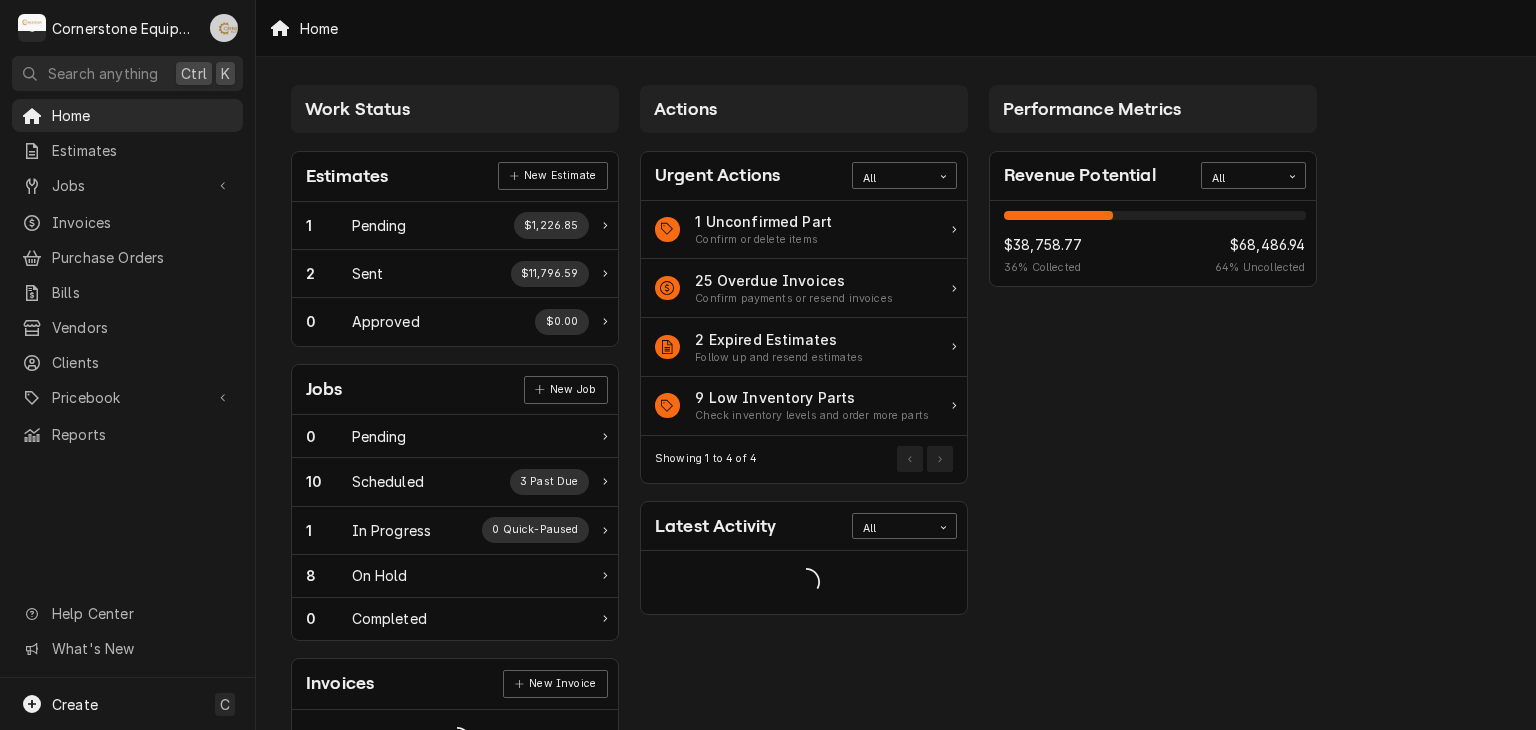 click at bounding box center [224, 28] 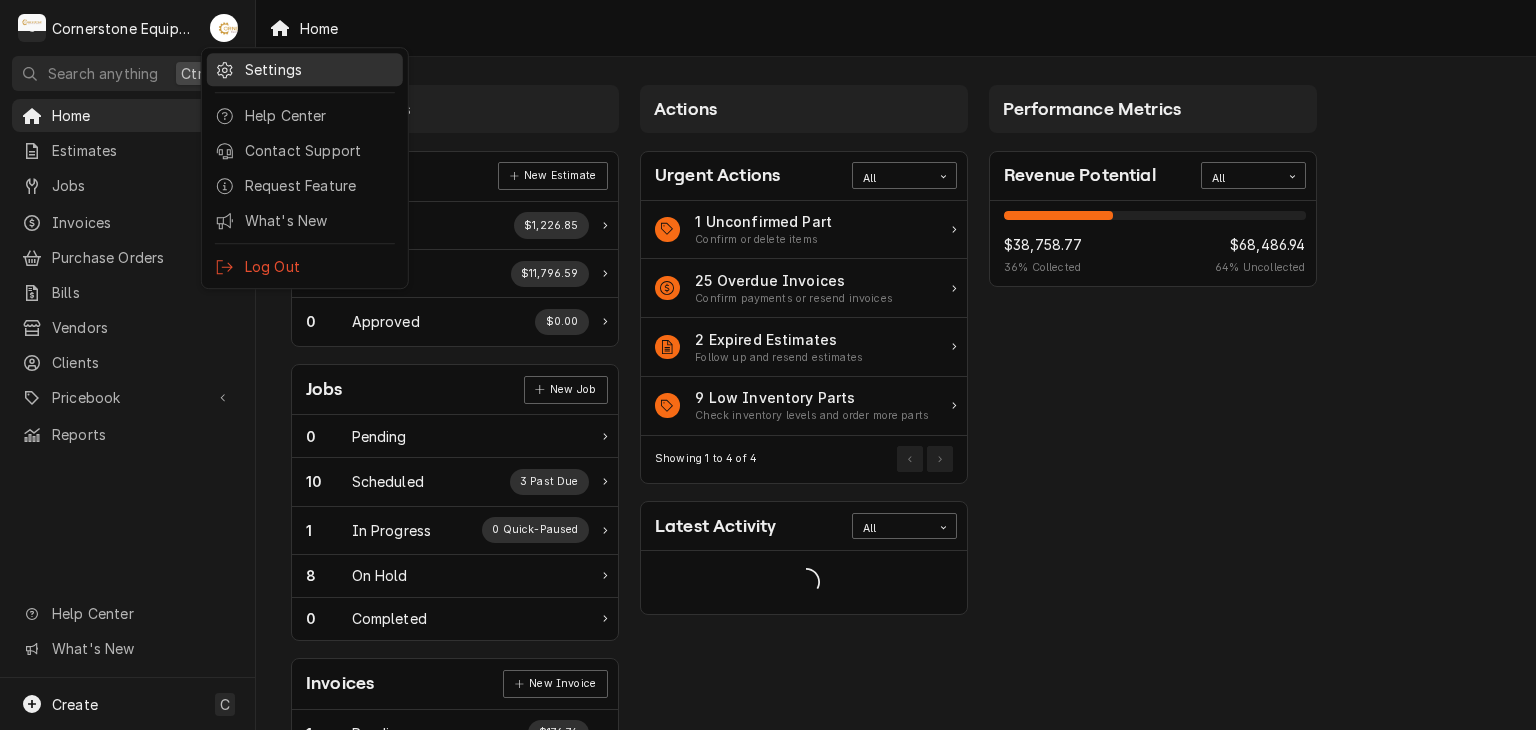 click on "Settings" at bounding box center (320, 69) 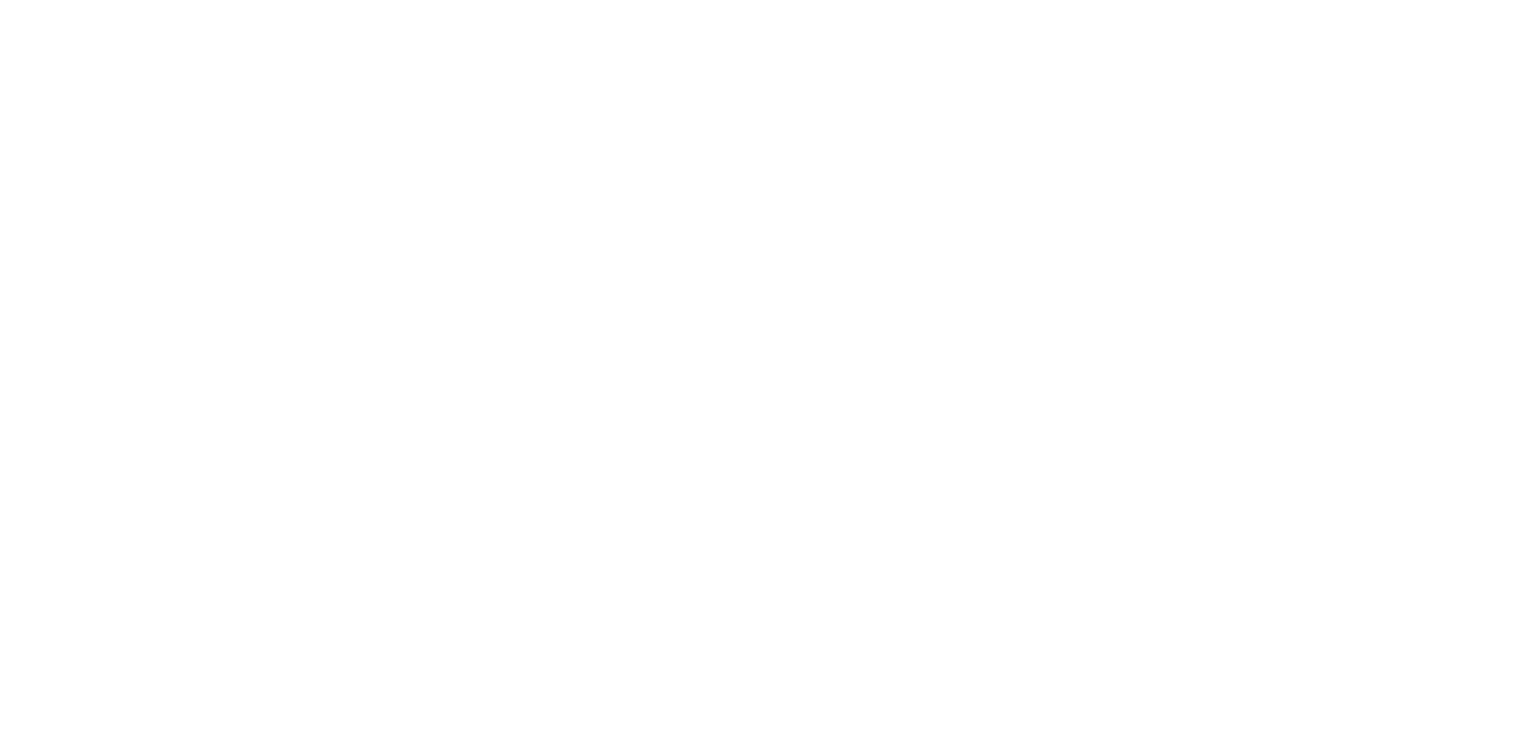 scroll, scrollTop: 0, scrollLeft: 0, axis: both 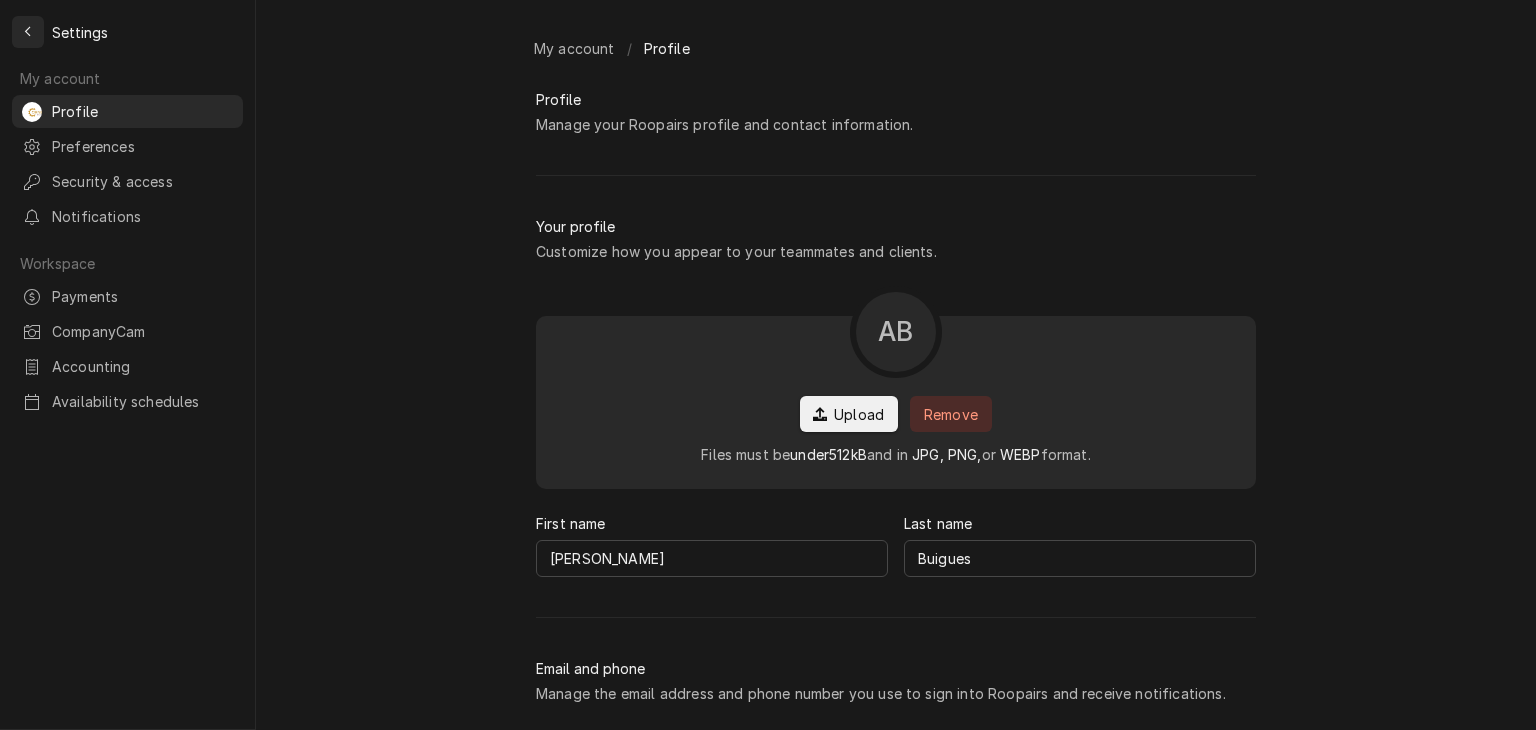 click at bounding box center [28, 32] 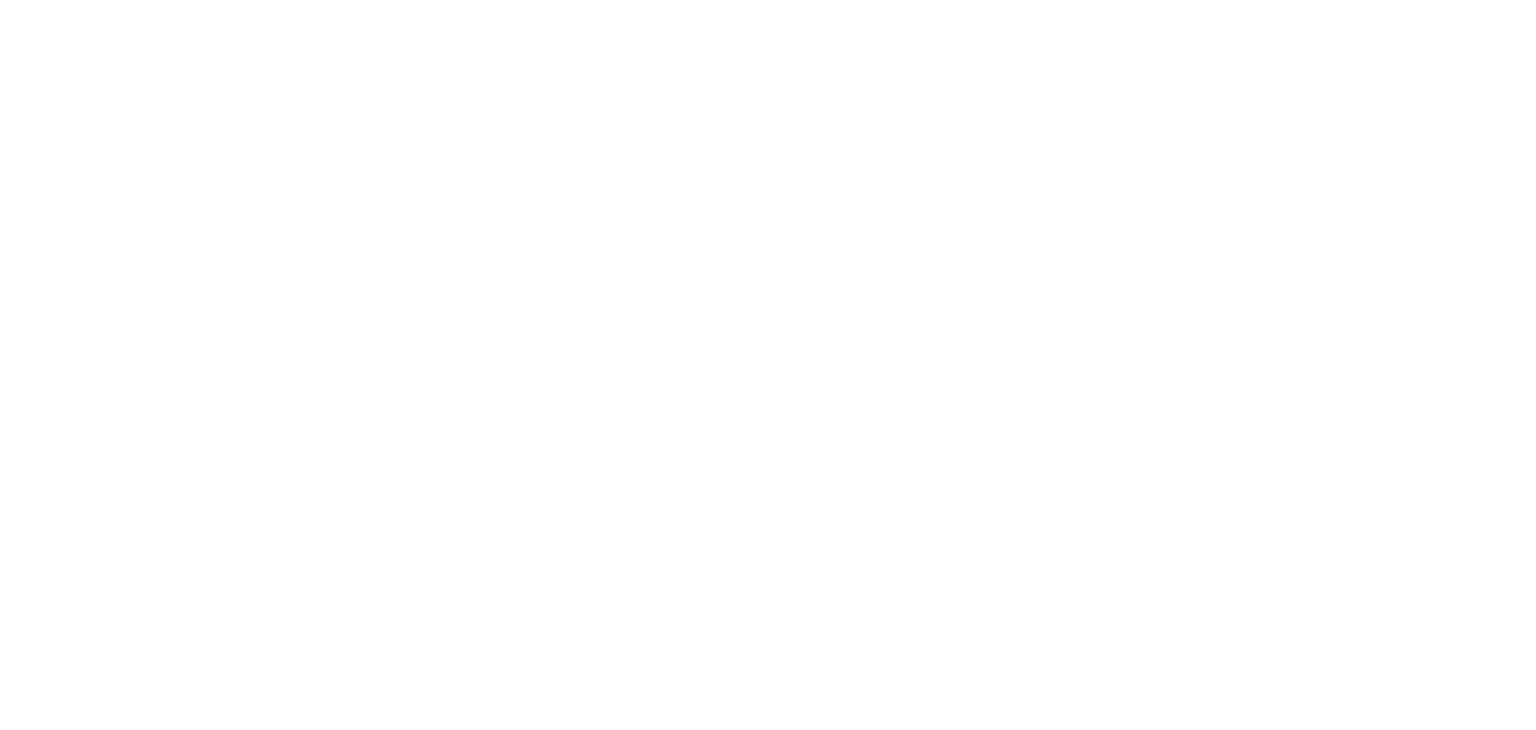scroll, scrollTop: 0, scrollLeft: 0, axis: both 